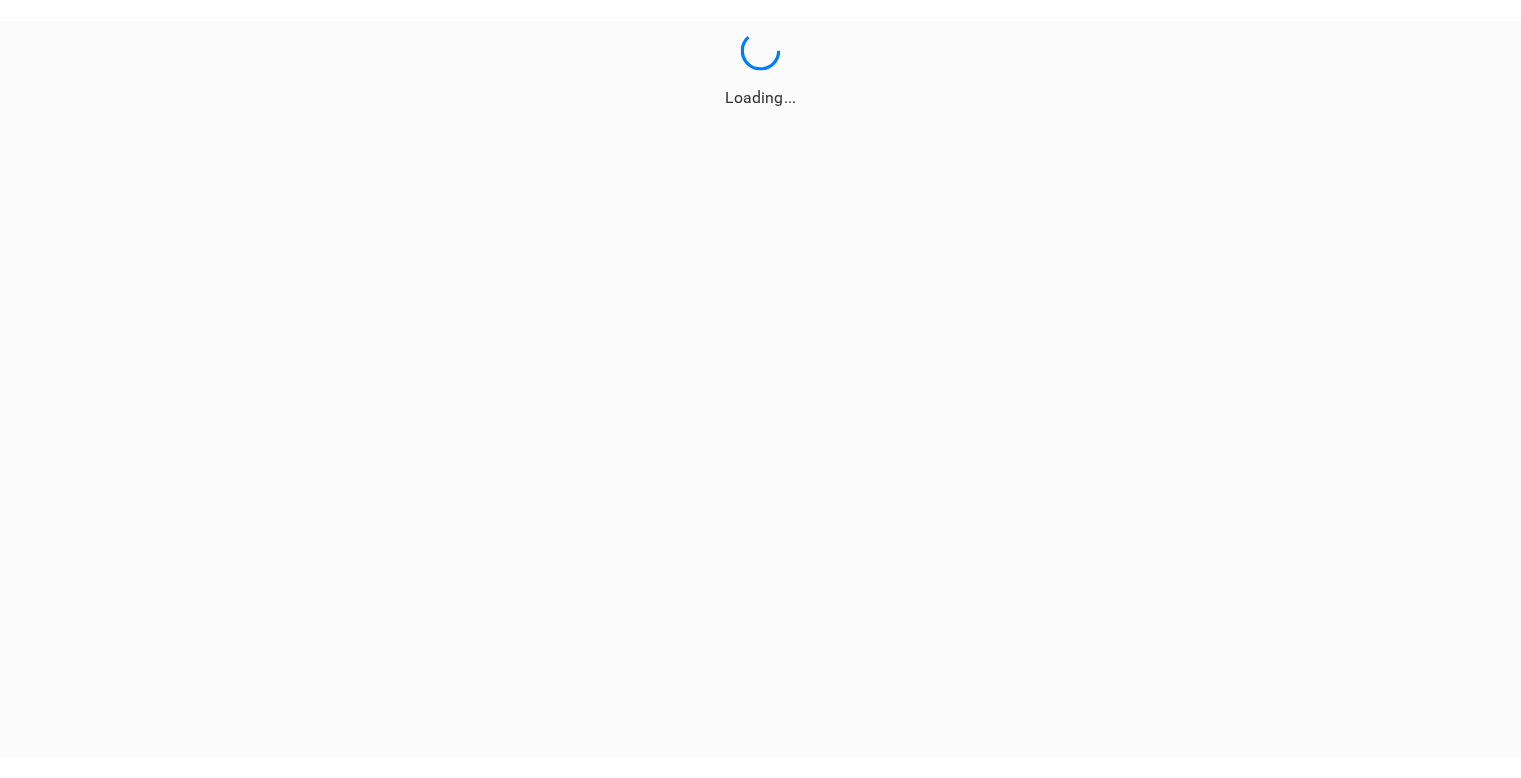 scroll, scrollTop: 0, scrollLeft: 0, axis: both 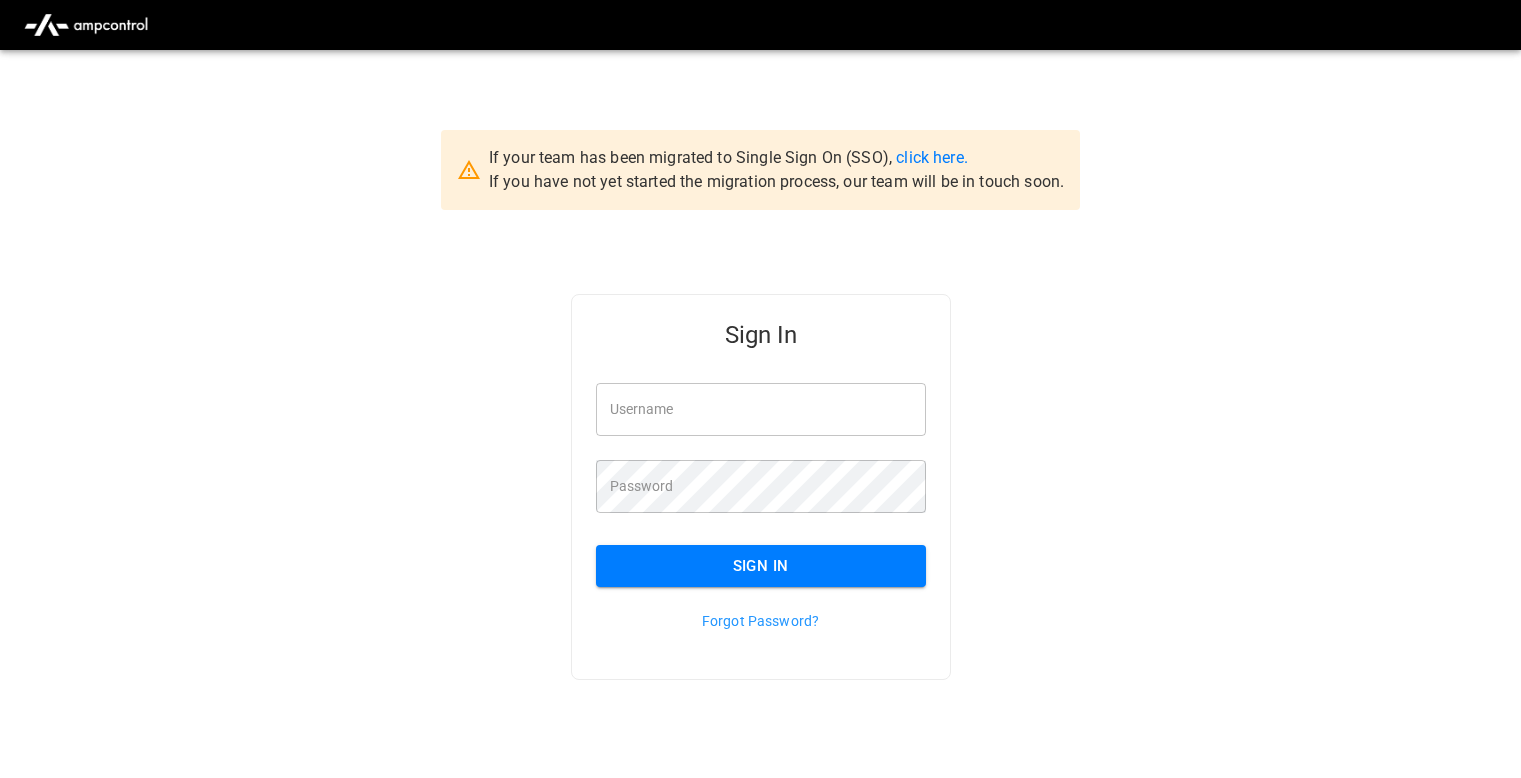 click on "Username" at bounding box center [761, 409] 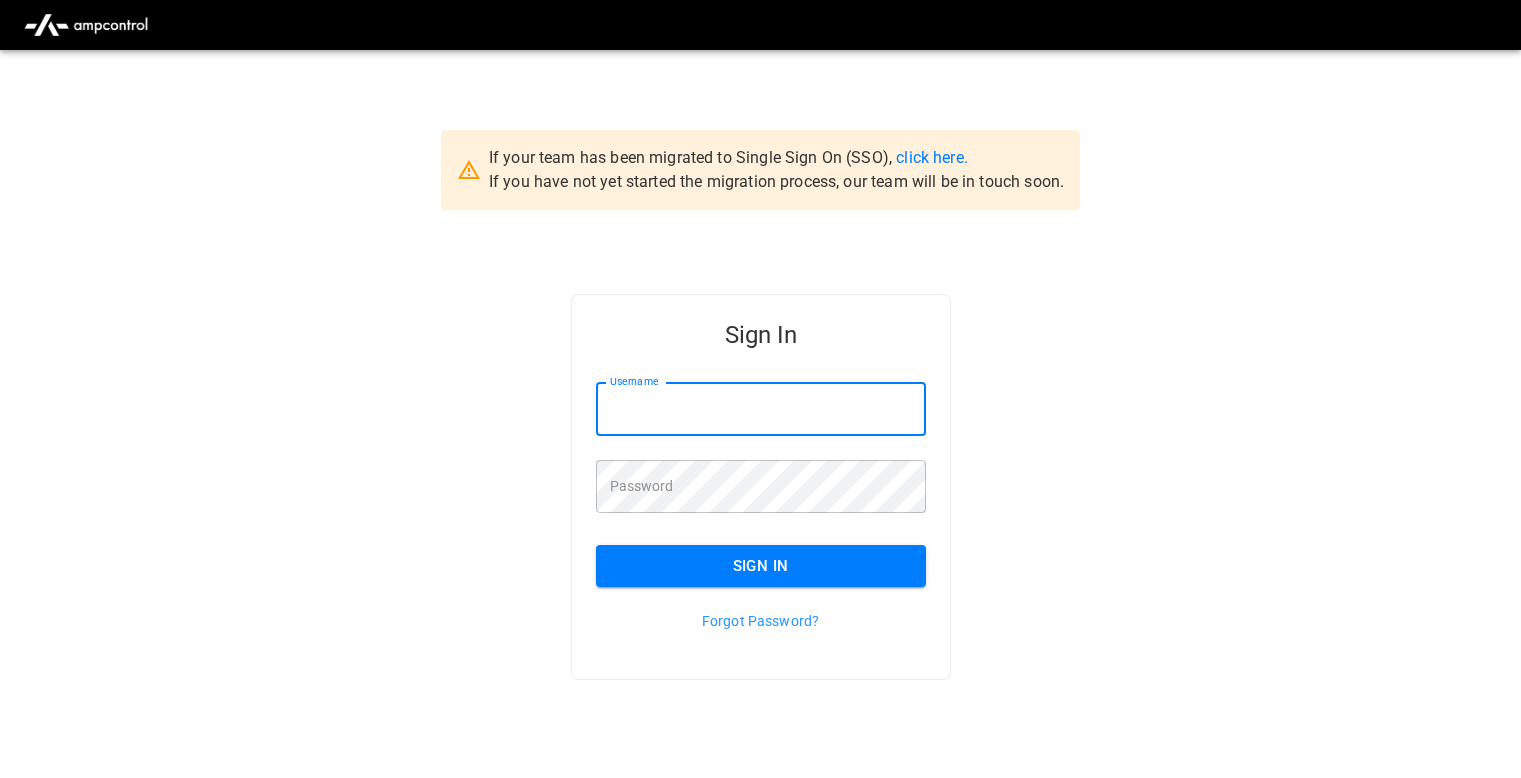 paste on "**********" 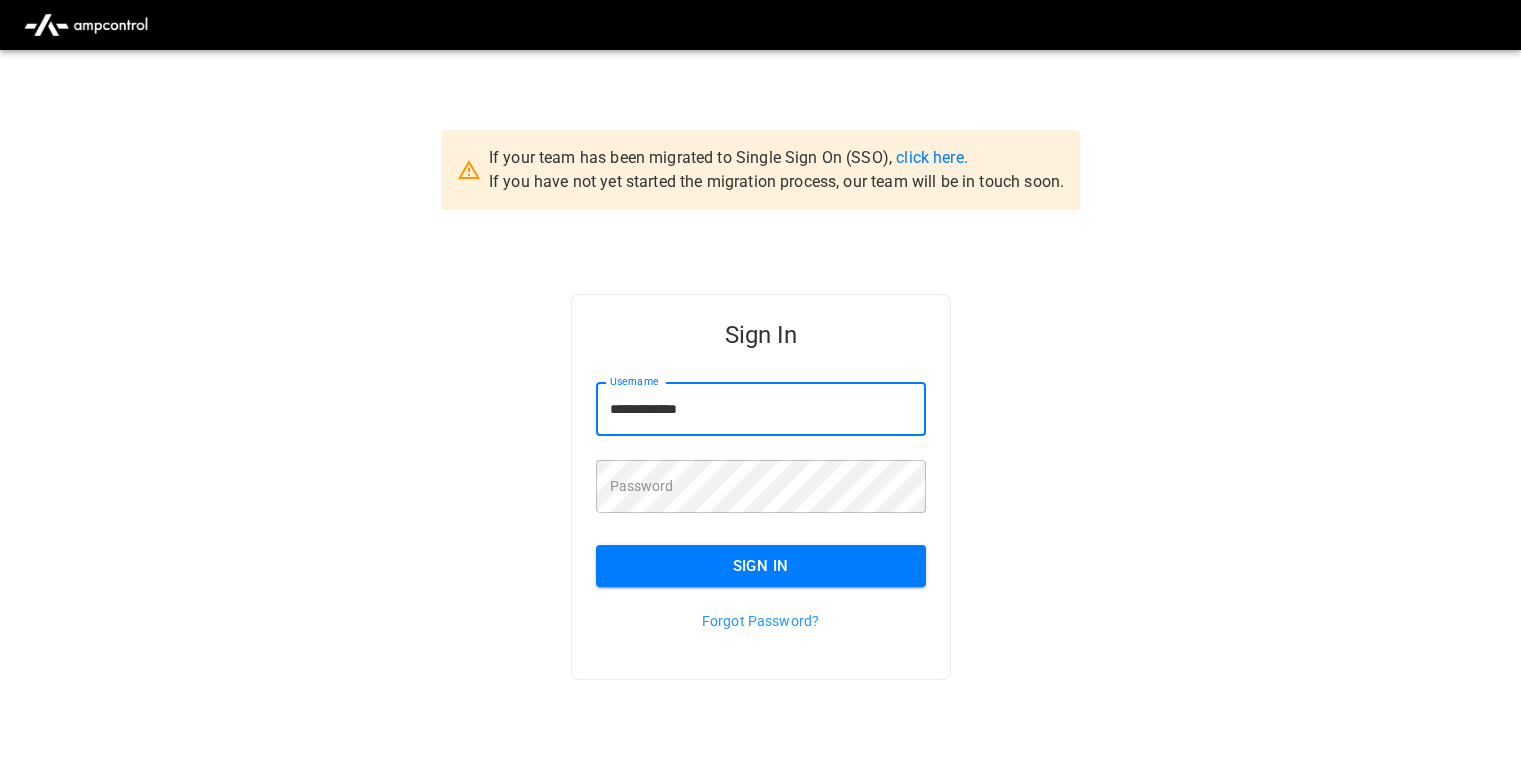 type on "**********" 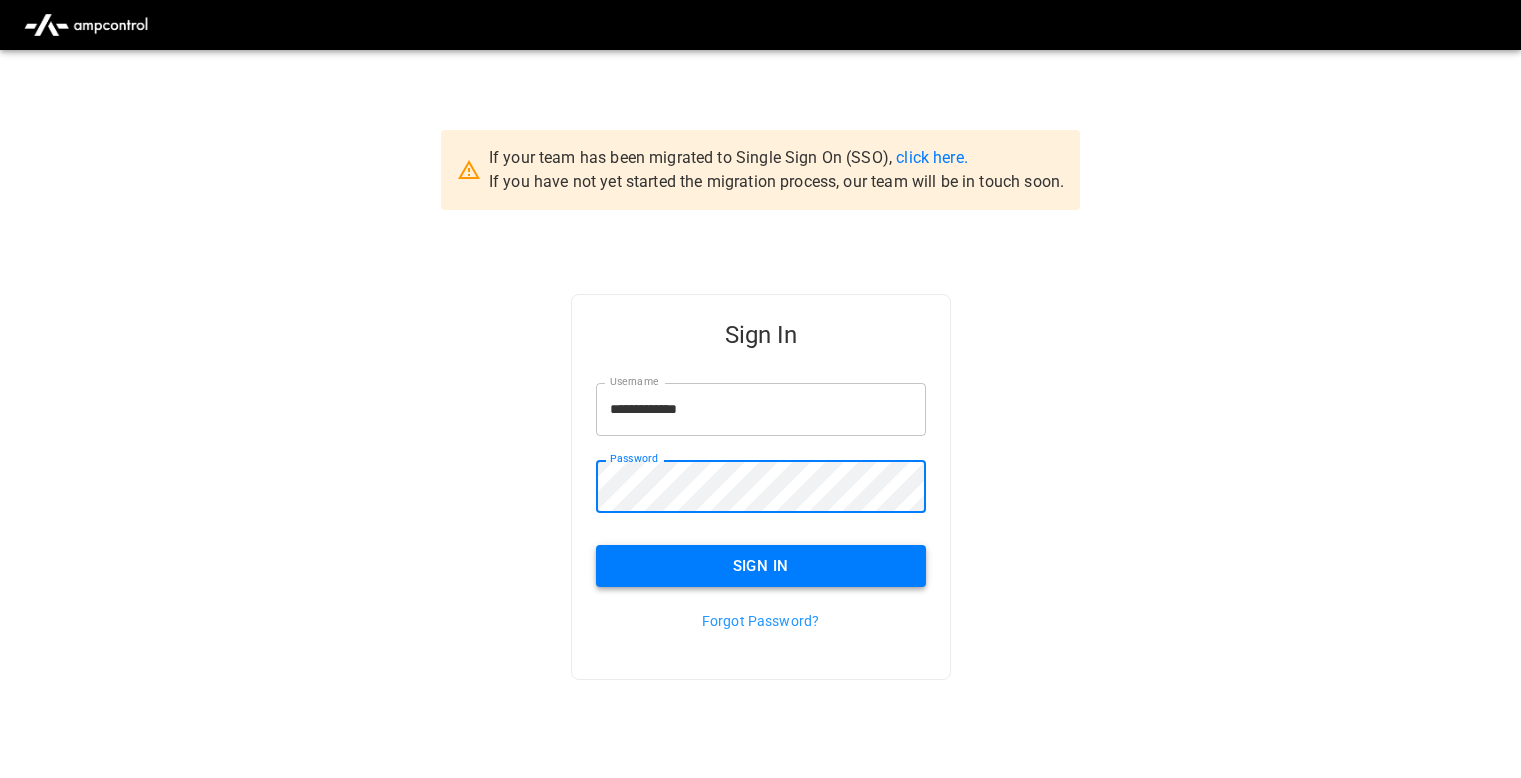 click on "Sign In" at bounding box center [761, 566] 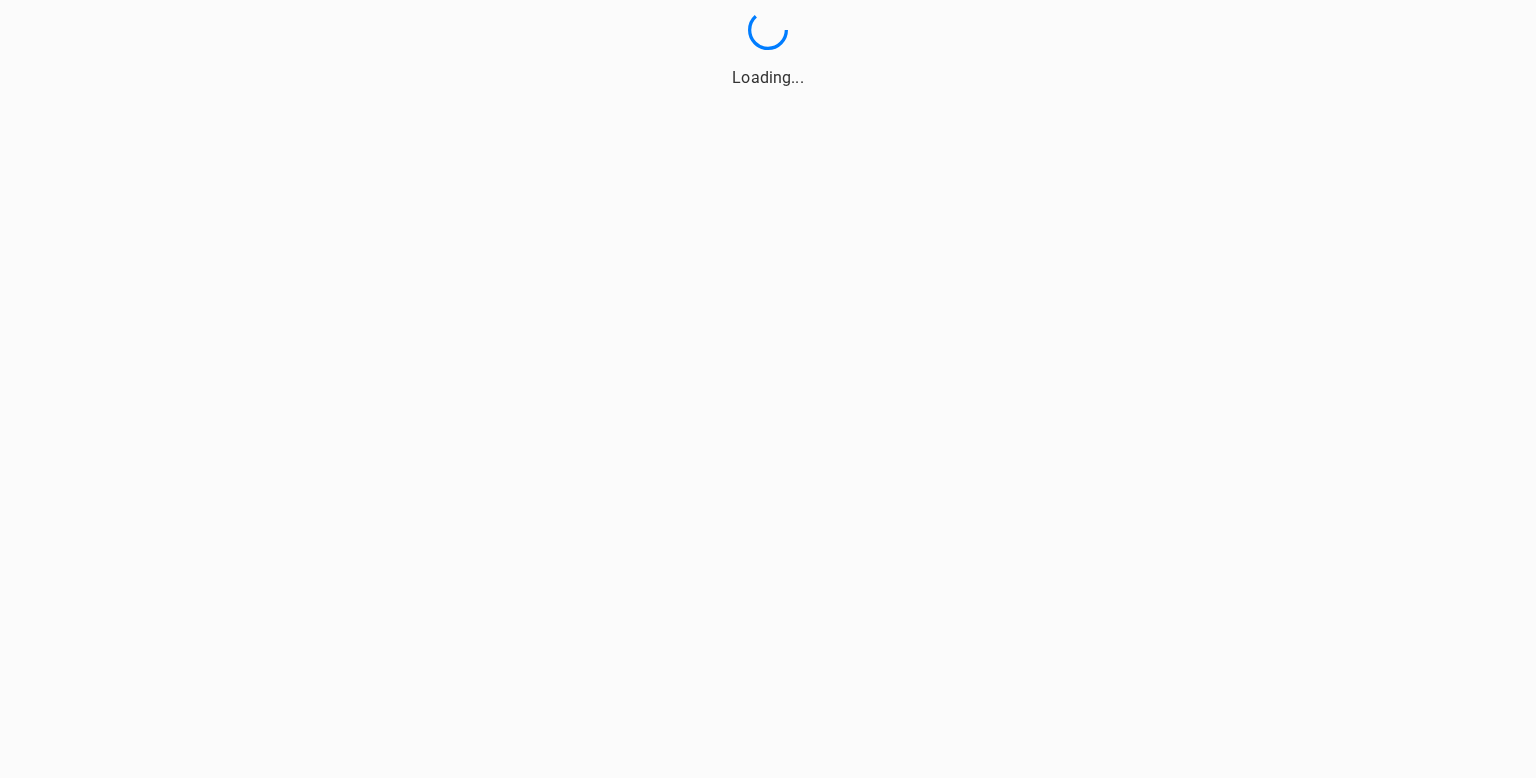 scroll, scrollTop: 0, scrollLeft: 0, axis: both 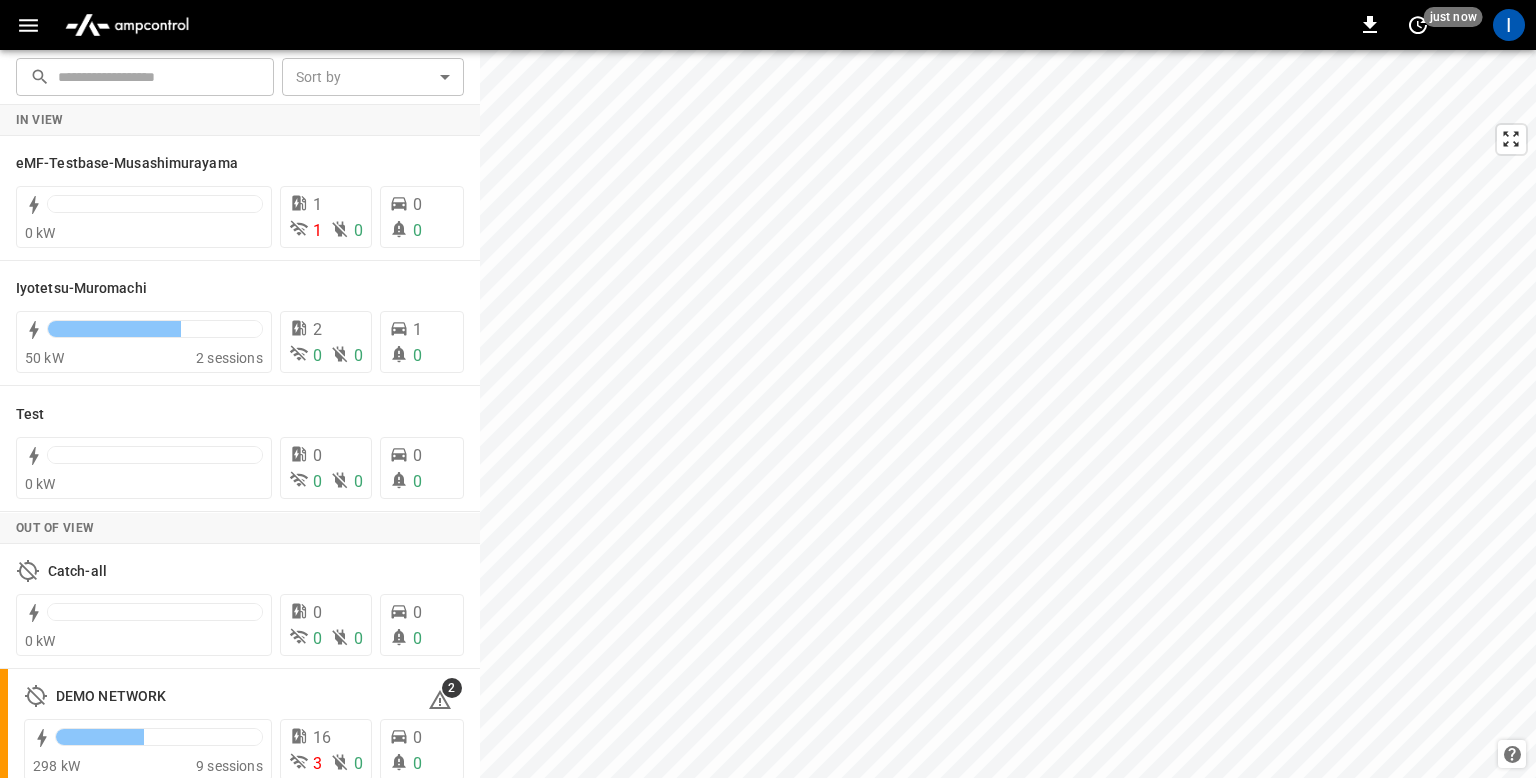 click at bounding box center (127, 25) 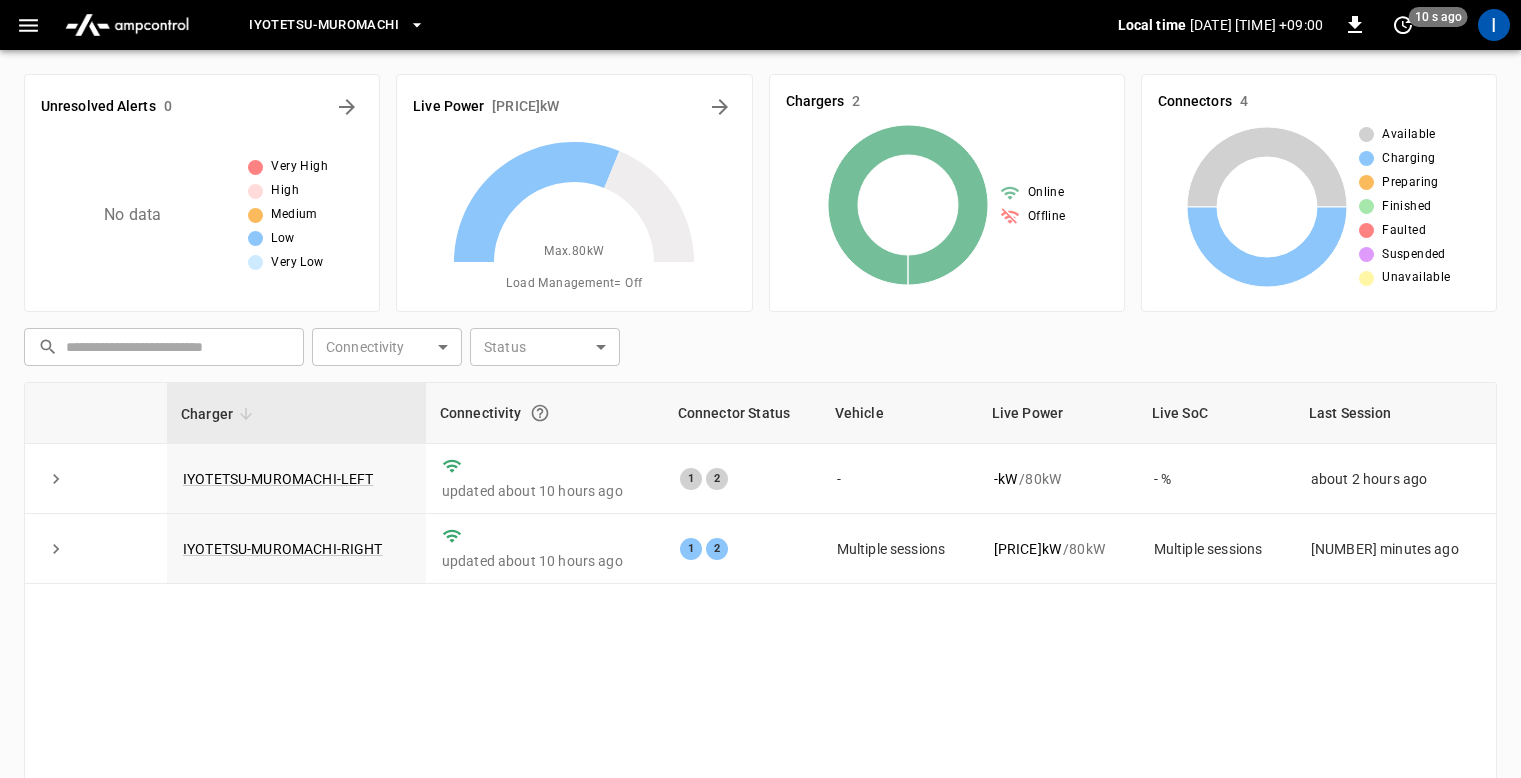 click at bounding box center [417, 25] 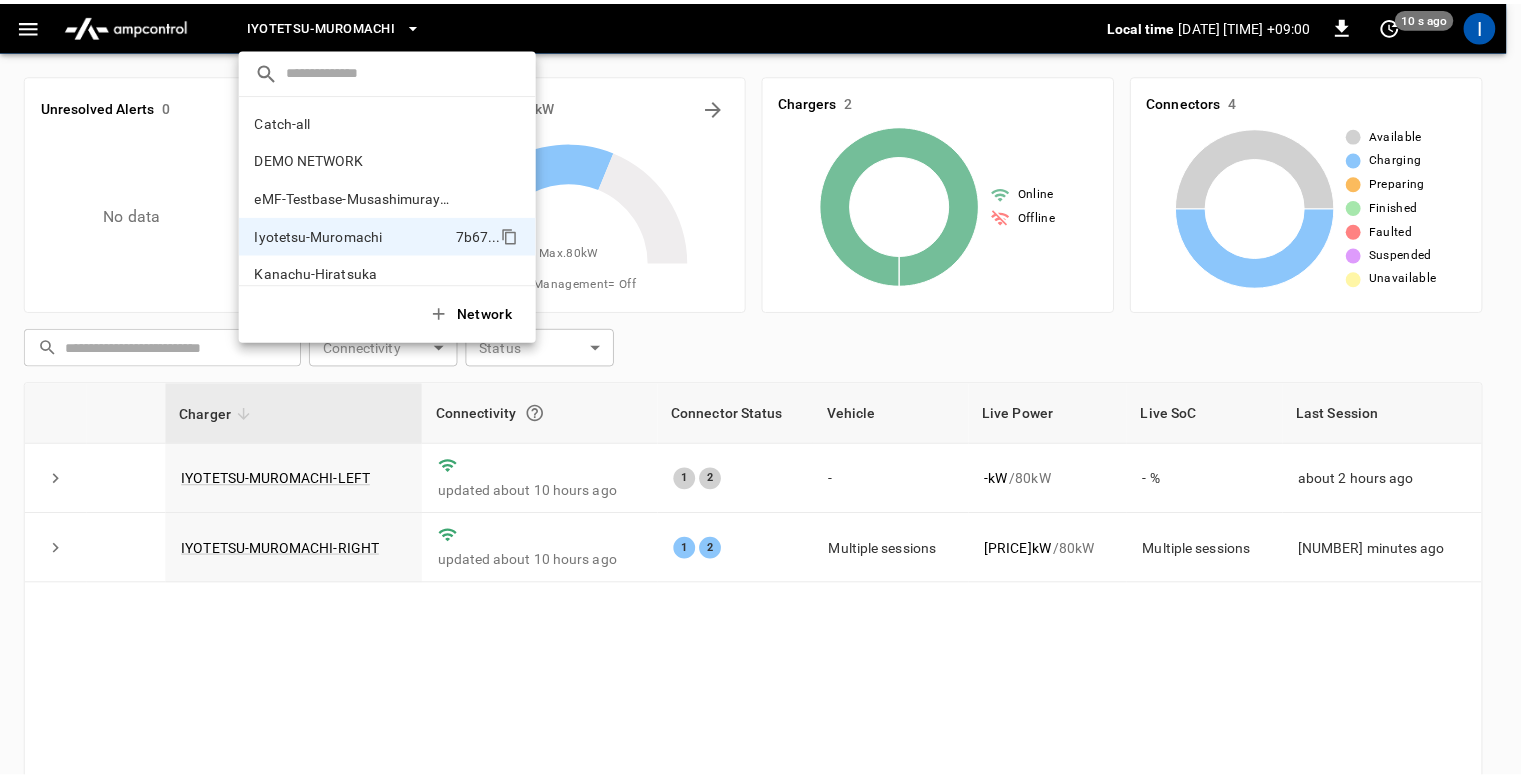 scroll, scrollTop: 54, scrollLeft: 0, axis: vertical 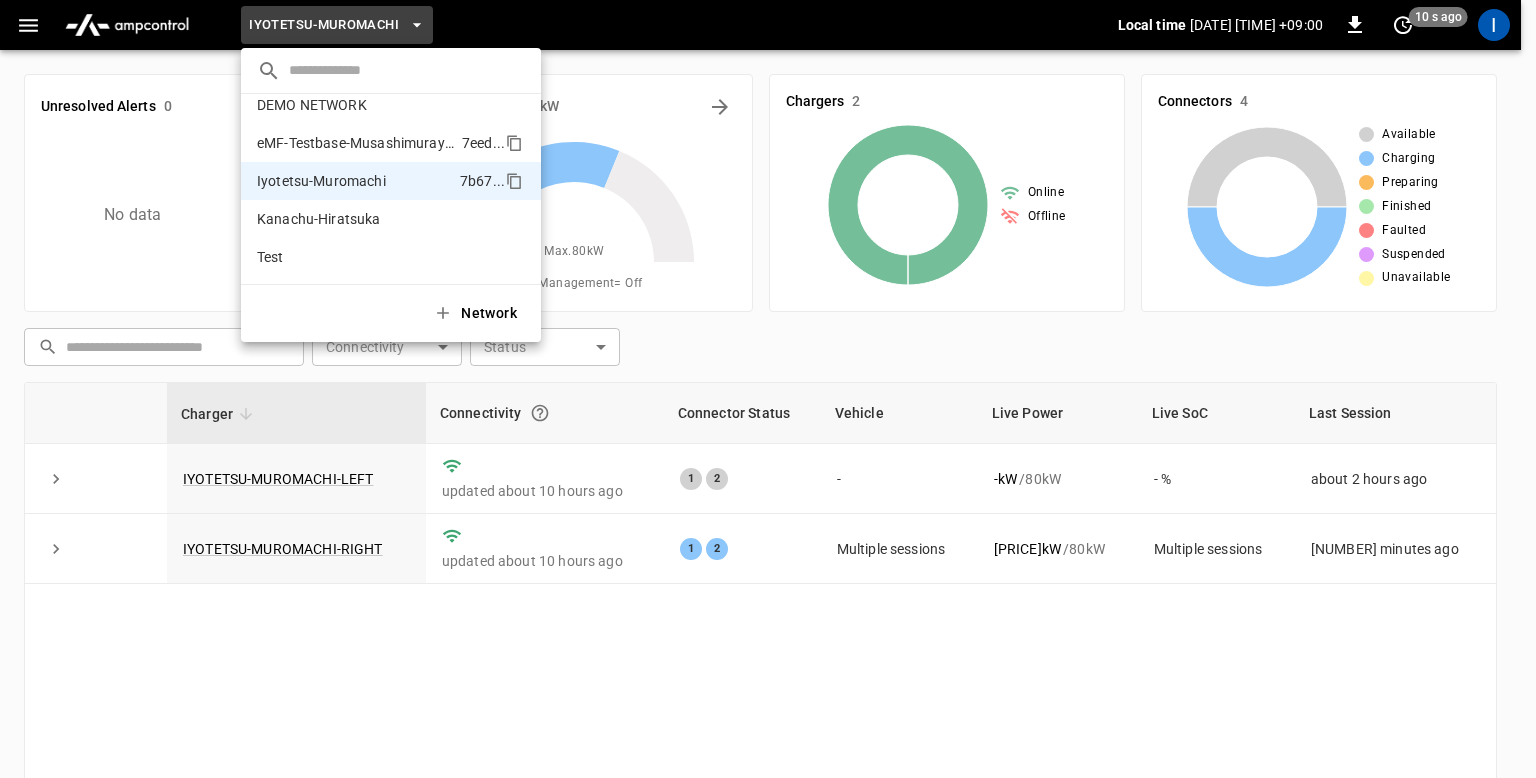 click on "eMF-Testbase-Musashimurayama" at bounding box center [285, 67] 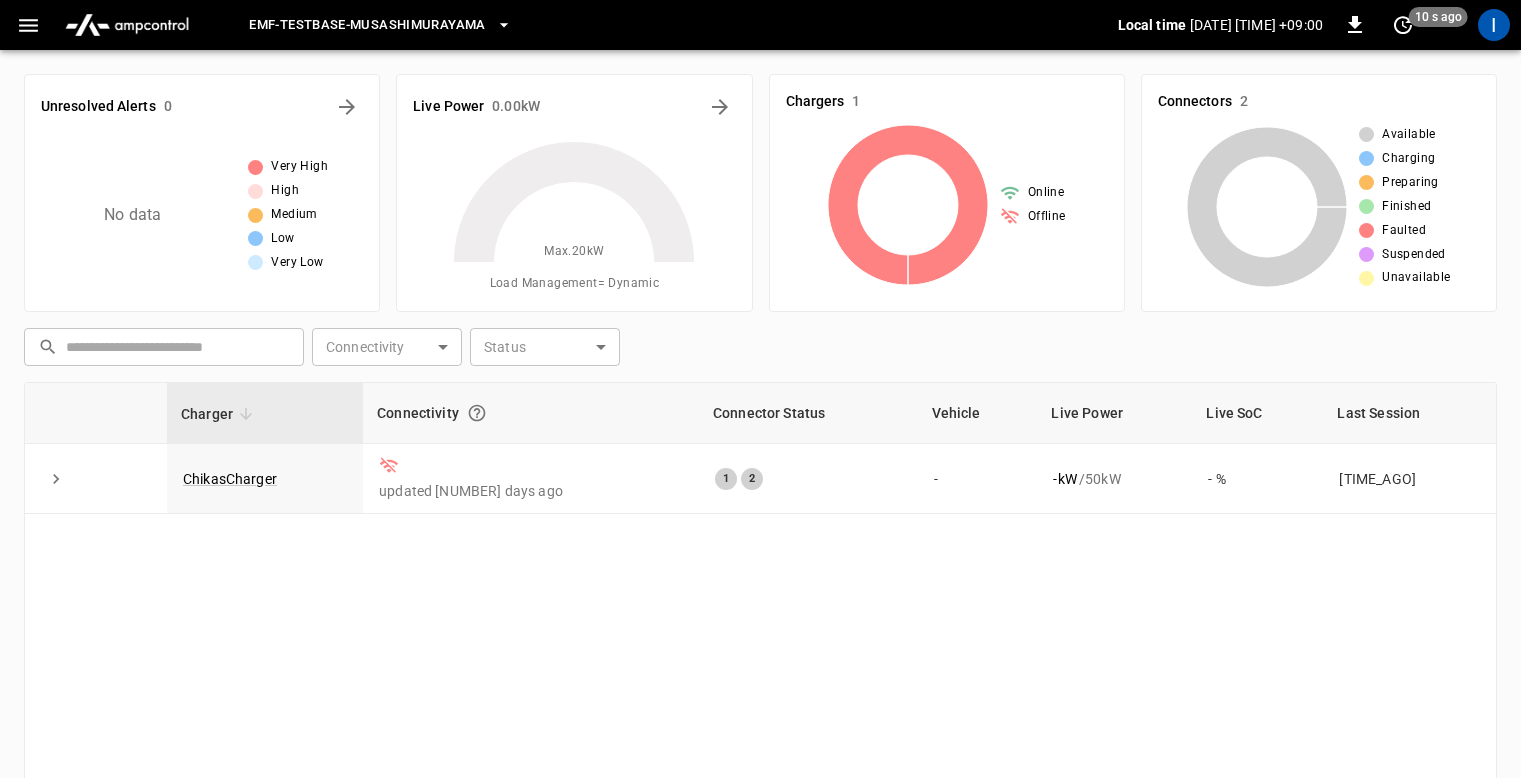 click on "Charger Connectivity Connector Status Vehicle Live Power Live SoC Last Session ChikasCharger updated [DAYS] ago 1 2 - -  kW /  50  kW - % [DAYS] ago" at bounding box center [760, 654] 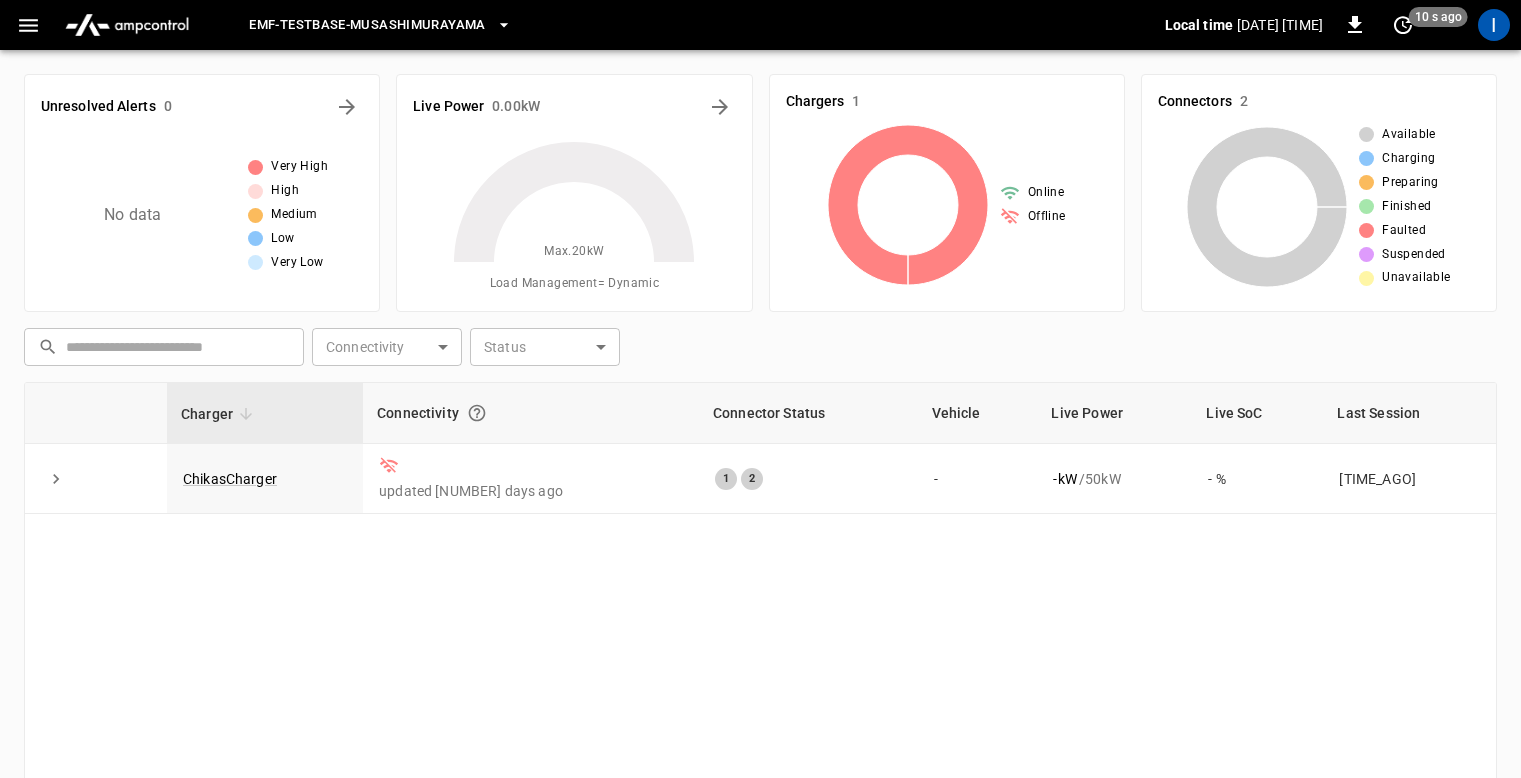 click on "Charger Connectivity Connector Status Vehicle Live Power Live SoC Last Session ChikasCharger updated [DAYS] ago 1 2 - -  kW /  50  kW - % [DAYS] ago" at bounding box center [760, 654] 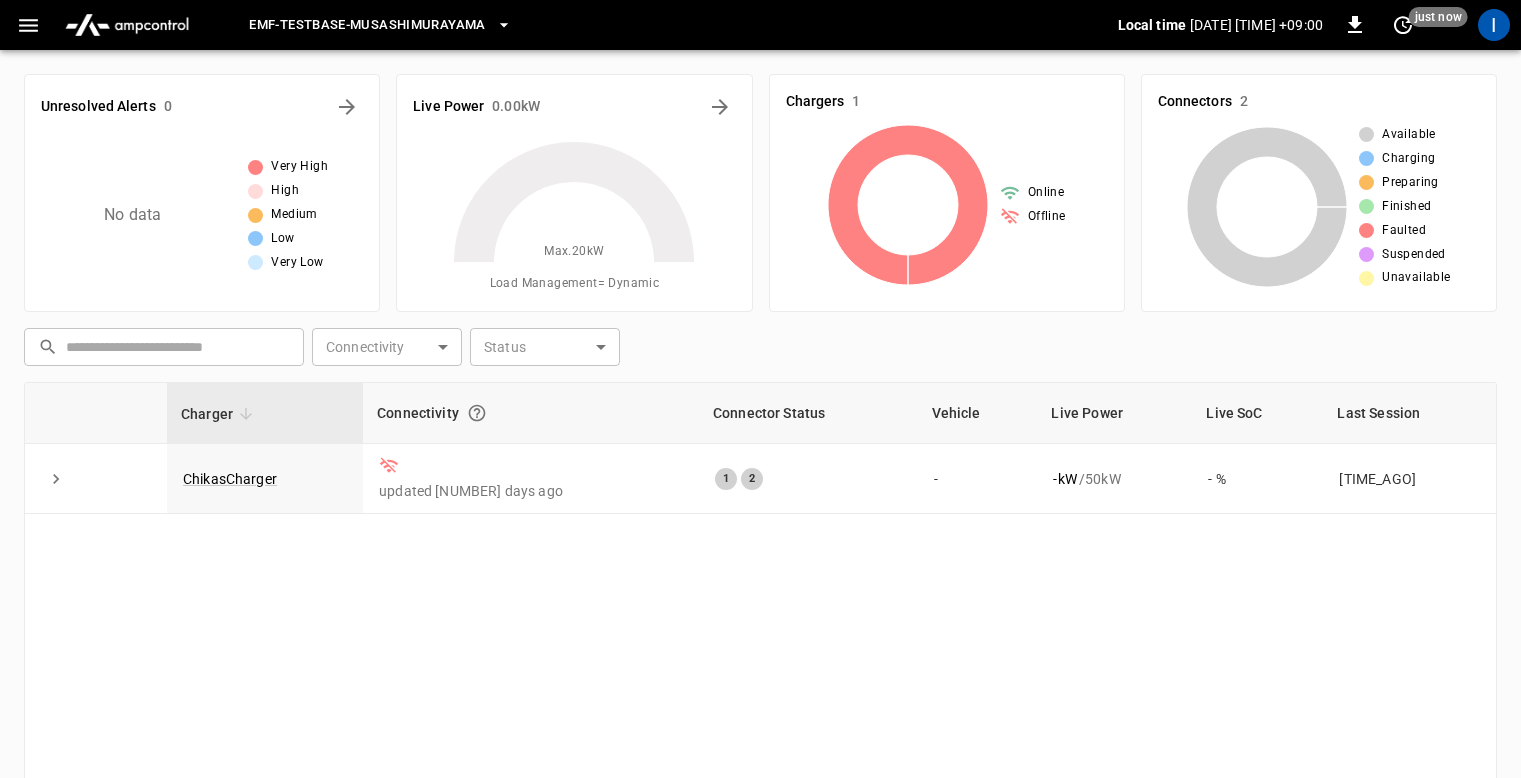 click on "Charger Connectivity Connector Status Vehicle Live Power Live SoC Last Session ChikasCharger updated [DAYS] ago 1 2 - -  kW /  50  kW - % [DAYS] ago" at bounding box center [760, 654] 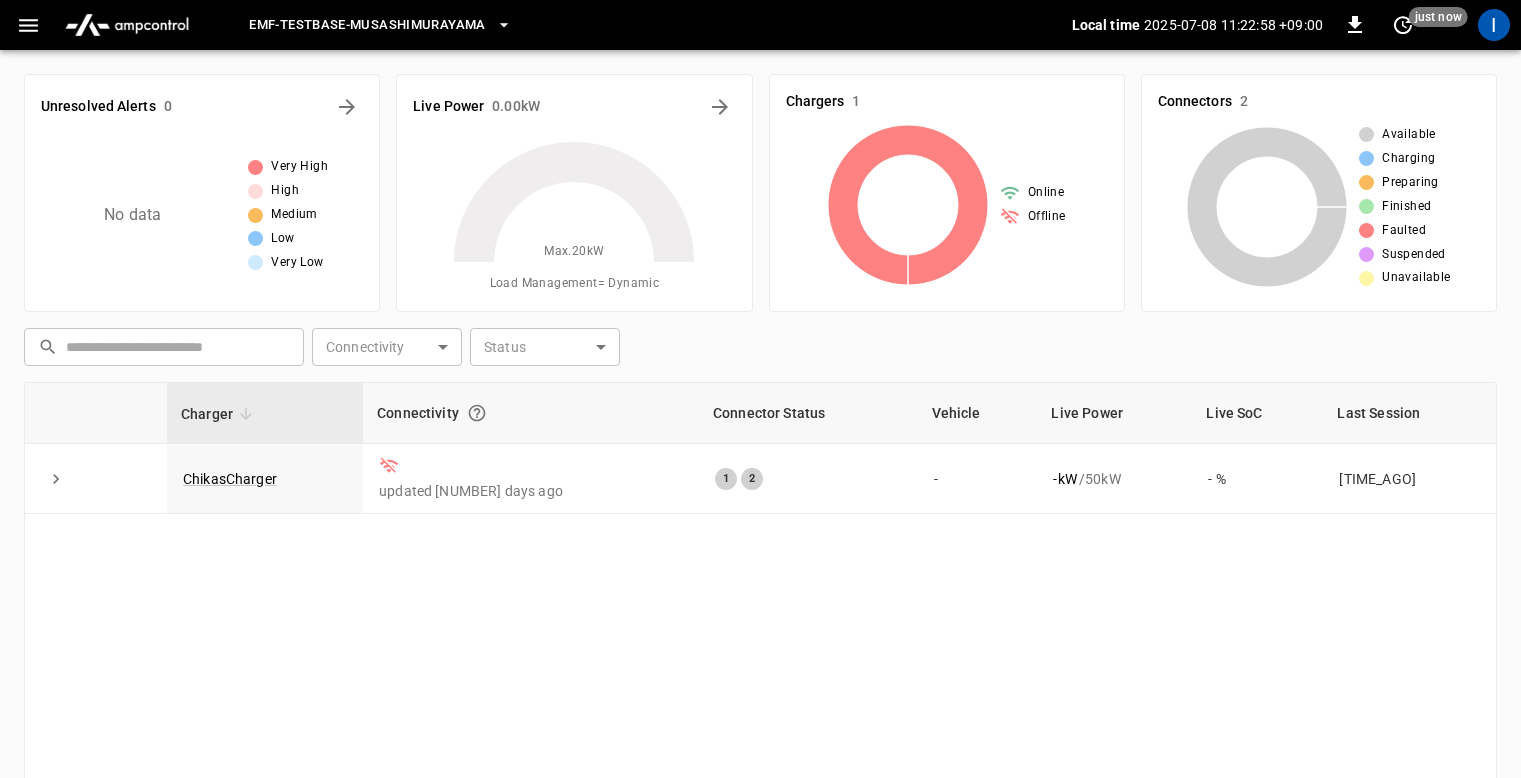 click on "Charger Connectivity Connector Status Vehicle Live Power Live SoC Last Session ChikasCharger updated [DAYS] ago 1 2 - -  kW /  50  kW - % [DAYS] ago" at bounding box center [760, 654] 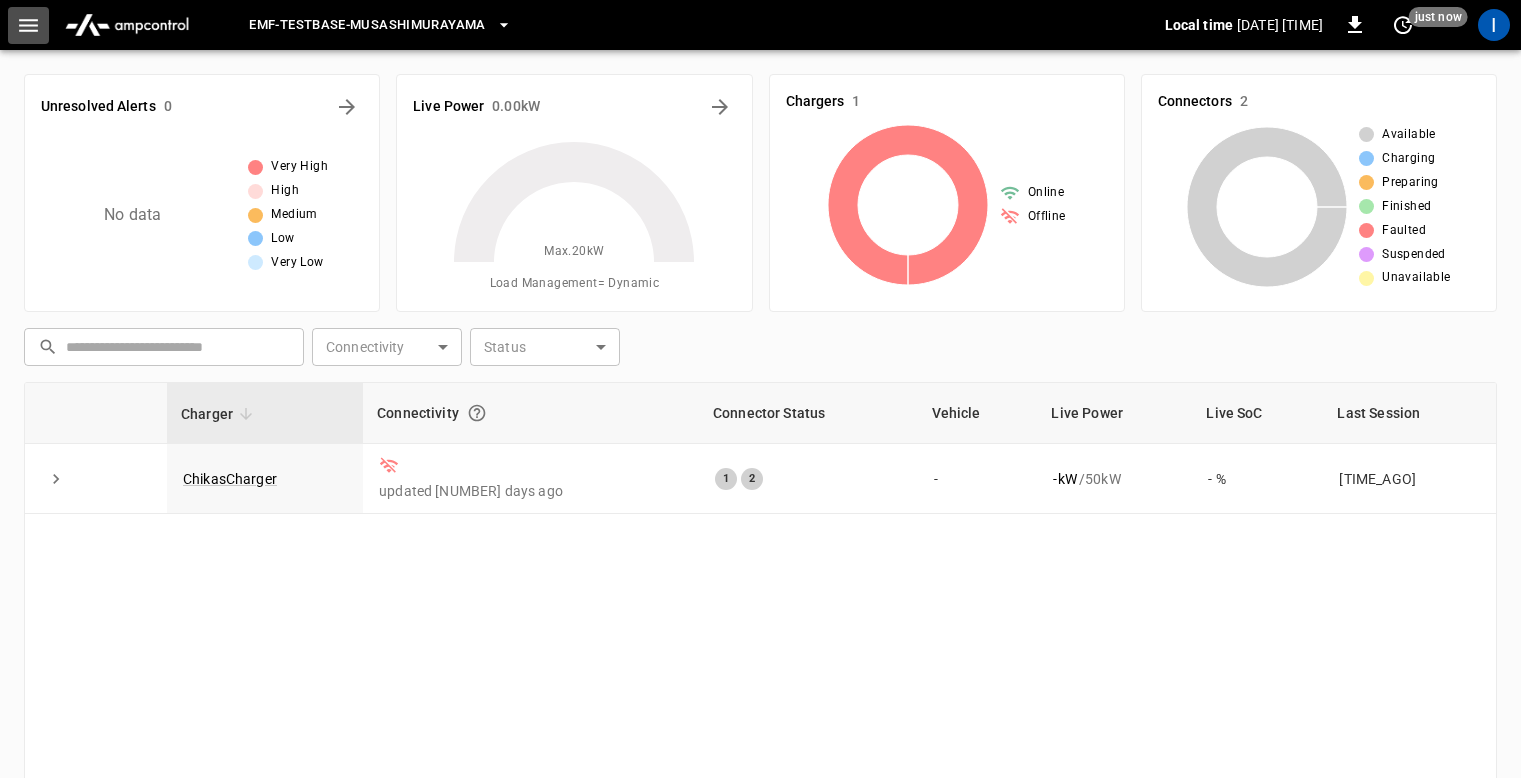 click at bounding box center (28, 25) 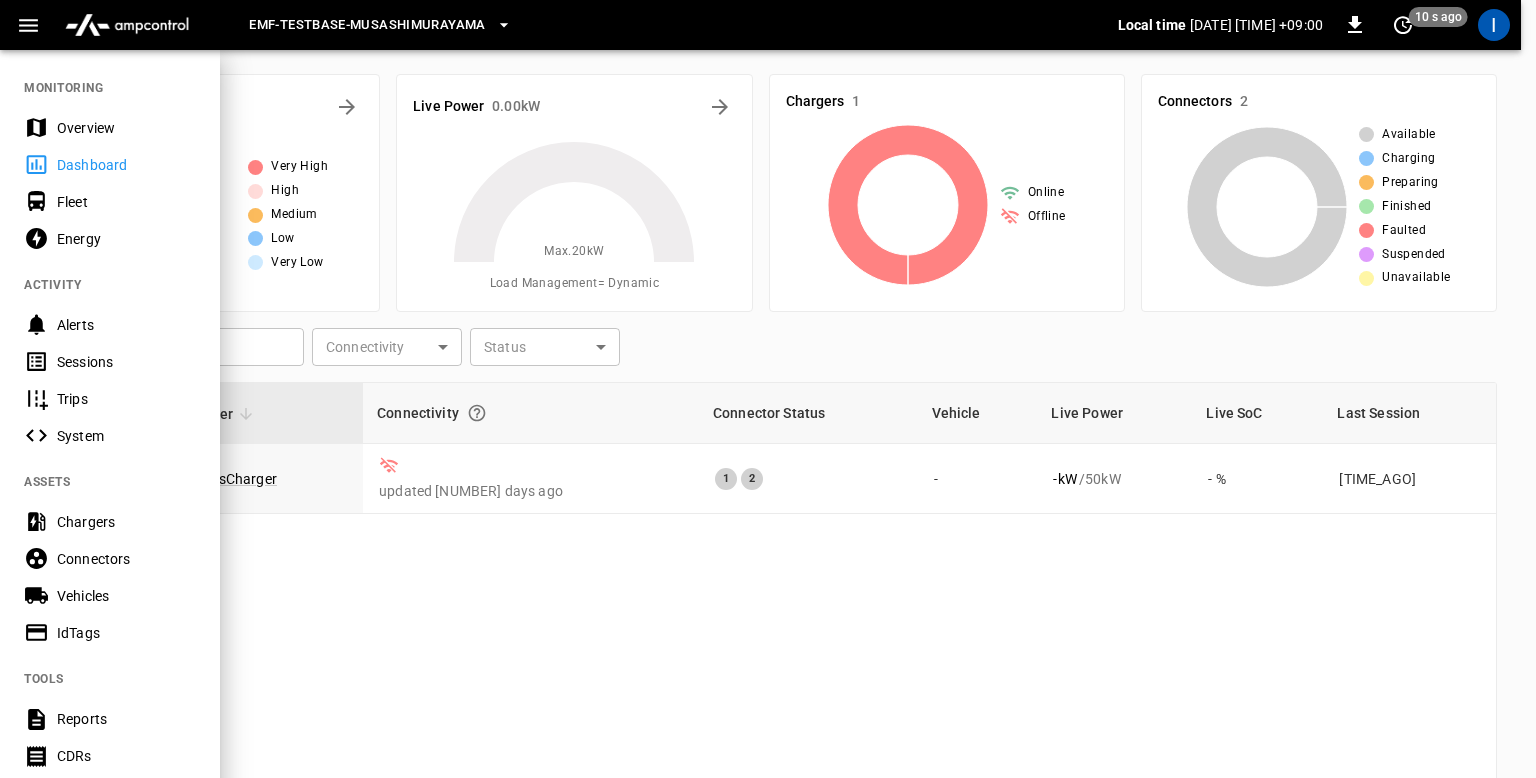 click on "Chargers" at bounding box center (126, 522) 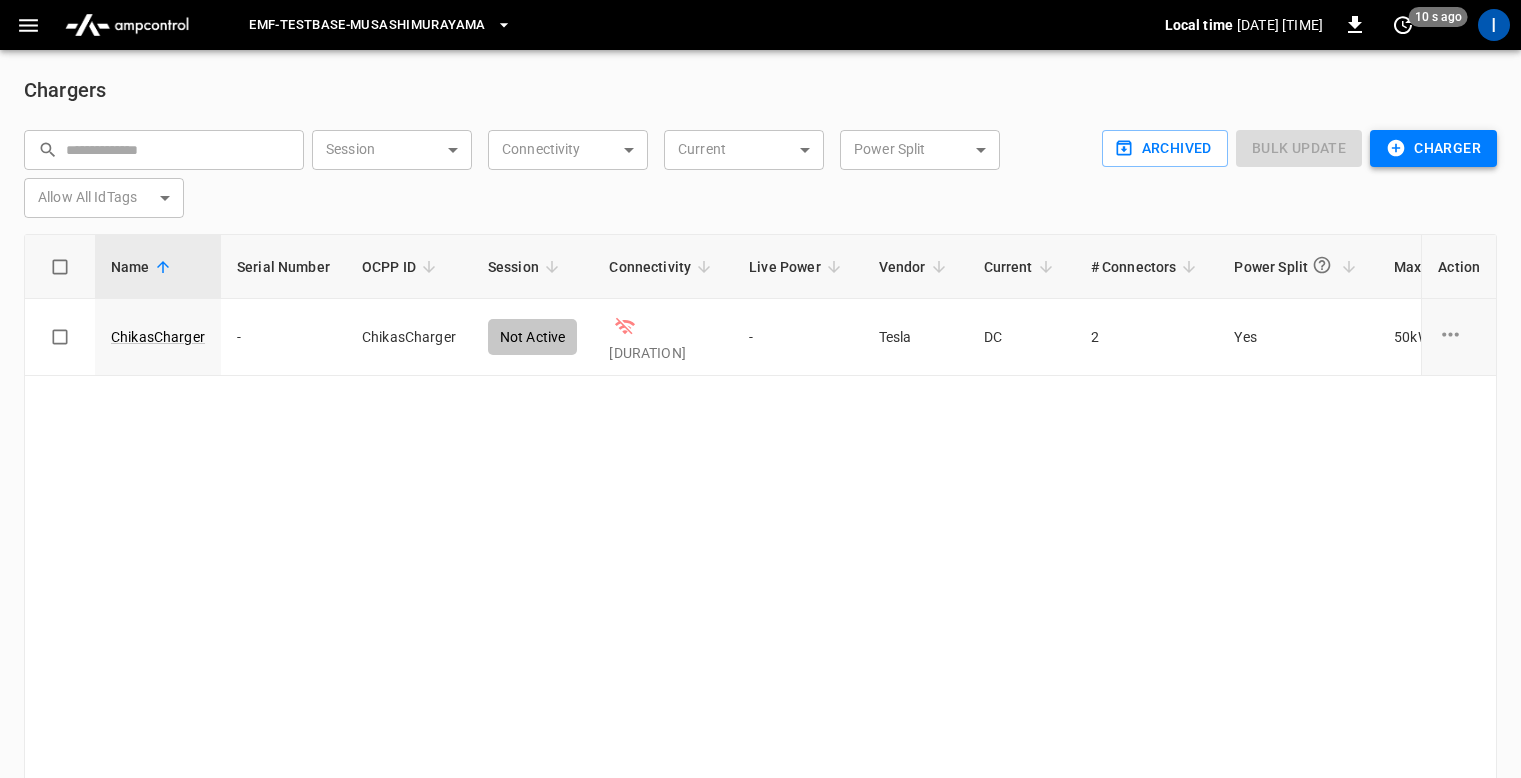 click at bounding box center [1396, 148] 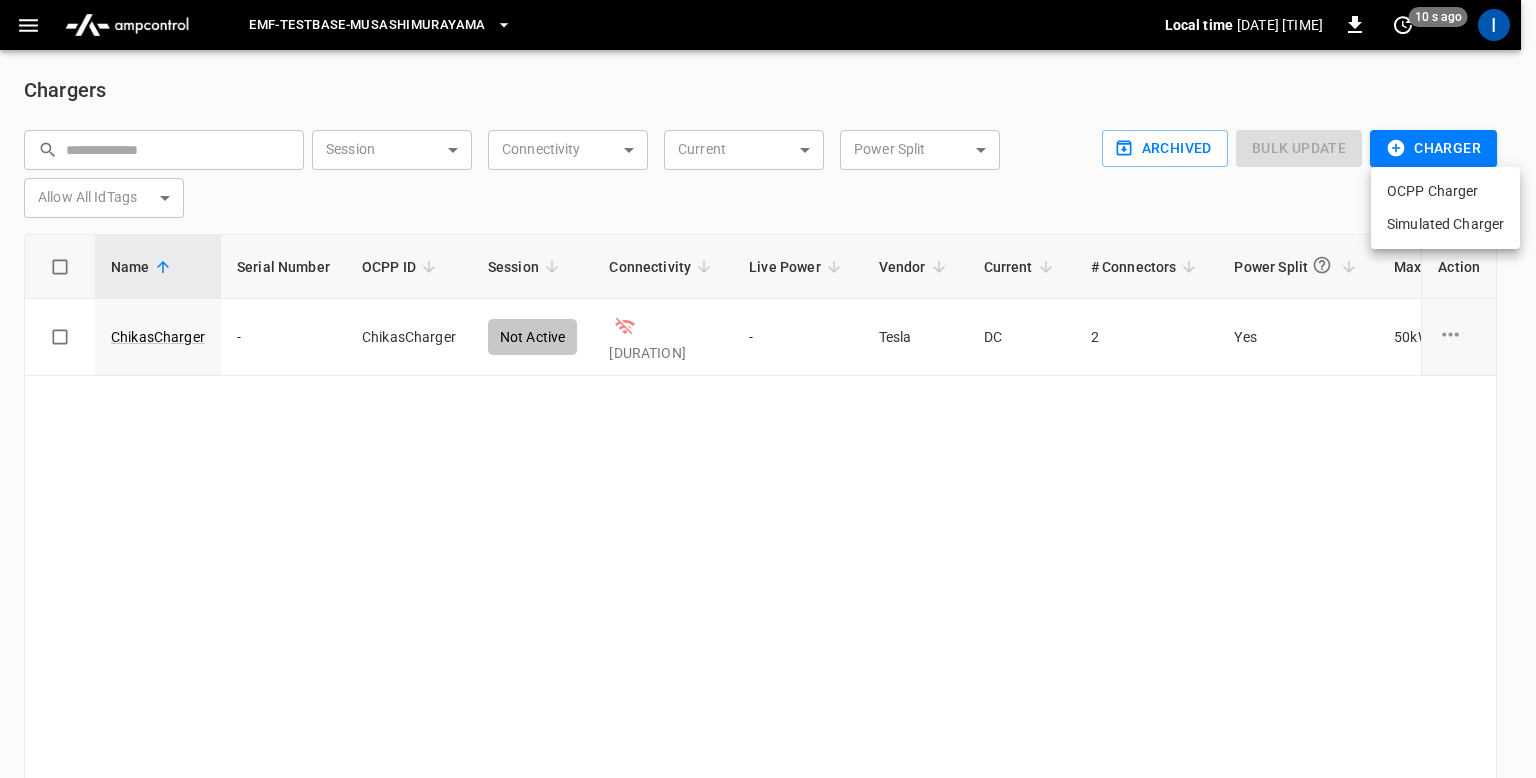 click at bounding box center (768, 389) 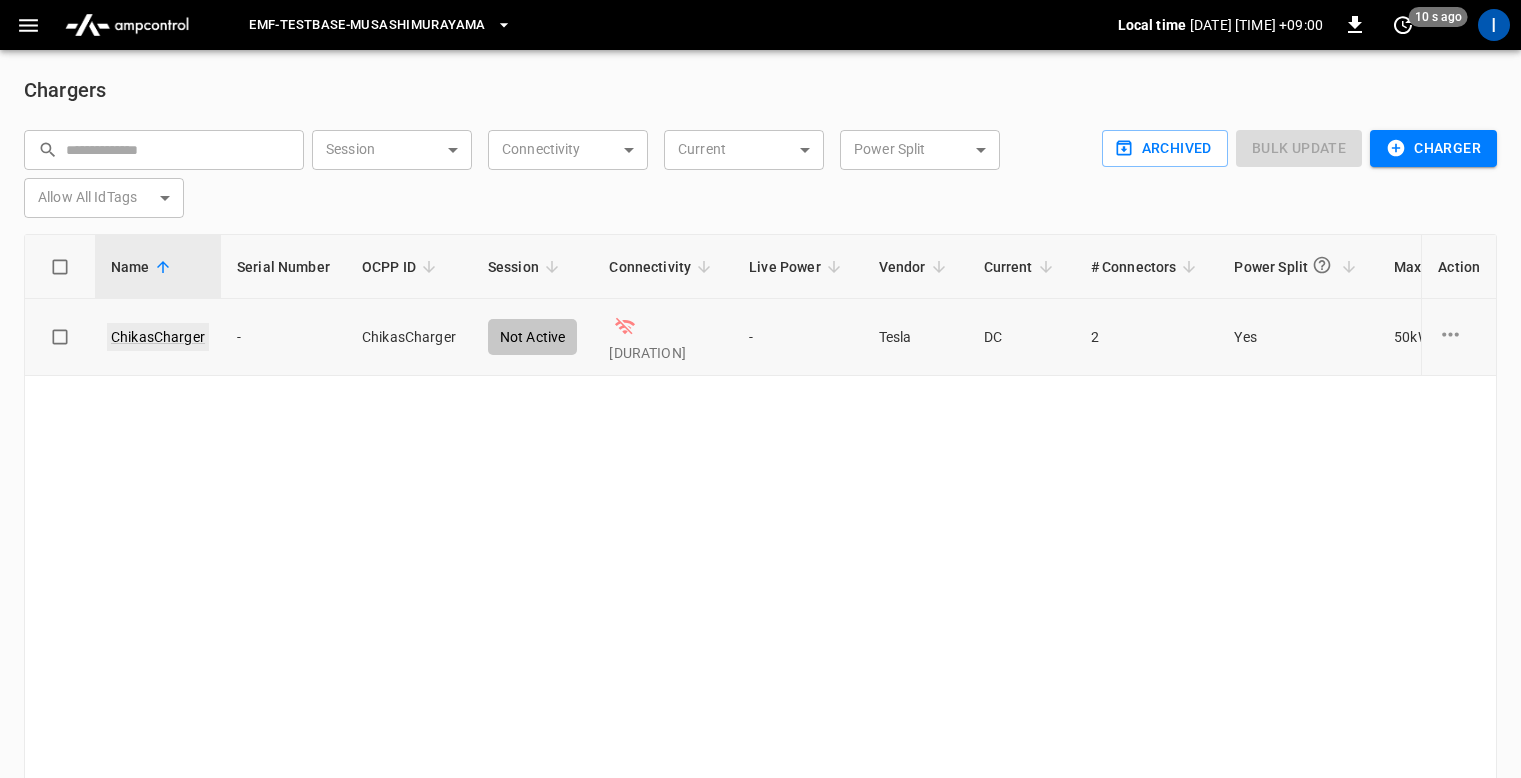 click on "ChikasCharger" at bounding box center [158, 337] 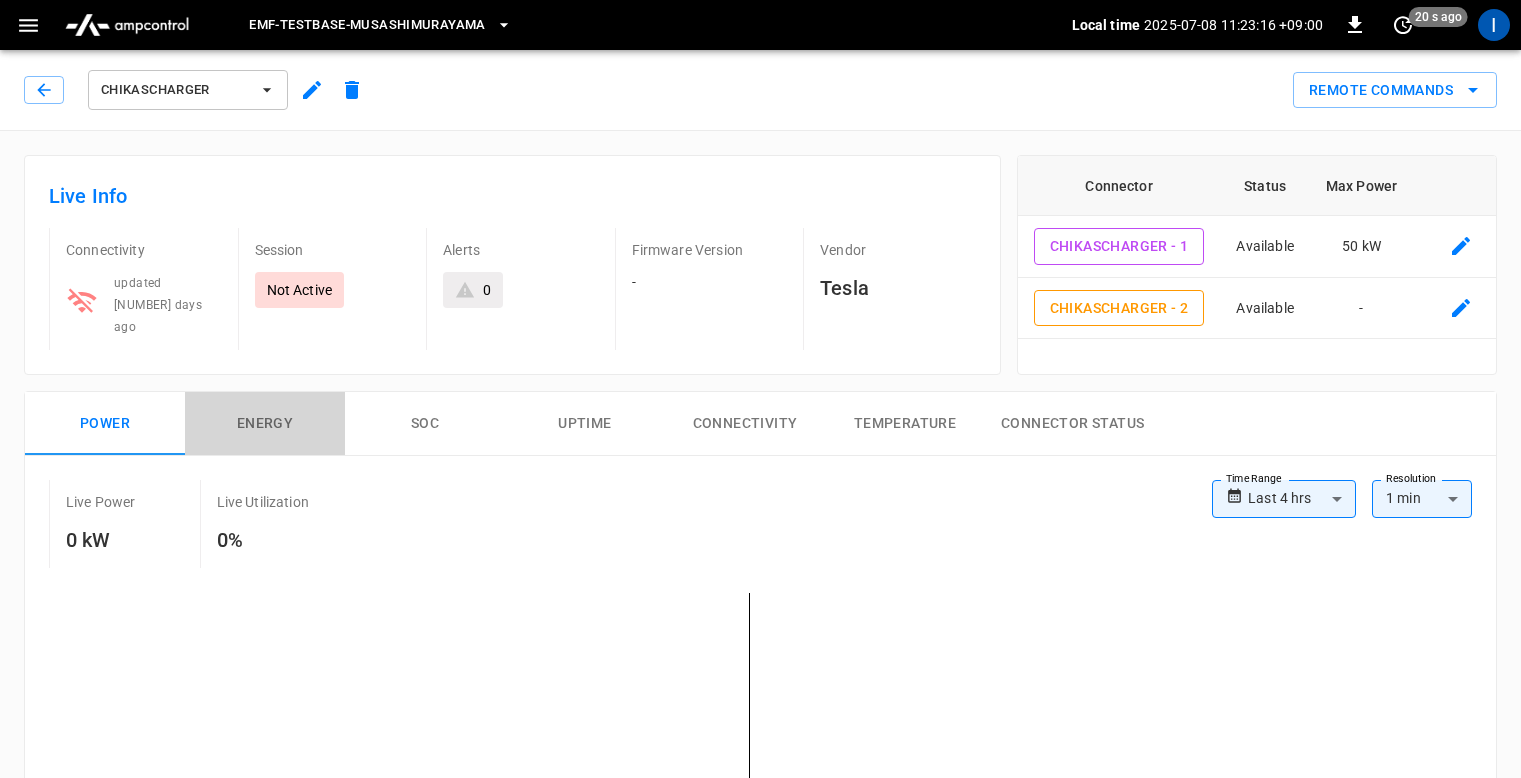 click on "Energy" at bounding box center [265, 424] 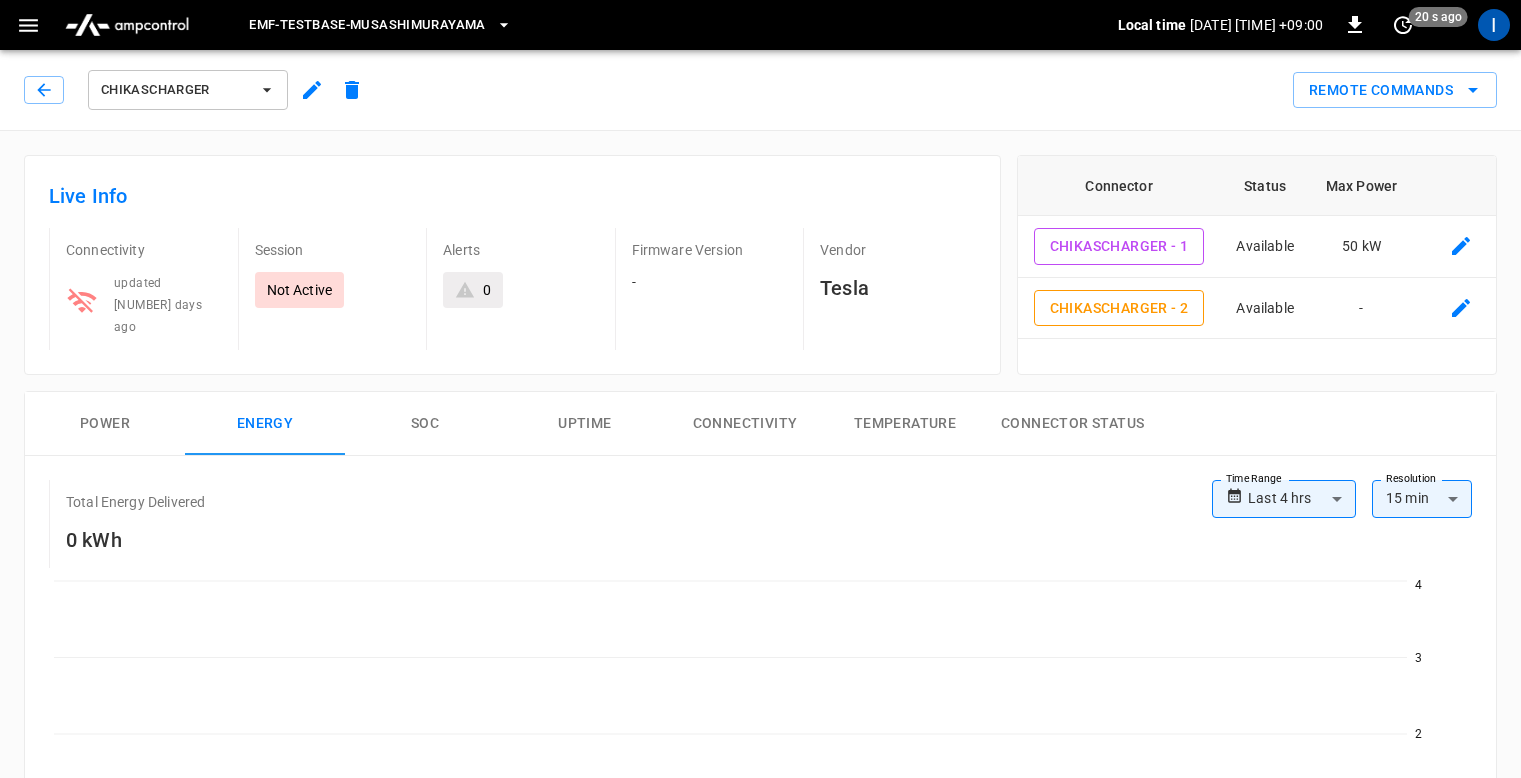click on "SOC" at bounding box center (425, 424) 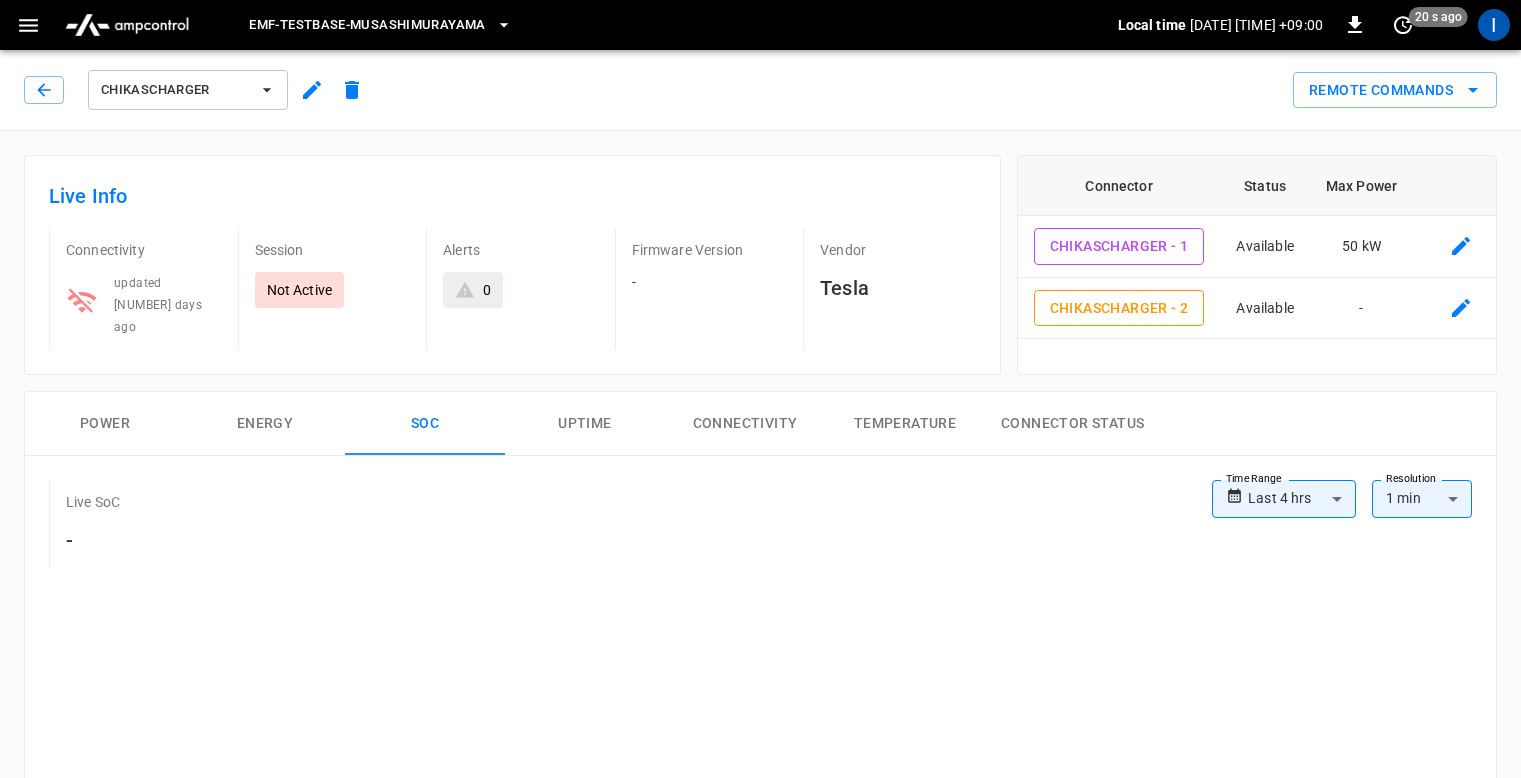 click on "Uptime" at bounding box center [585, 424] 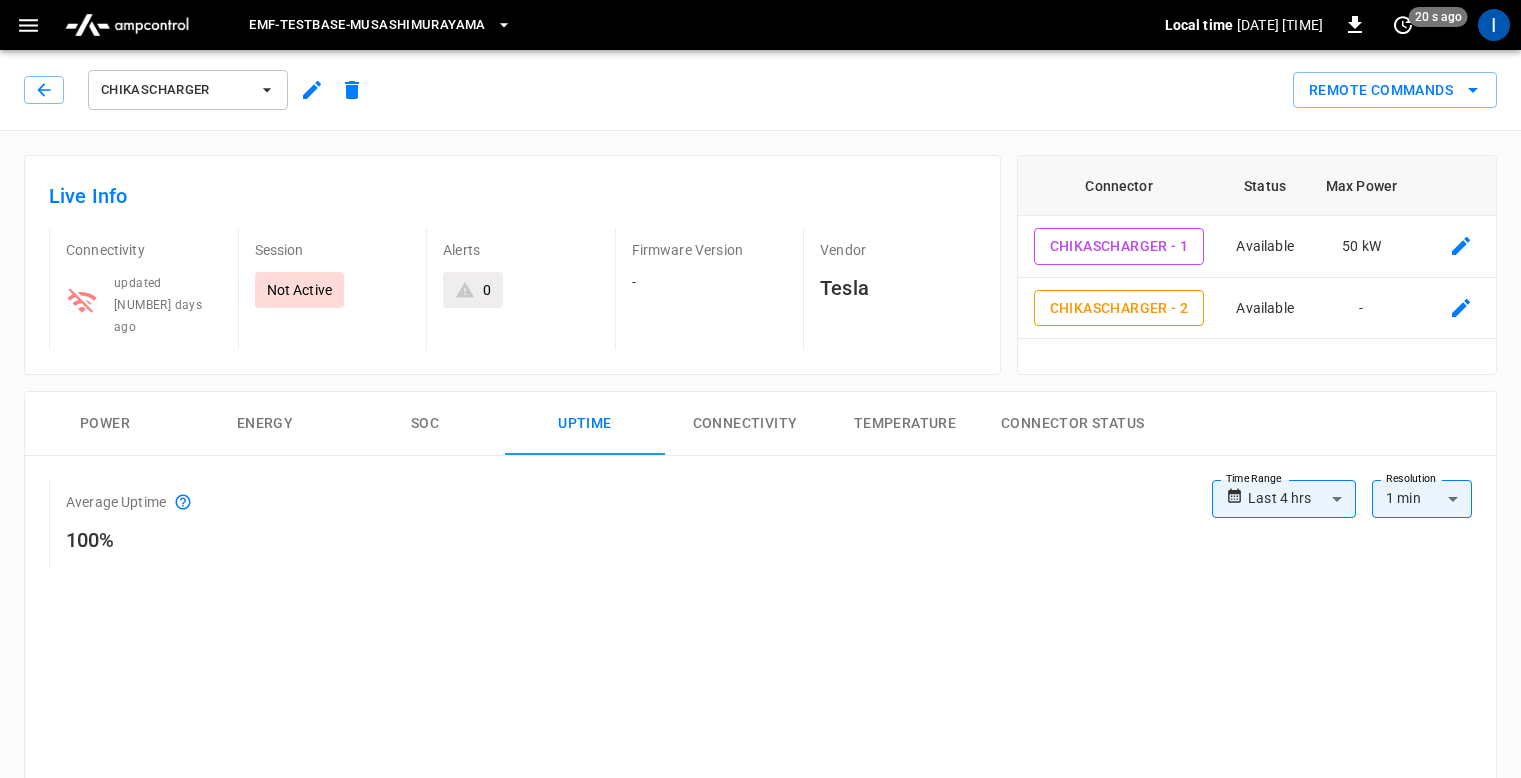click on "Connectivity" at bounding box center [745, 424] 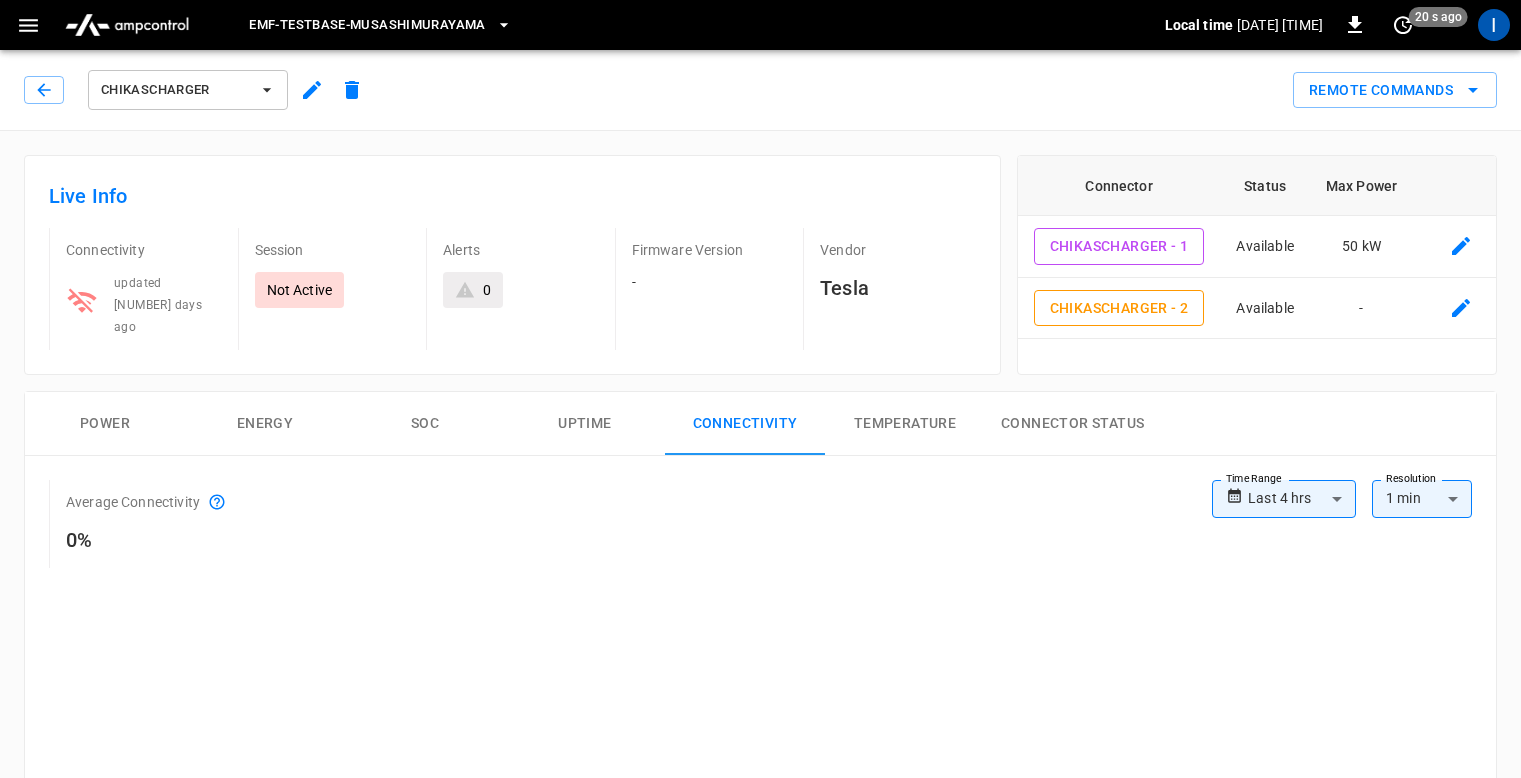 click on "Temperature" at bounding box center [905, 424] 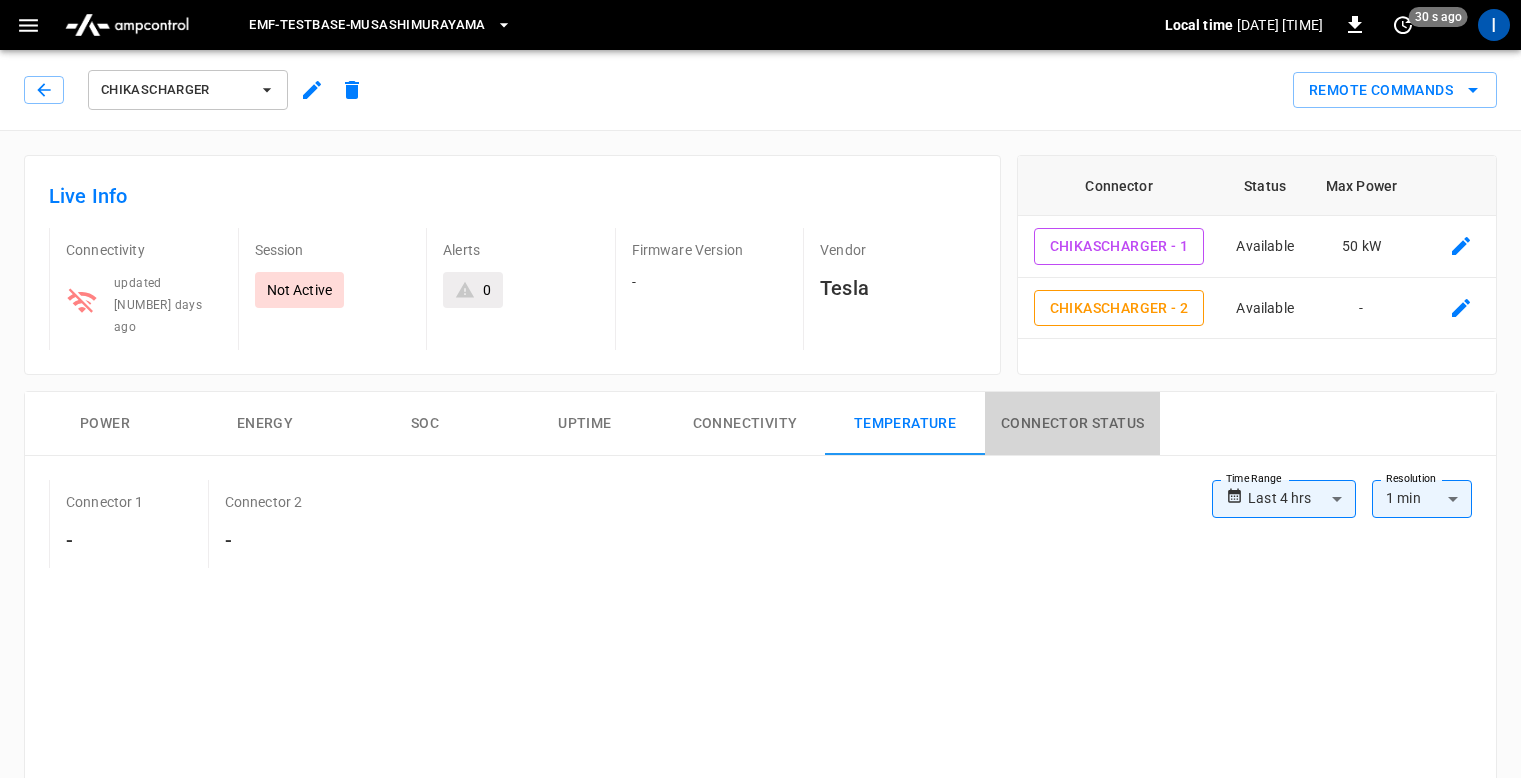 click on "Connector Status" at bounding box center [1072, 424] 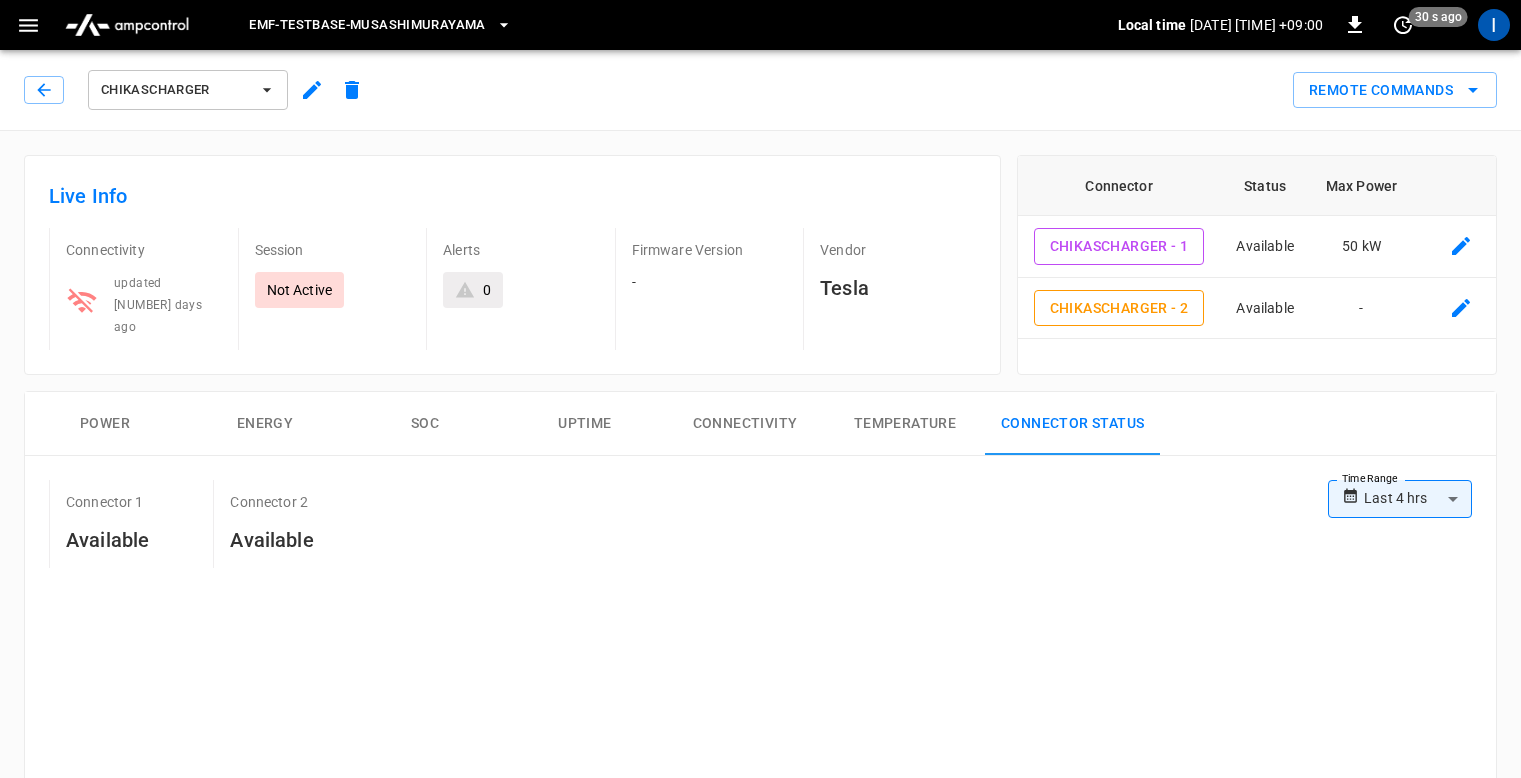click at bounding box center (312, 90) 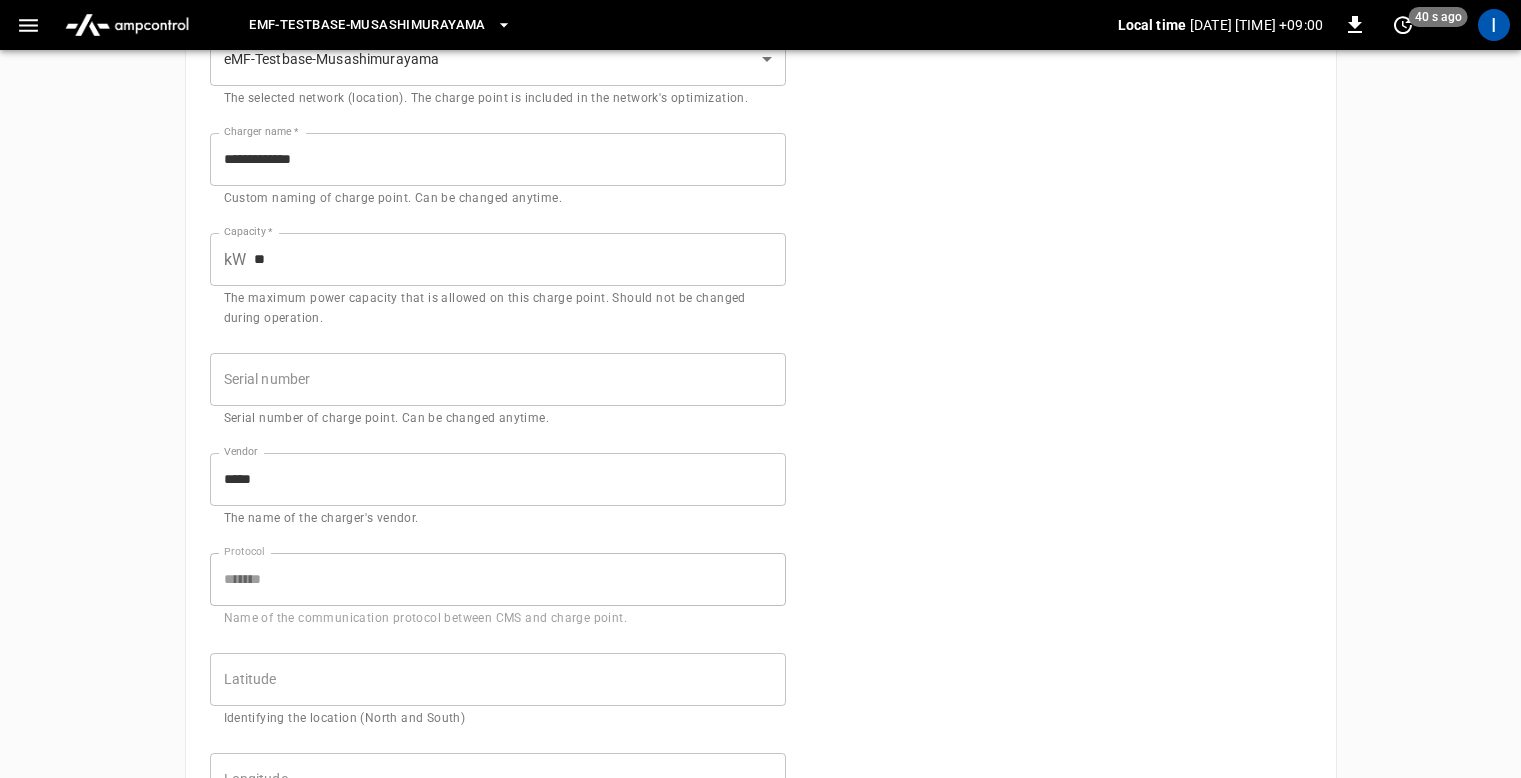 scroll, scrollTop: 0, scrollLeft: 0, axis: both 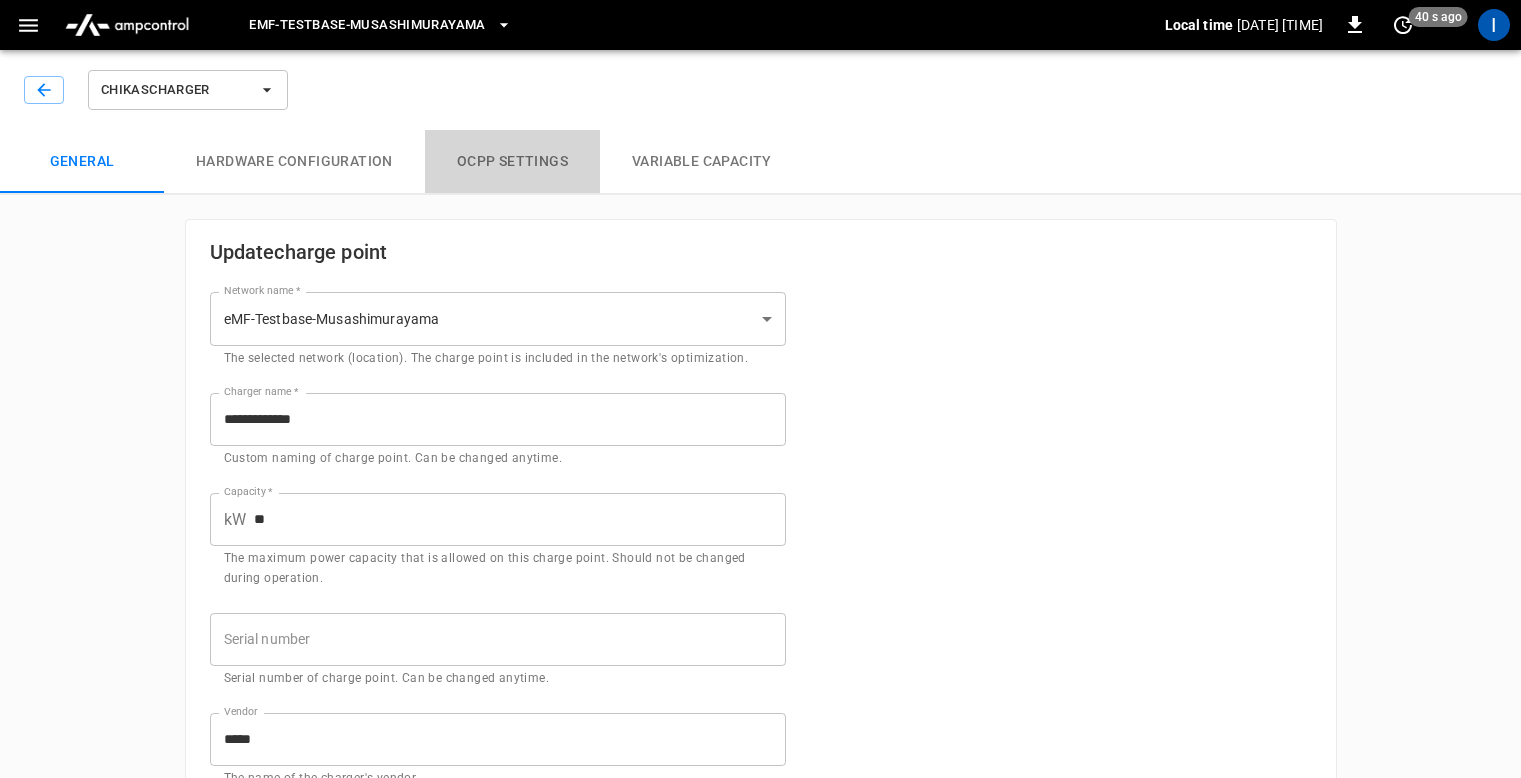 click on "OCPP settings" at bounding box center [512, 162] 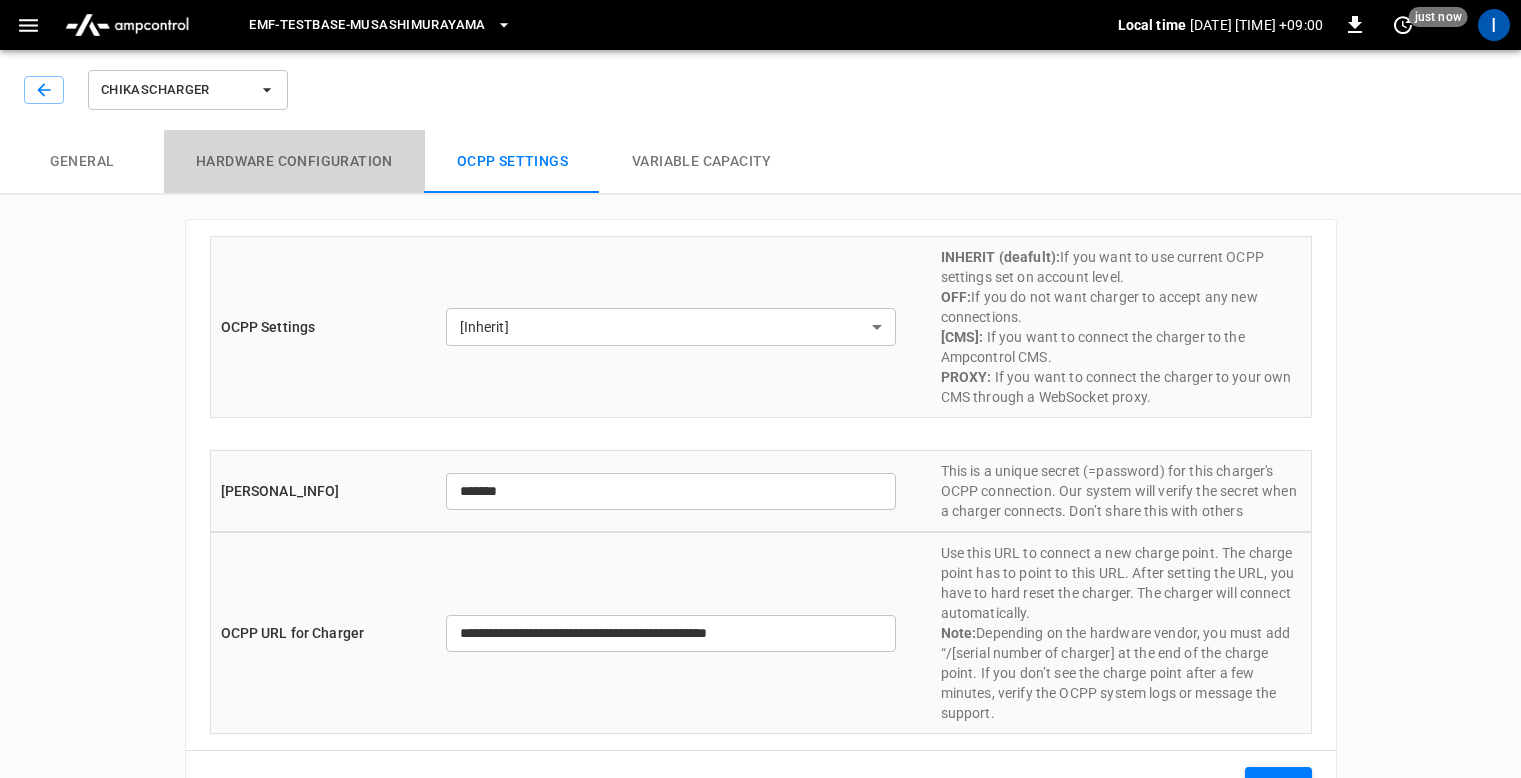 click on "Hardware configuration" at bounding box center [294, 162] 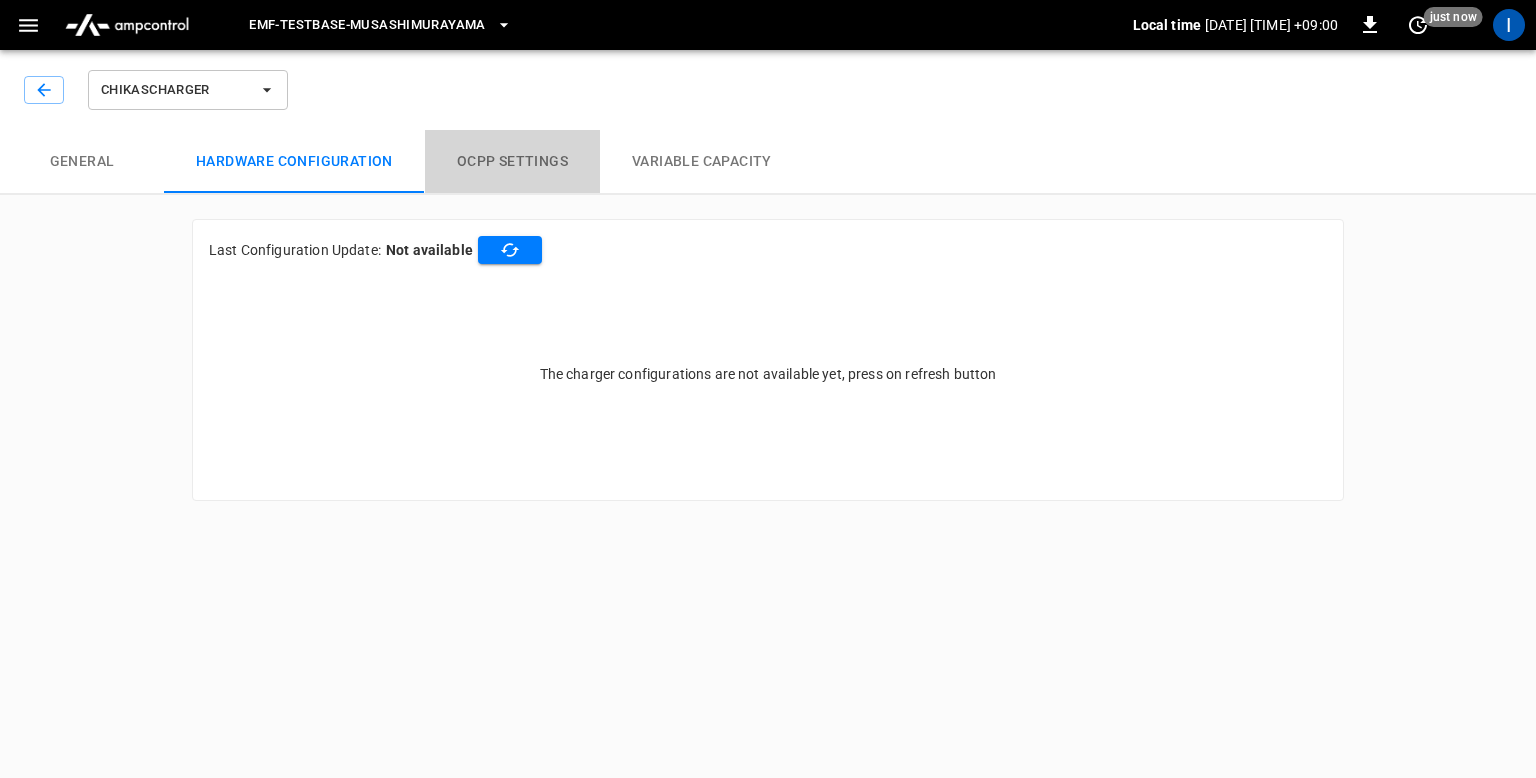 click on "OCPP settings" at bounding box center [512, 162] 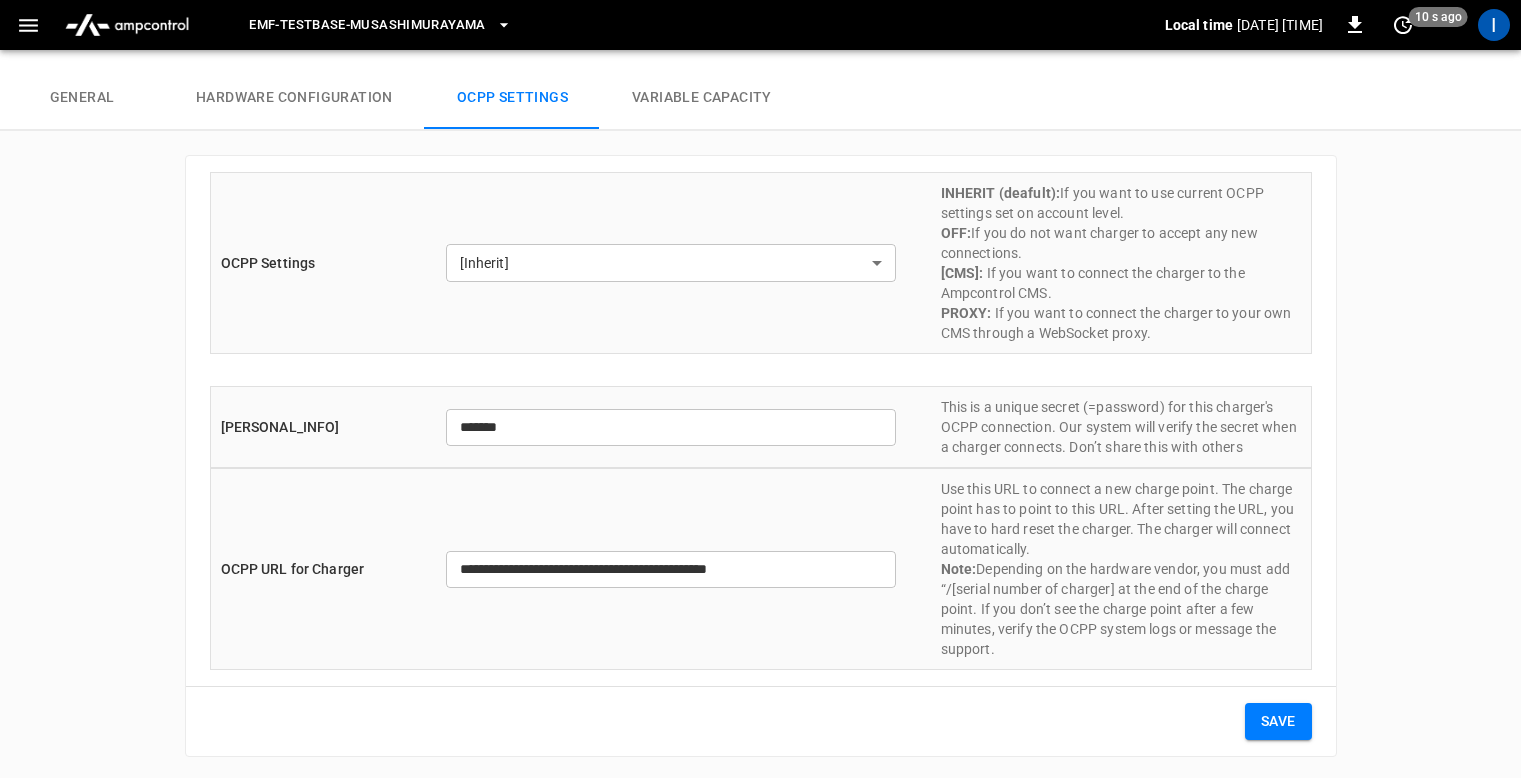 scroll, scrollTop: 0, scrollLeft: 0, axis: both 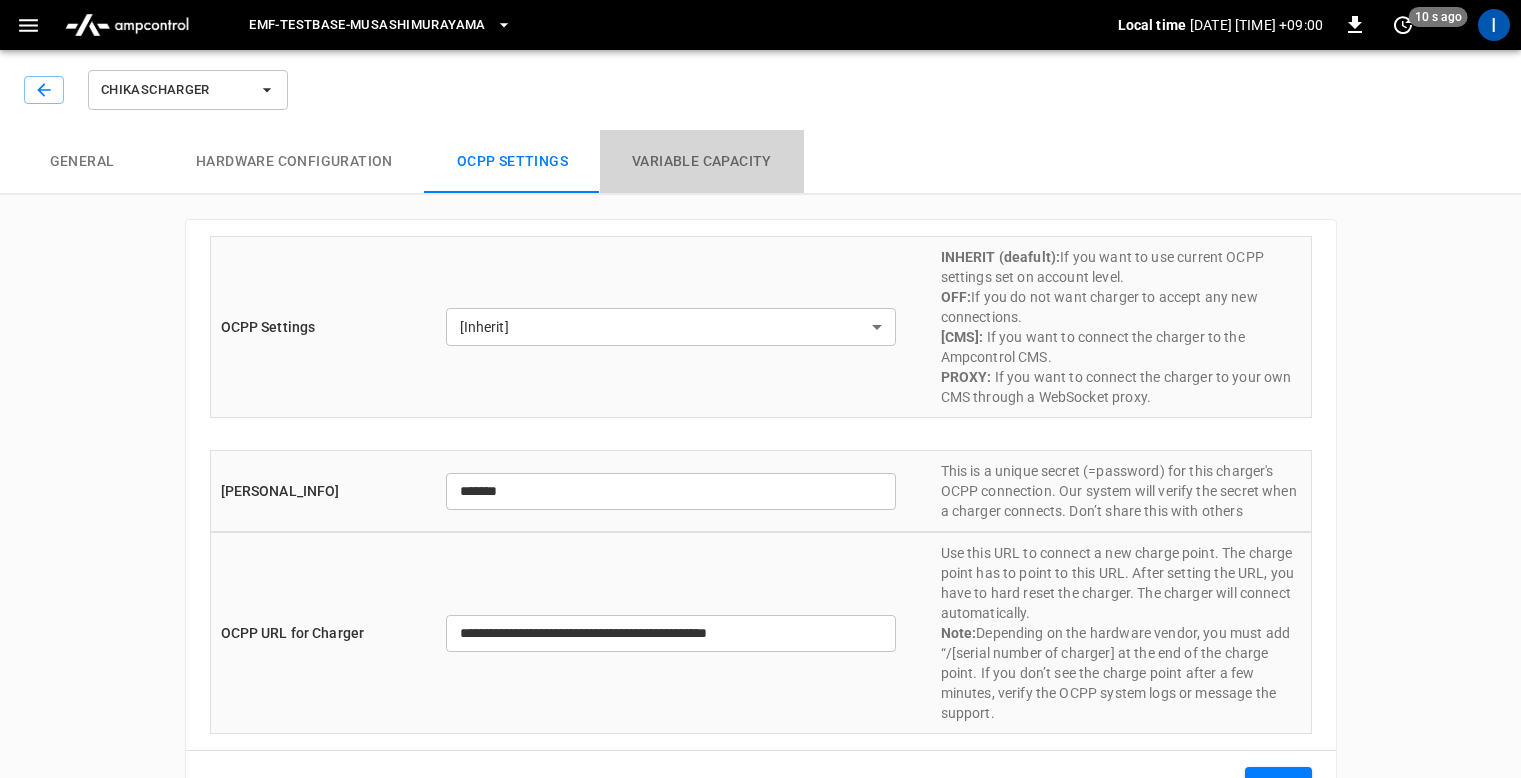 click on "Variable Capacity" at bounding box center [702, 162] 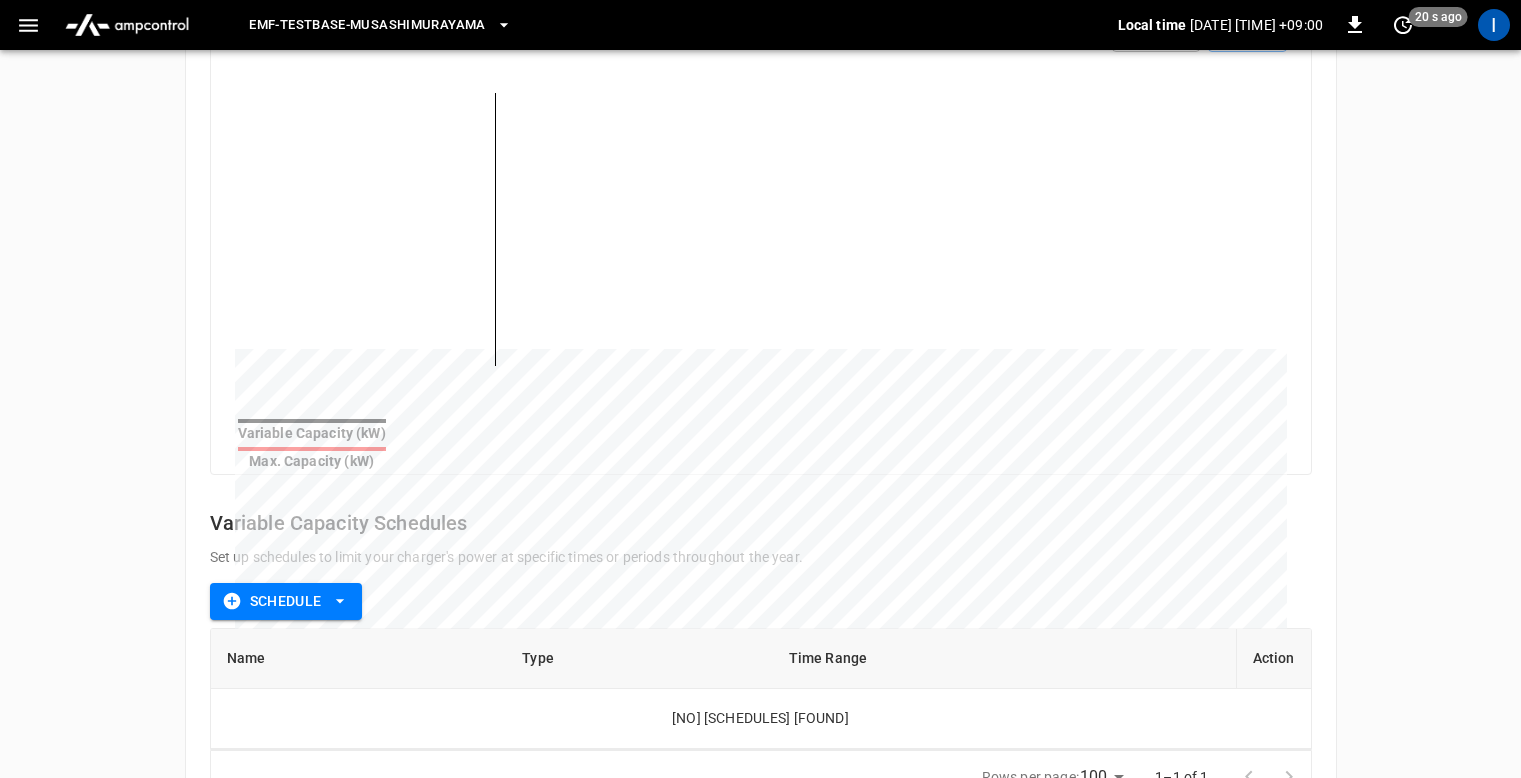 scroll, scrollTop: 0, scrollLeft: 0, axis: both 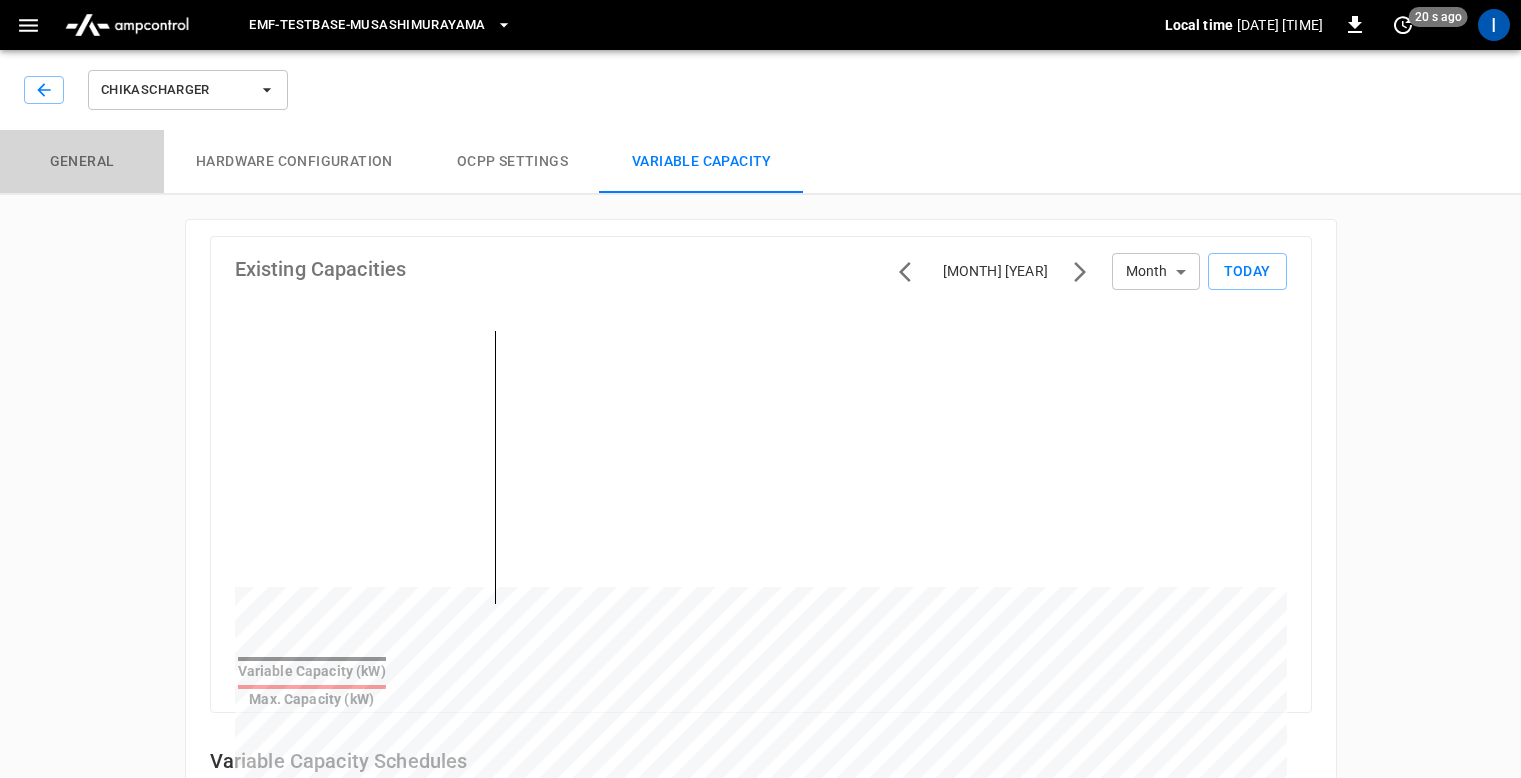 click on "General" at bounding box center [82, 162] 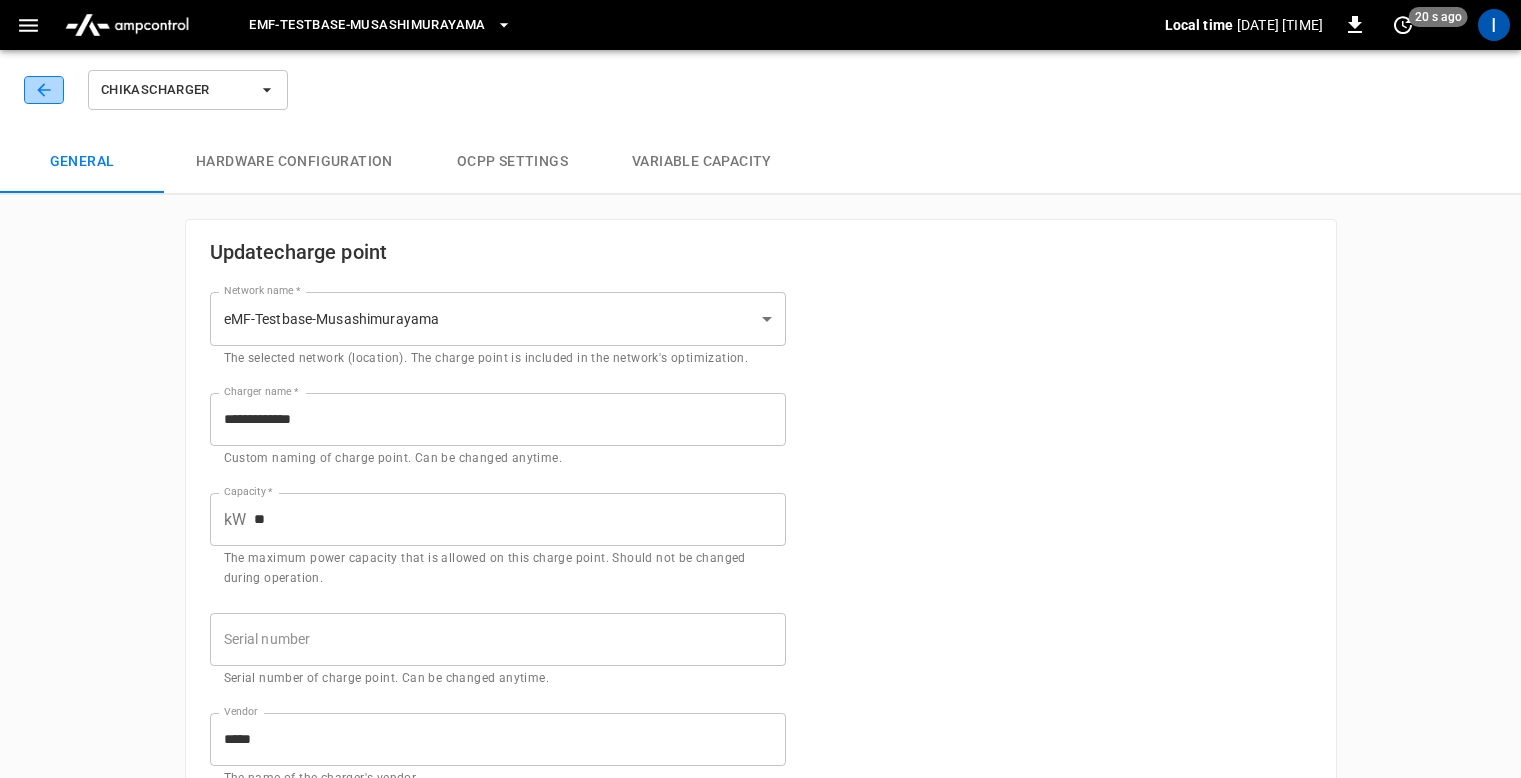 click at bounding box center (44, 90) 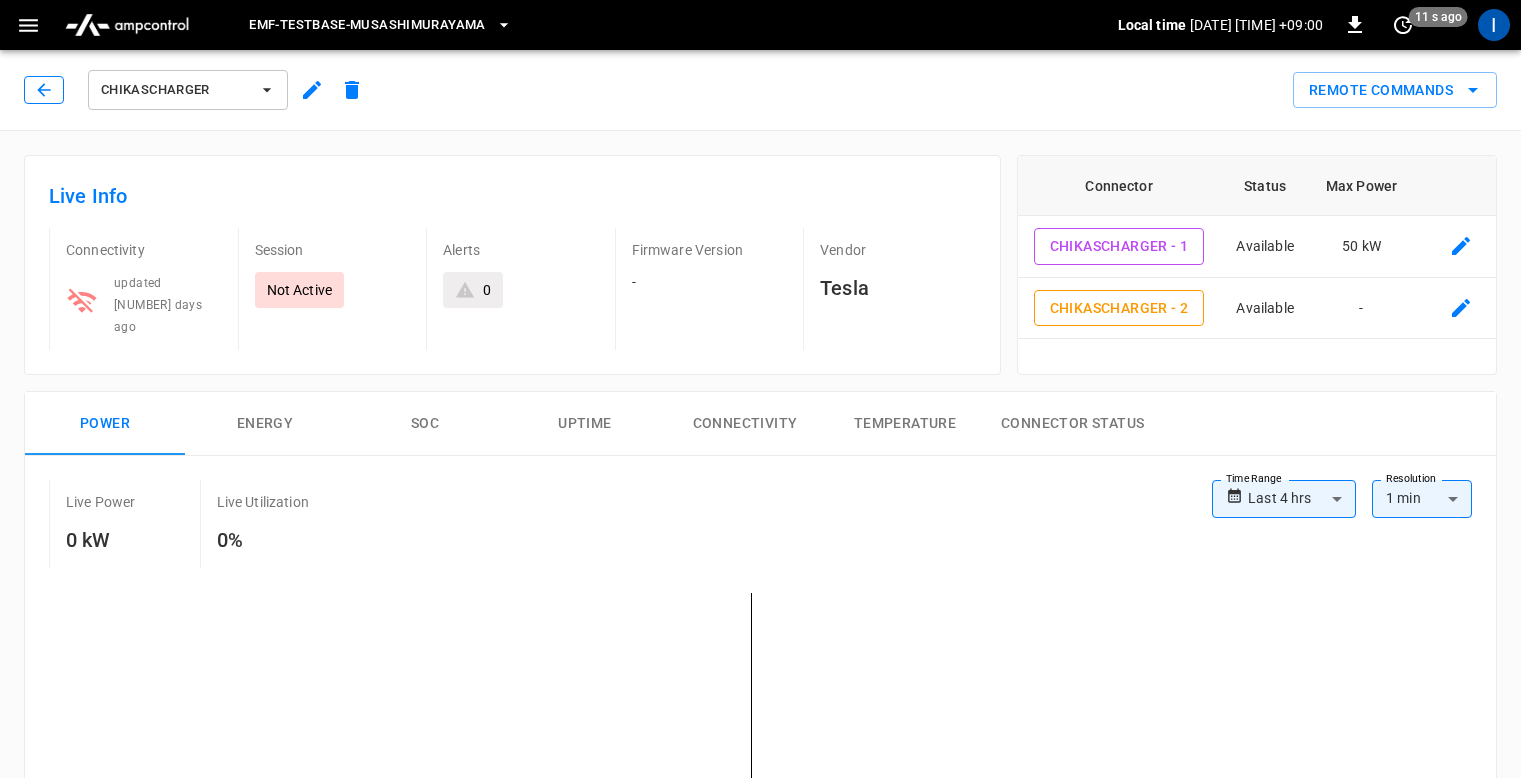 click at bounding box center [44, 90] 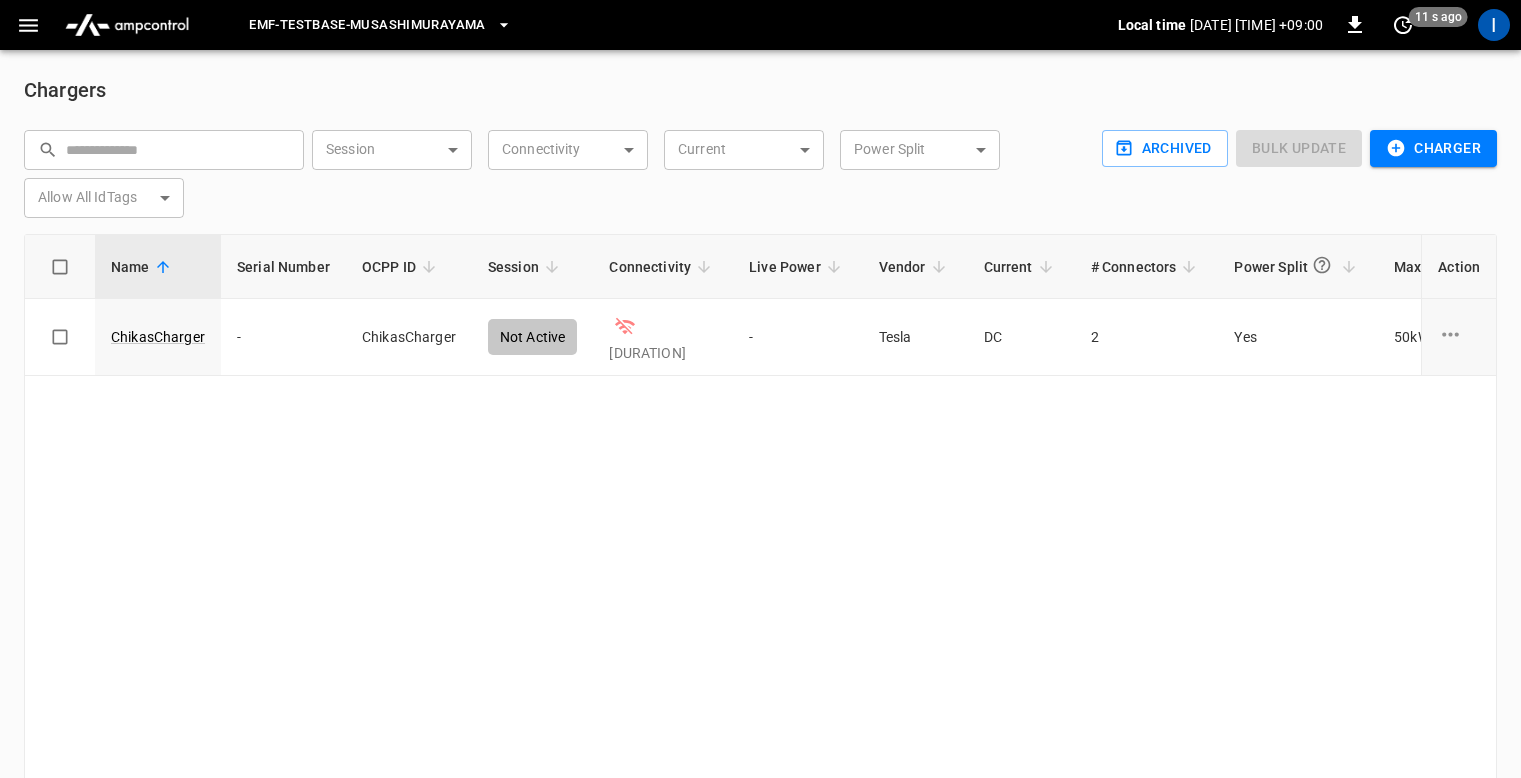 click on "Name Serial Number OCPP ID Session Connectivity Live Power Vendor Current # Connectors Power Split Max Power Allow All IdTags Firmware Version Connection Security ID Action ChikasCharger - ChikasCharger Not Active 18 days - Tesla DC 2 Yes 50  kW   False - TLS Encrypted ebdf ... Copy" at bounding box center (760, 506) 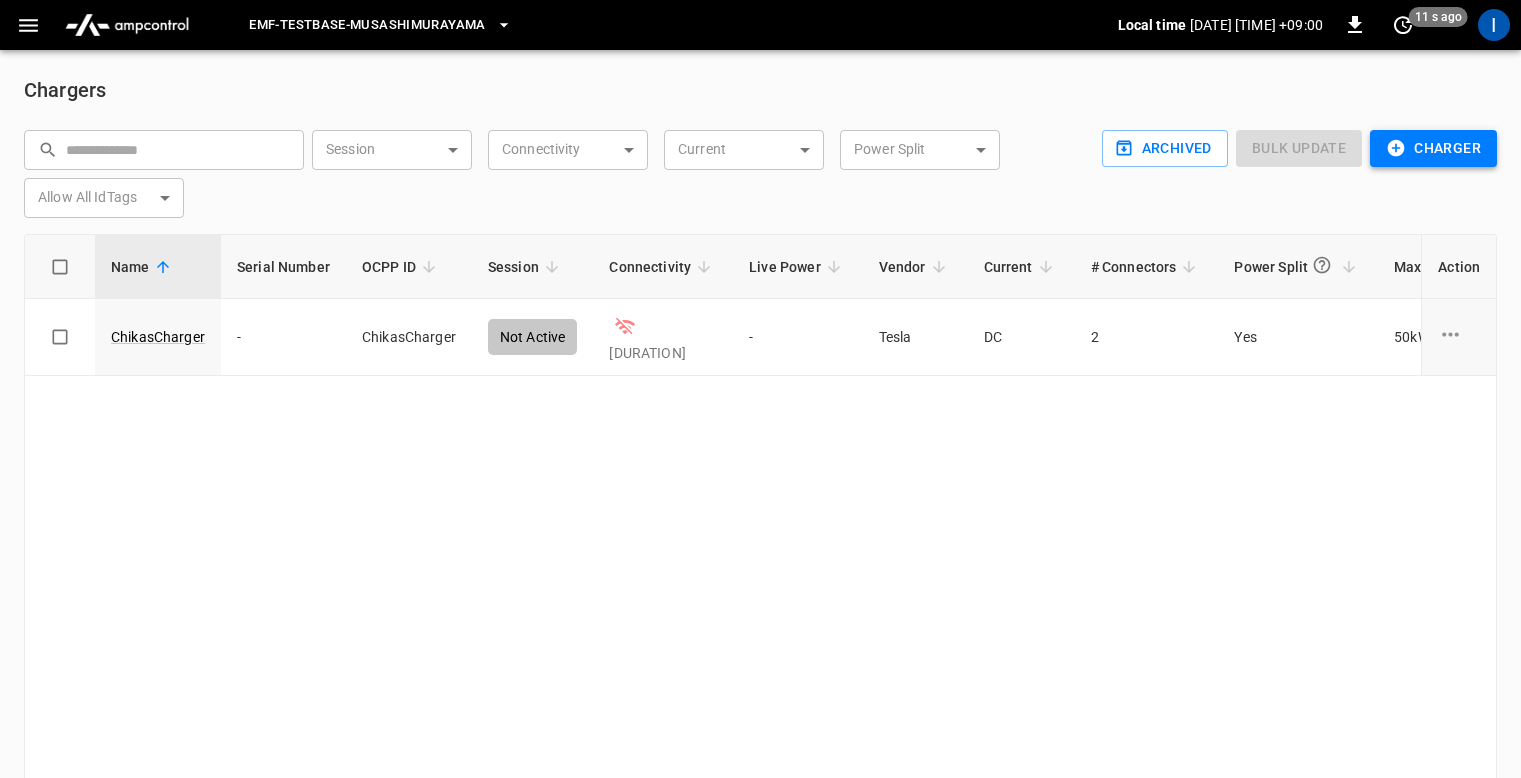 click on "Charger" at bounding box center [1299, 148] 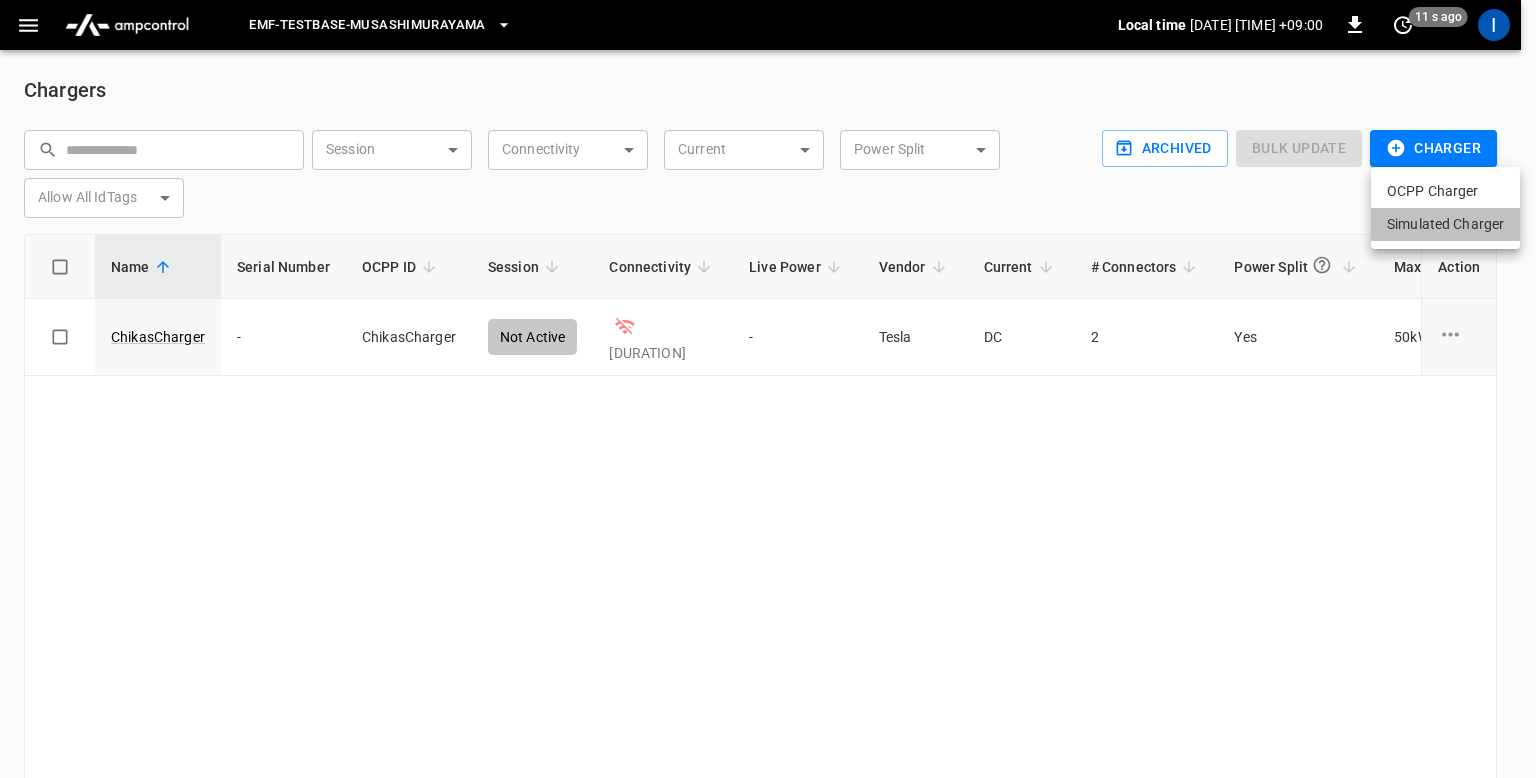 click on "Simulated Charger" at bounding box center (1445, 224) 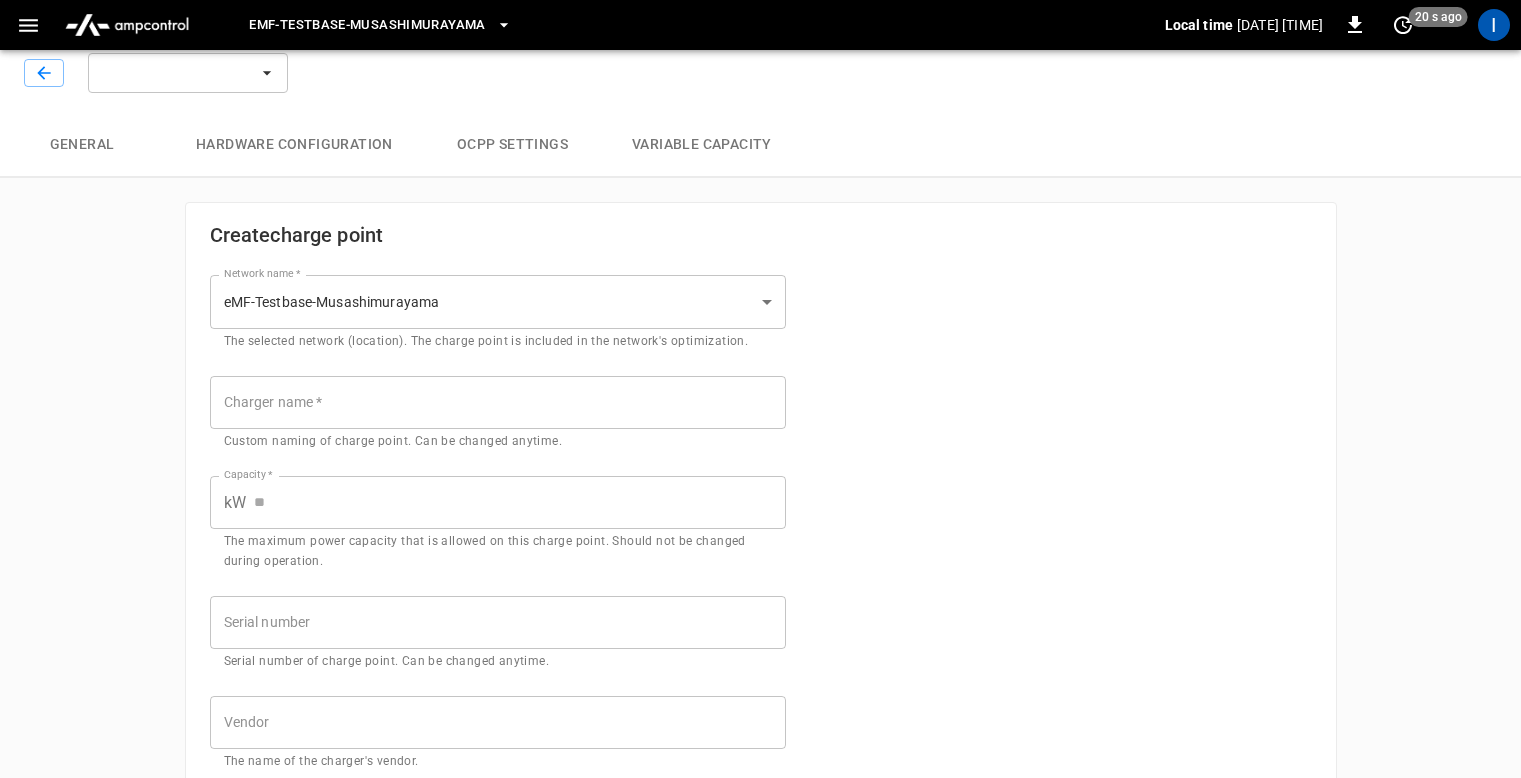 scroll, scrollTop: 0, scrollLeft: 0, axis: both 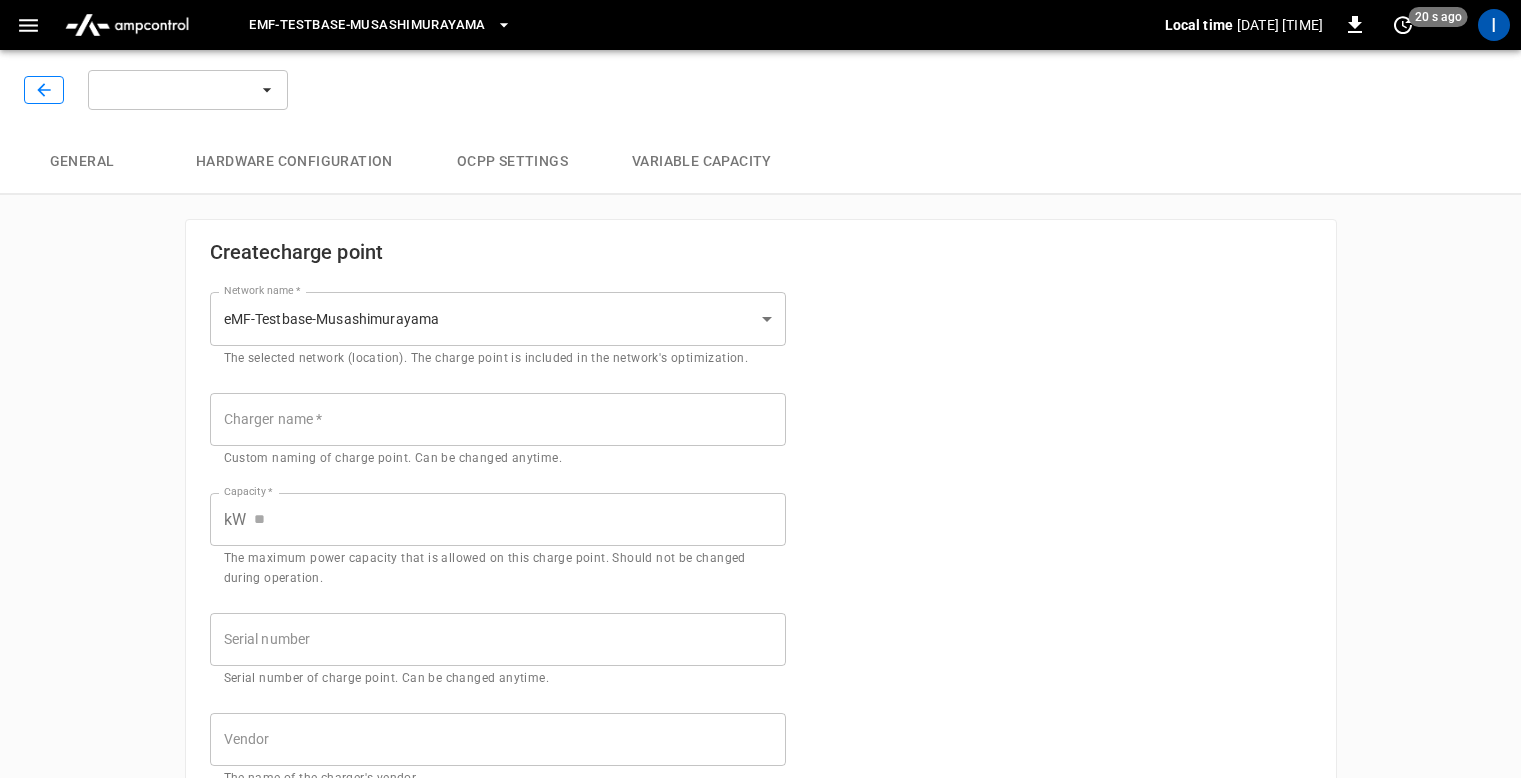 click at bounding box center [44, 90] 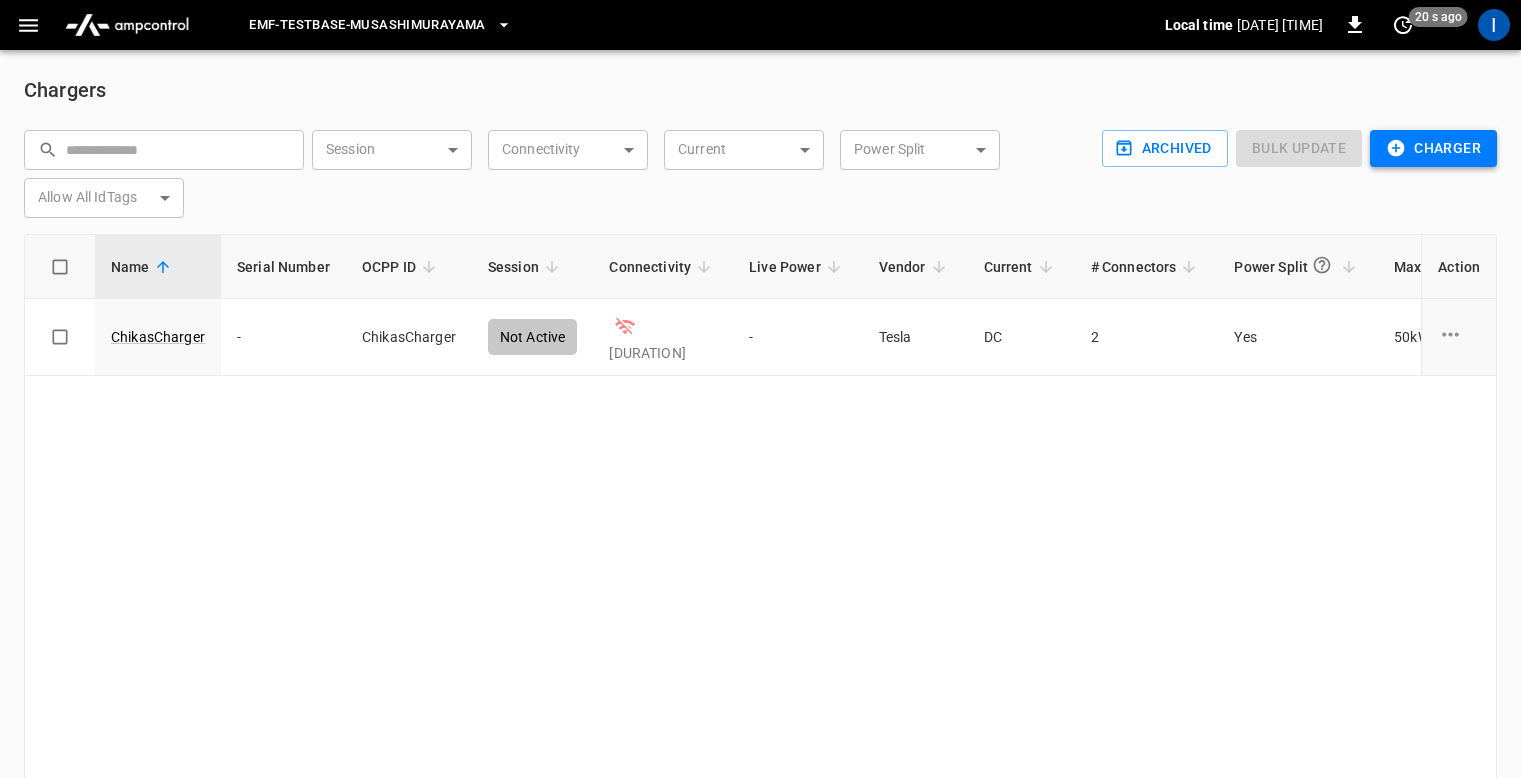 click on "Charger" at bounding box center [1299, 148] 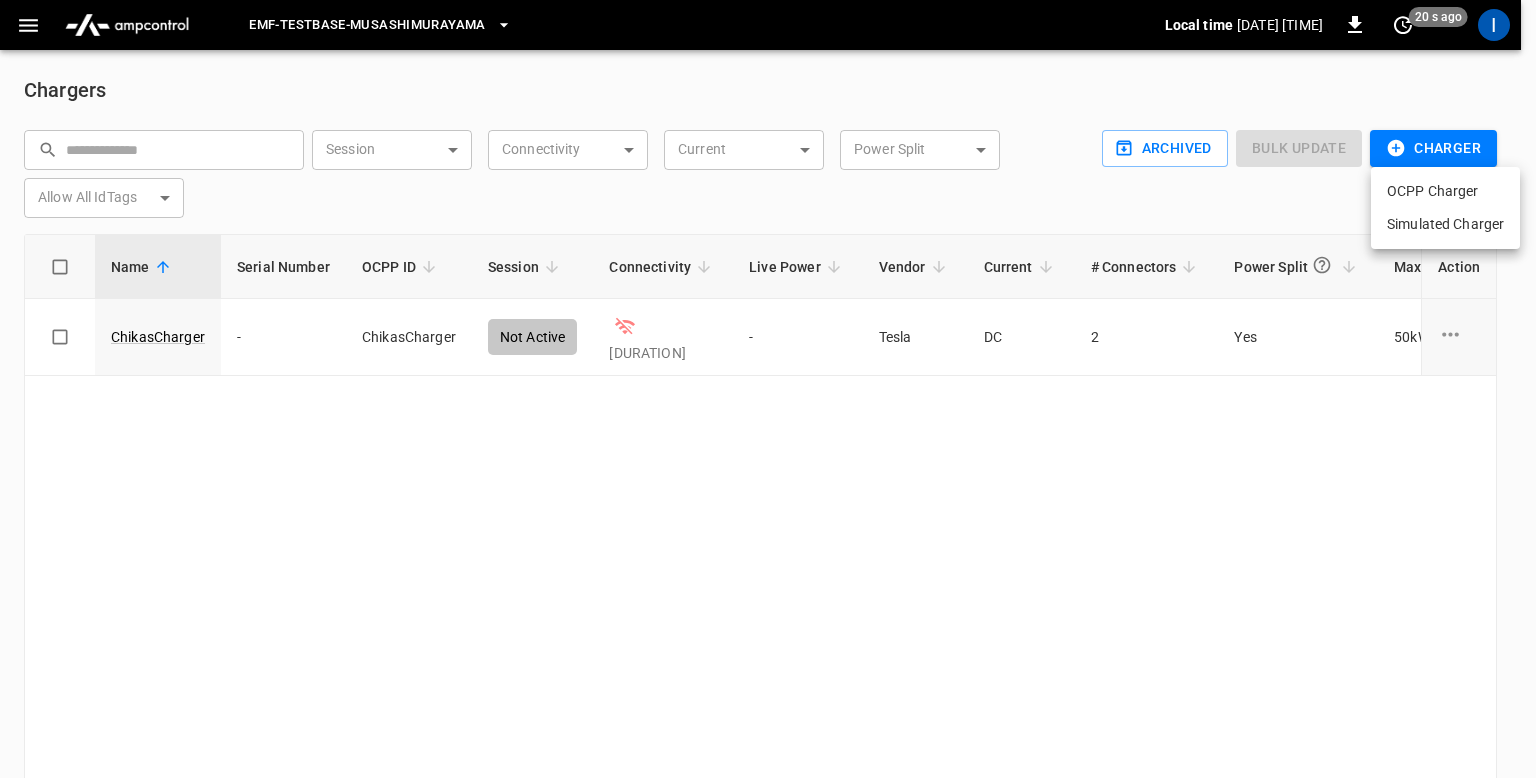 click on "OCPP Charger" at bounding box center (1445, 191) 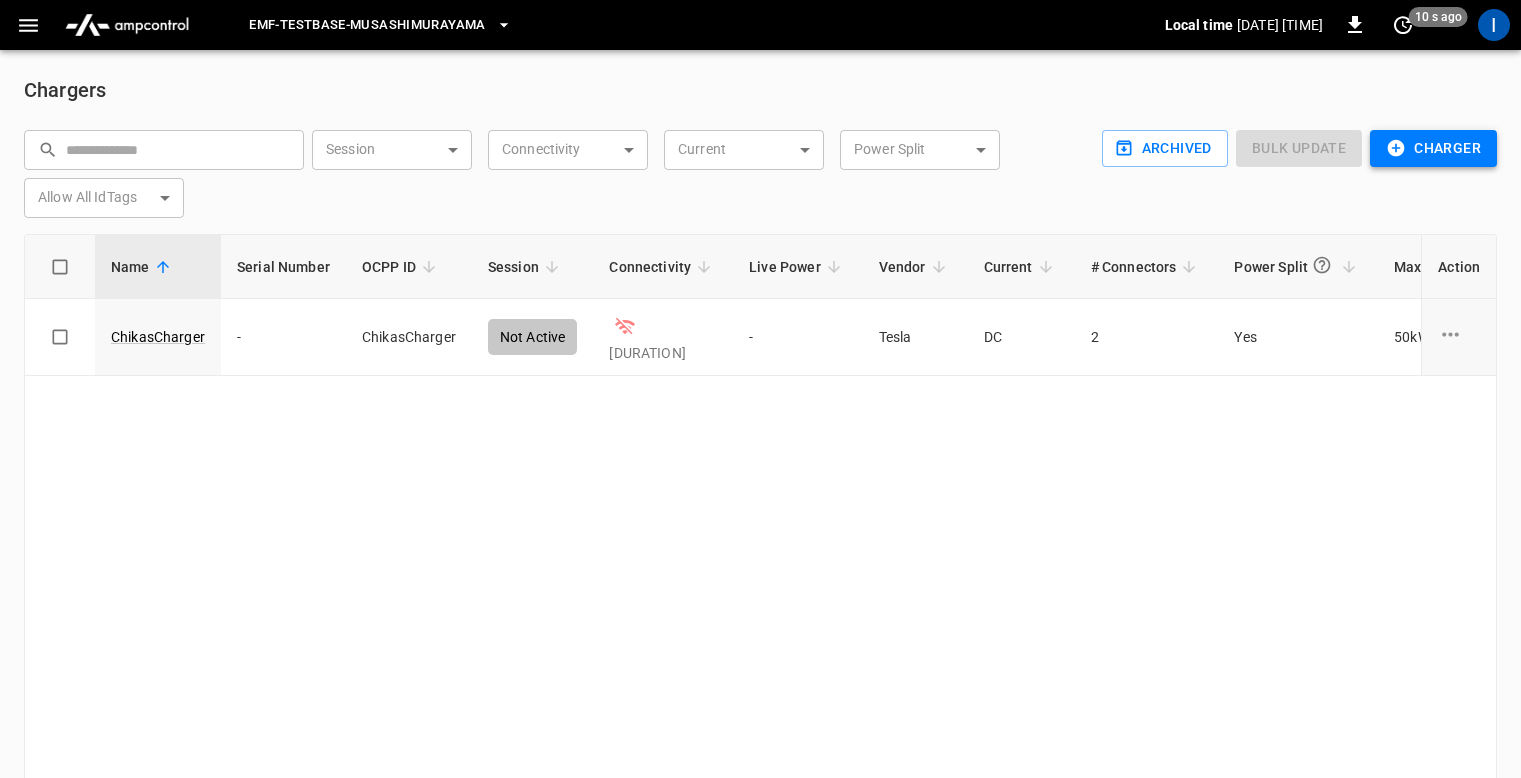 click on "Charger" at bounding box center [1299, 148] 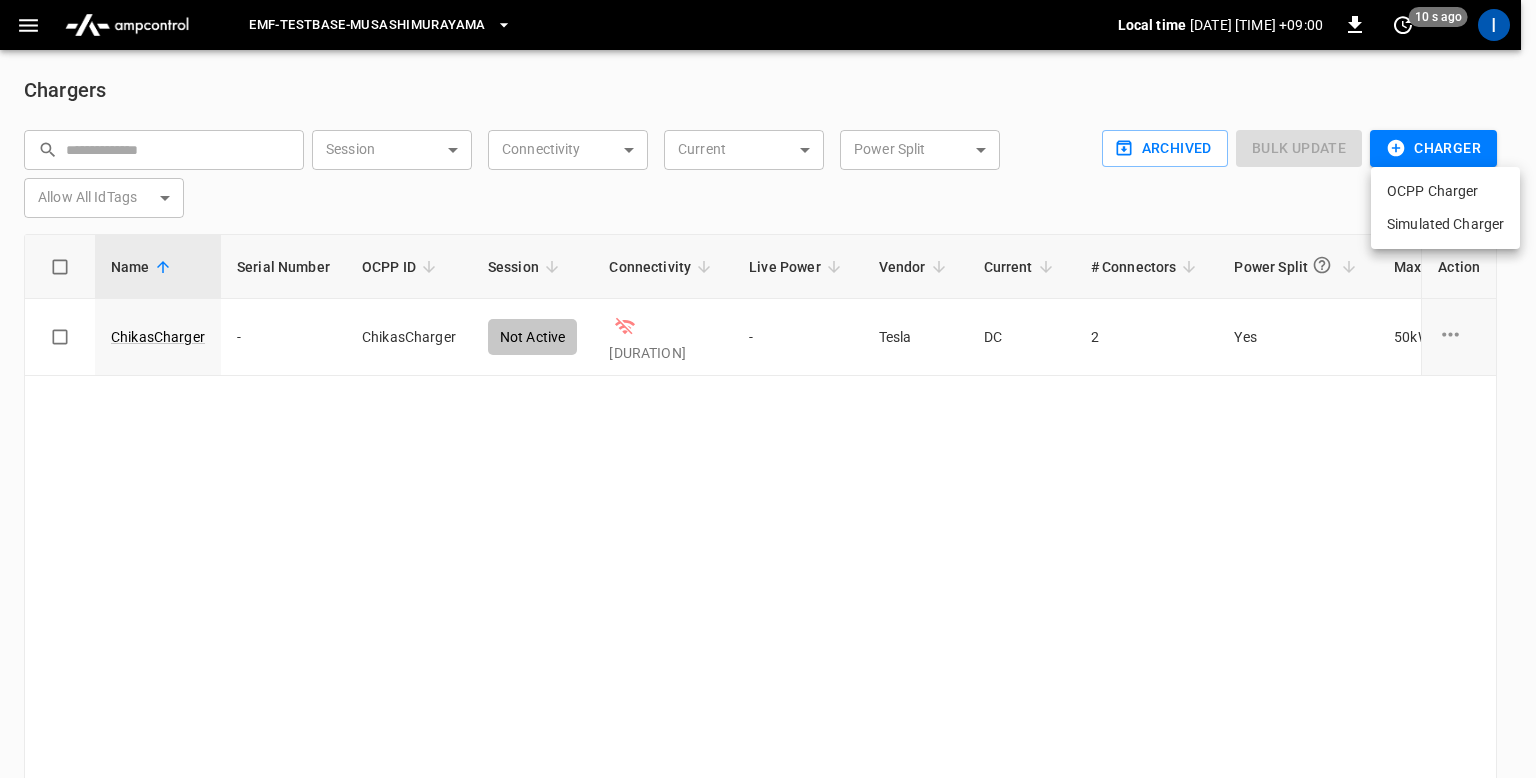 click on "Simulated Charger" at bounding box center (1445, 224) 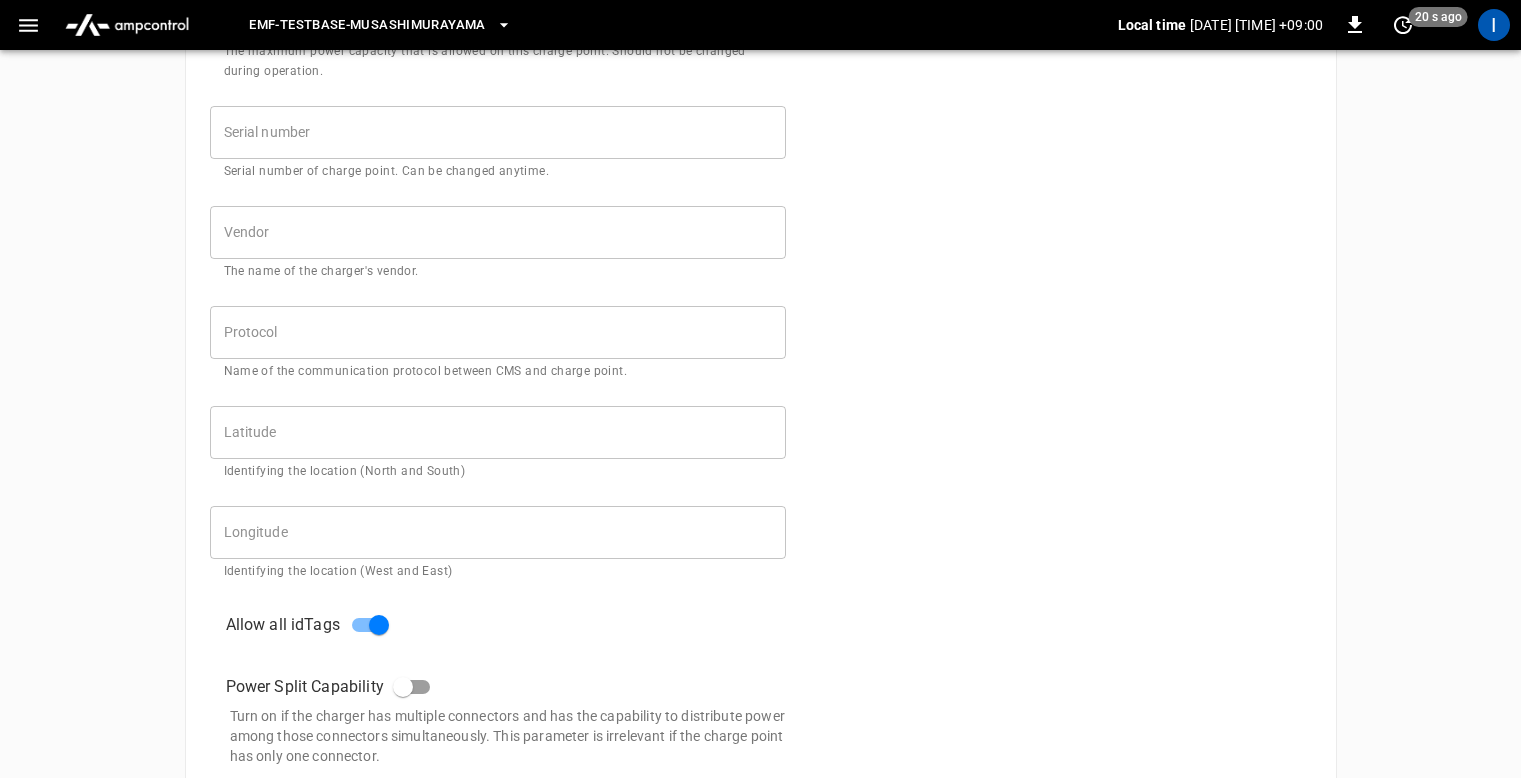 scroll, scrollTop: 0, scrollLeft: 0, axis: both 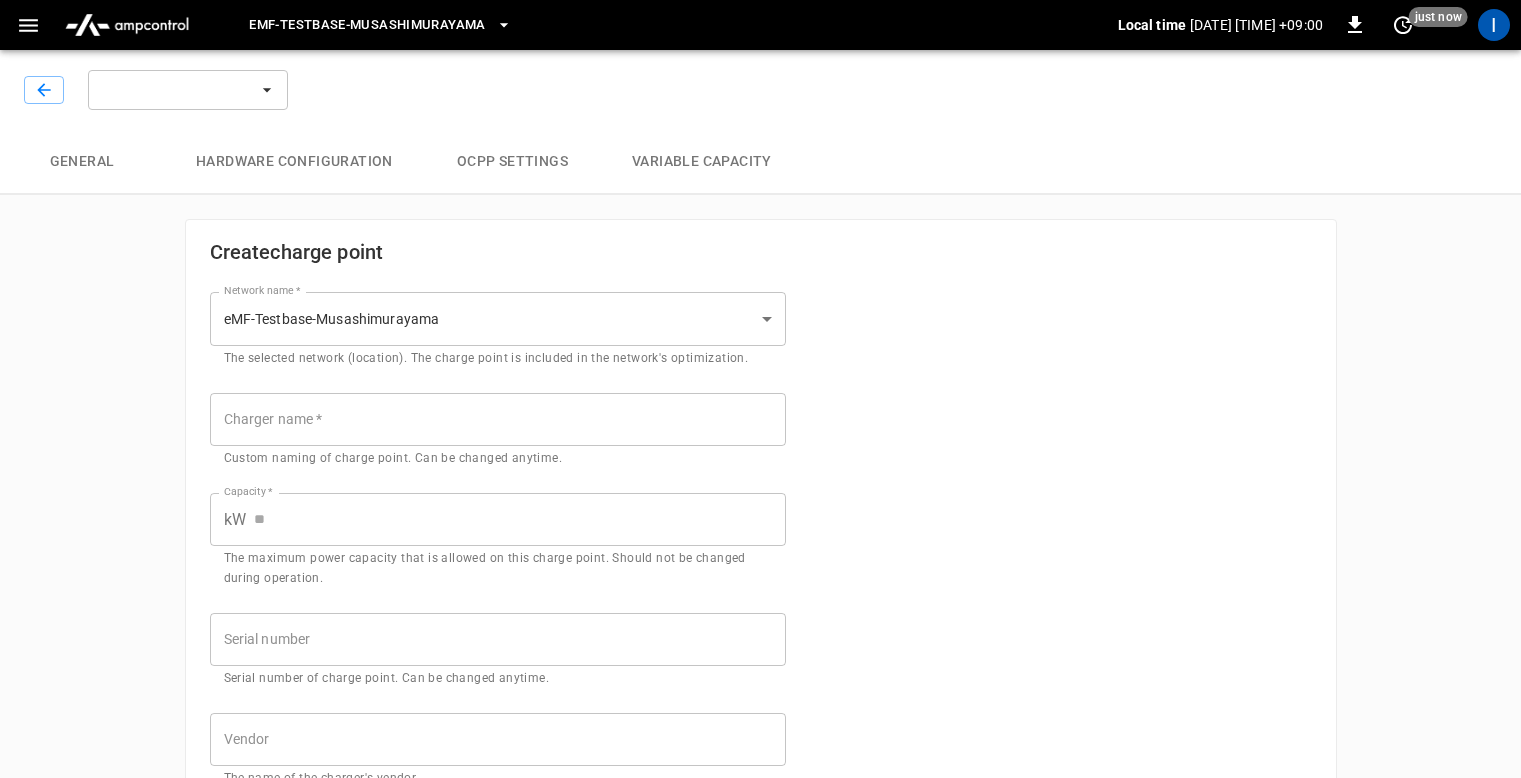 click on "OCPP settings" at bounding box center (512, 162) 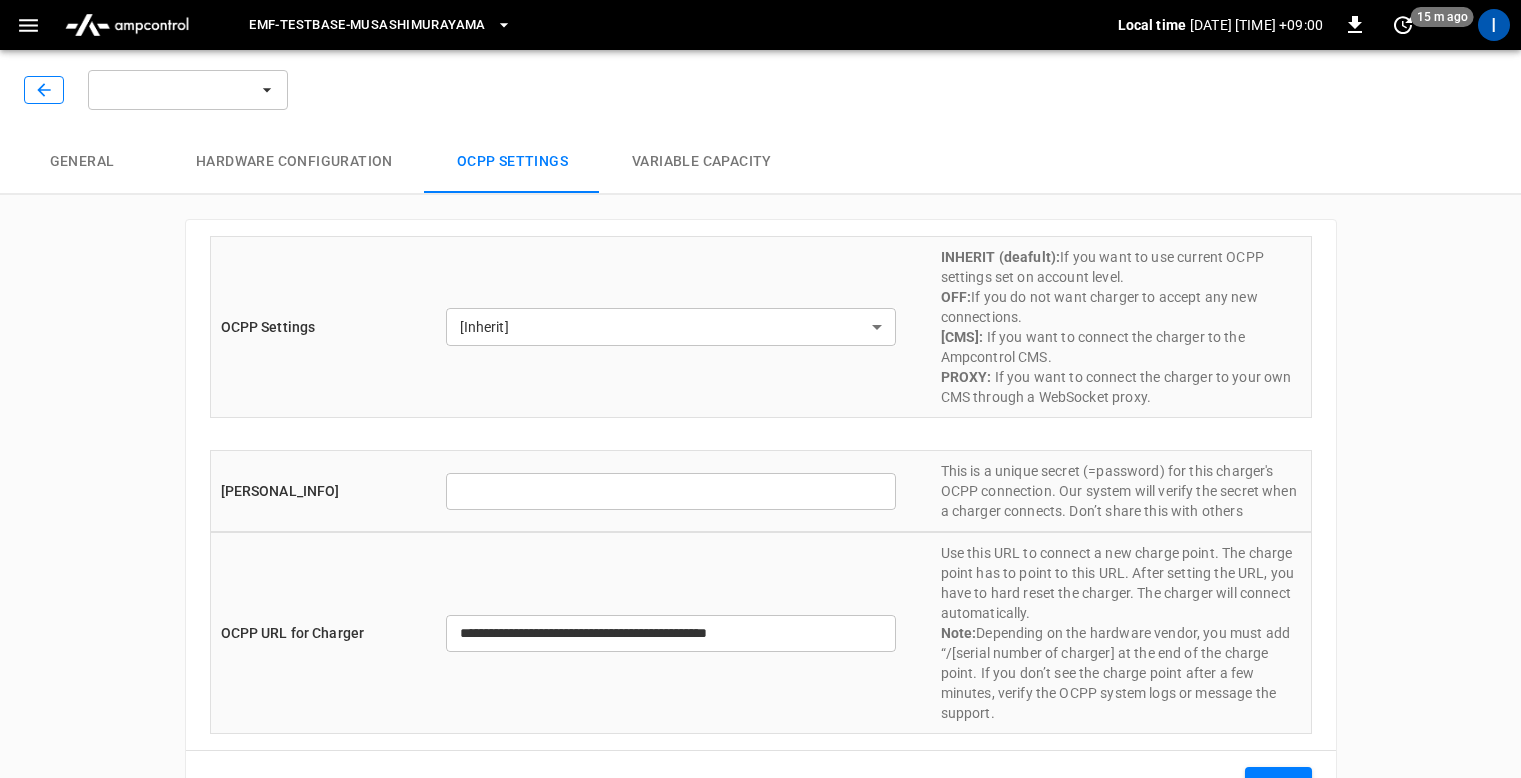 click at bounding box center (44, 90) 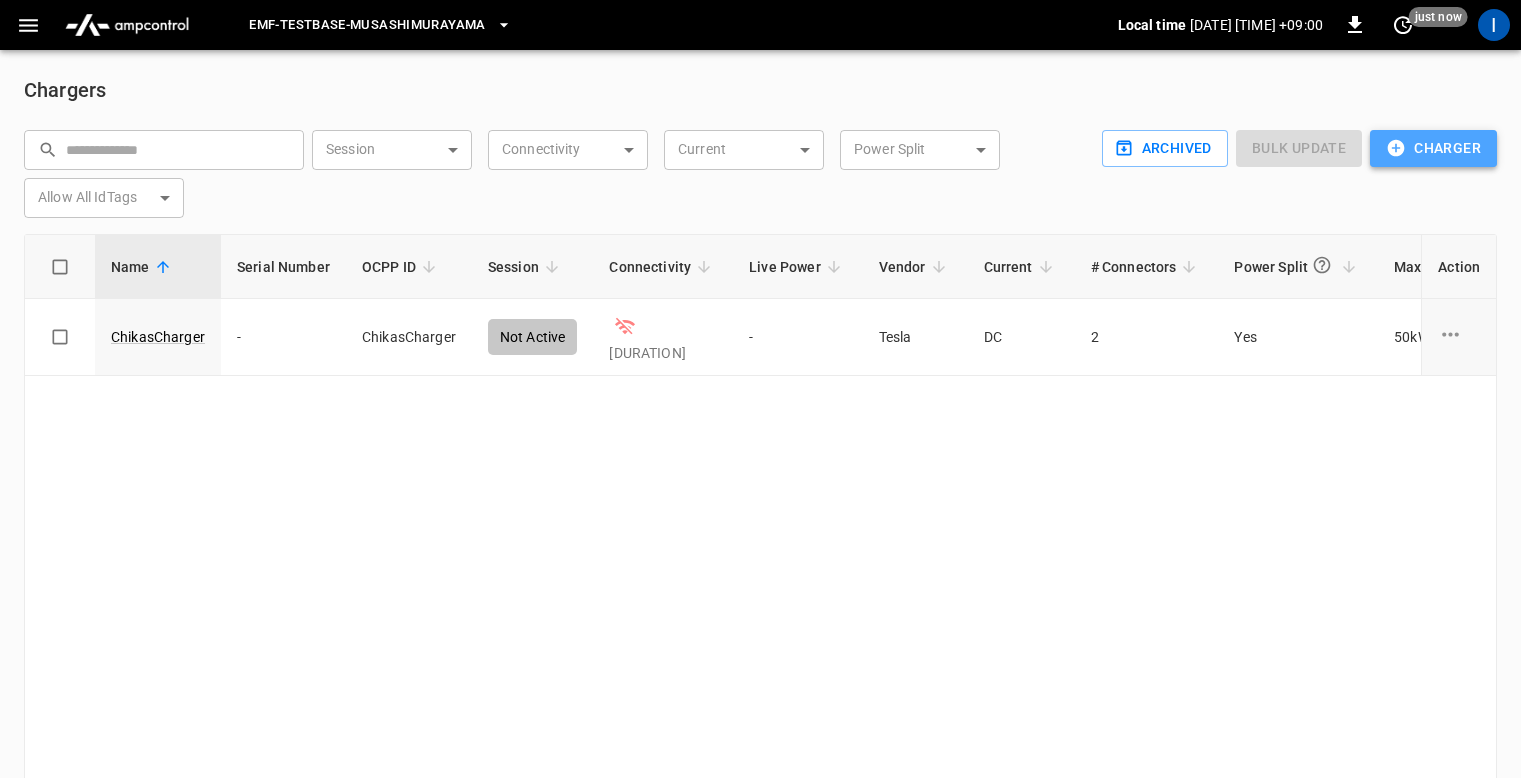 click on "Charger" at bounding box center (1299, 148) 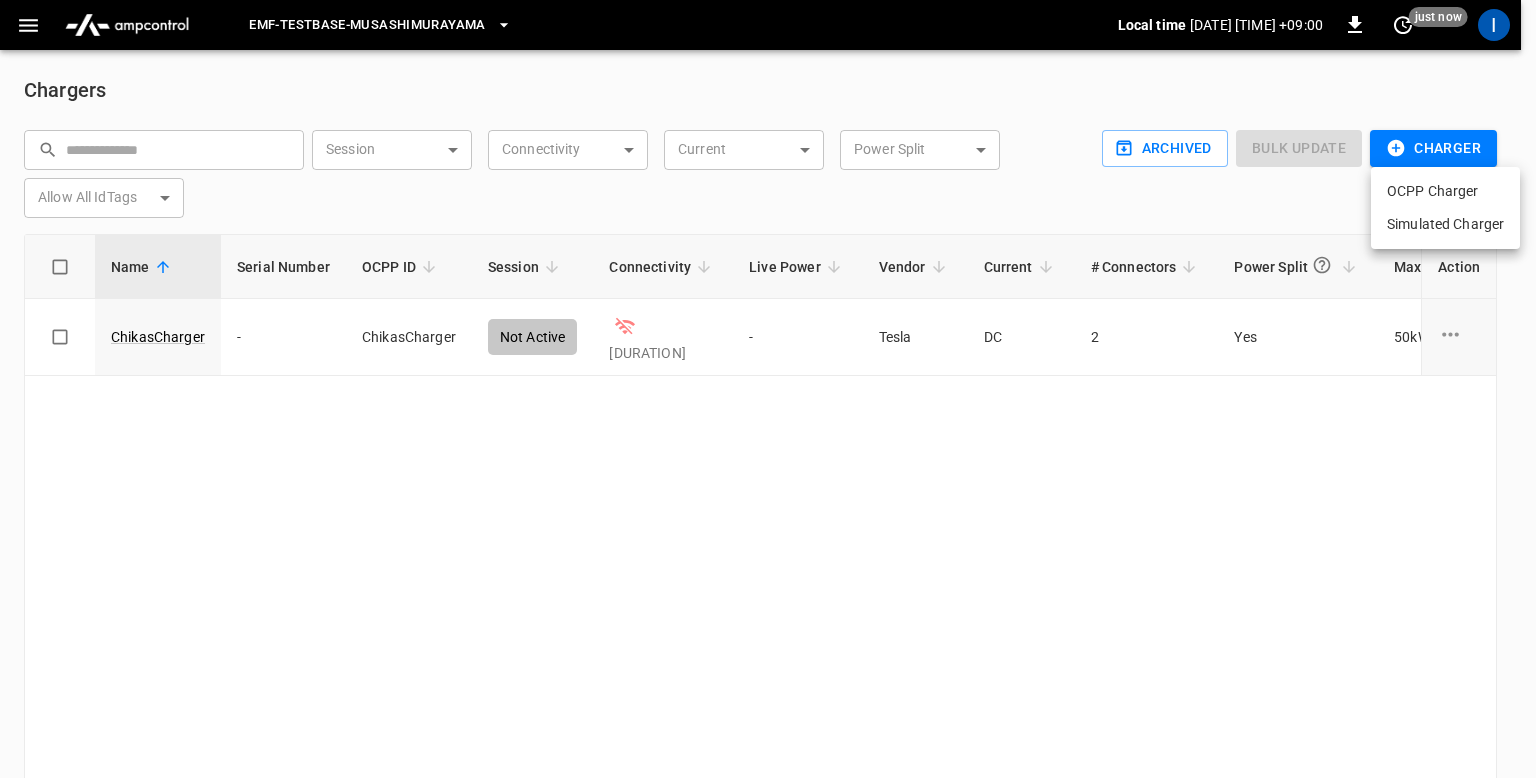 click on "OCPP Charger" at bounding box center (1445, 191) 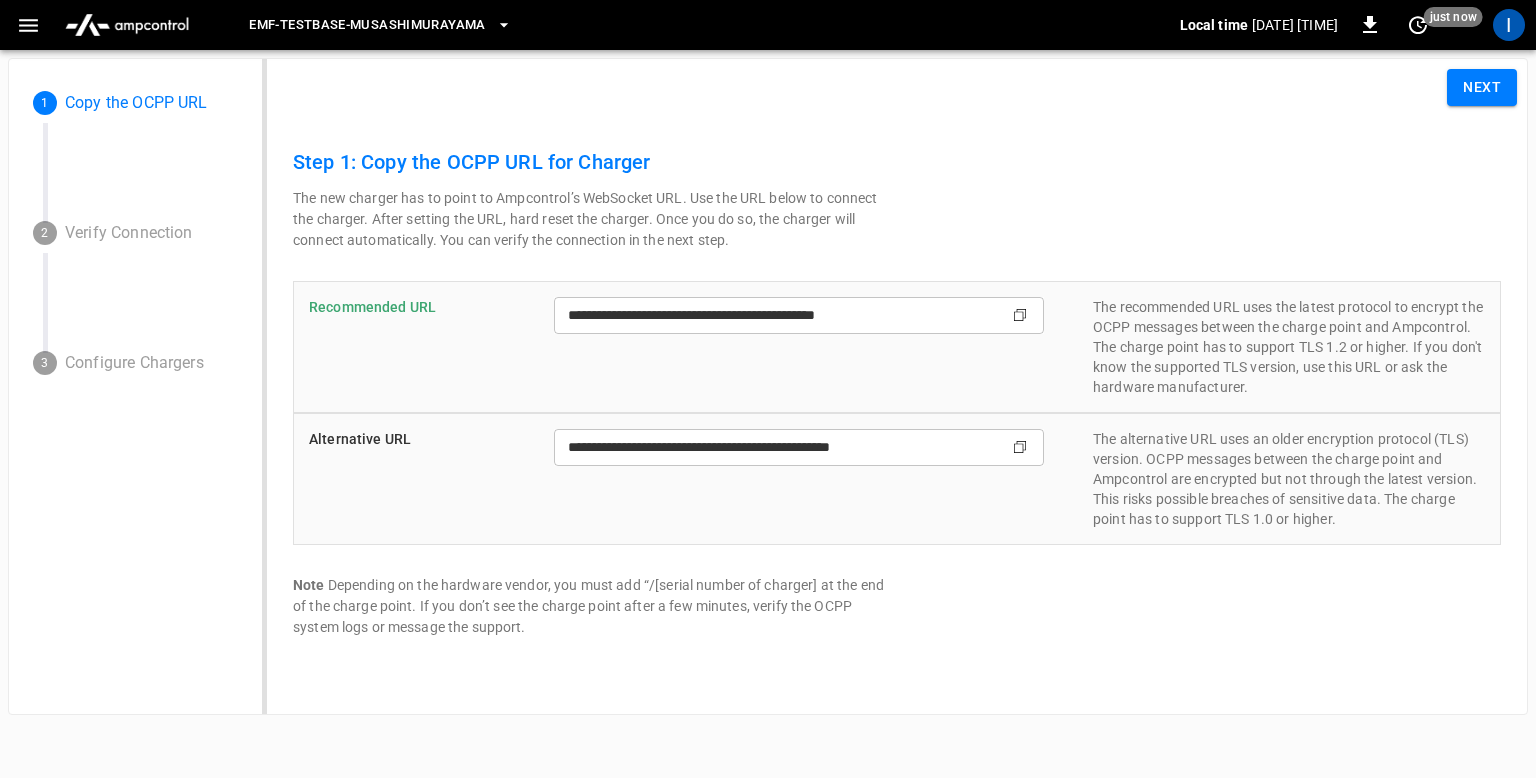 click on "Copy" at bounding box center (1020, 315) 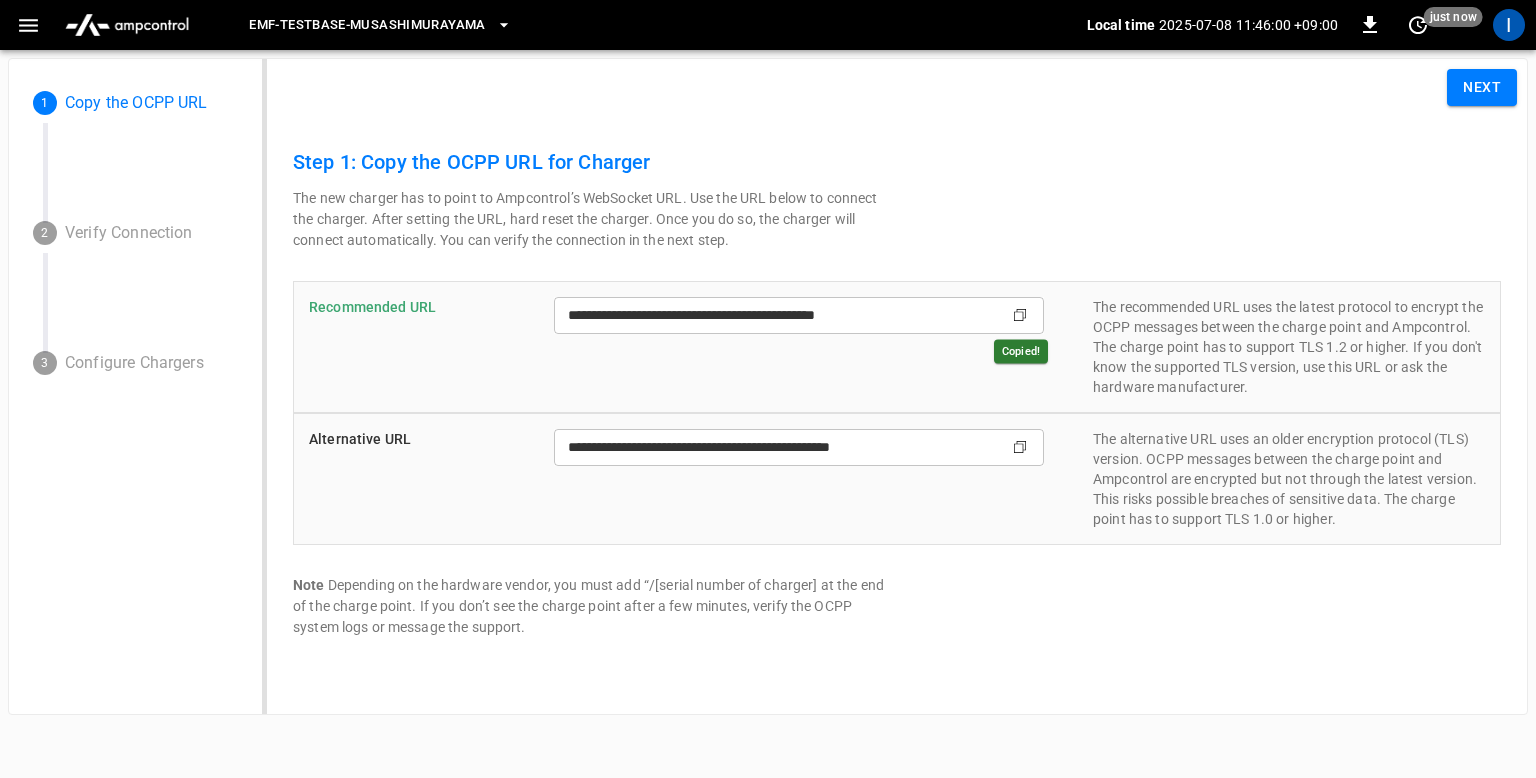 click on "Step 1: Copy the OCPP URL for Charger" at bounding box center [897, 162] 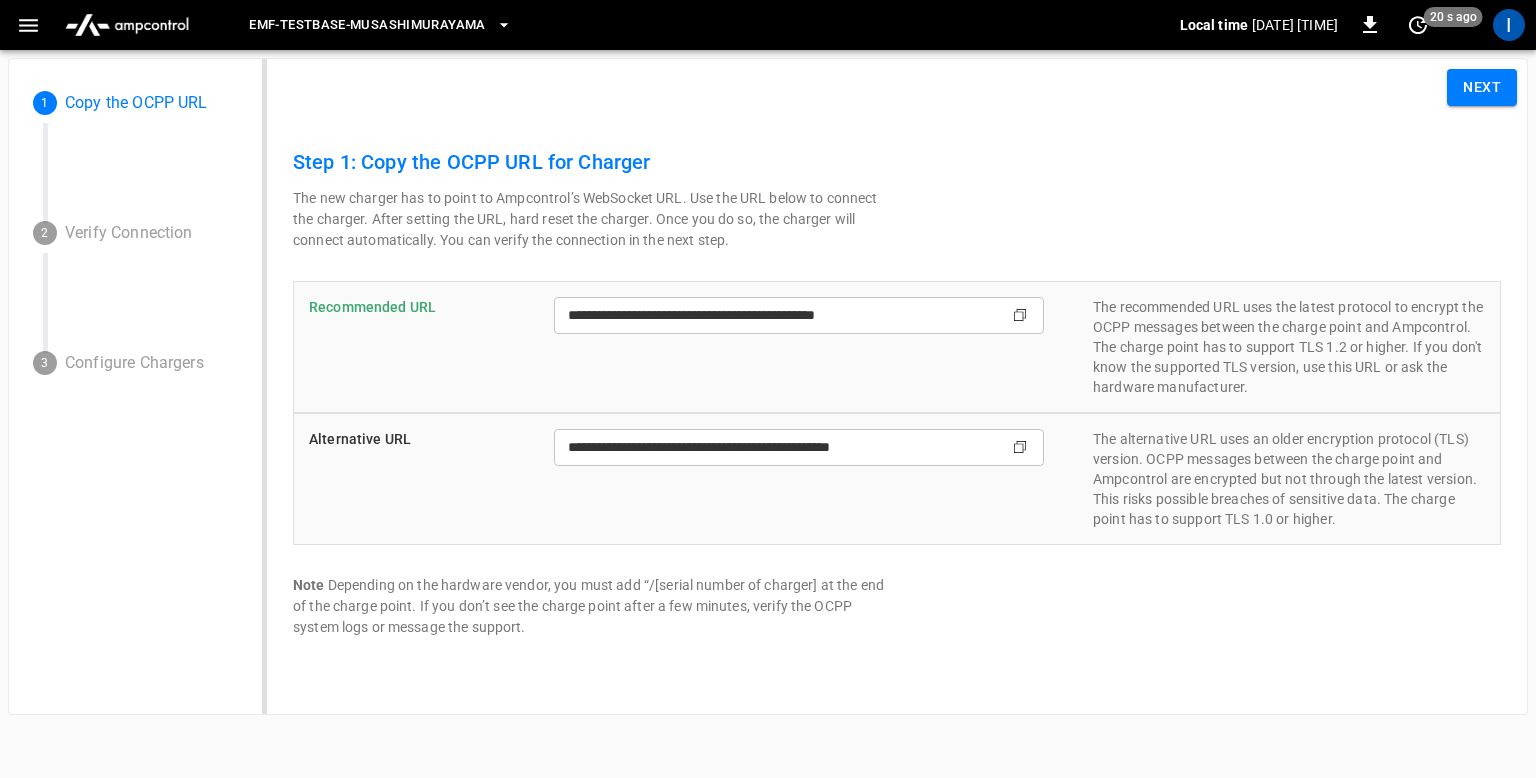 click on "Copy" at bounding box center (1020, 315) 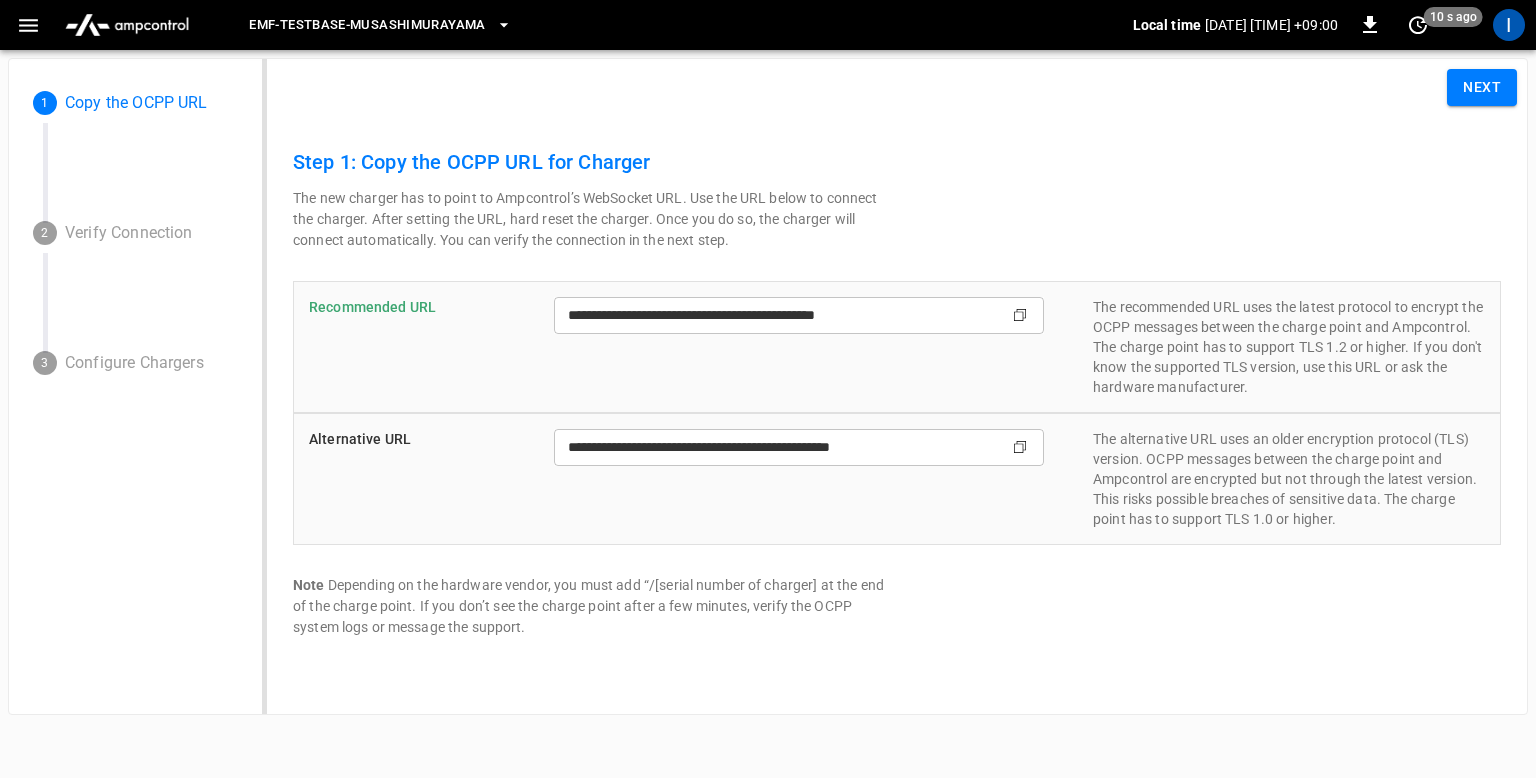 click on "Copy" at bounding box center [1020, 315] 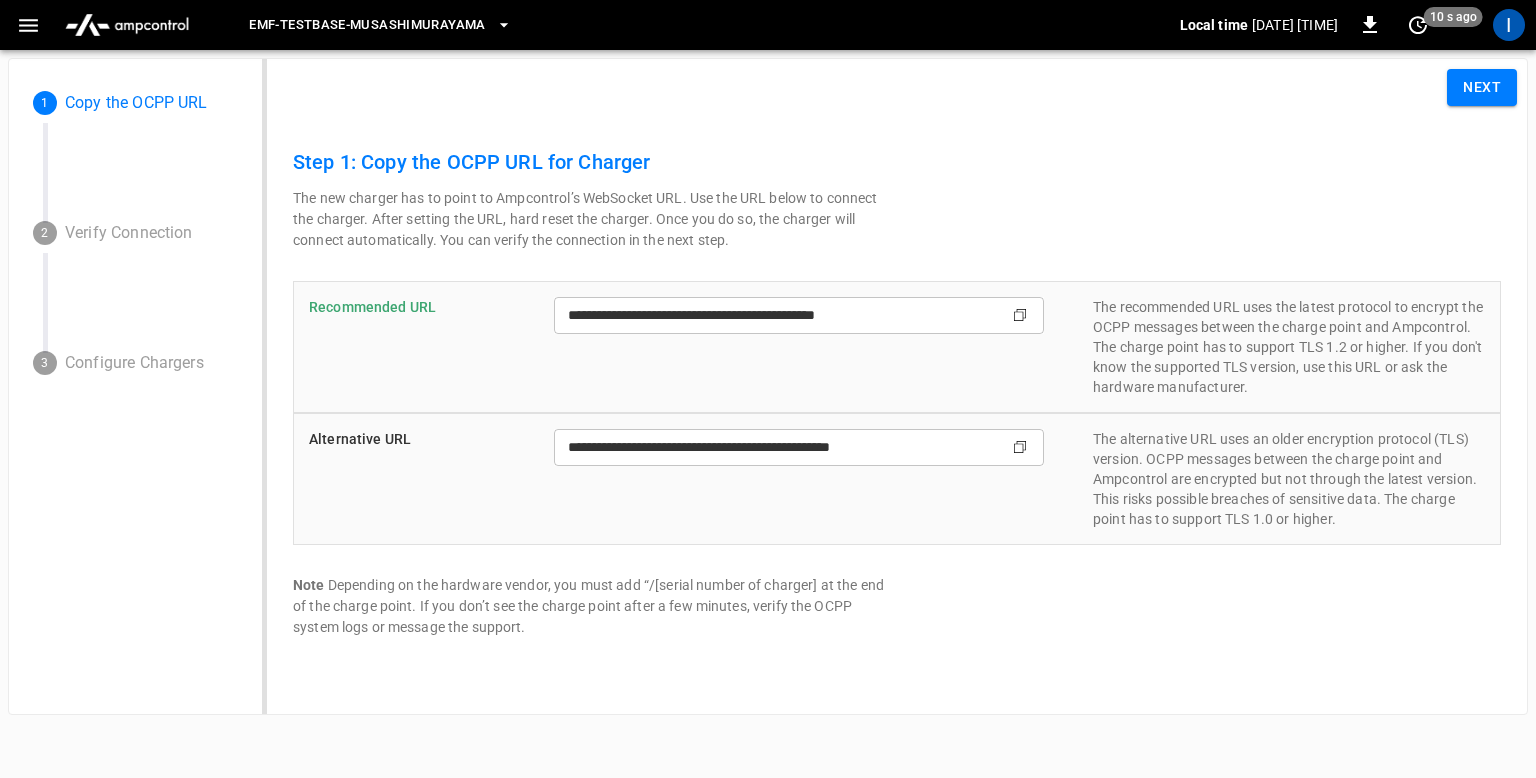 click at bounding box center (1020, 315) 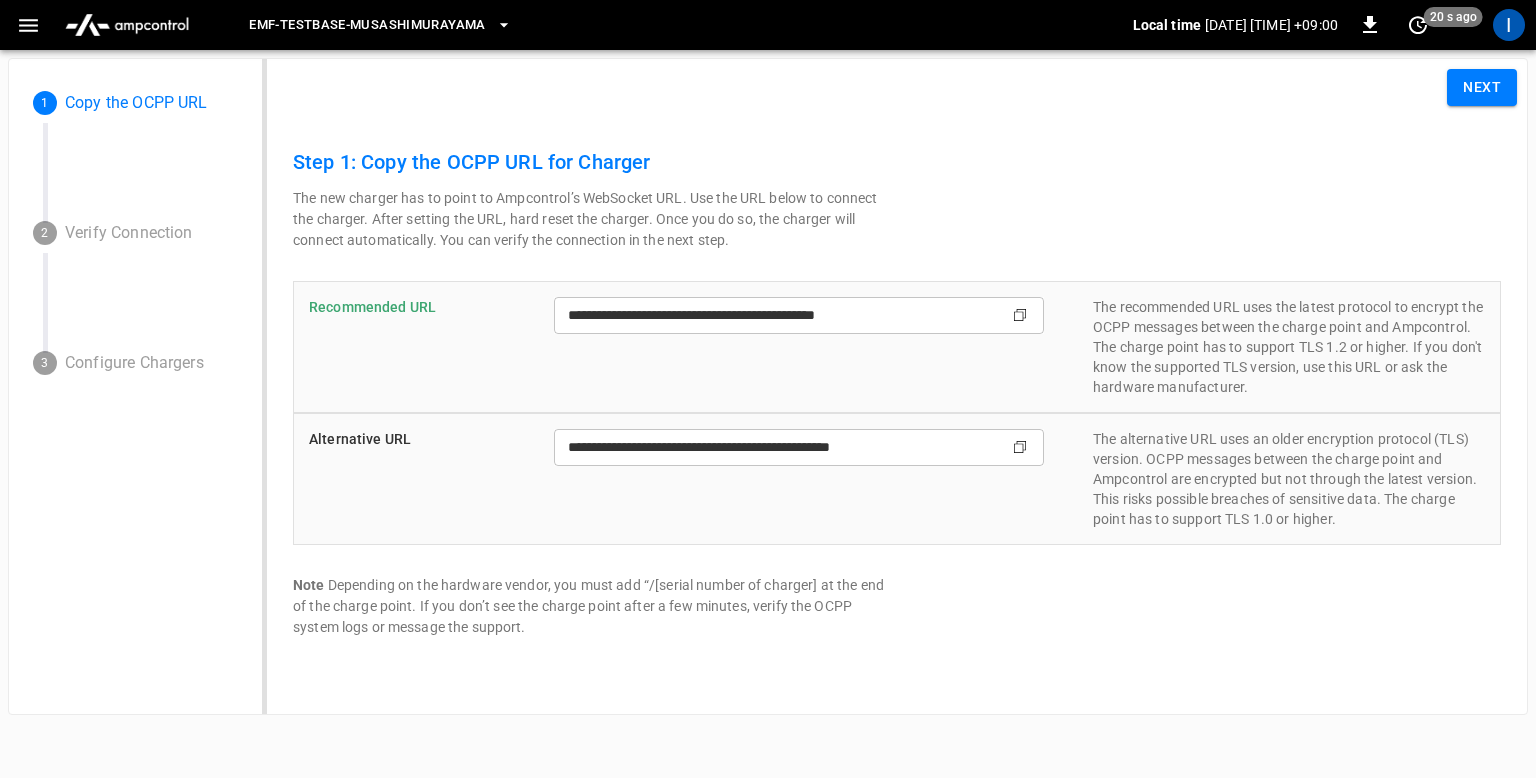 click on "Copy" at bounding box center (1020, 315) 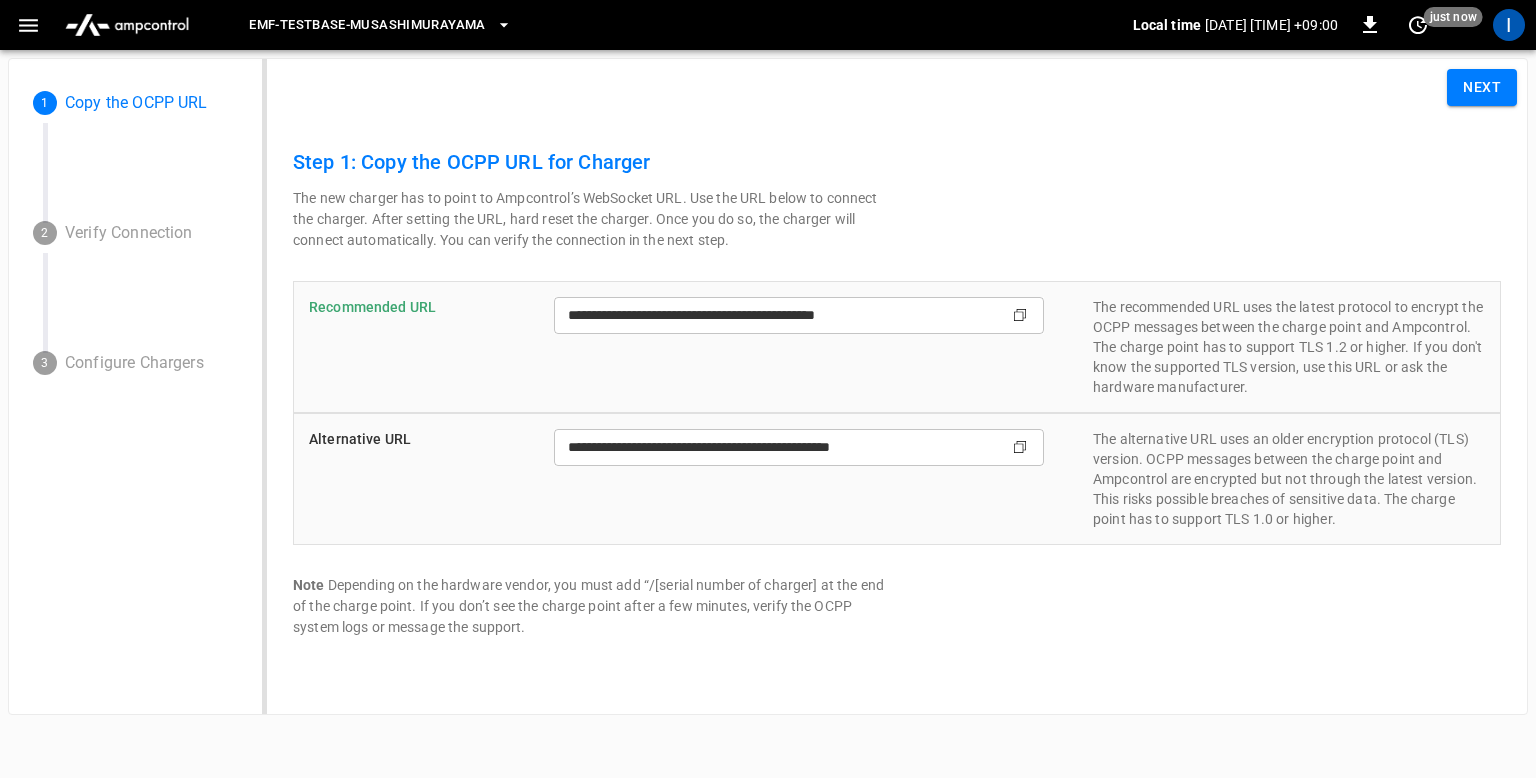 click at bounding box center [1020, 315] 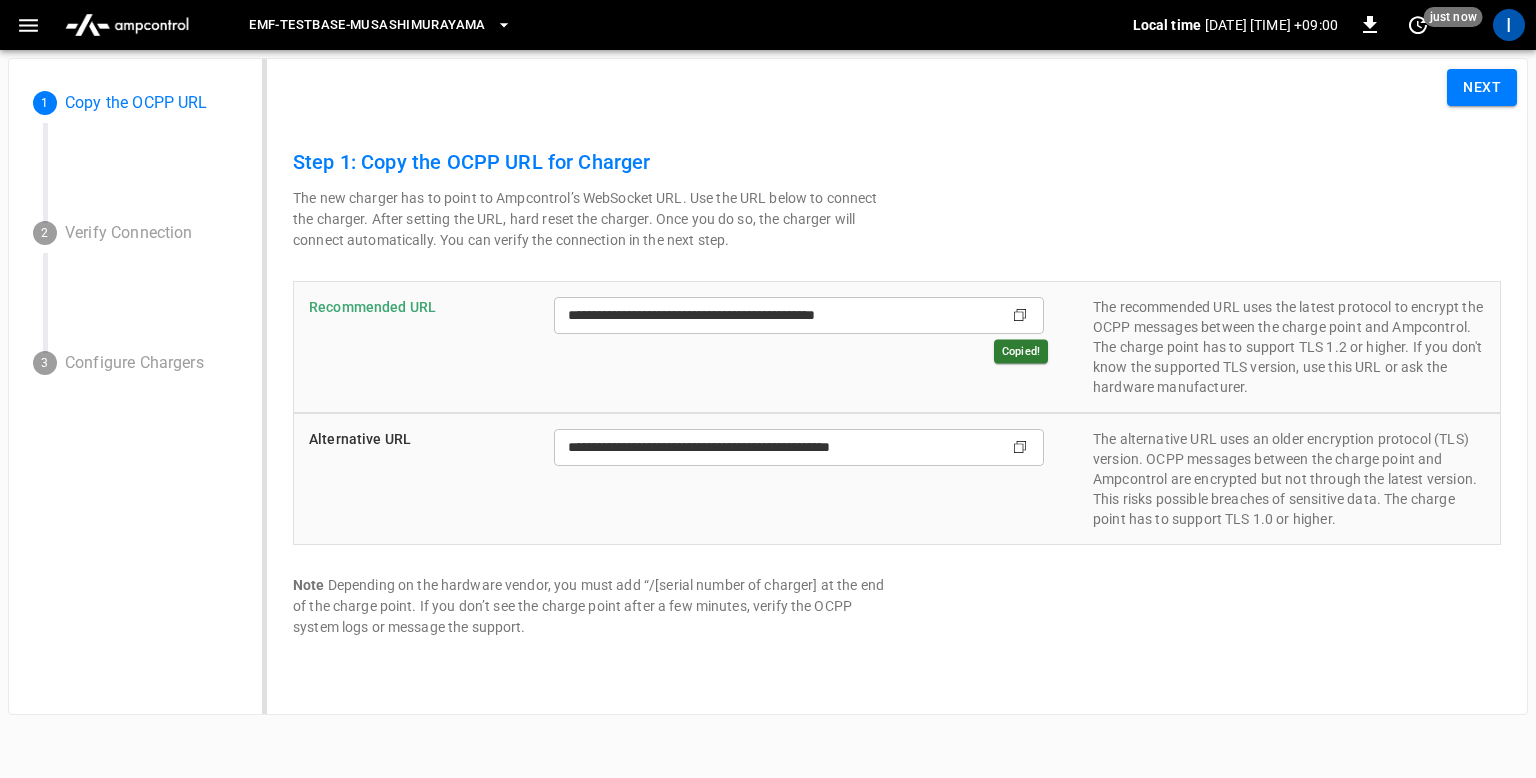 click at bounding box center (1020, 315) 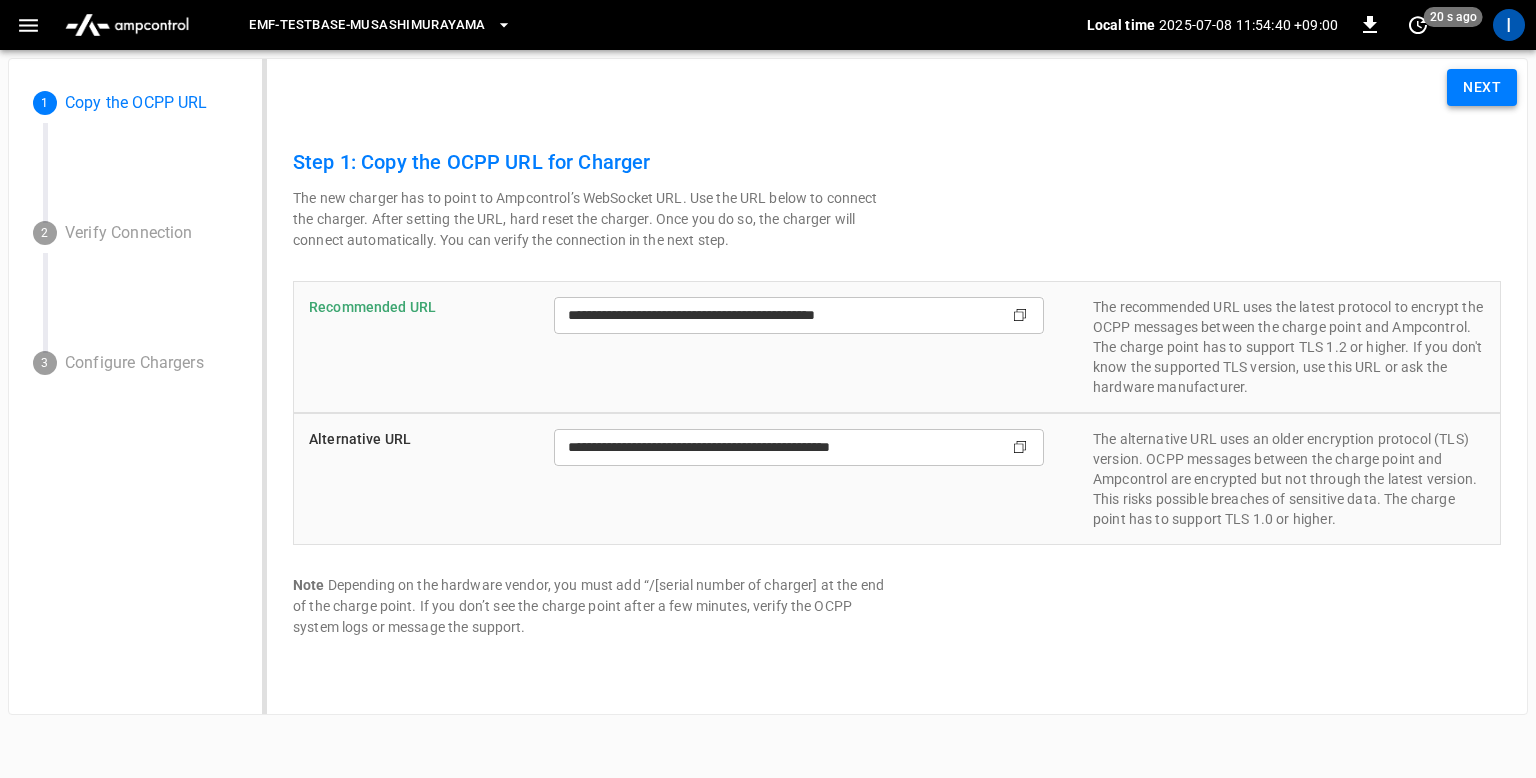 click on "Next" at bounding box center (1482, 87) 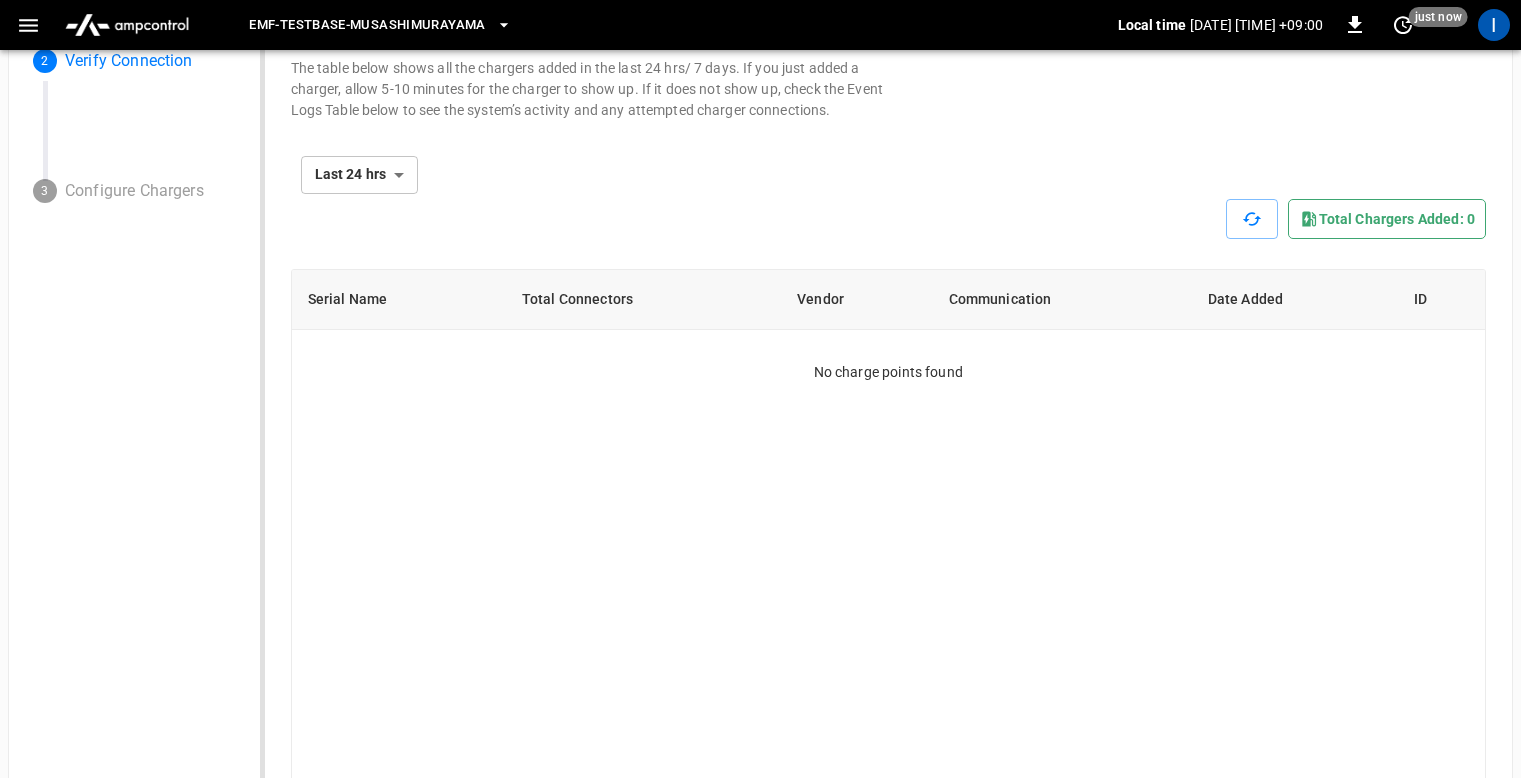 scroll, scrollTop: 0, scrollLeft: 0, axis: both 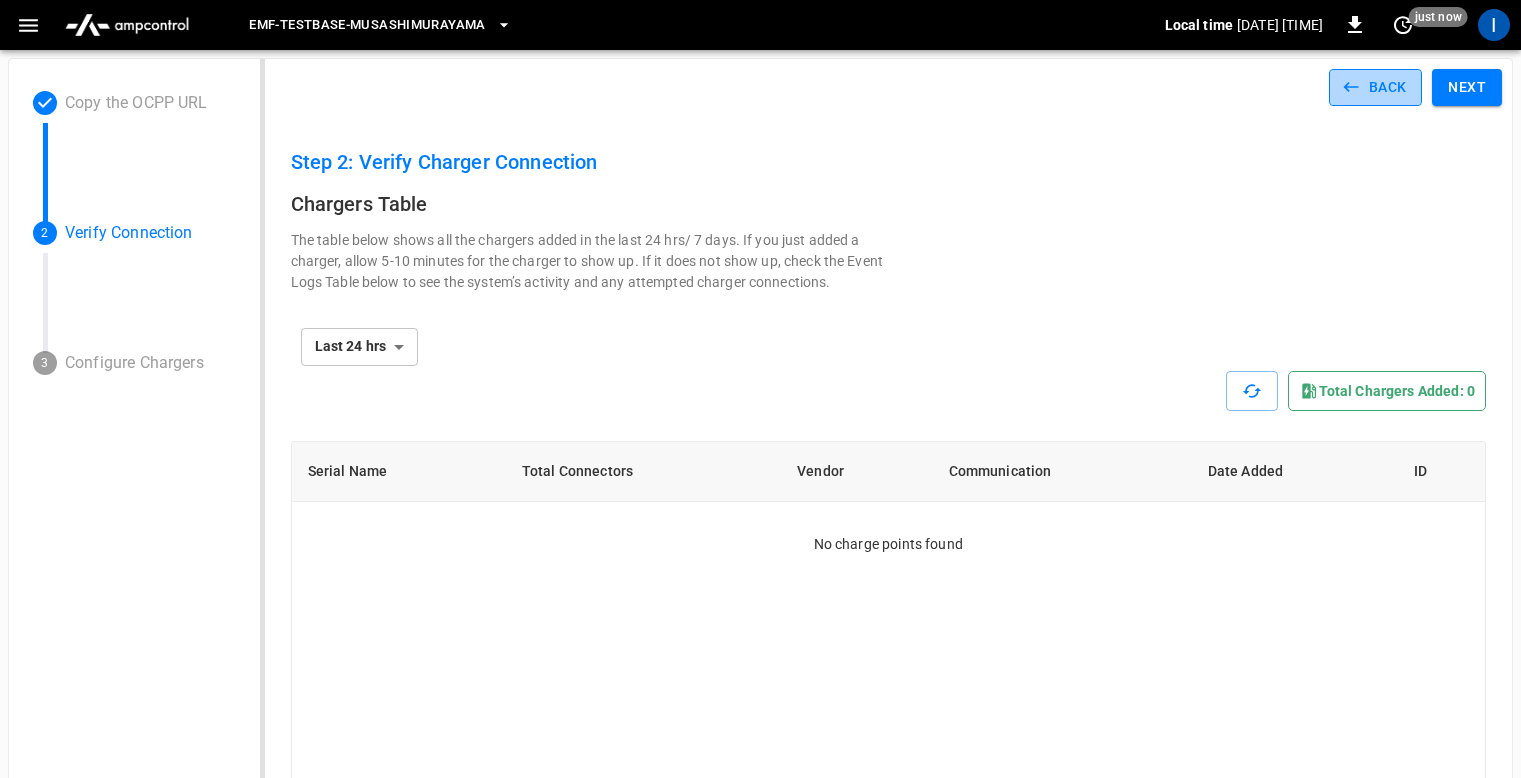 click on "Back" at bounding box center [1376, 87] 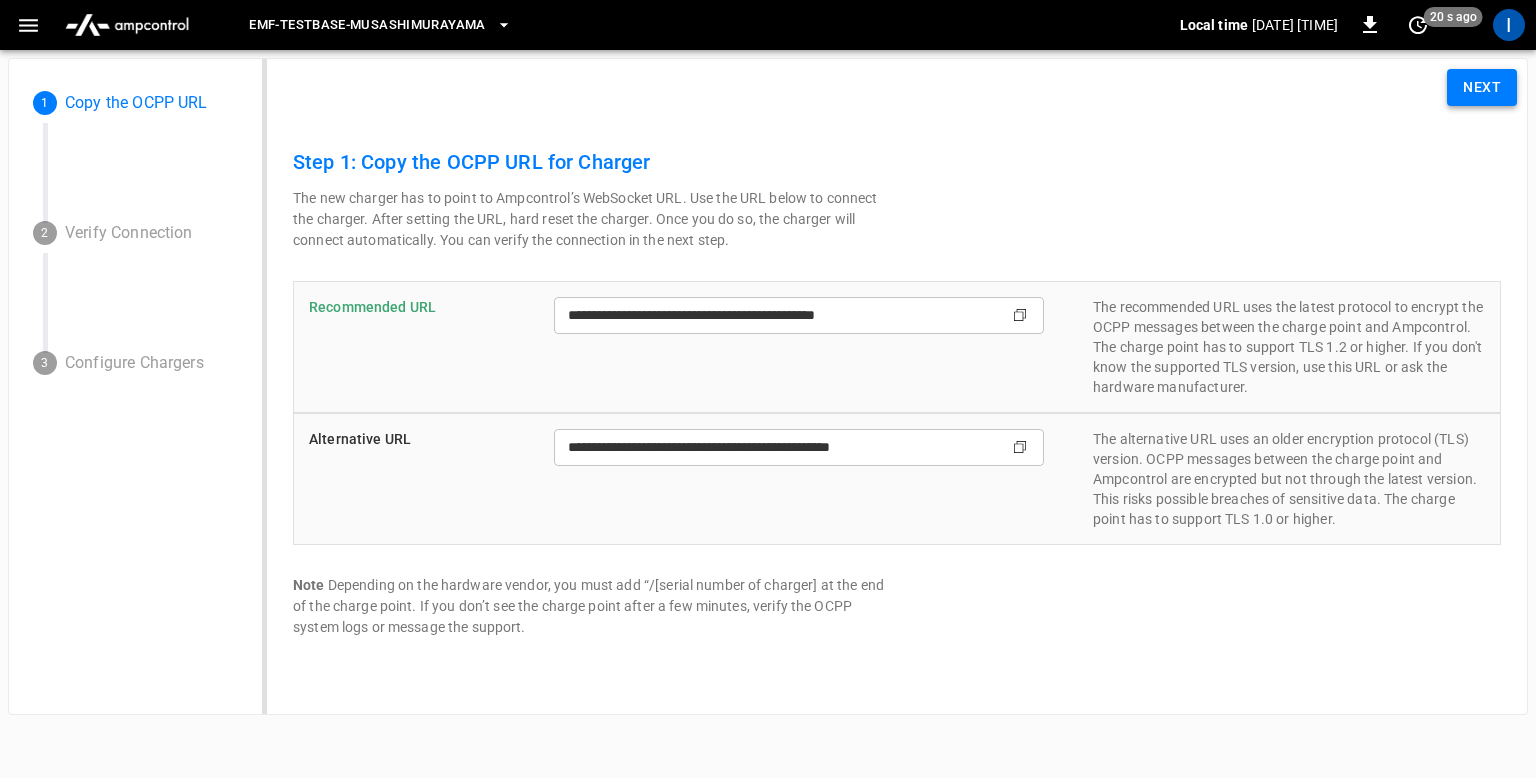click on "Next" at bounding box center [1482, 87] 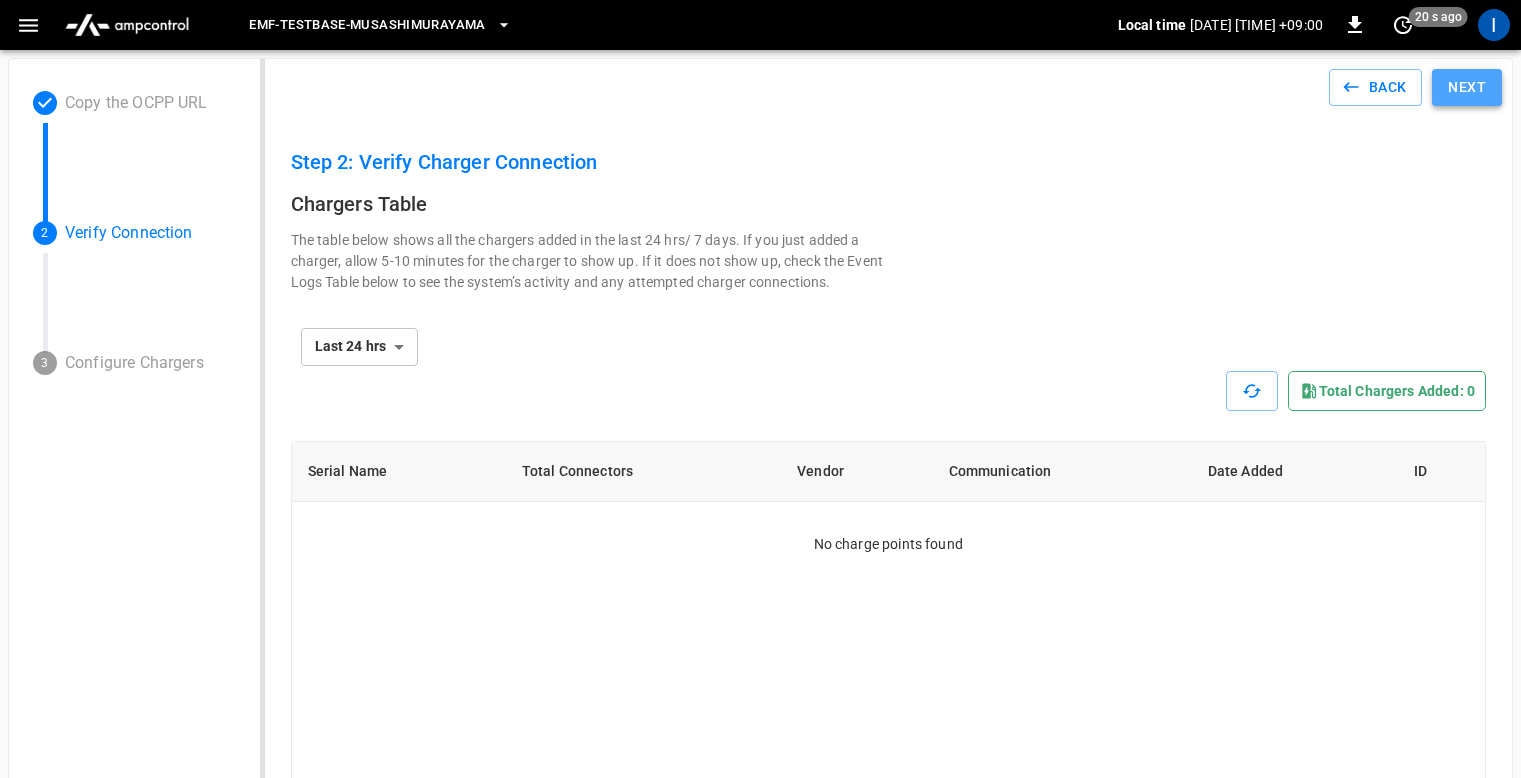 click on "Next" at bounding box center [1467, 87] 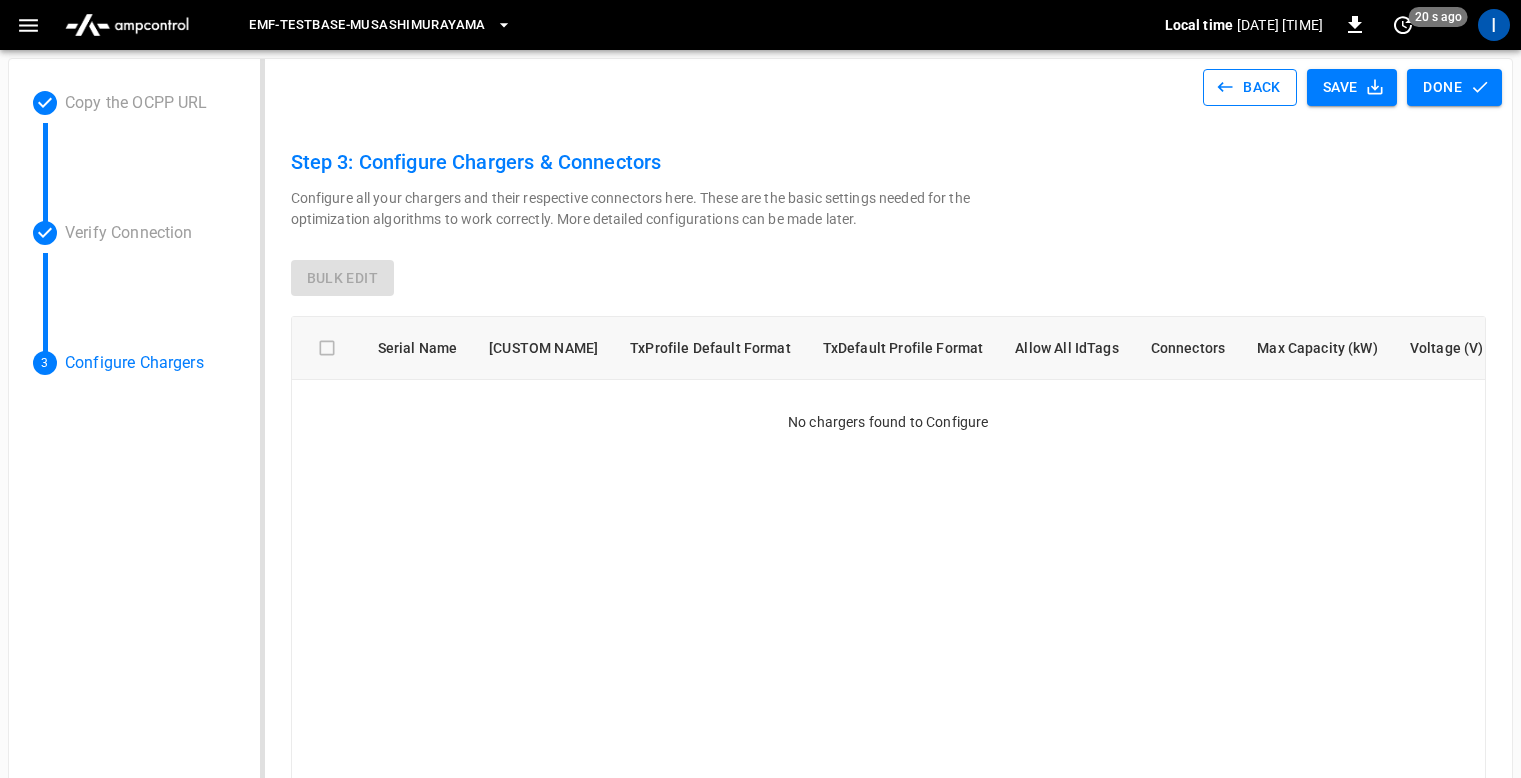 click on "Back" at bounding box center (1250, 87) 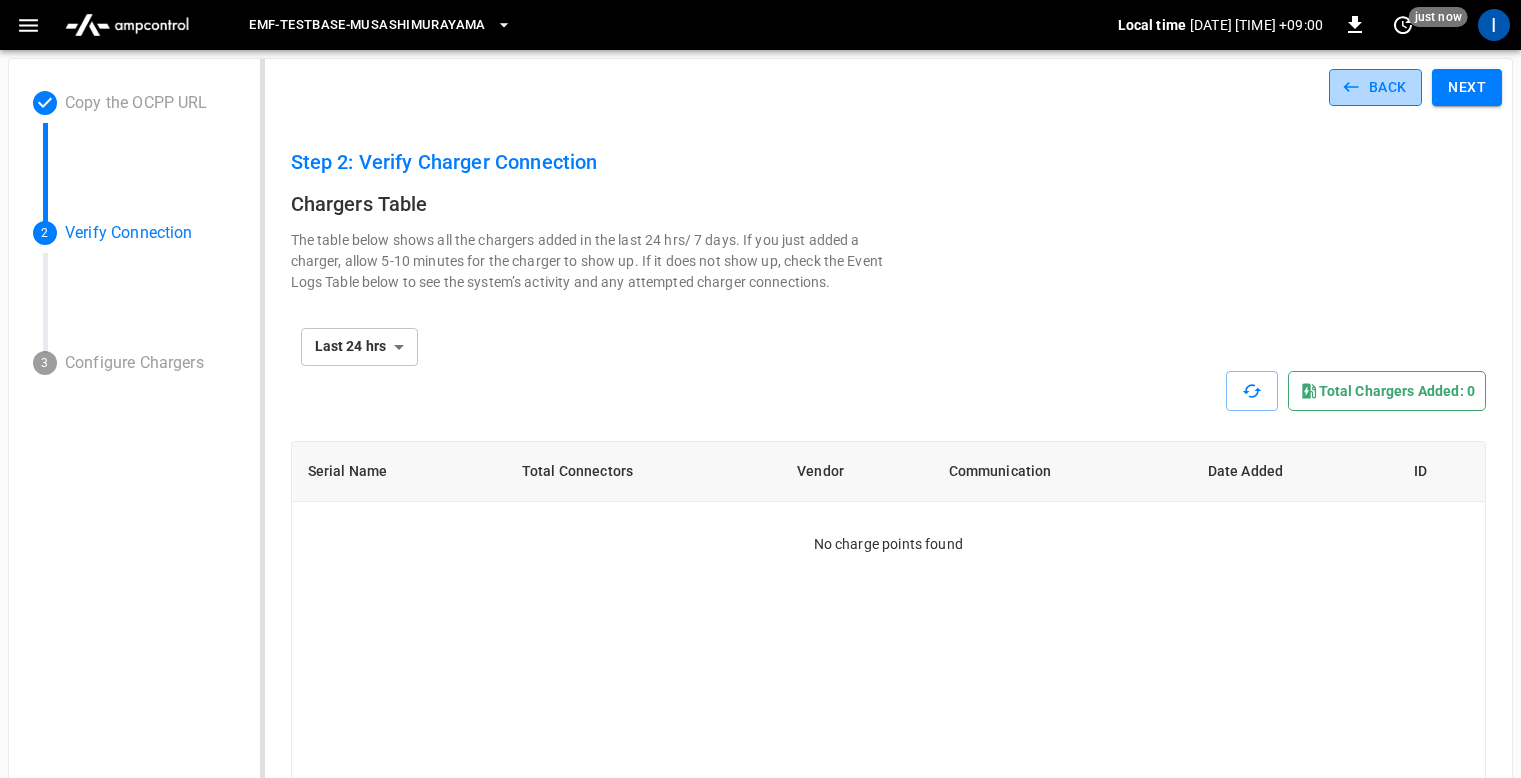 click at bounding box center (1351, 87) 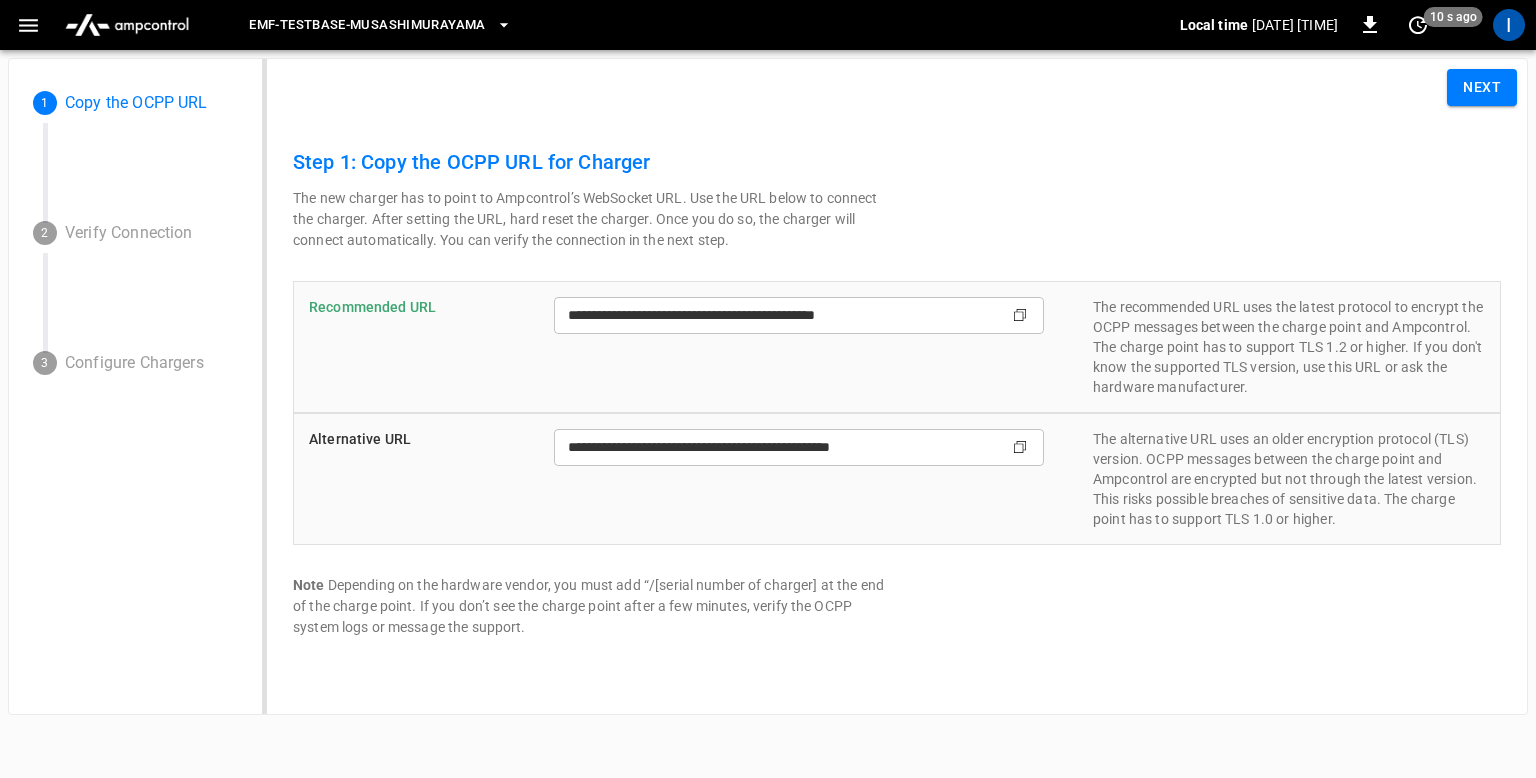 click at bounding box center (1020, 315) 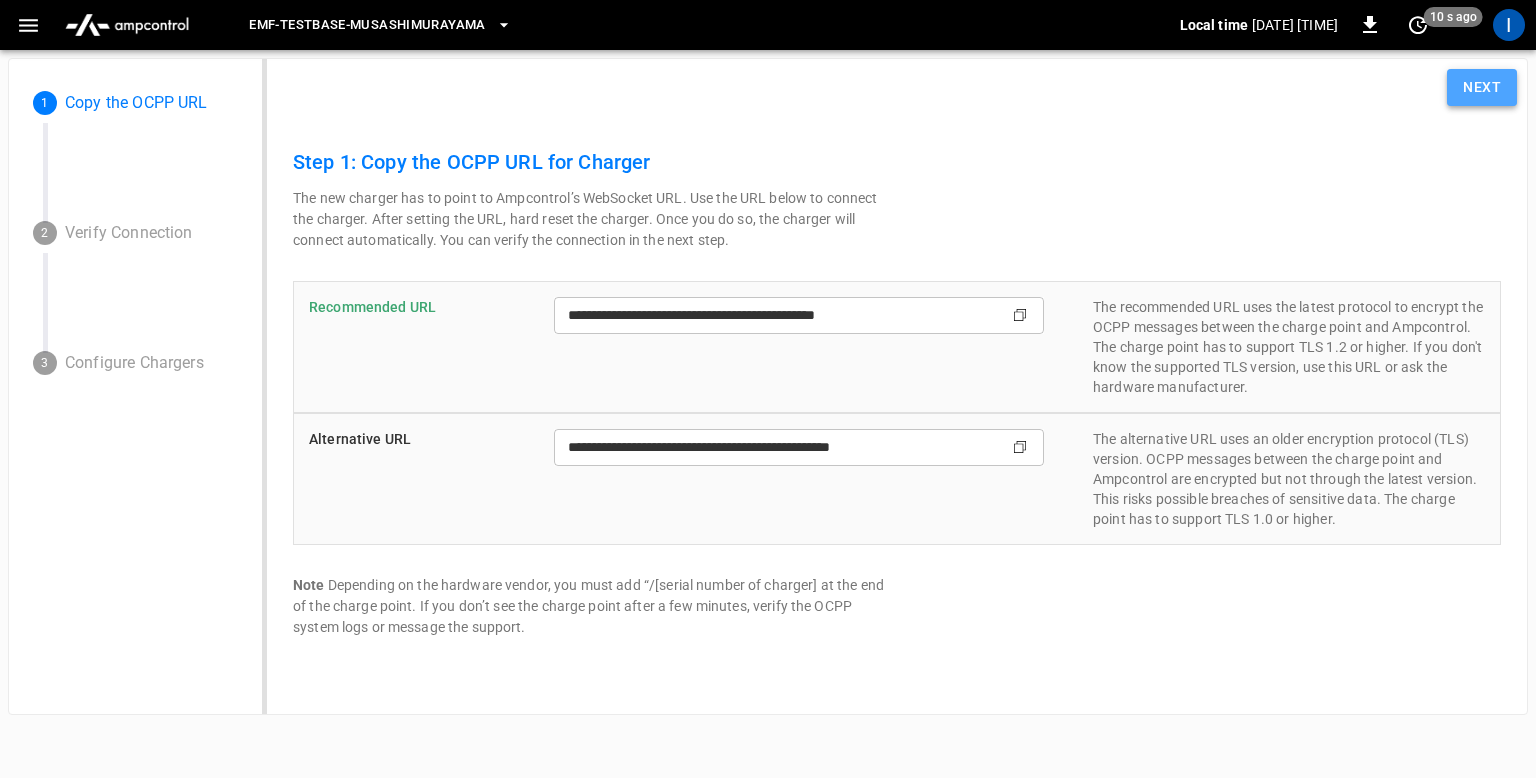 click on "Next" at bounding box center [1482, 87] 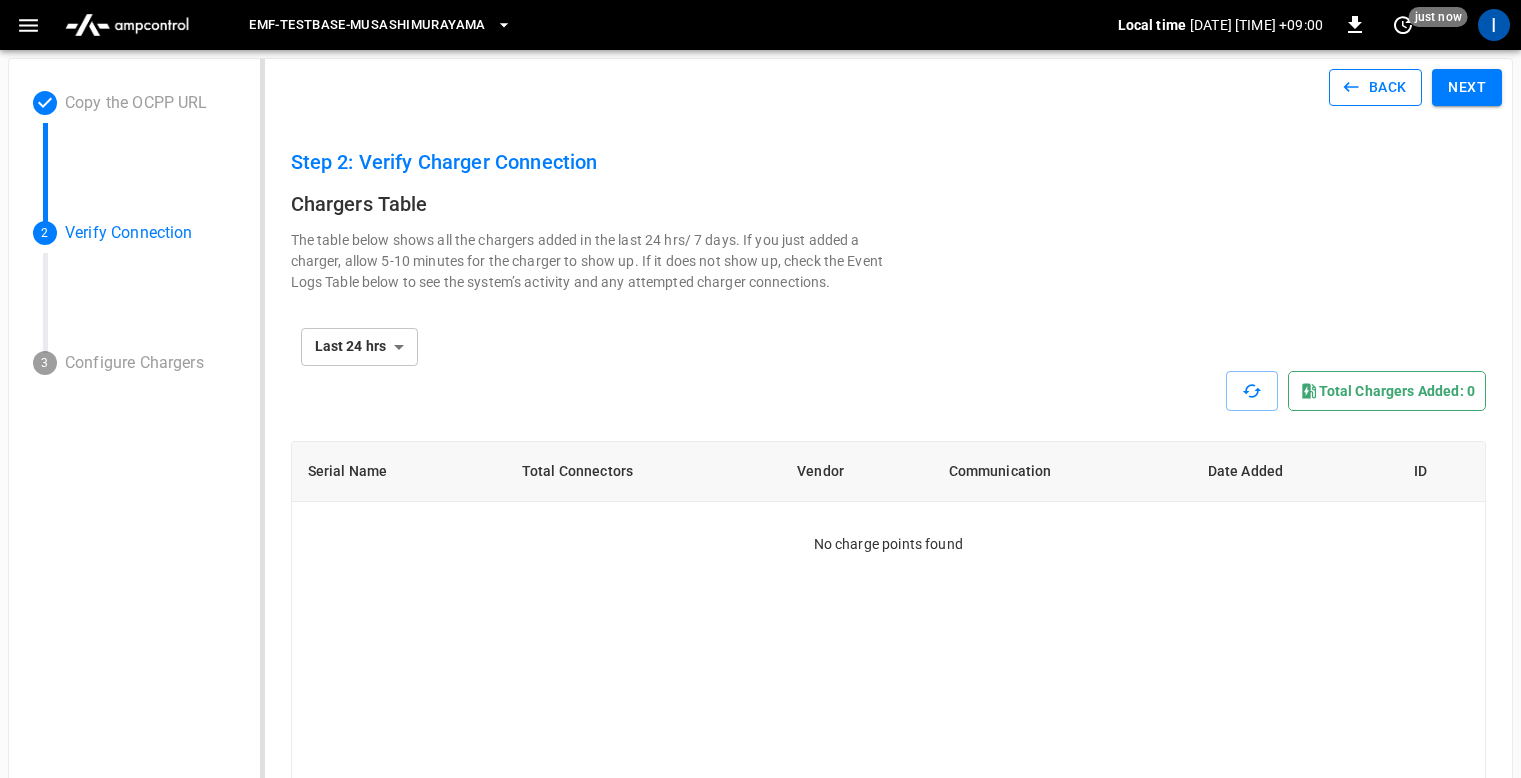 click on "Back" at bounding box center [1376, 87] 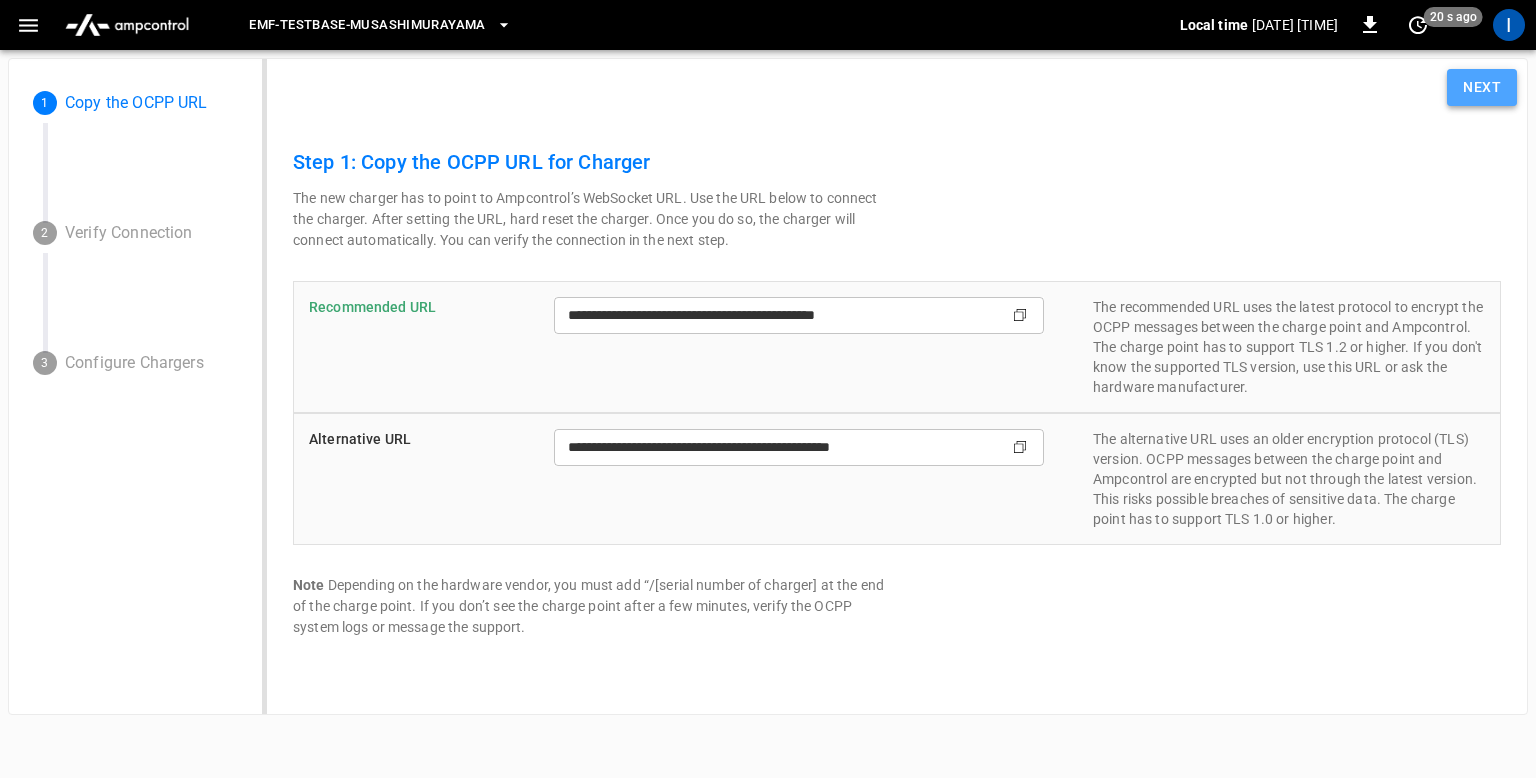 click on "Next" at bounding box center [1482, 87] 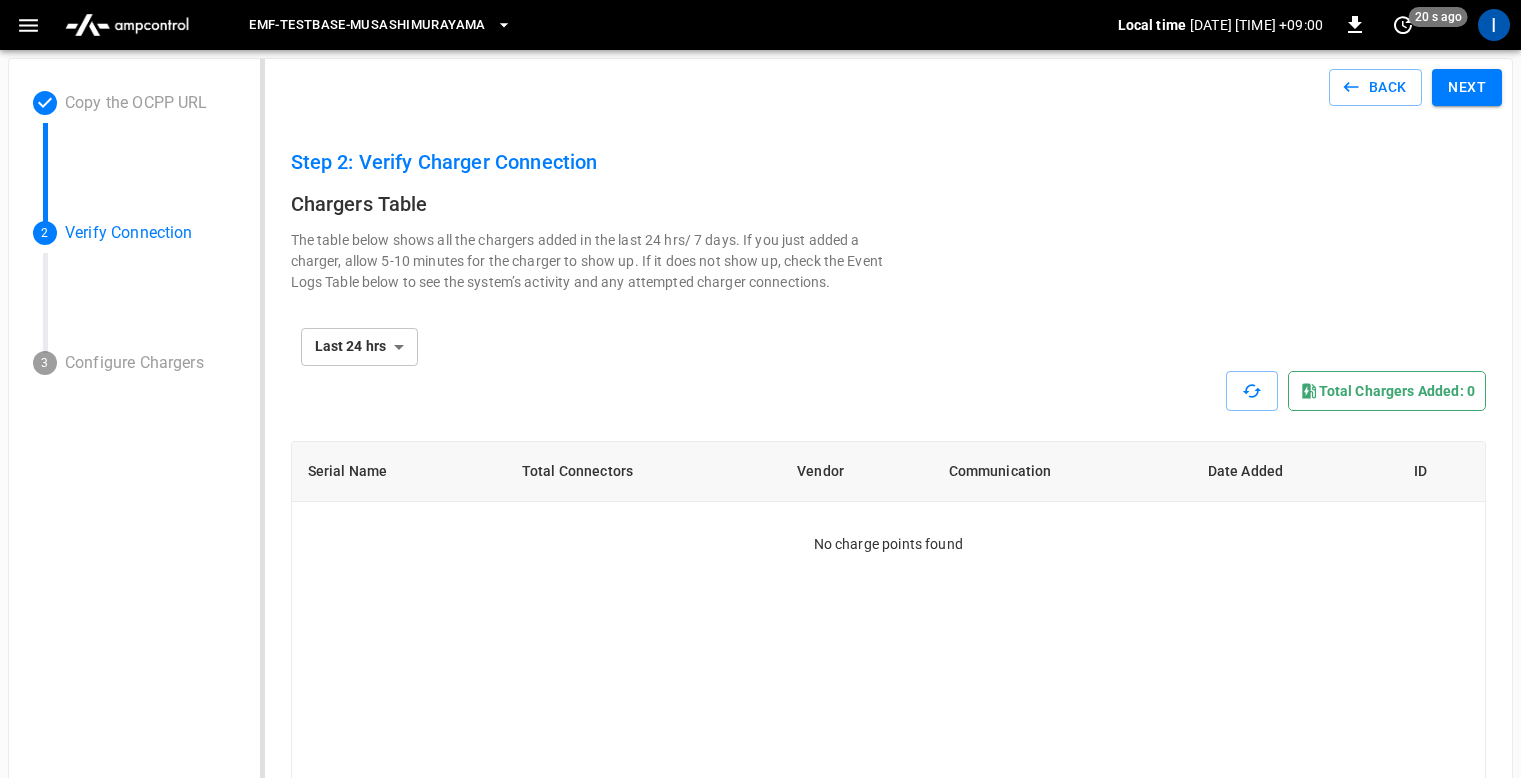 click on "**********" at bounding box center (889, 335) 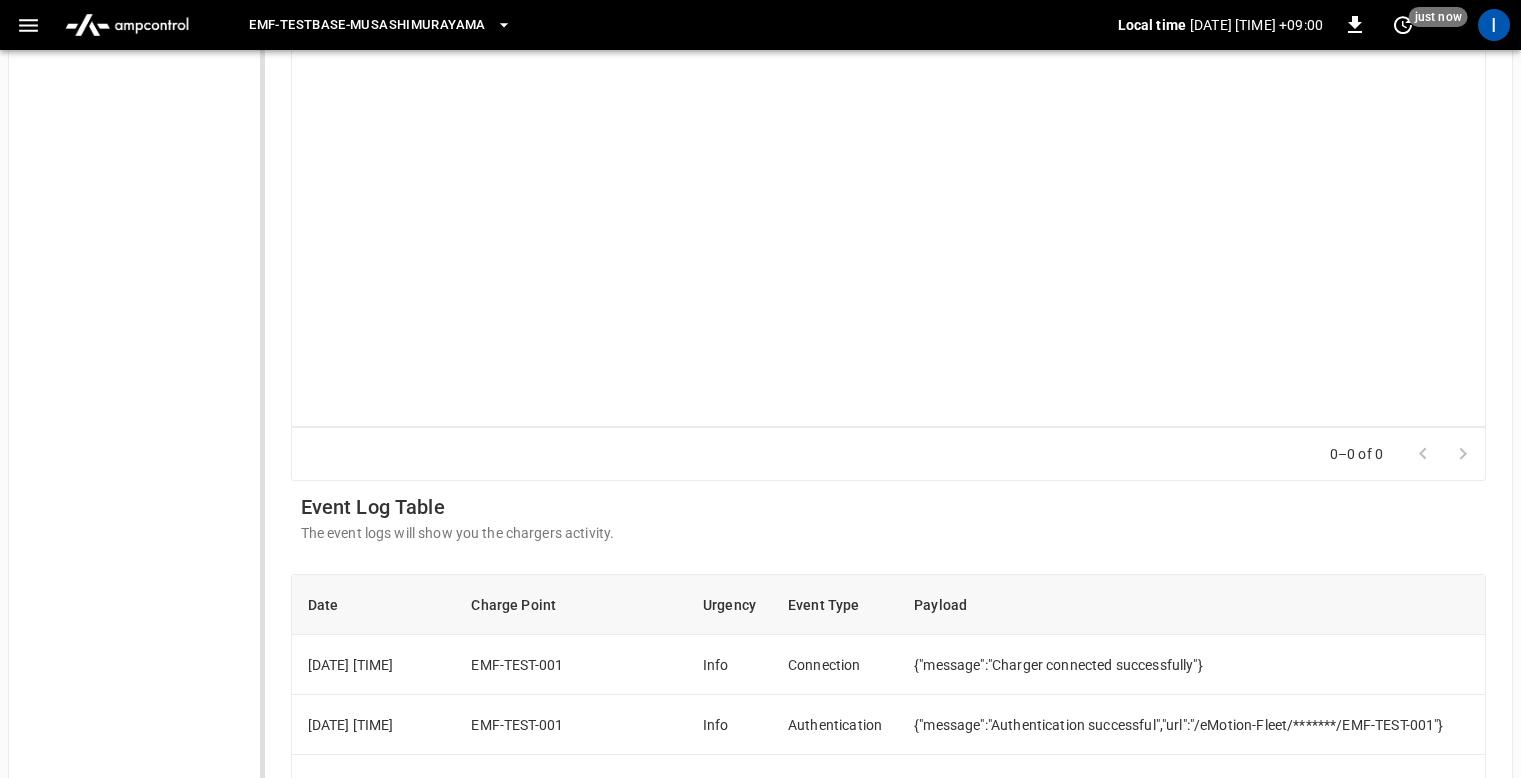 scroll, scrollTop: 892, scrollLeft: 0, axis: vertical 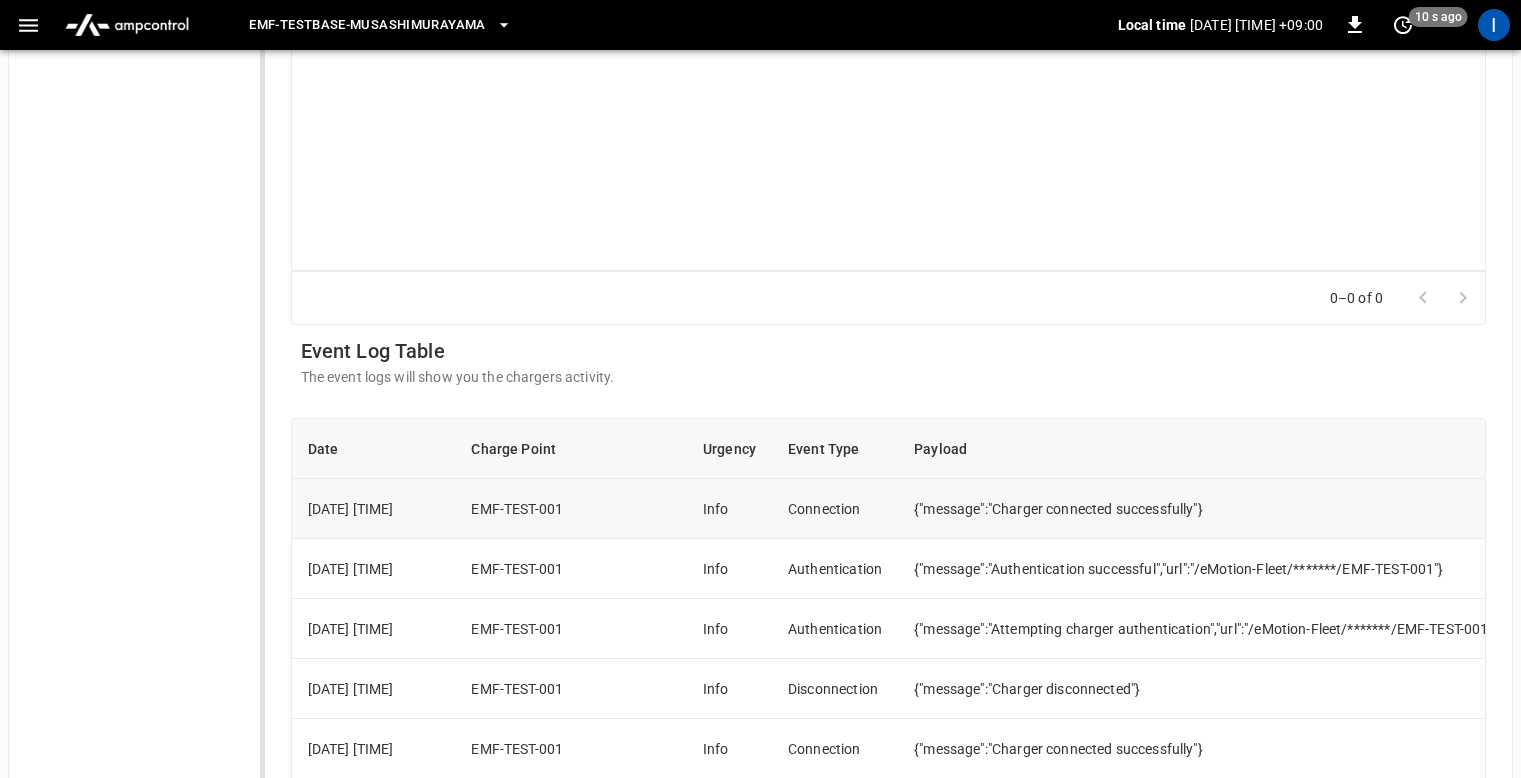 click on "EMF-TEST-001" at bounding box center [571, 509] 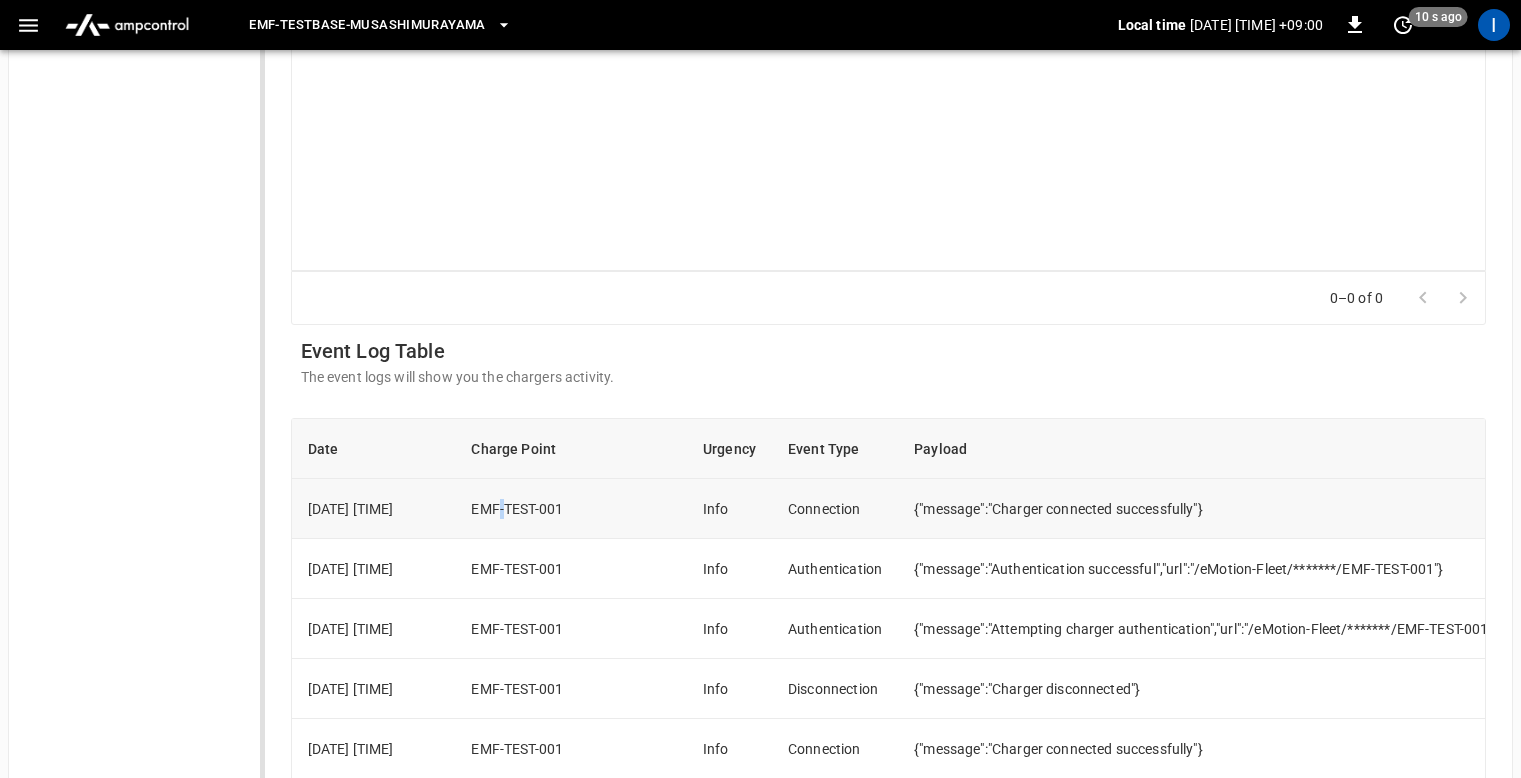 click on "EMF-TEST-001" at bounding box center (571, 509) 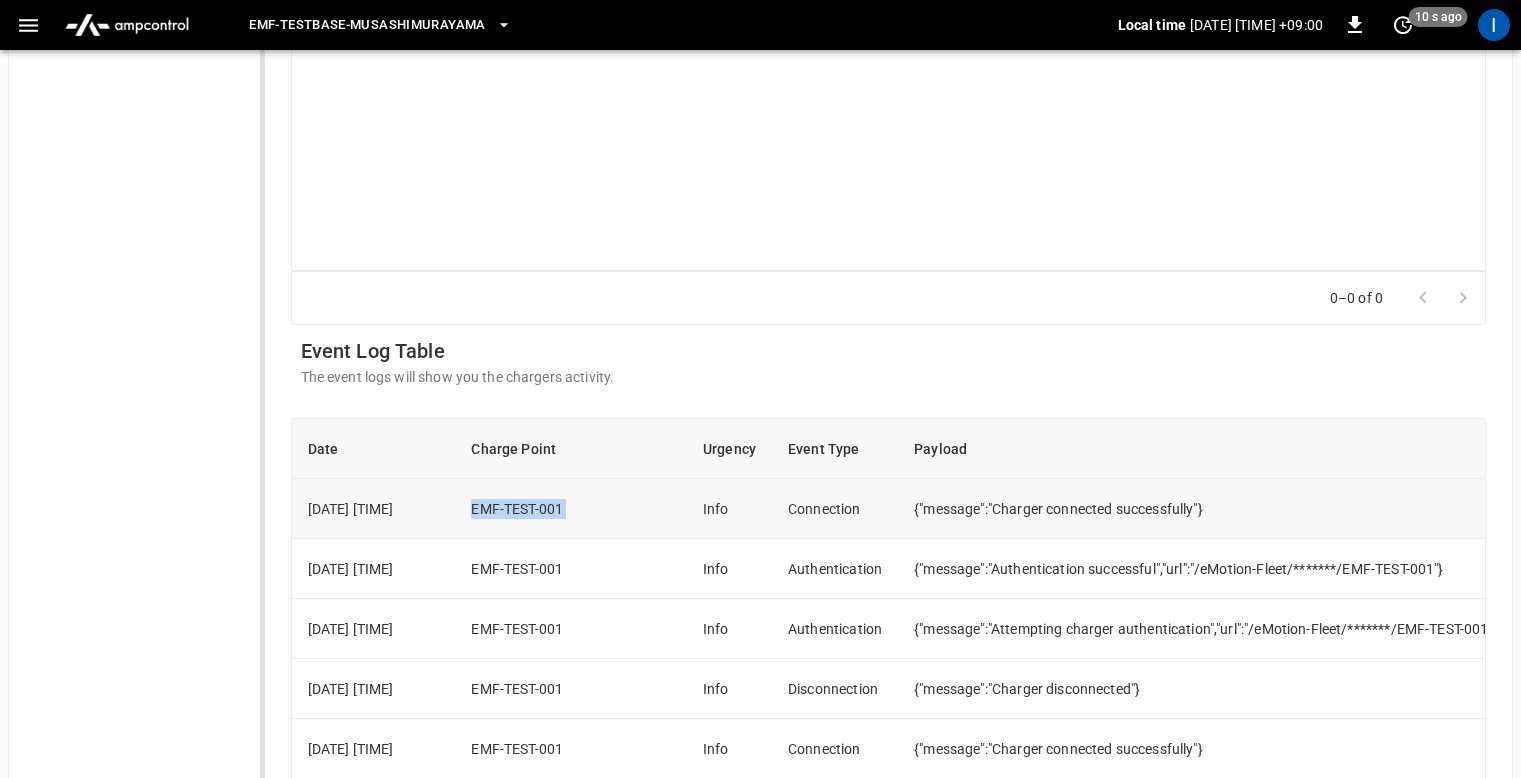 click on "EMF-TEST-001" at bounding box center (571, 509) 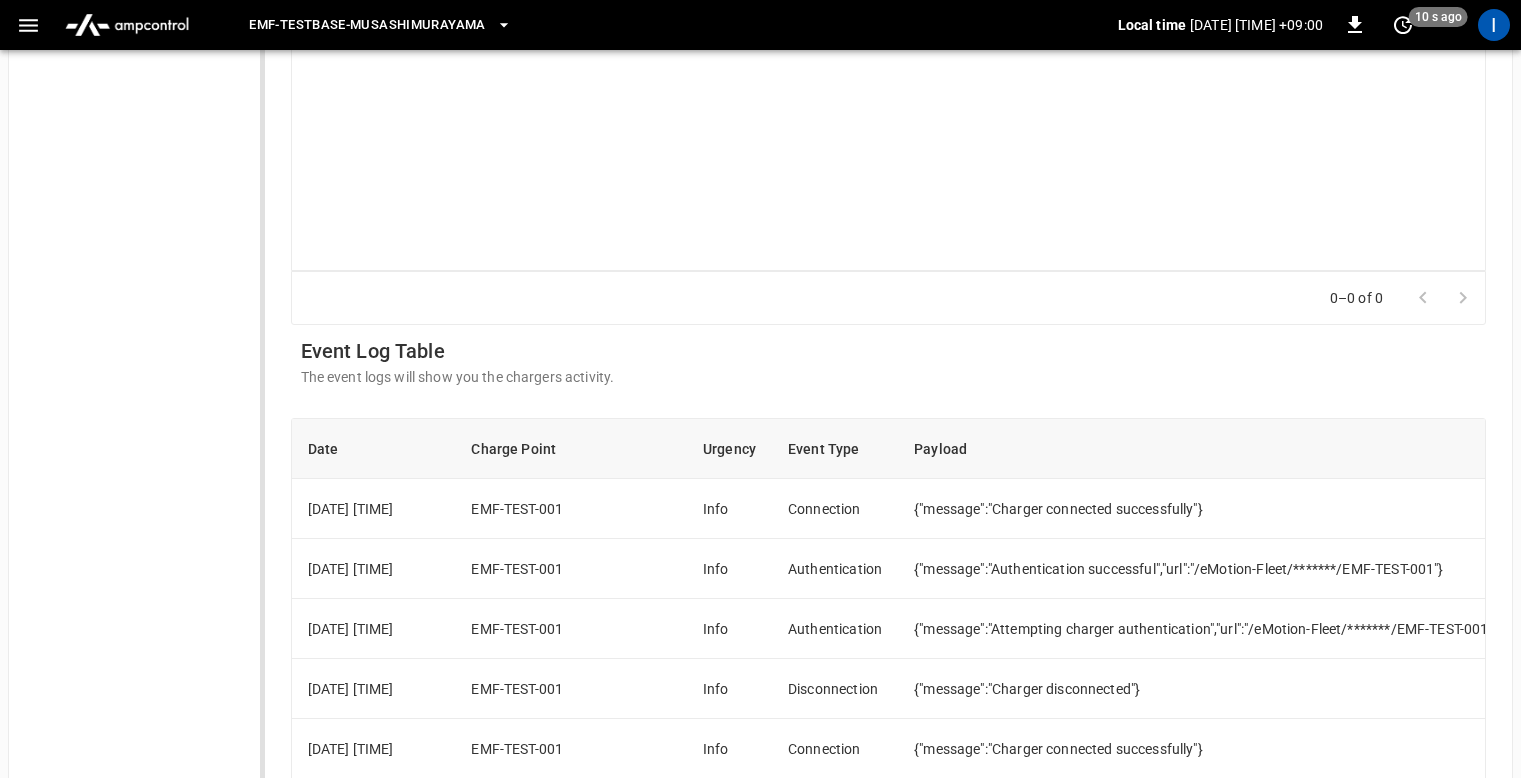 click on "Event Log Table The event logs will show you the chargers activity." at bounding box center [889, 361] 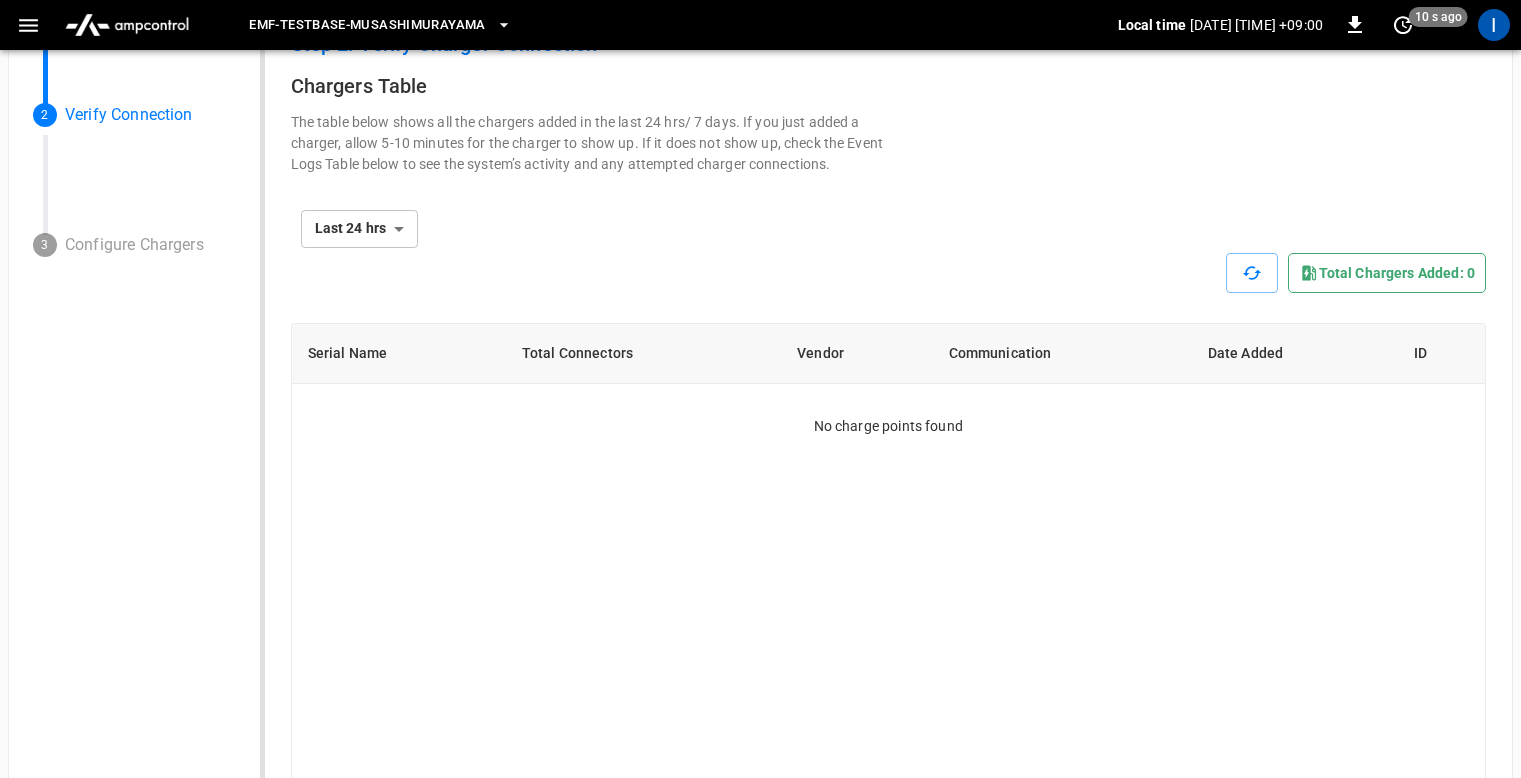 scroll, scrollTop: 0, scrollLeft: 0, axis: both 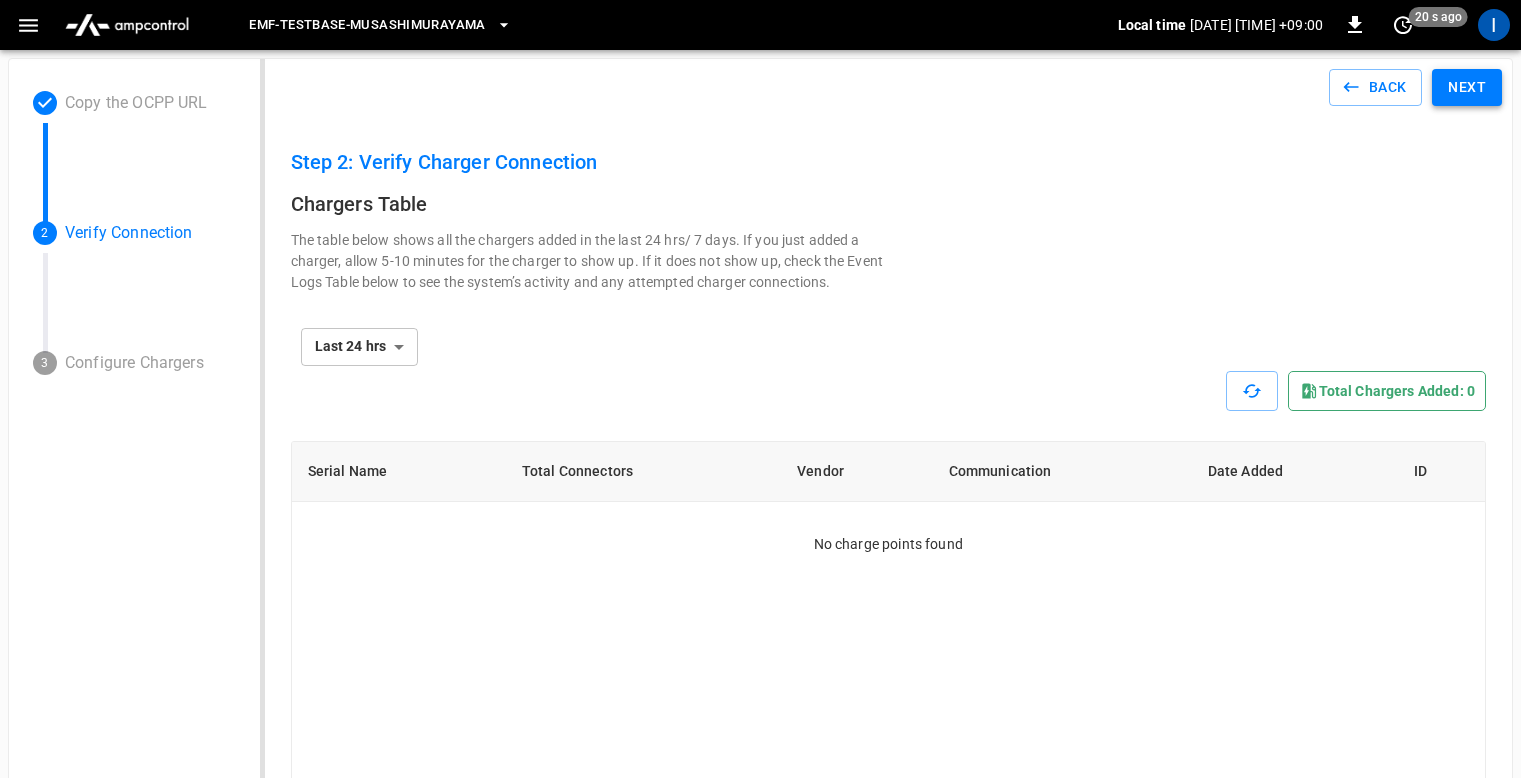 click on "Next" at bounding box center [1467, 87] 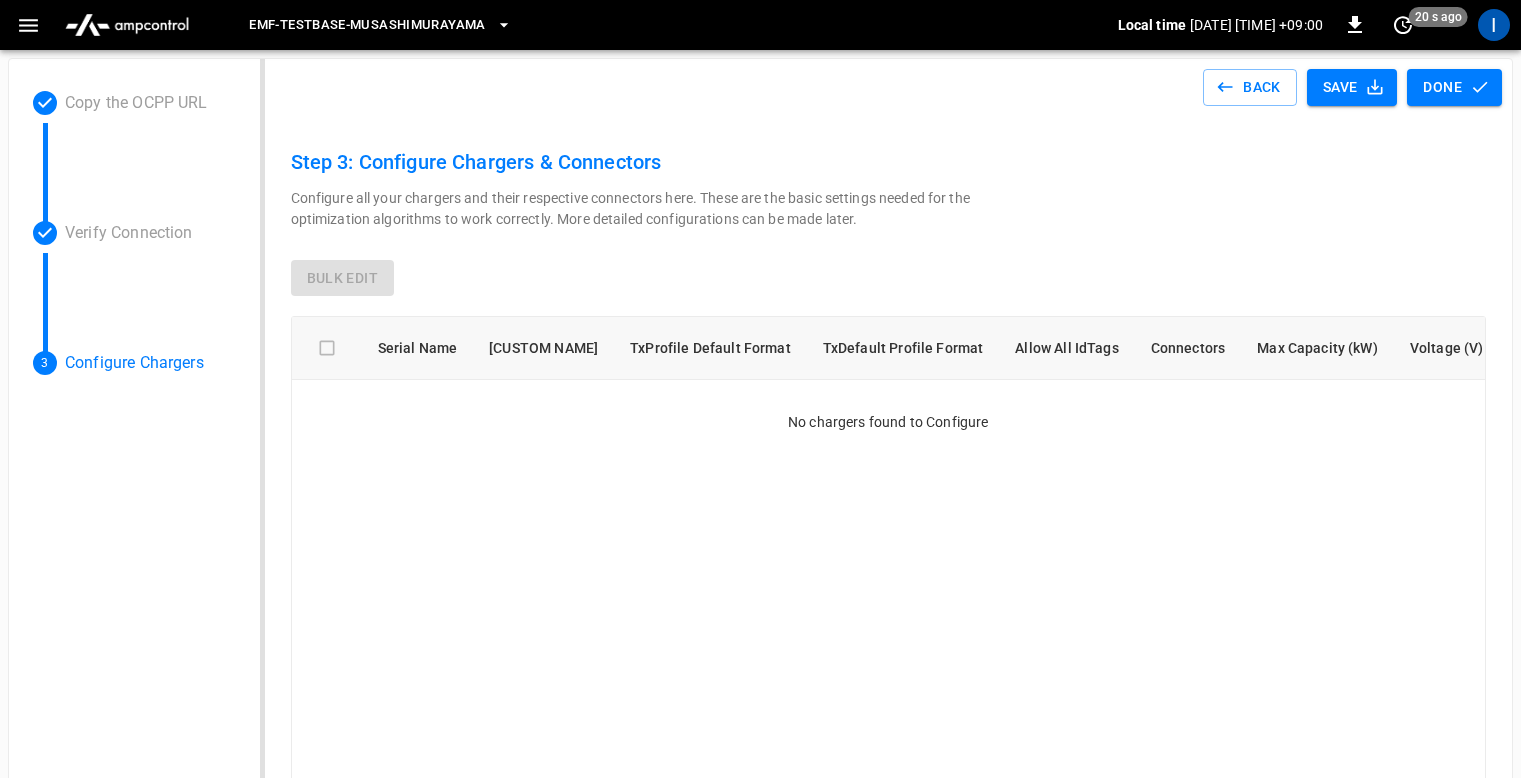 click on "Serial Name Custom Name TxProfile Default Format TxDefault Profile Format Allow All IdTags Connectors Max Capacity (kW) Voltage (V) Current Type Plug Type No chargers found to Configure" at bounding box center [889, 588] 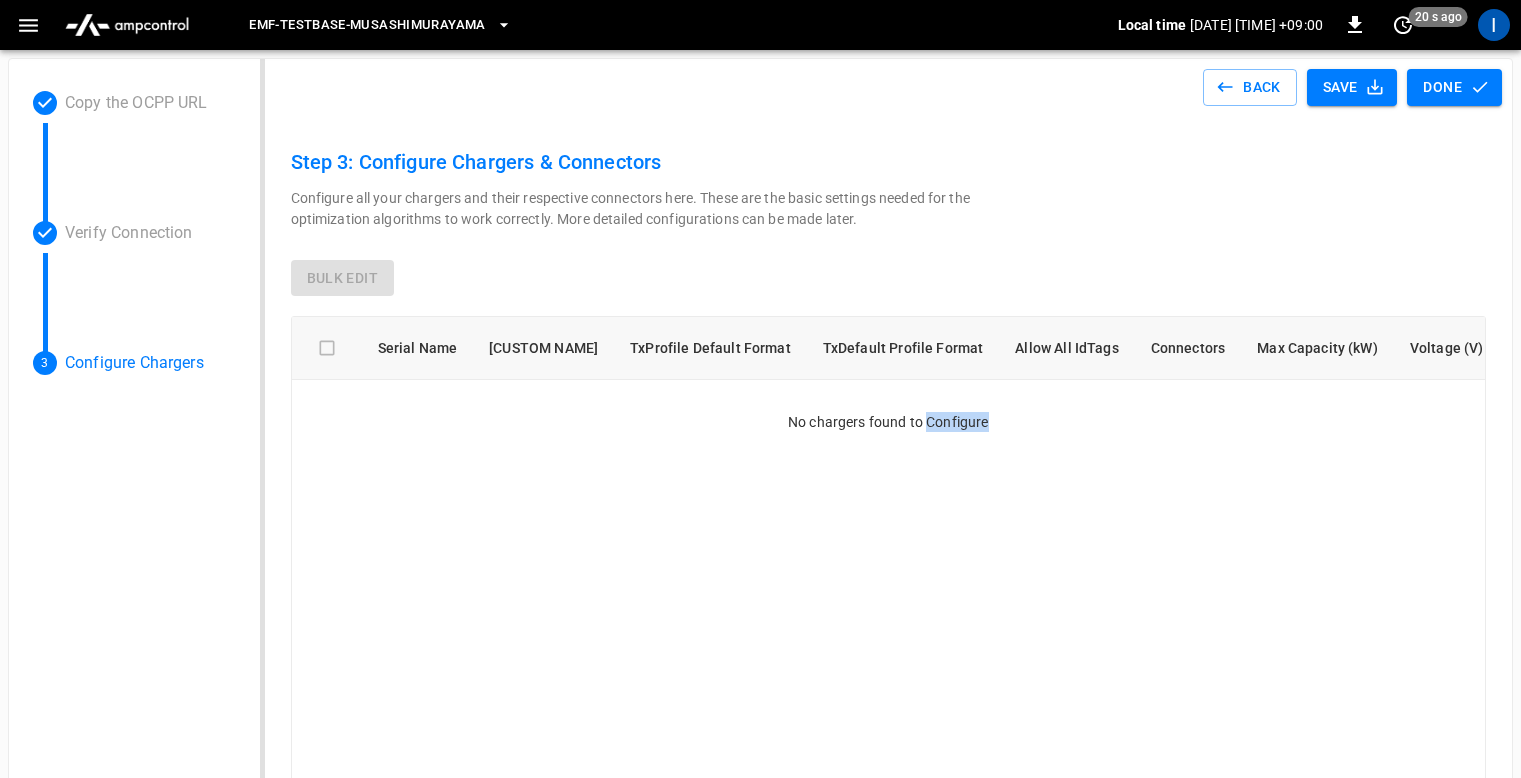 click on "No chargers found to Configure" at bounding box center (889, 406) 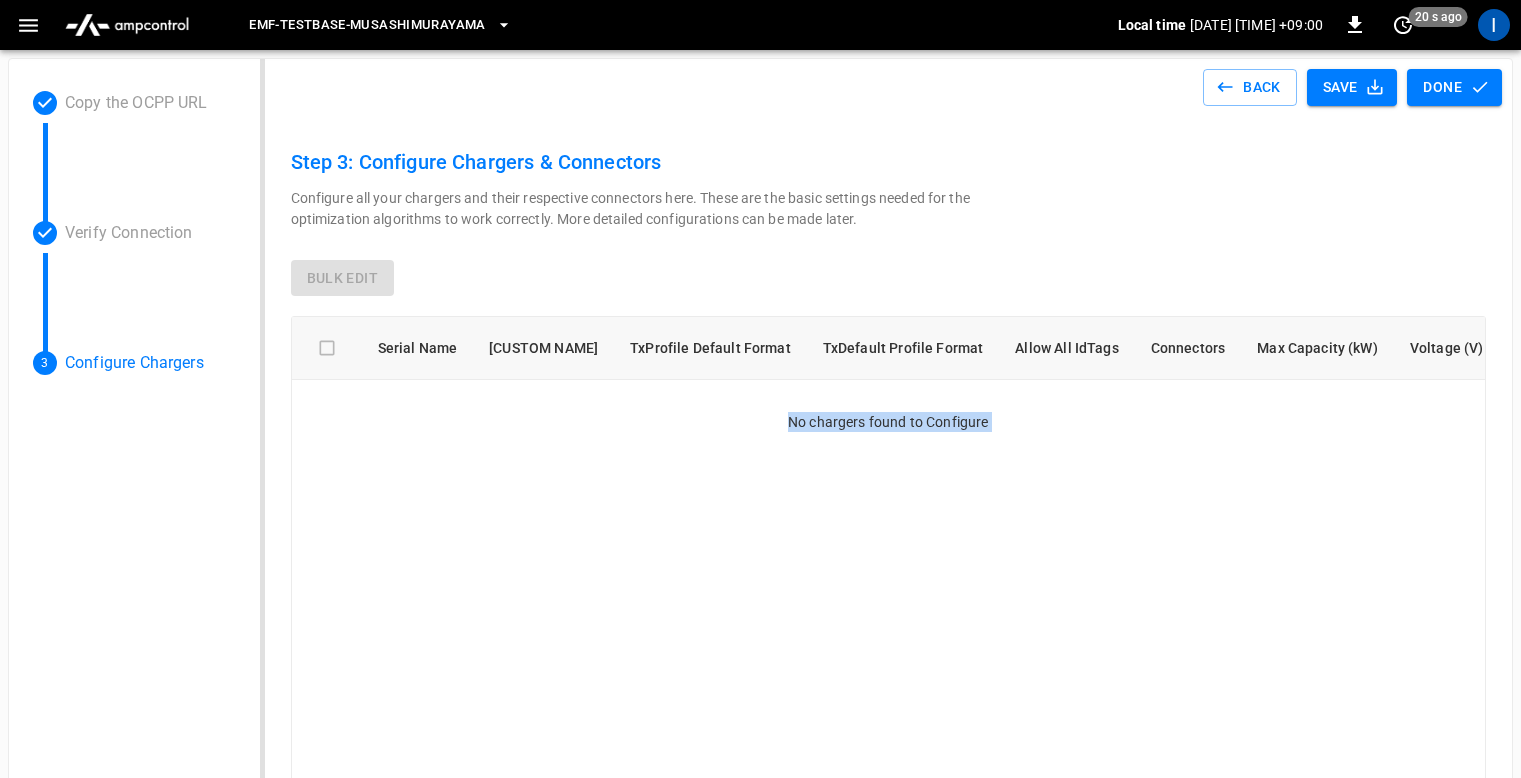 click on "No chargers found to Configure" at bounding box center [889, 406] 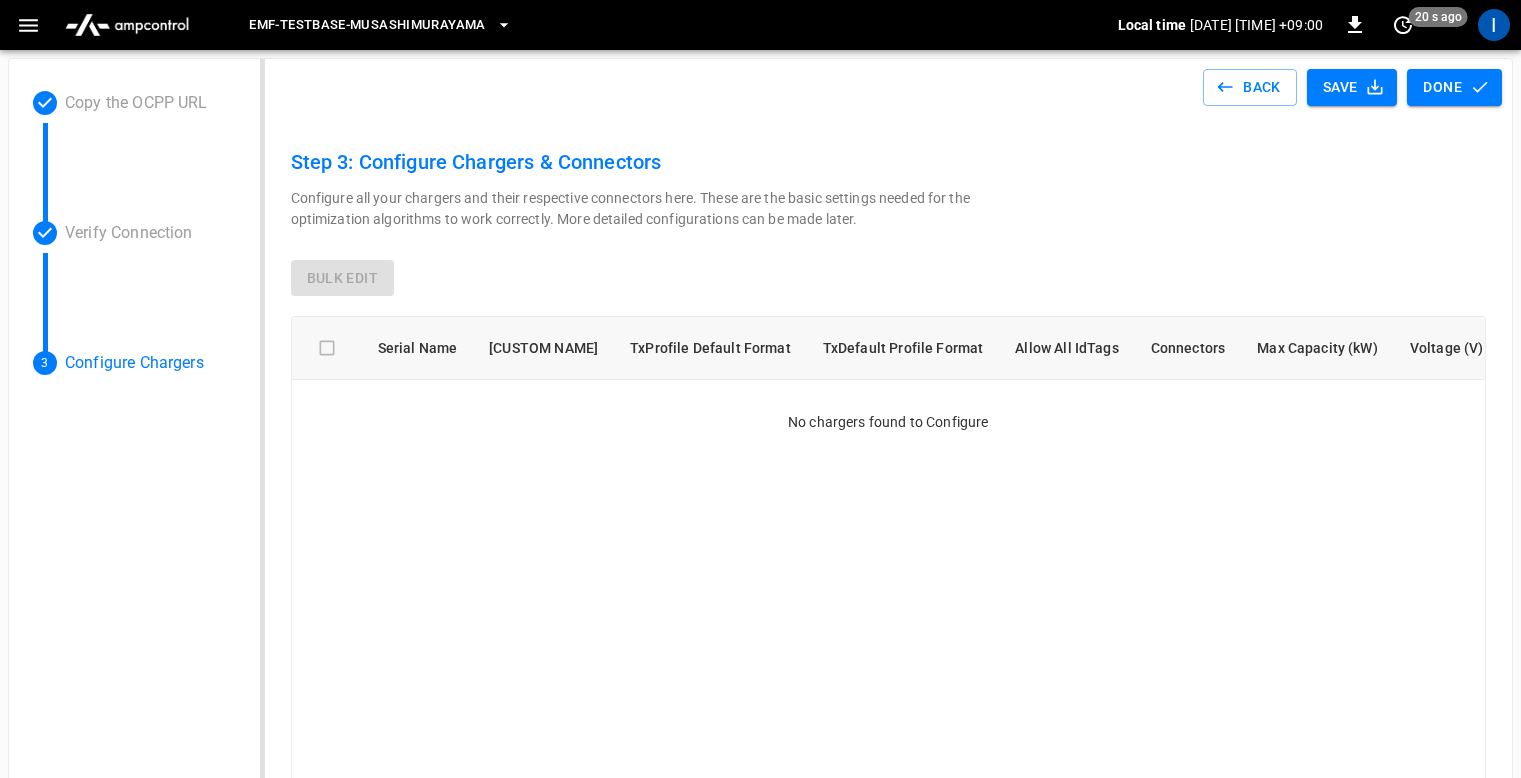 click on "Serial Name Custom Name TxProfile Default Format TxDefault Profile Format Allow All IdTags Connectors Max Capacity (kW) Voltage (V) Current Type Plug Type No chargers found to Configure" at bounding box center (889, 588) 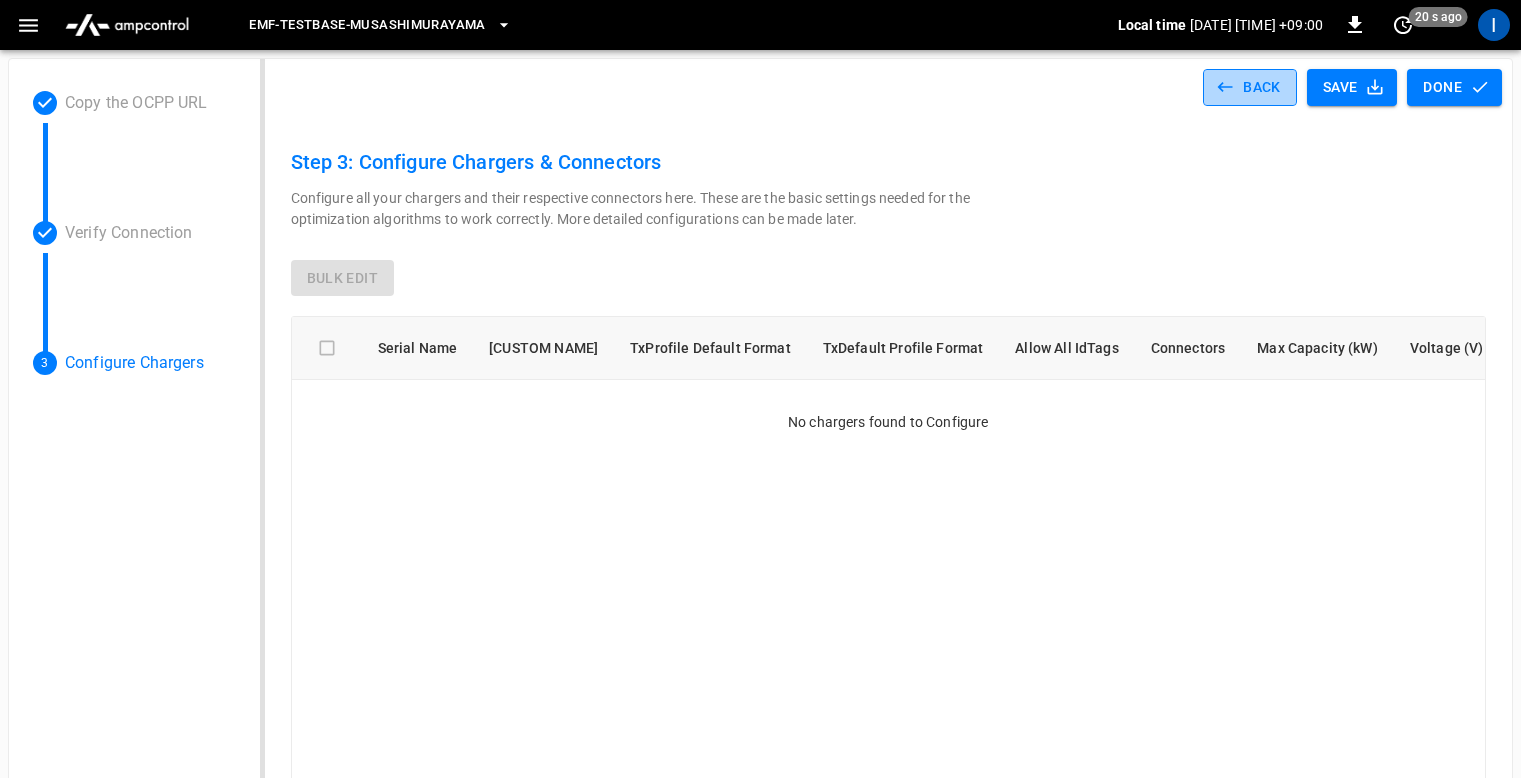 click on "Back" at bounding box center [1250, 87] 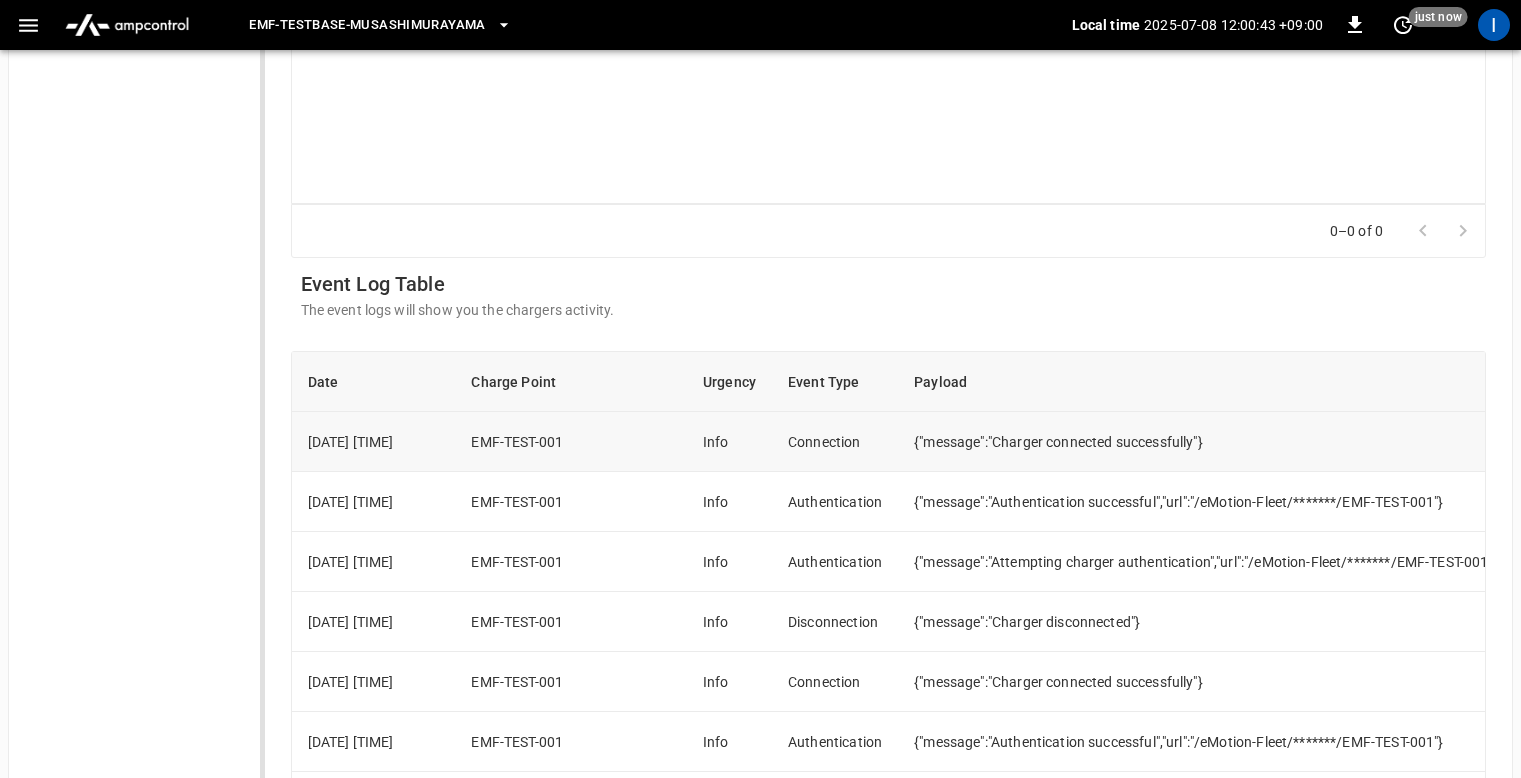 scroll, scrollTop: 769, scrollLeft: 0, axis: vertical 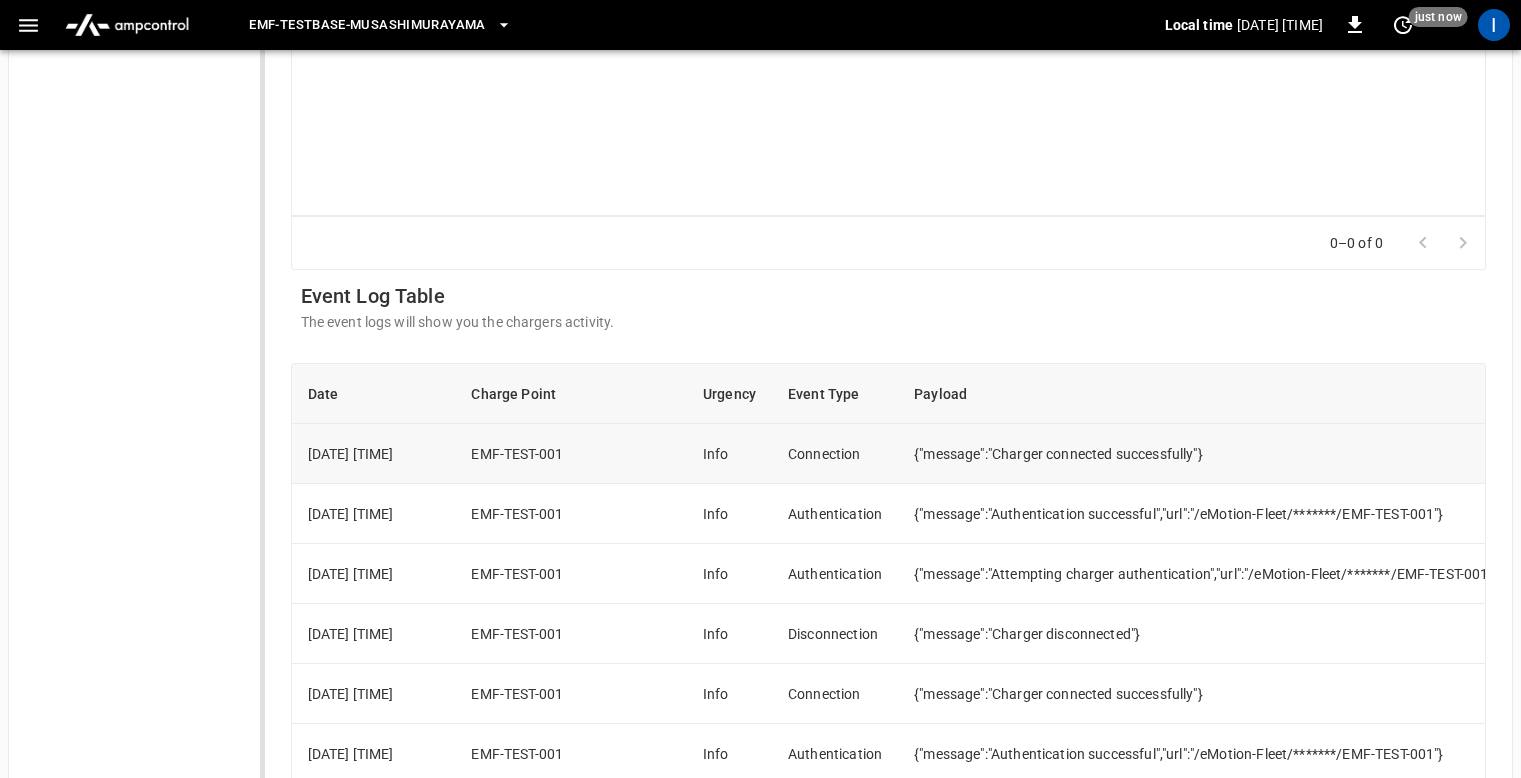click on "EMF-TEST-001" at bounding box center [571, 454] 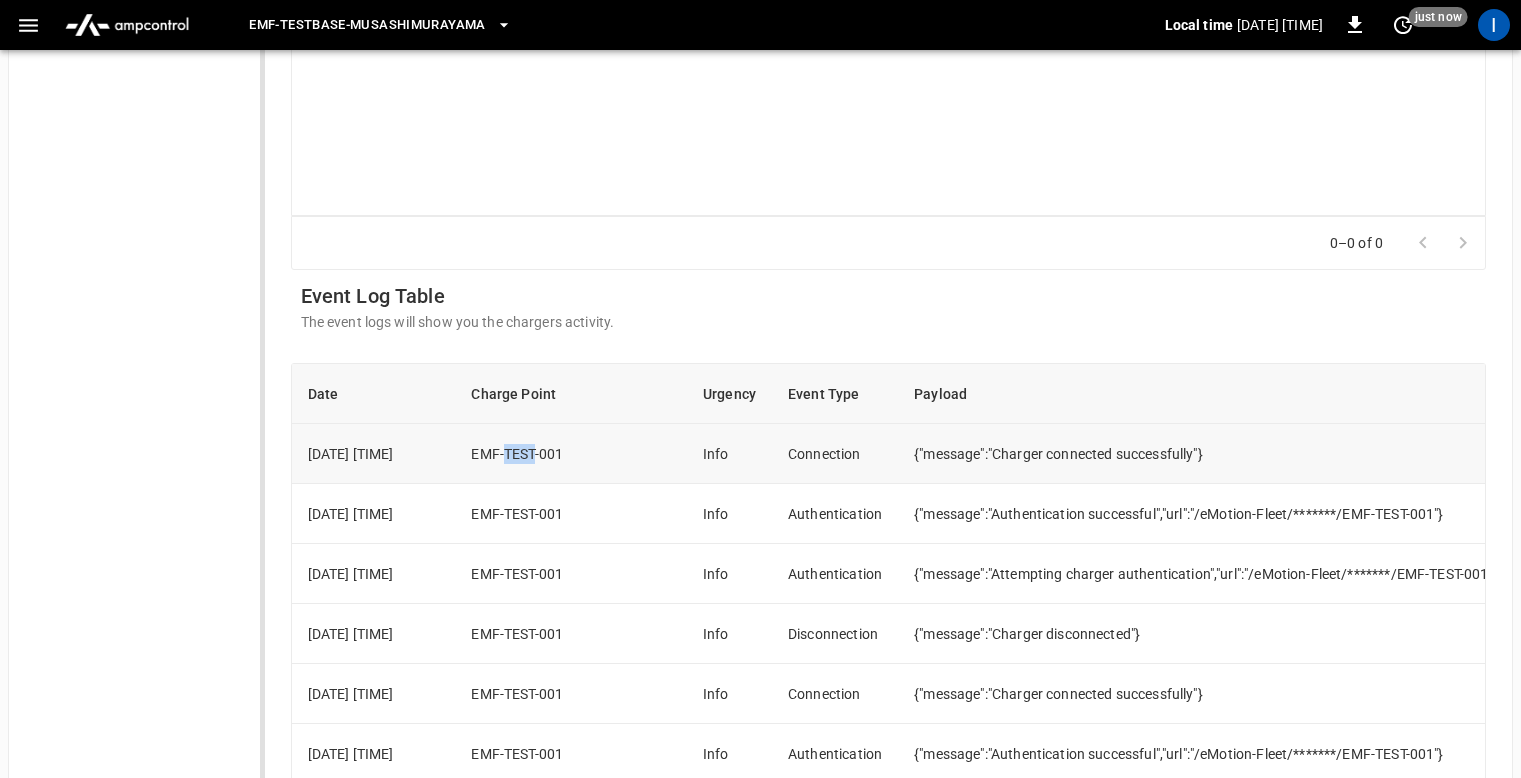 click on "EMF-TEST-001" at bounding box center (571, 454) 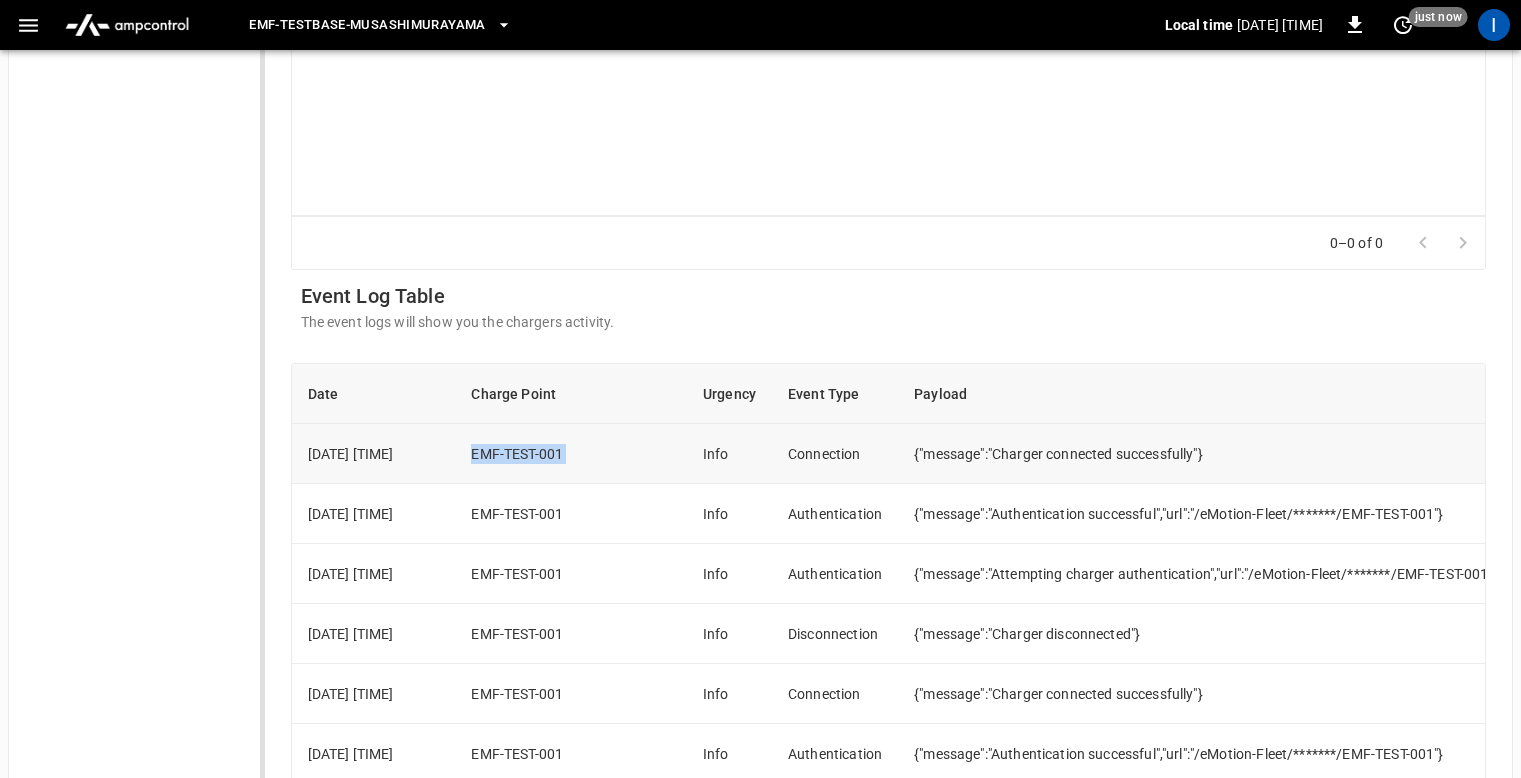 click on "EMF-TEST-001" at bounding box center (571, 454) 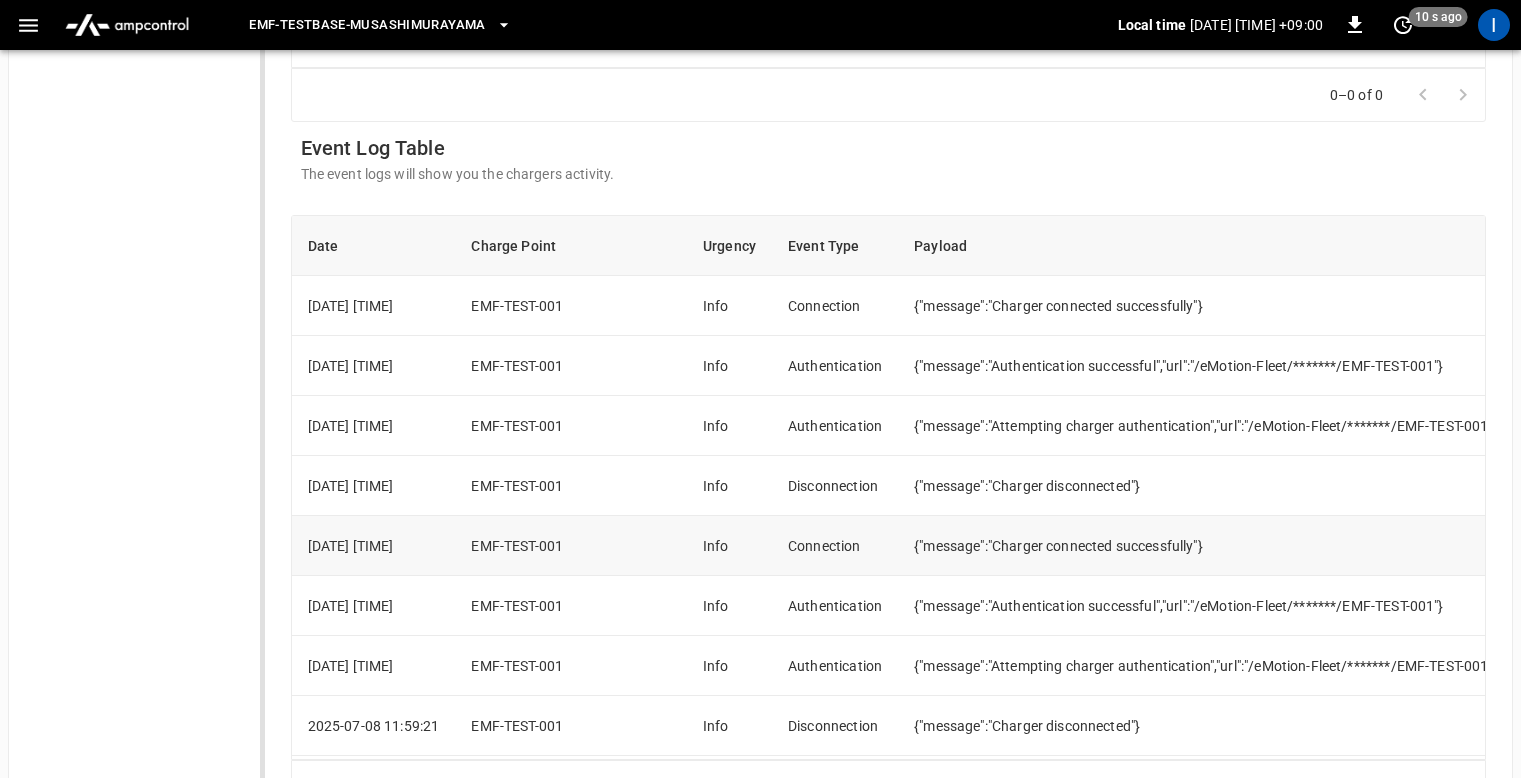 scroll, scrollTop: 1019, scrollLeft: 0, axis: vertical 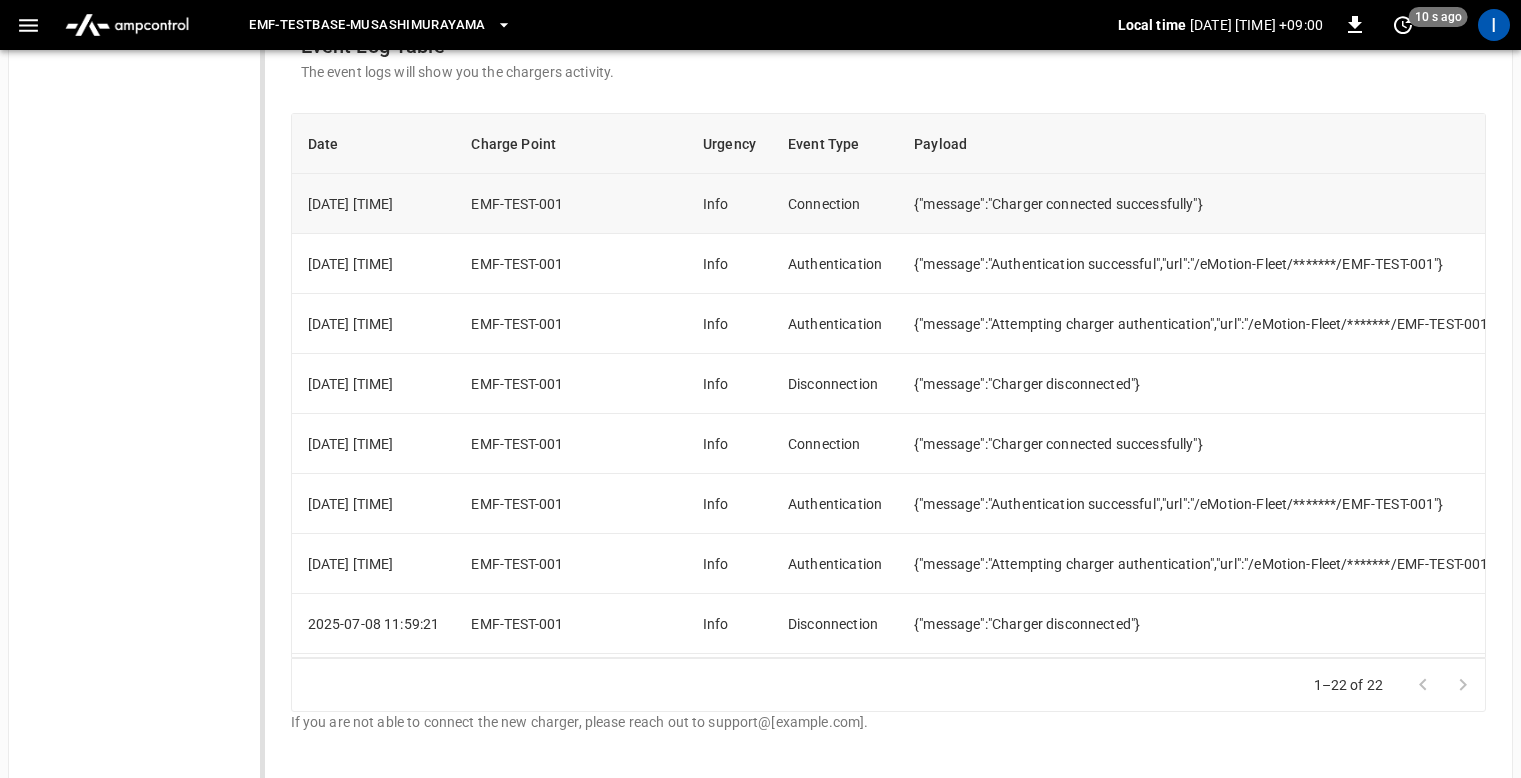 click on "EMF-TEST-001" at bounding box center (571, 204) 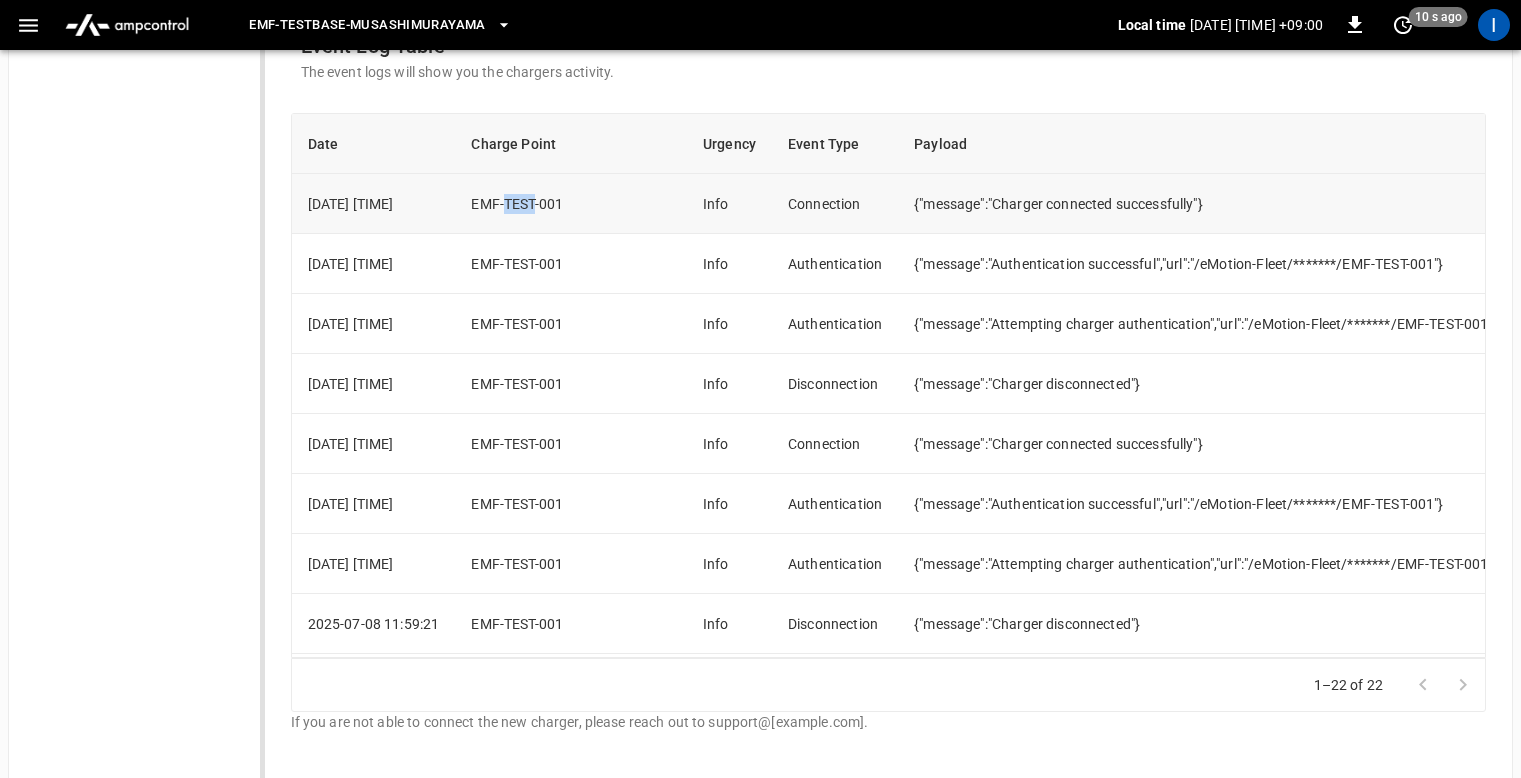 click on "EMF-TEST-001" at bounding box center (571, 204) 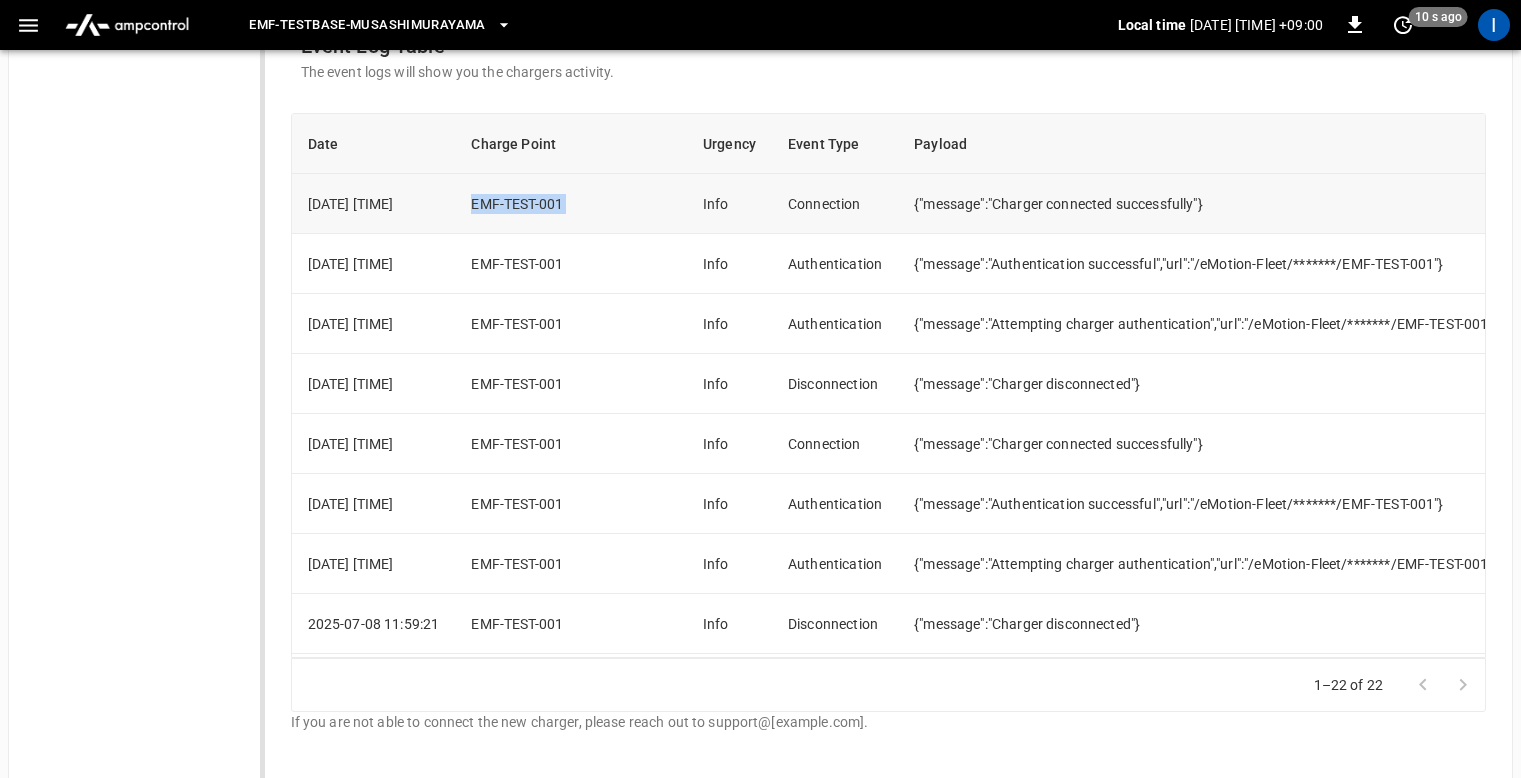 click on "EMF-TEST-001" at bounding box center [571, 204] 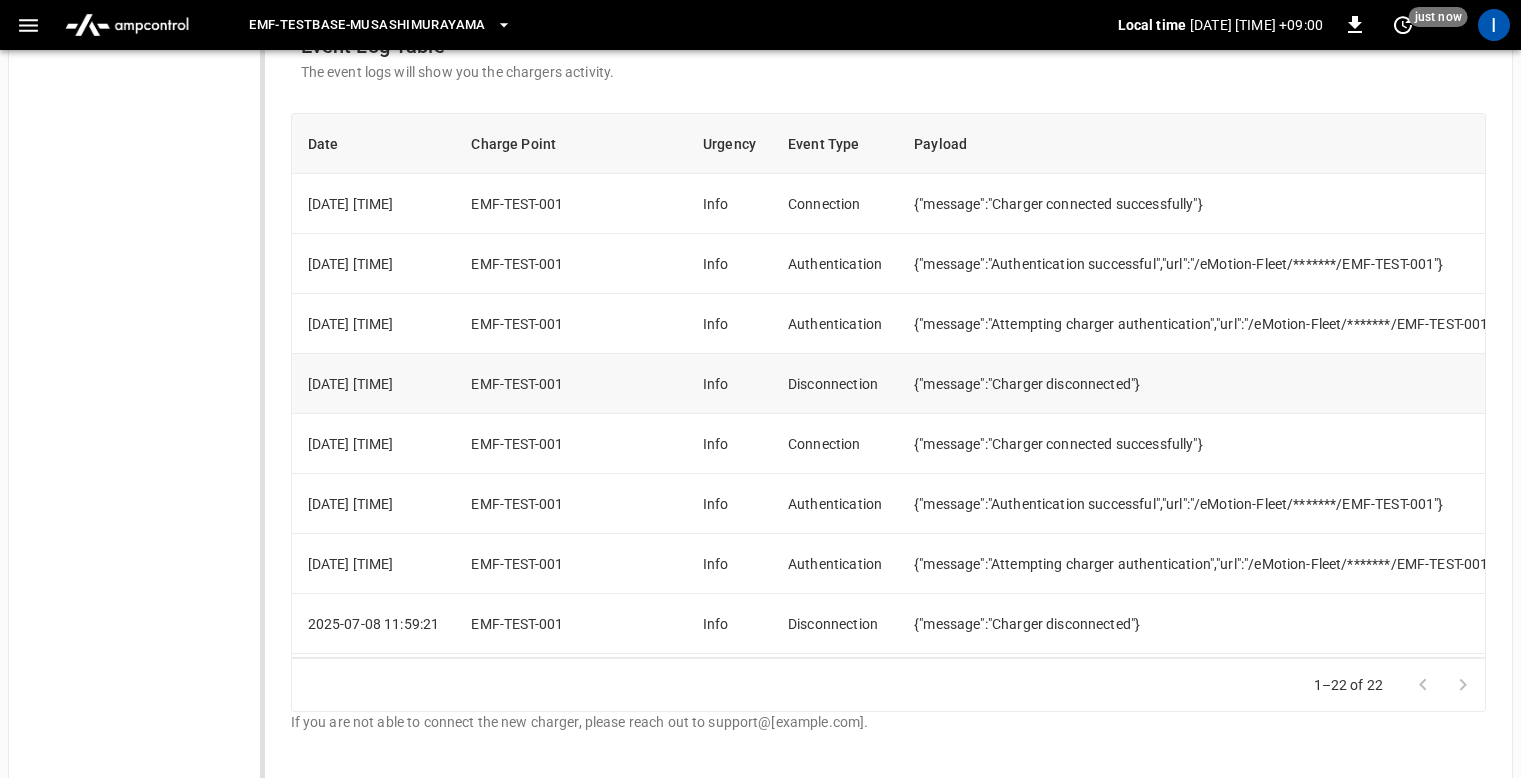 scroll, scrollTop: 994, scrollLeft: 0, axis: vertical 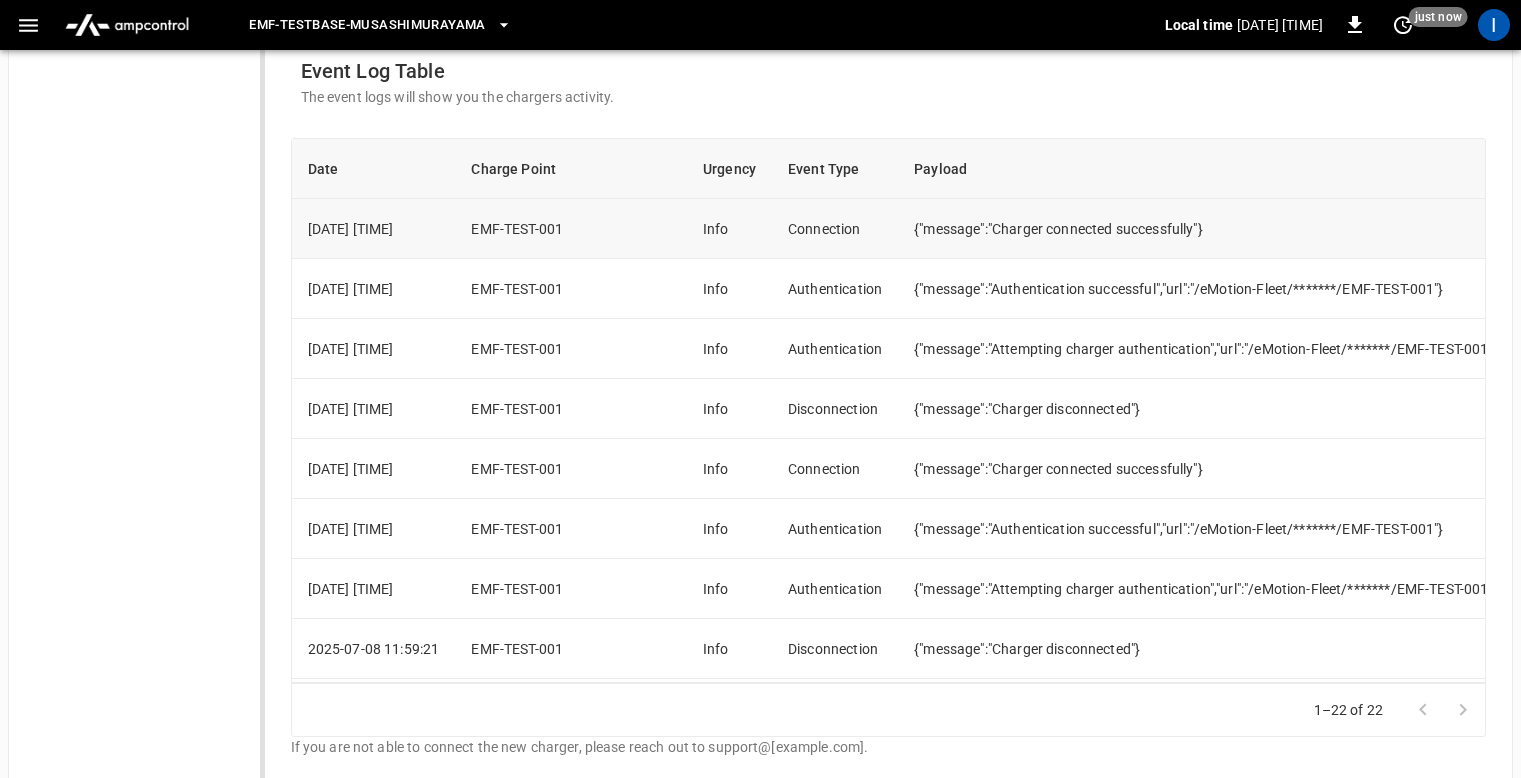 click on "Connection" at bounding box center [835, 229] 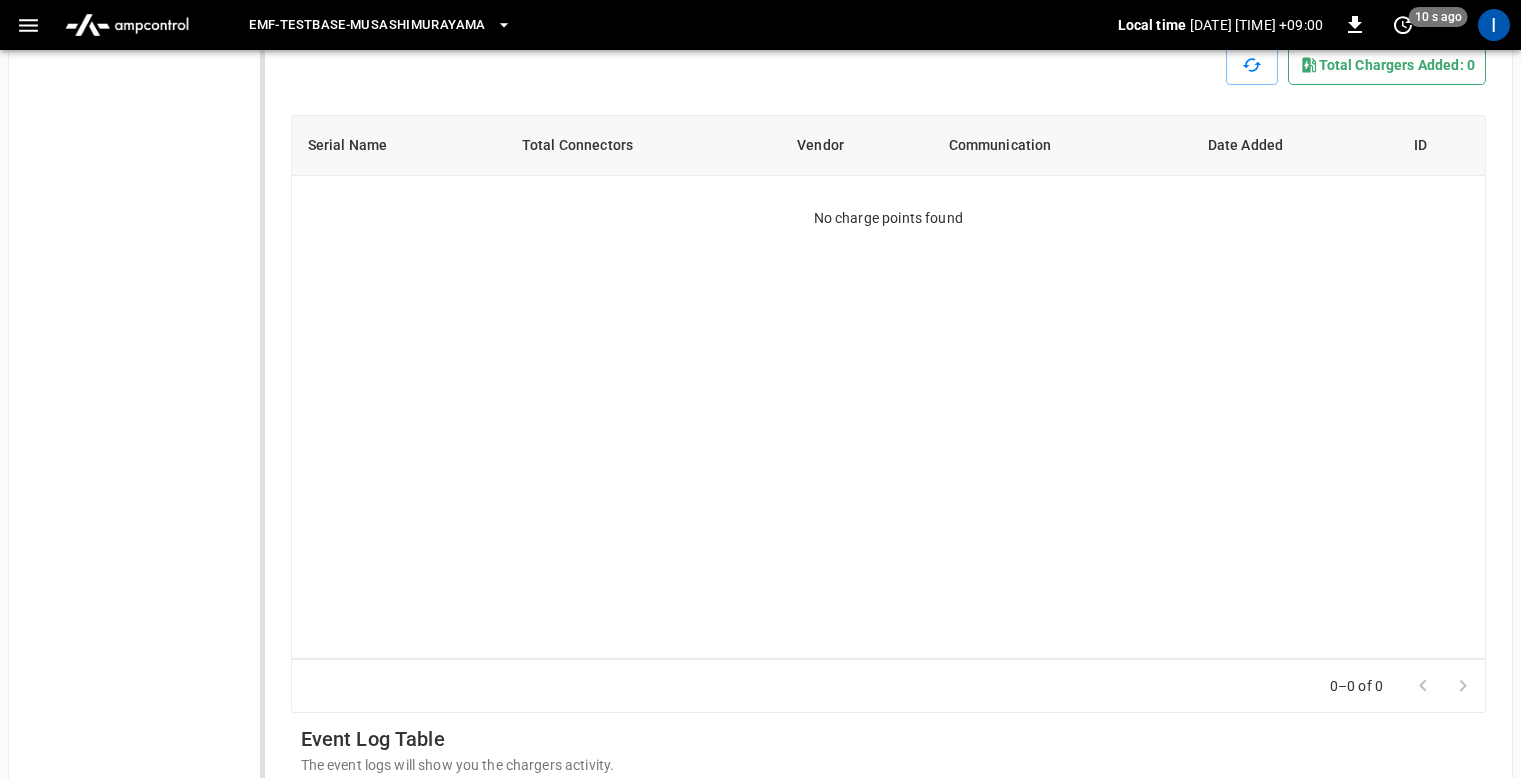 scroll, scrollTop: 0, scrollLeft: 0, axis: both 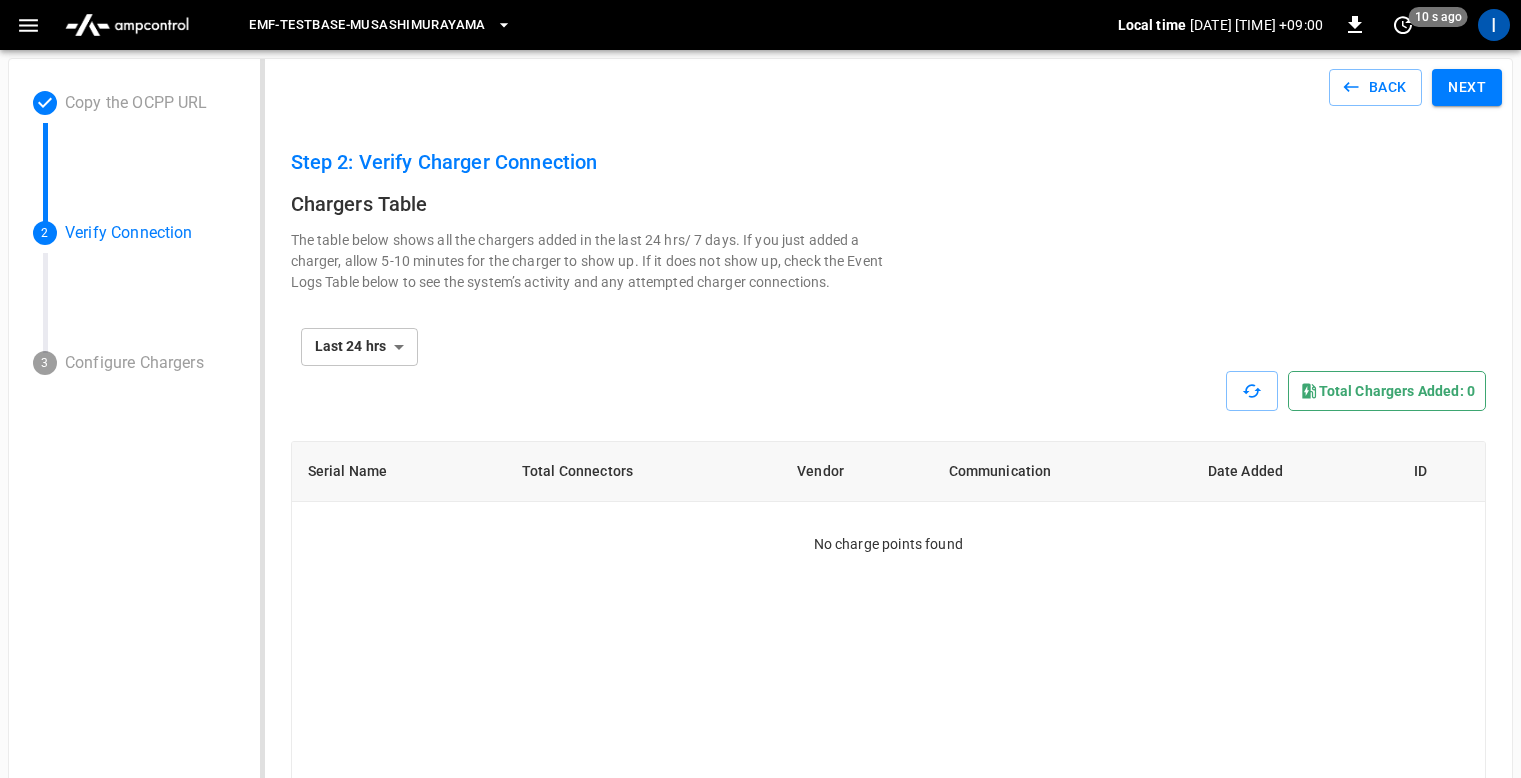 click on "Chargers Table" at bounding box center [889, 204] 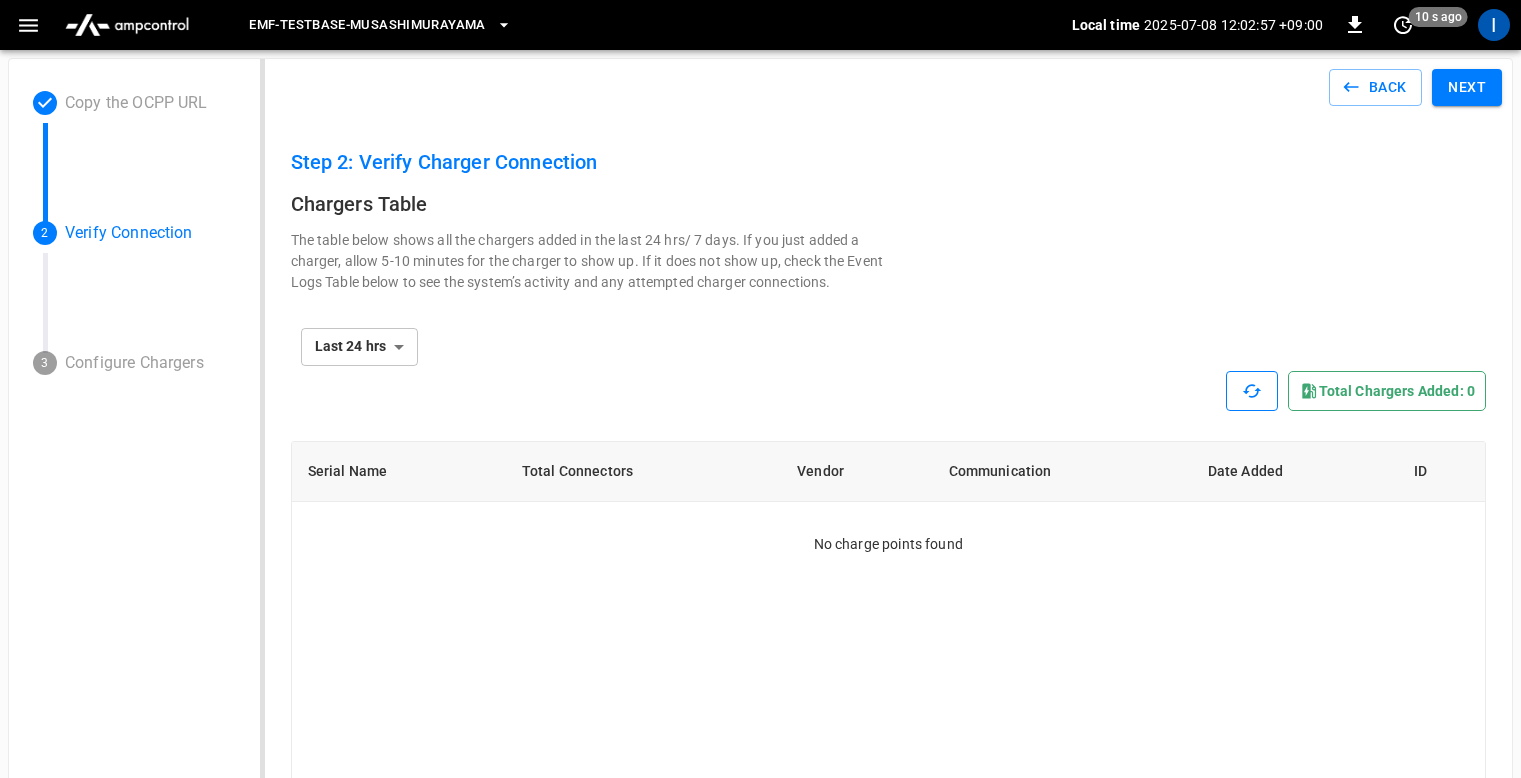 click at bounding box center (1252, 391) 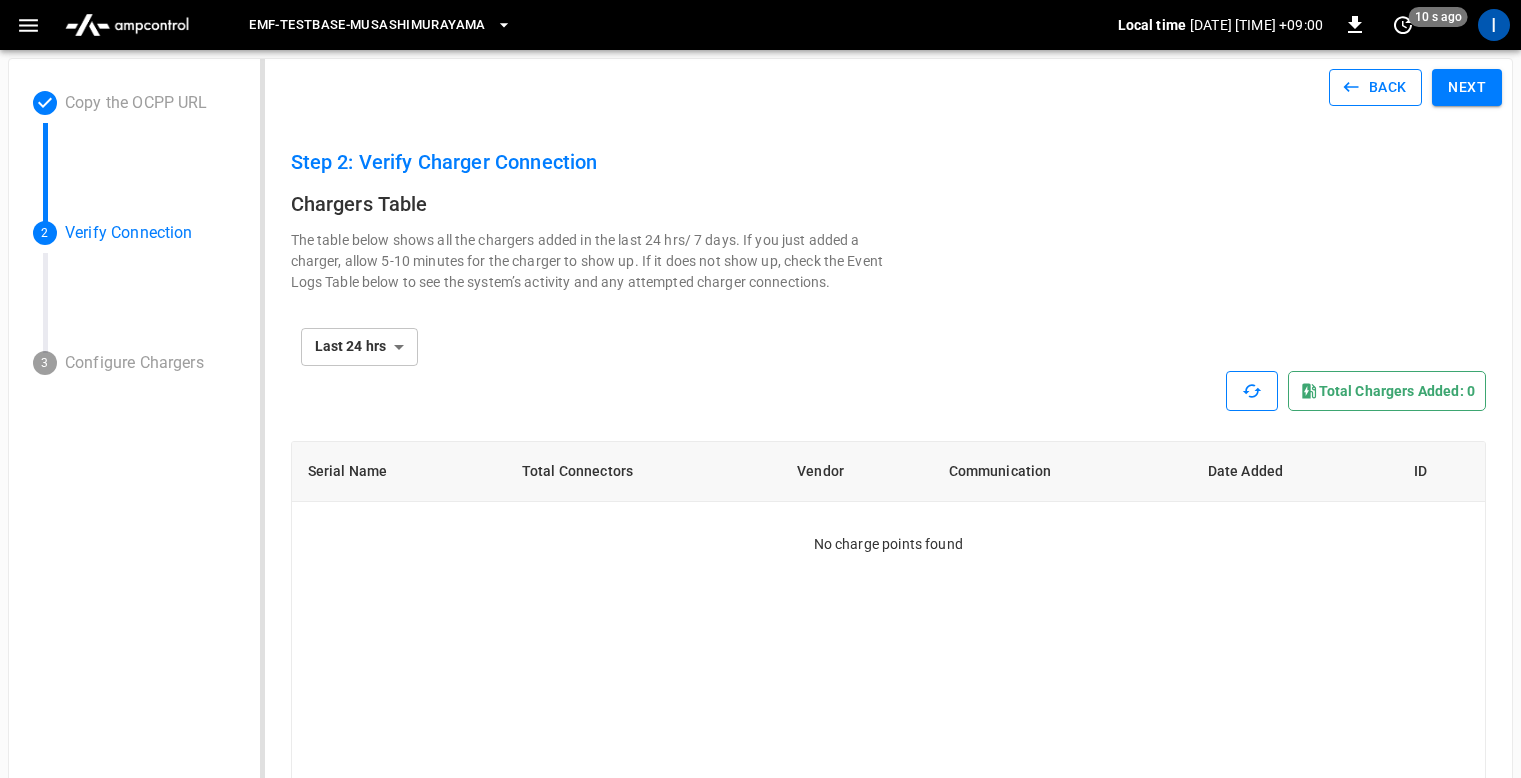 click at bounding box center [1351, 87] 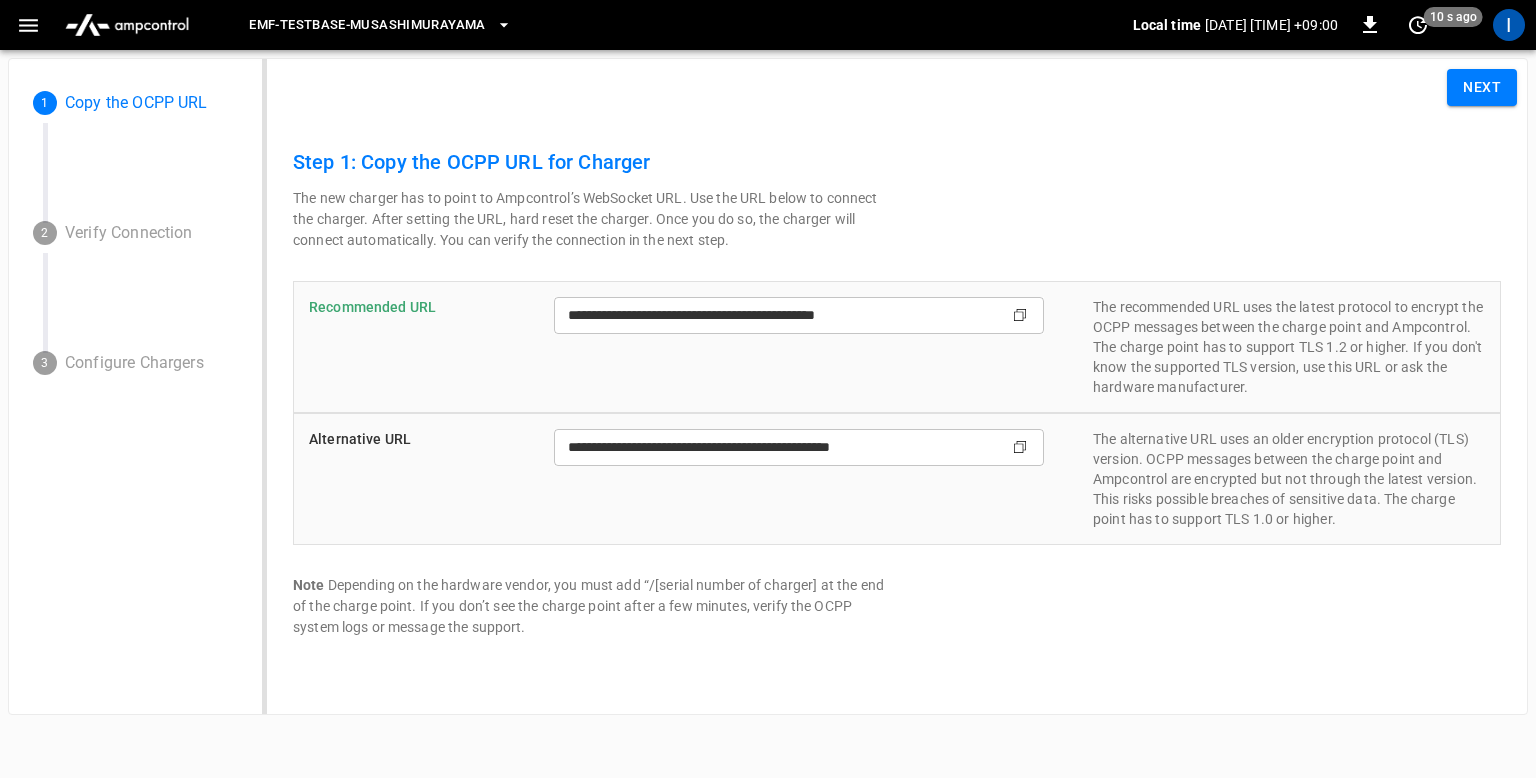 click on "Copy" at bounding box center [1021, 315] 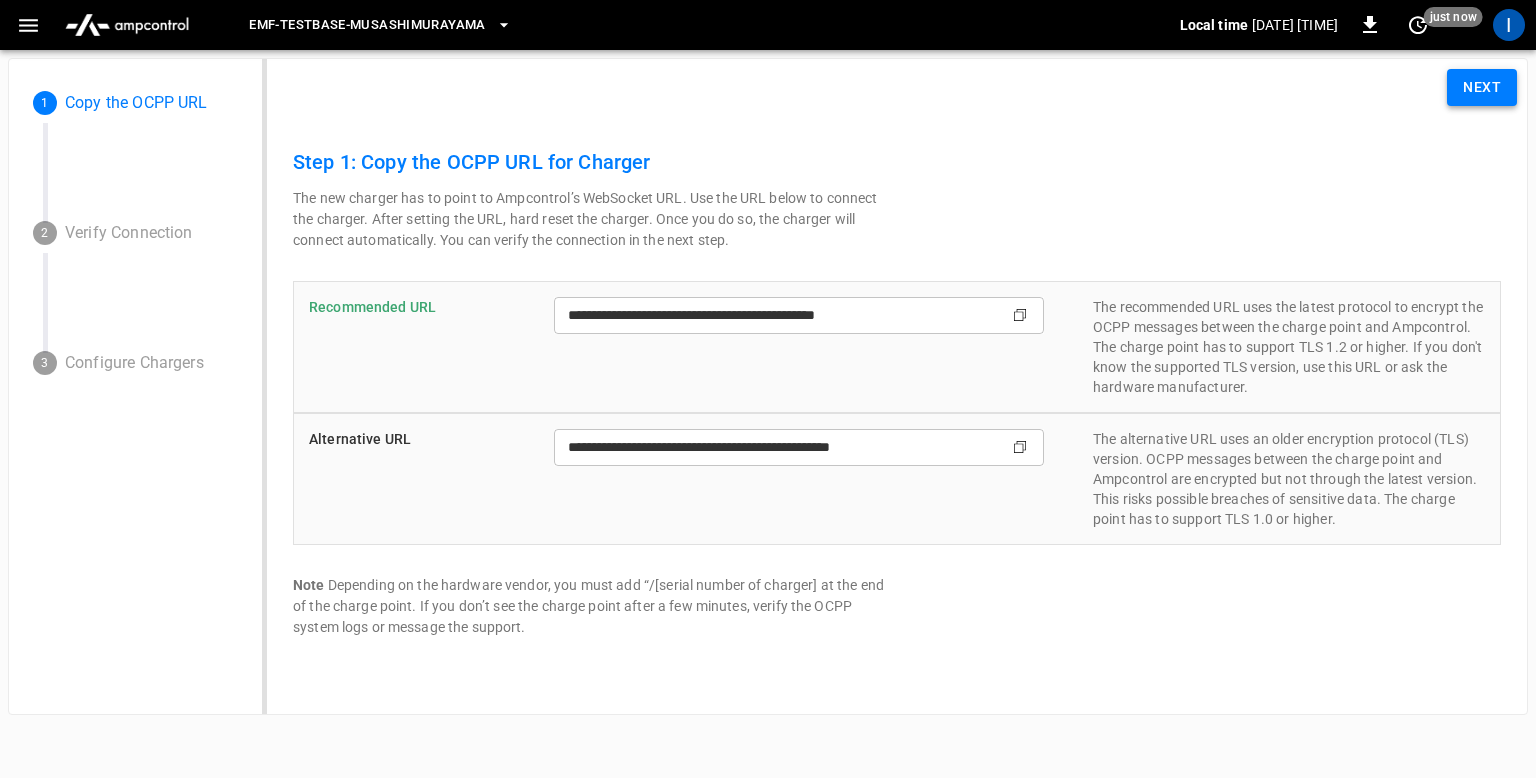 click on "Next" at bounding box center (1482, 87) 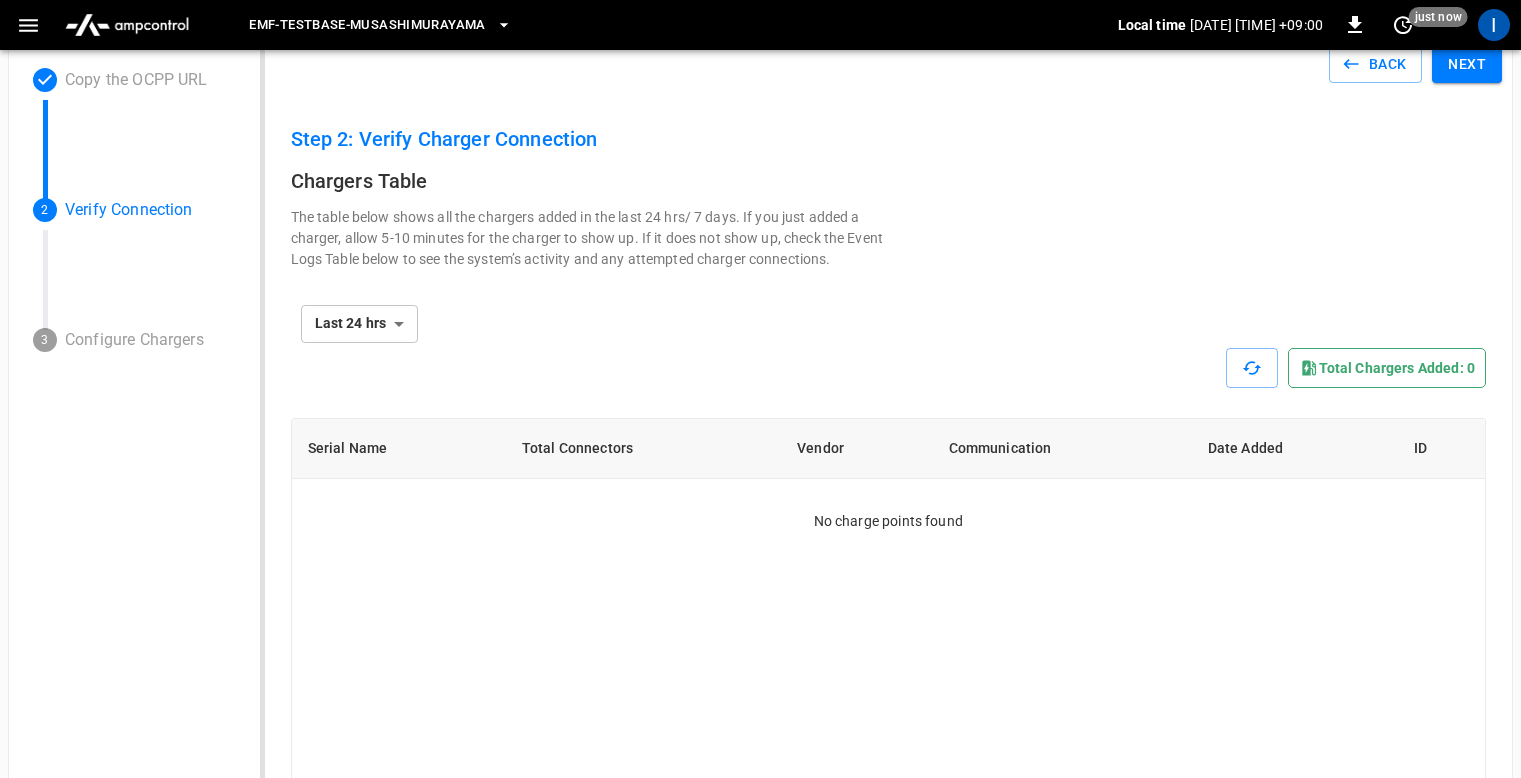 scroll, scrollTop: 22, scrollLeft: 0, axis: vertical 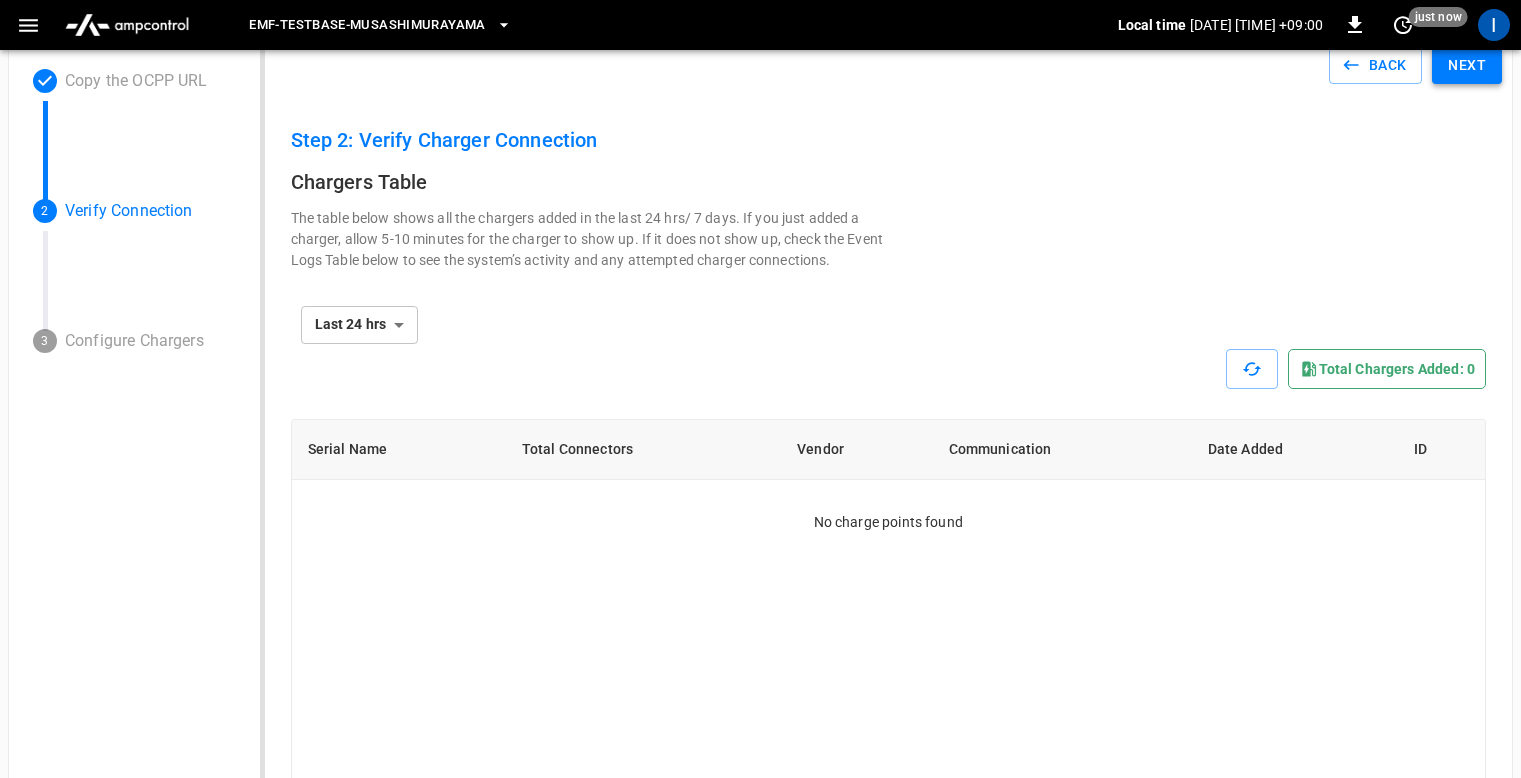 click on "Next" at bounding box center (1467, 65) 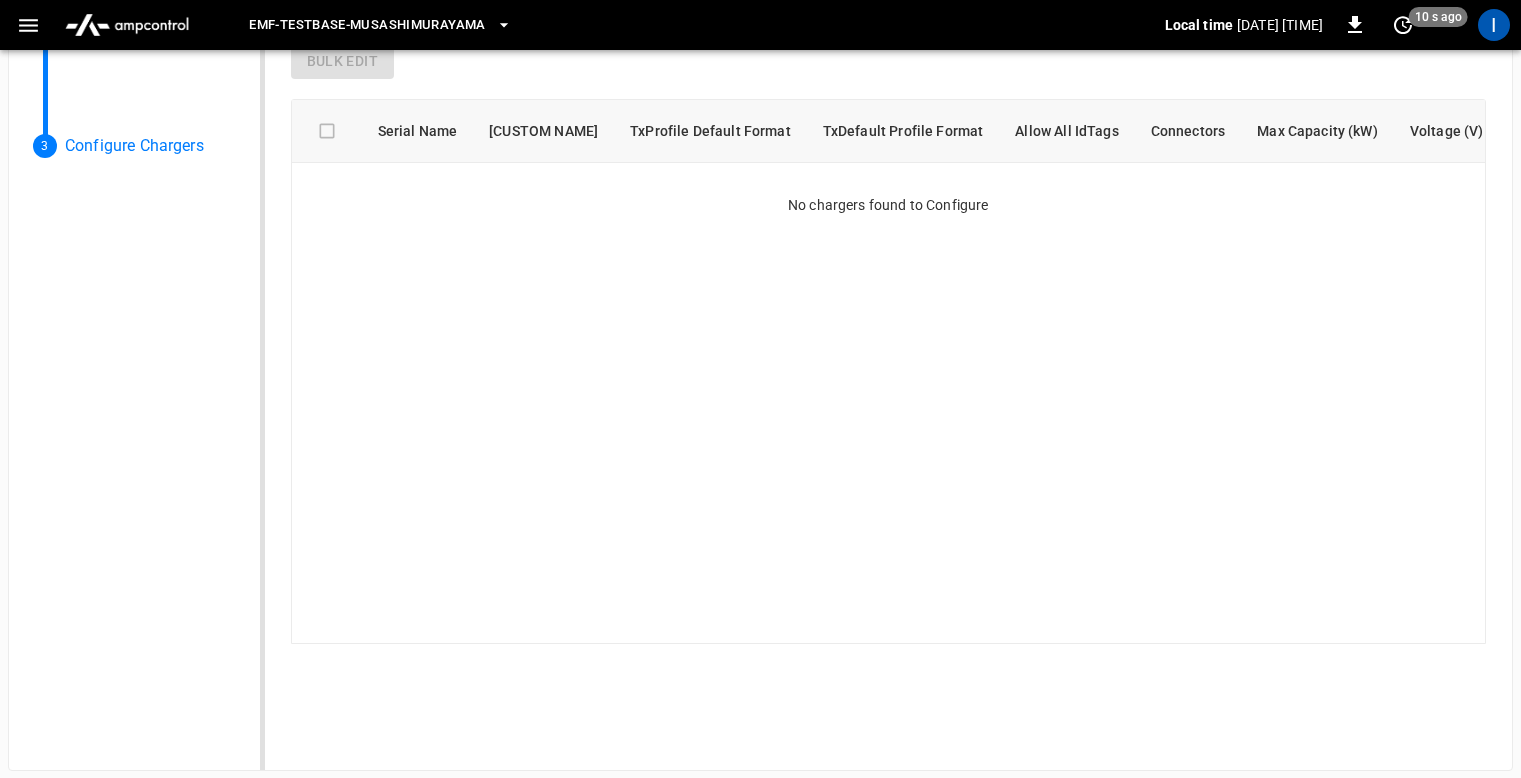 scroll, scrollTop: 0, scrollLeft: 0, axis: both 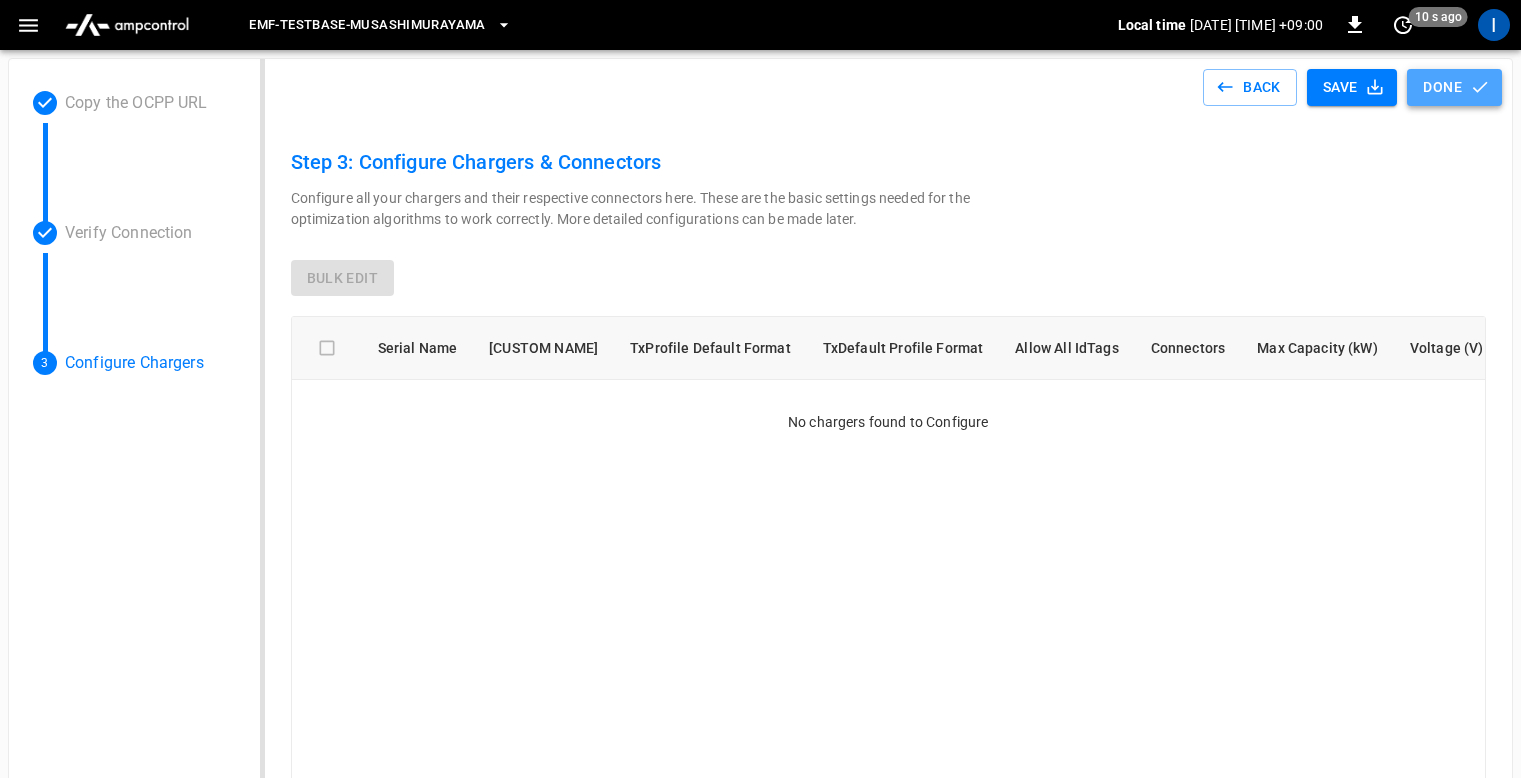 click on "Done" at bounding box center (1454, 87) 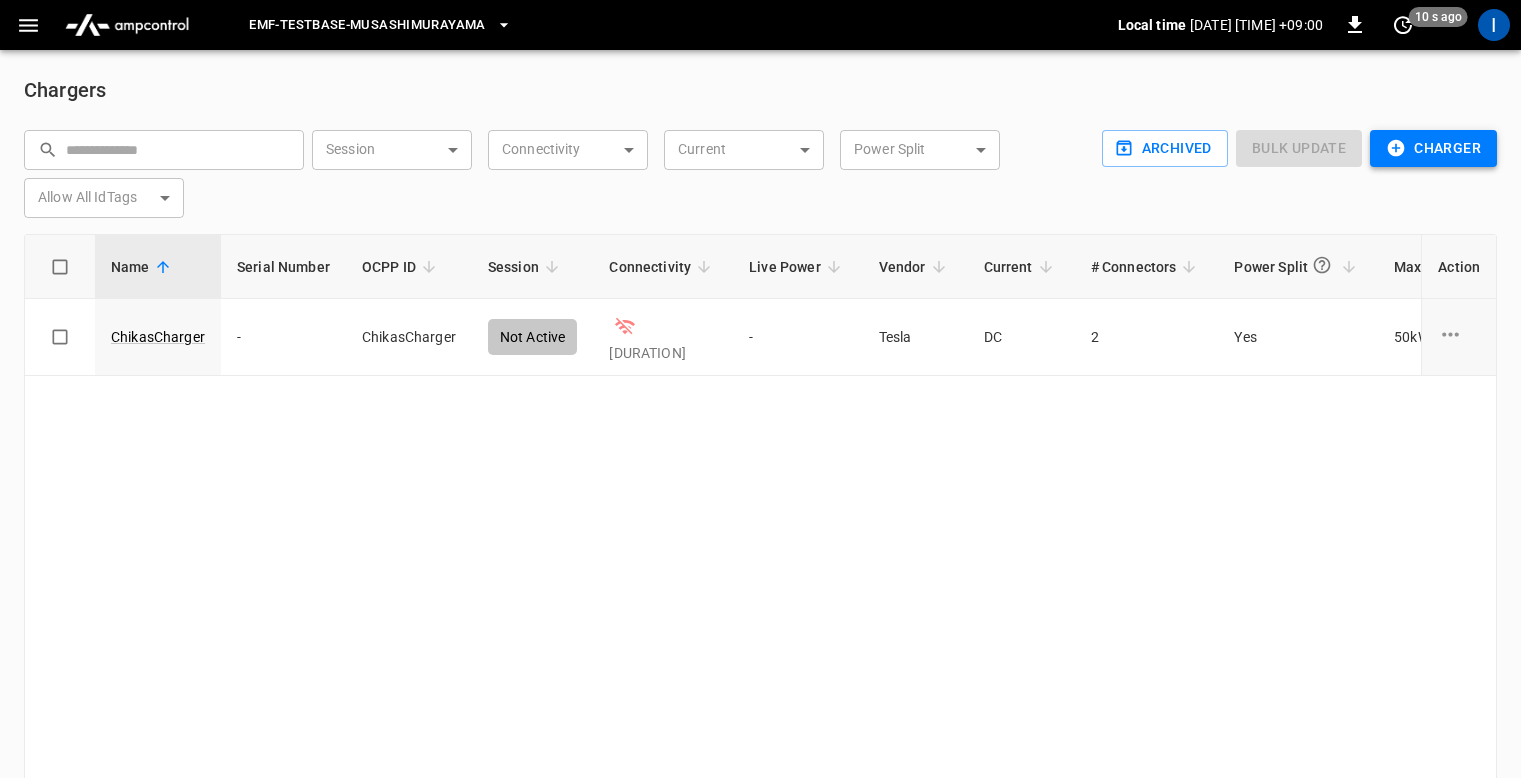 click on "Charger" at bounding box center [1299, 148] 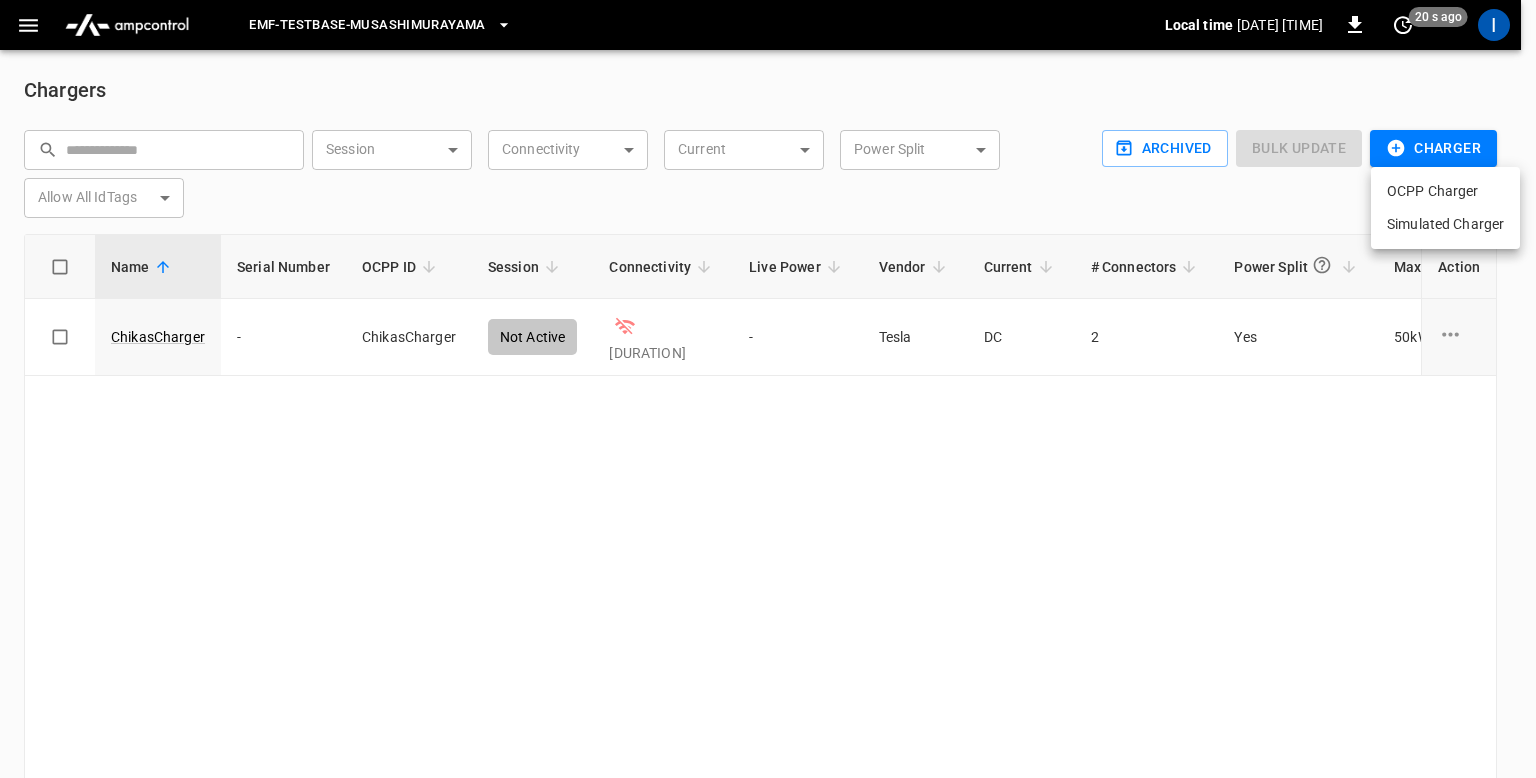click on "OCPP Charger" at bounding box center (1445, 191) 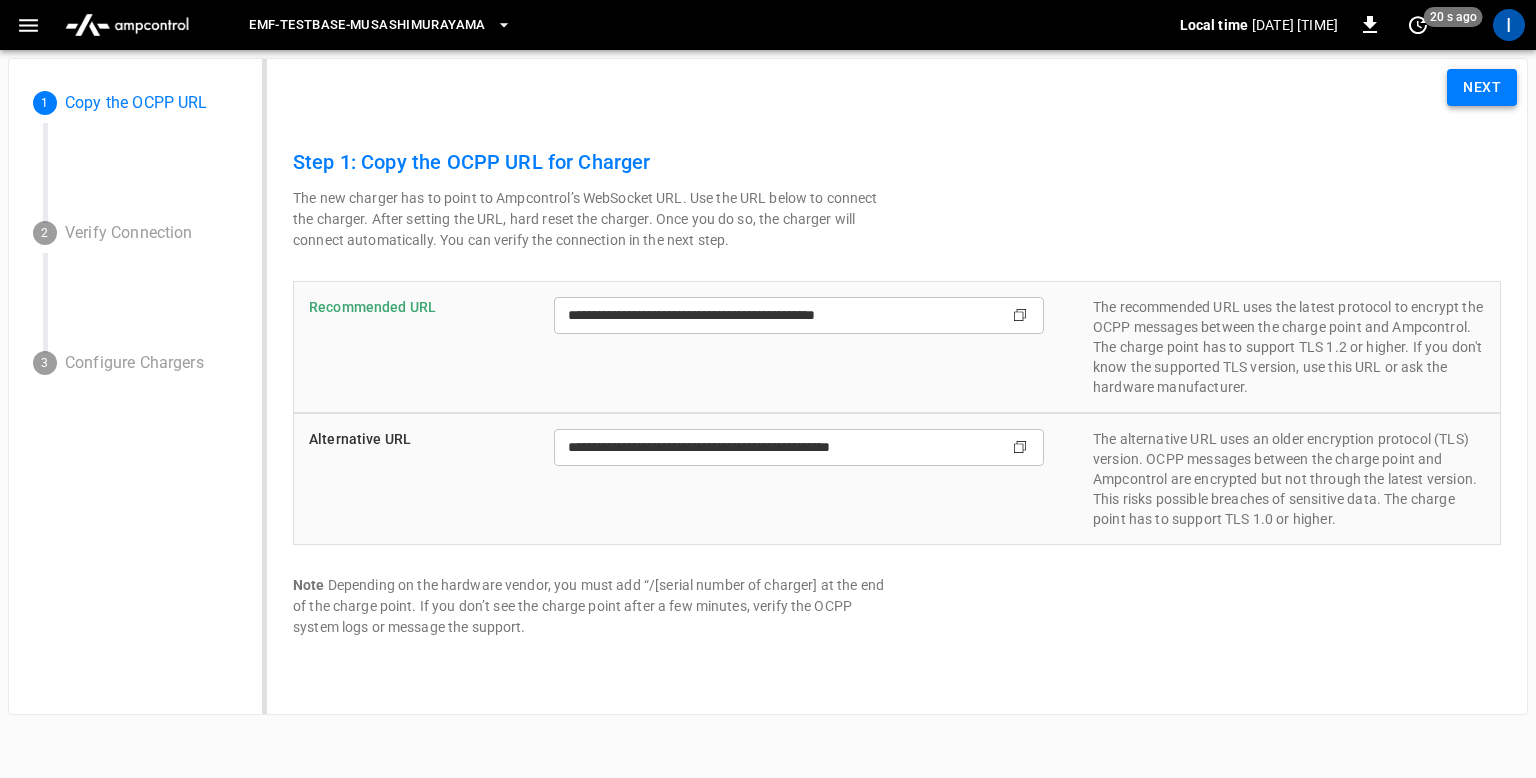 click on "Next" at bounding box center (1482, 87) 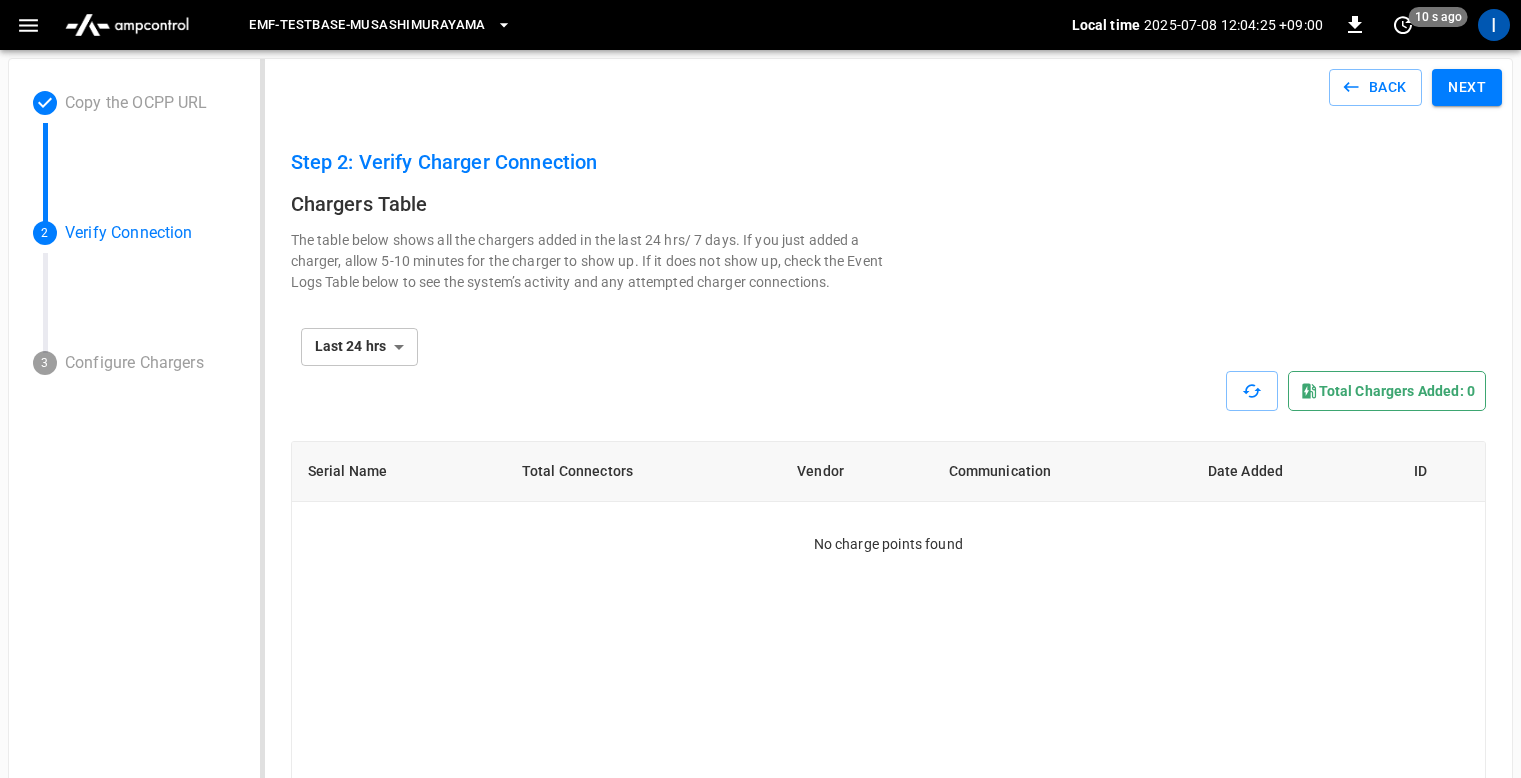 click on "**********" at bounding box center [760, 939] 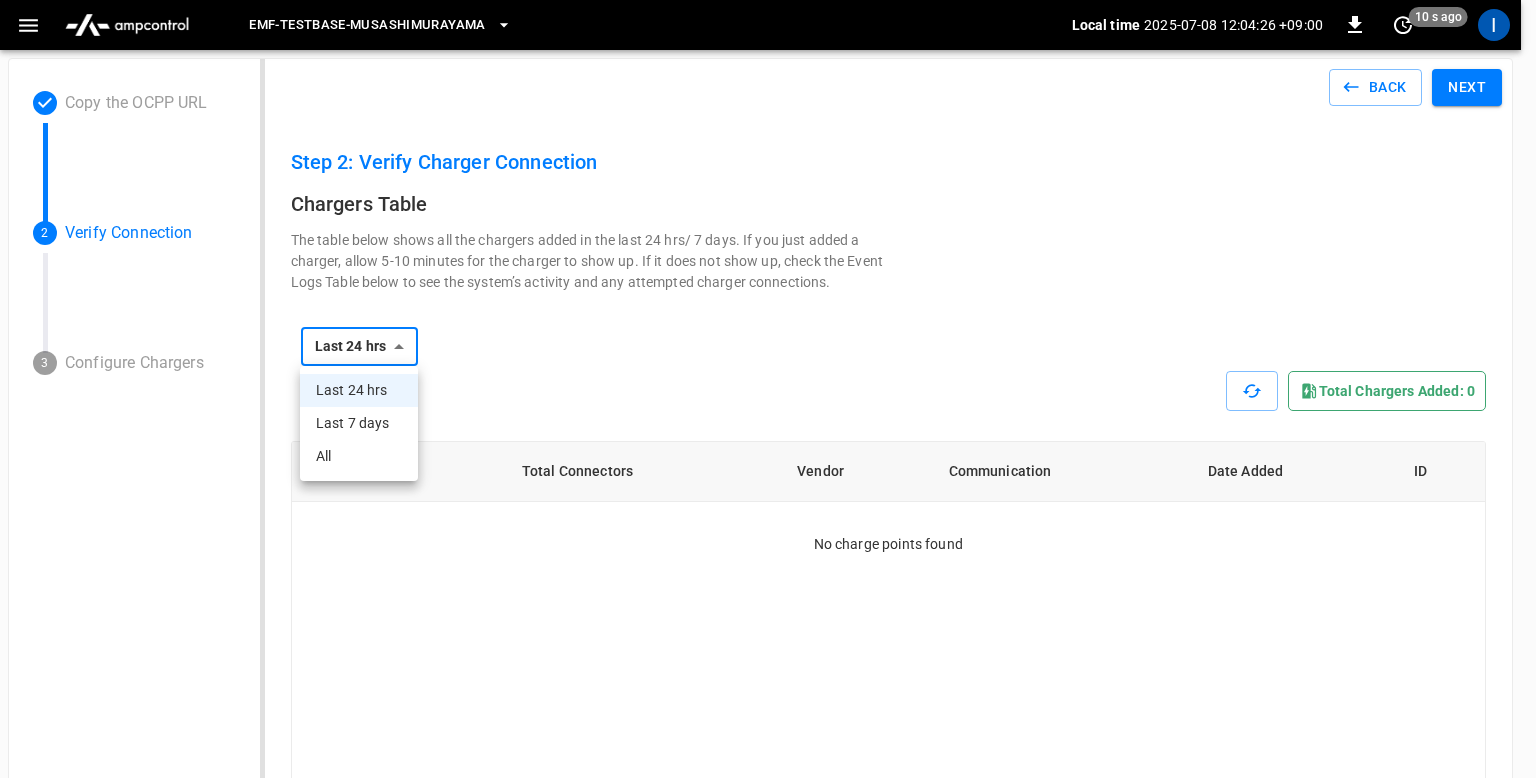 click at bounding box center [768, 389] 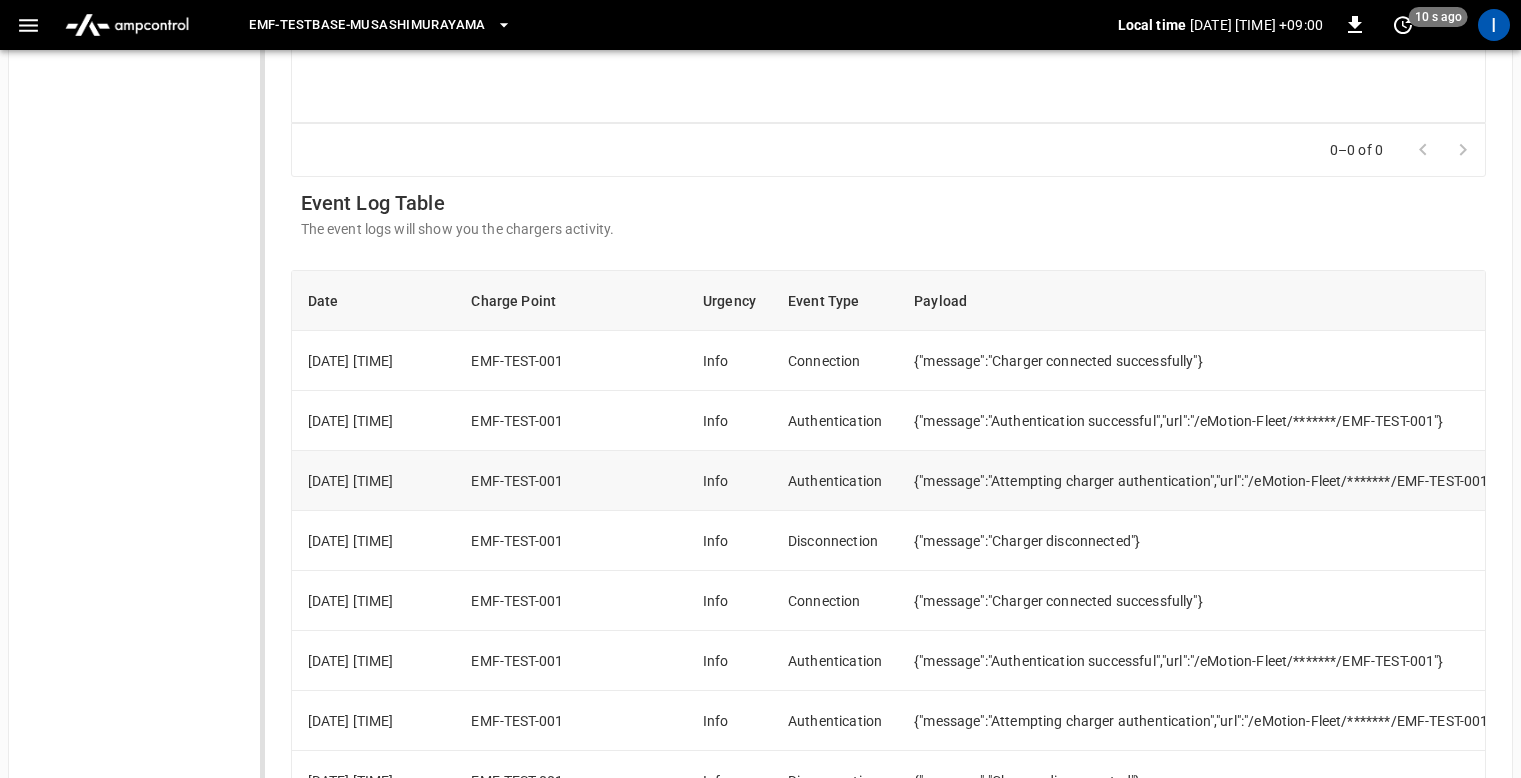 scroll, scrollTop: 849, scrollLeft: 0, axis: vertical 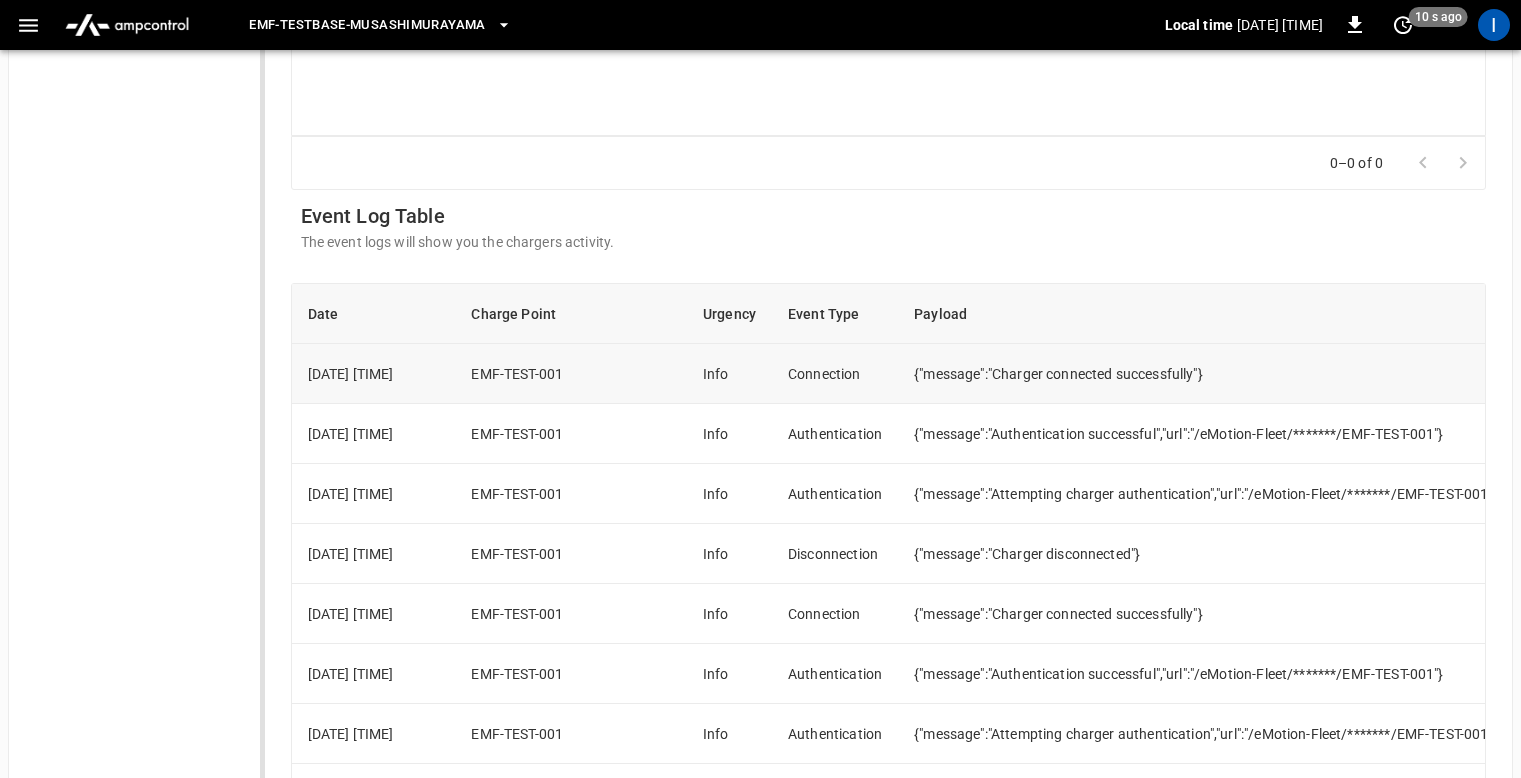 click on "EMF-TEST-001" at bounding box center (571, 374) 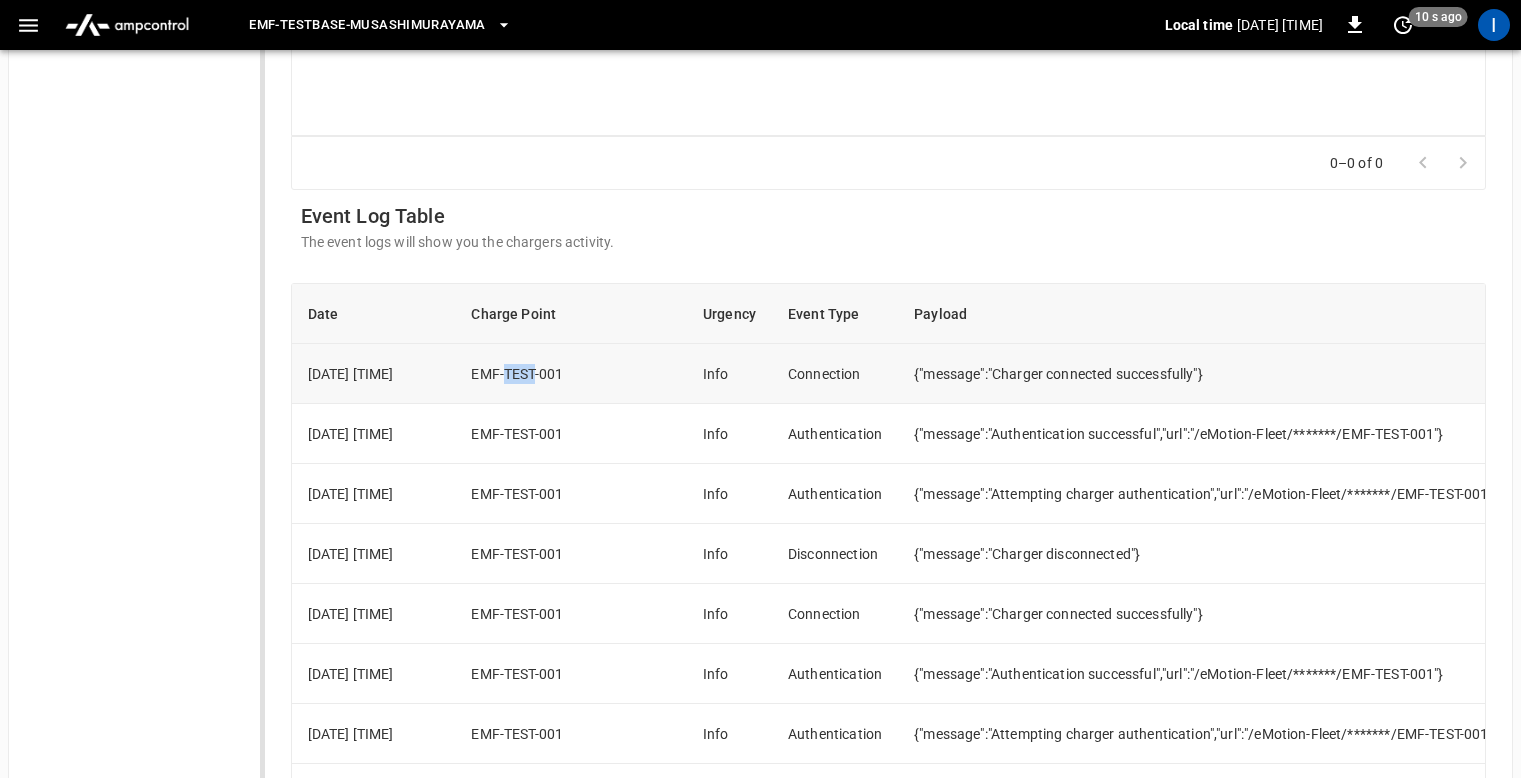 click on "EMF-TEST-001" at bounding box center [571, 374] 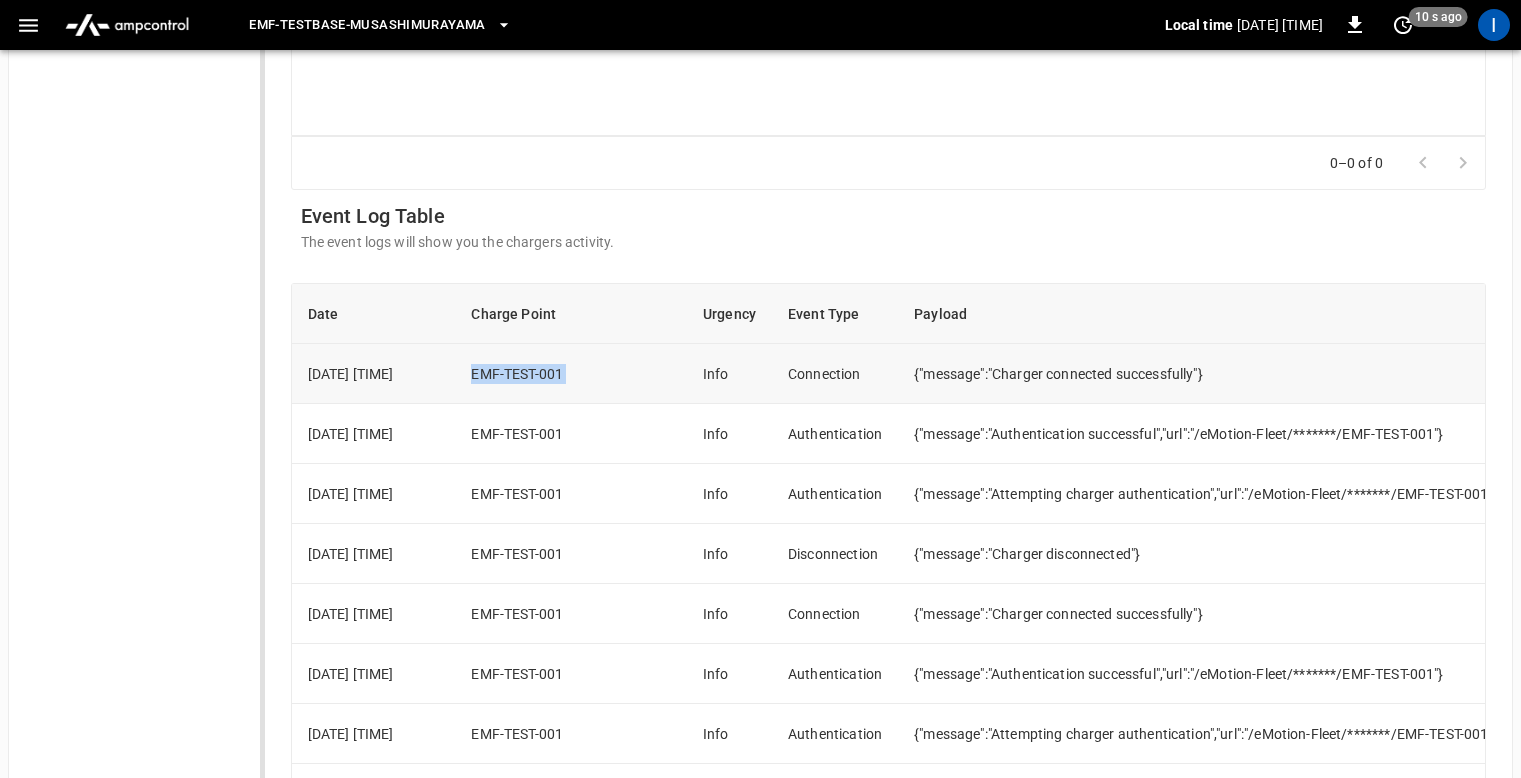 click on "EMF-TEST-001" at bounding box center [571, 374] 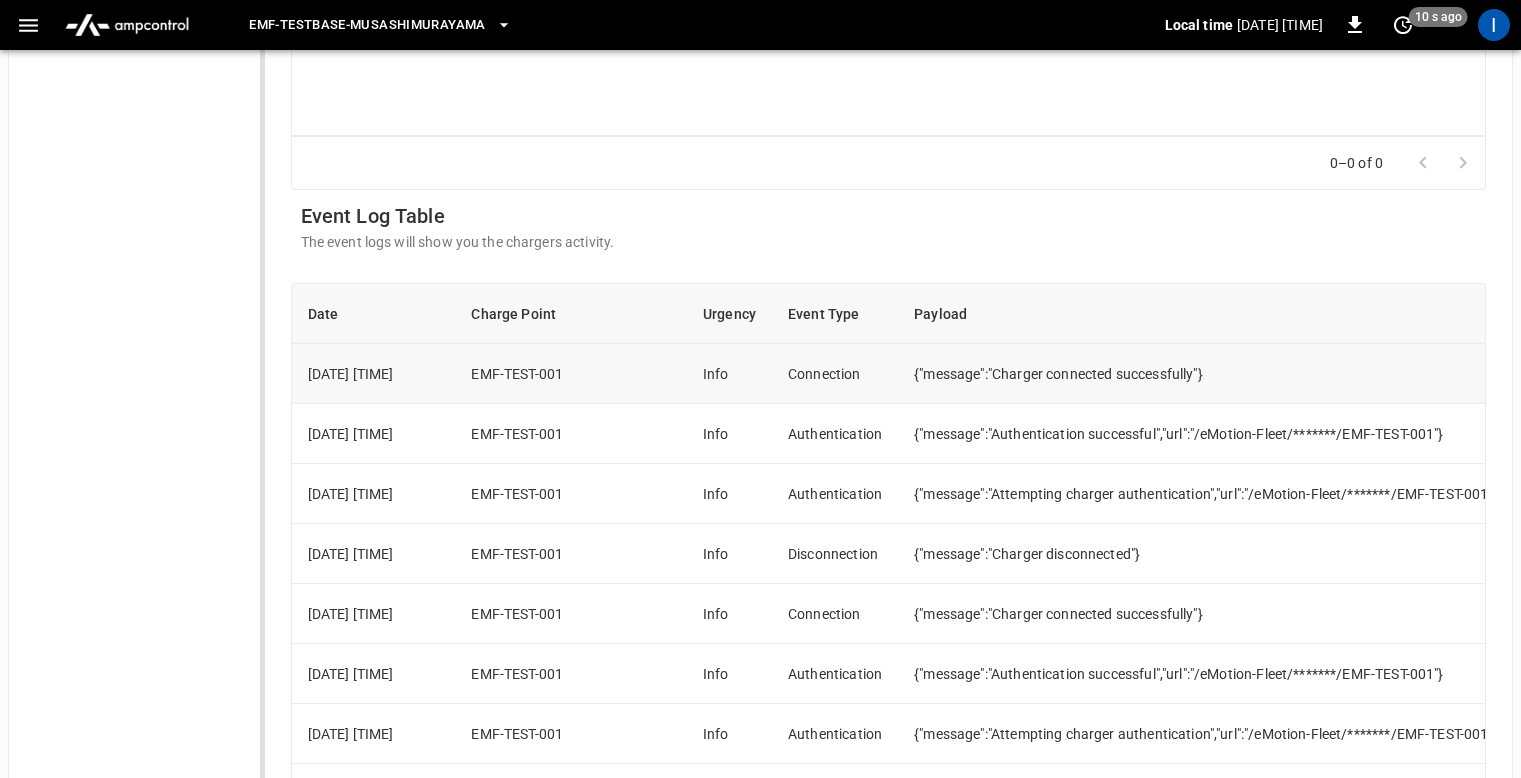 click on "{"message":"Charger connected successfully"}" at bounding box center [1277, 374] 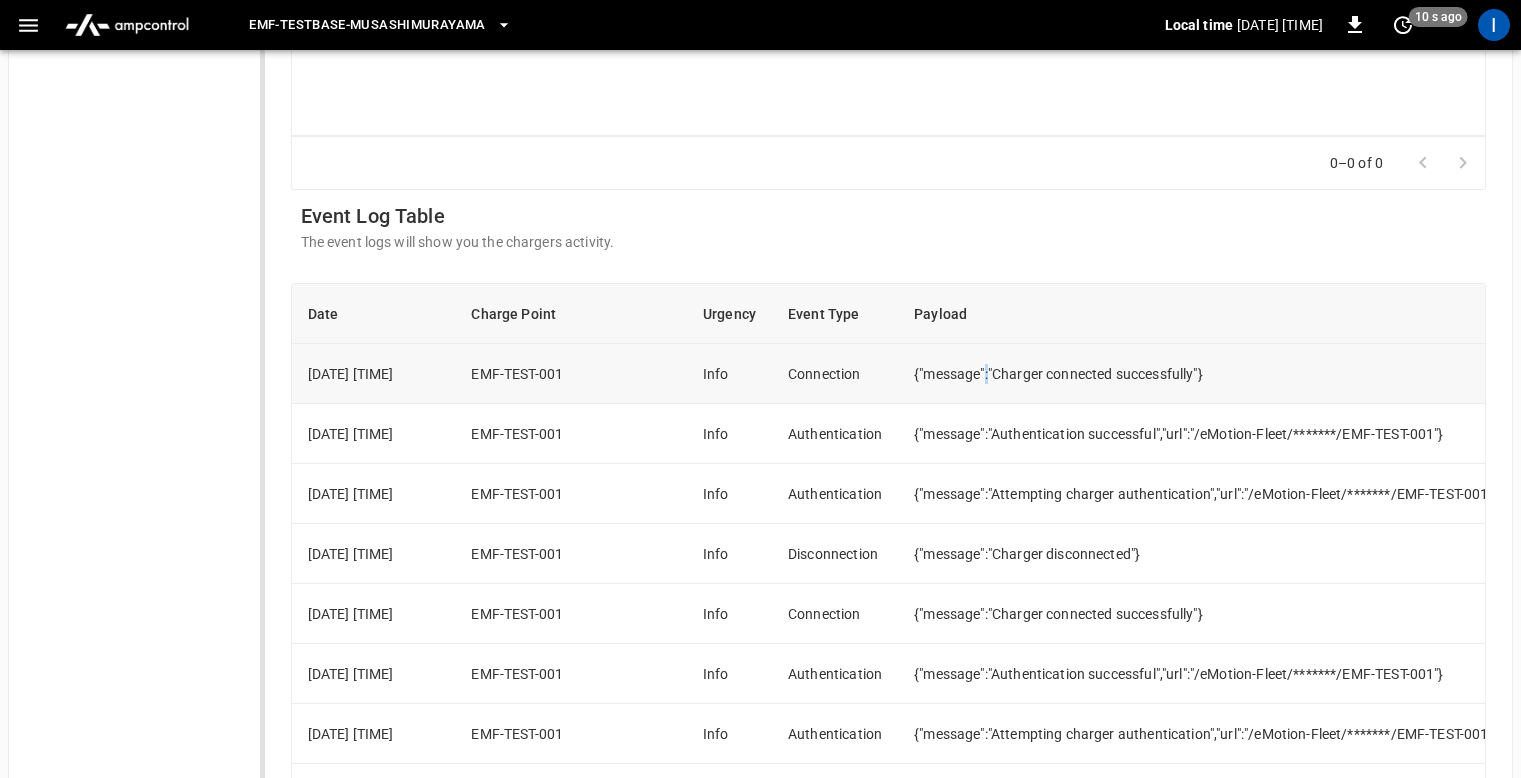 click on "{"message":"Charger connected successfully"}" at bounding box center (1277, 374) 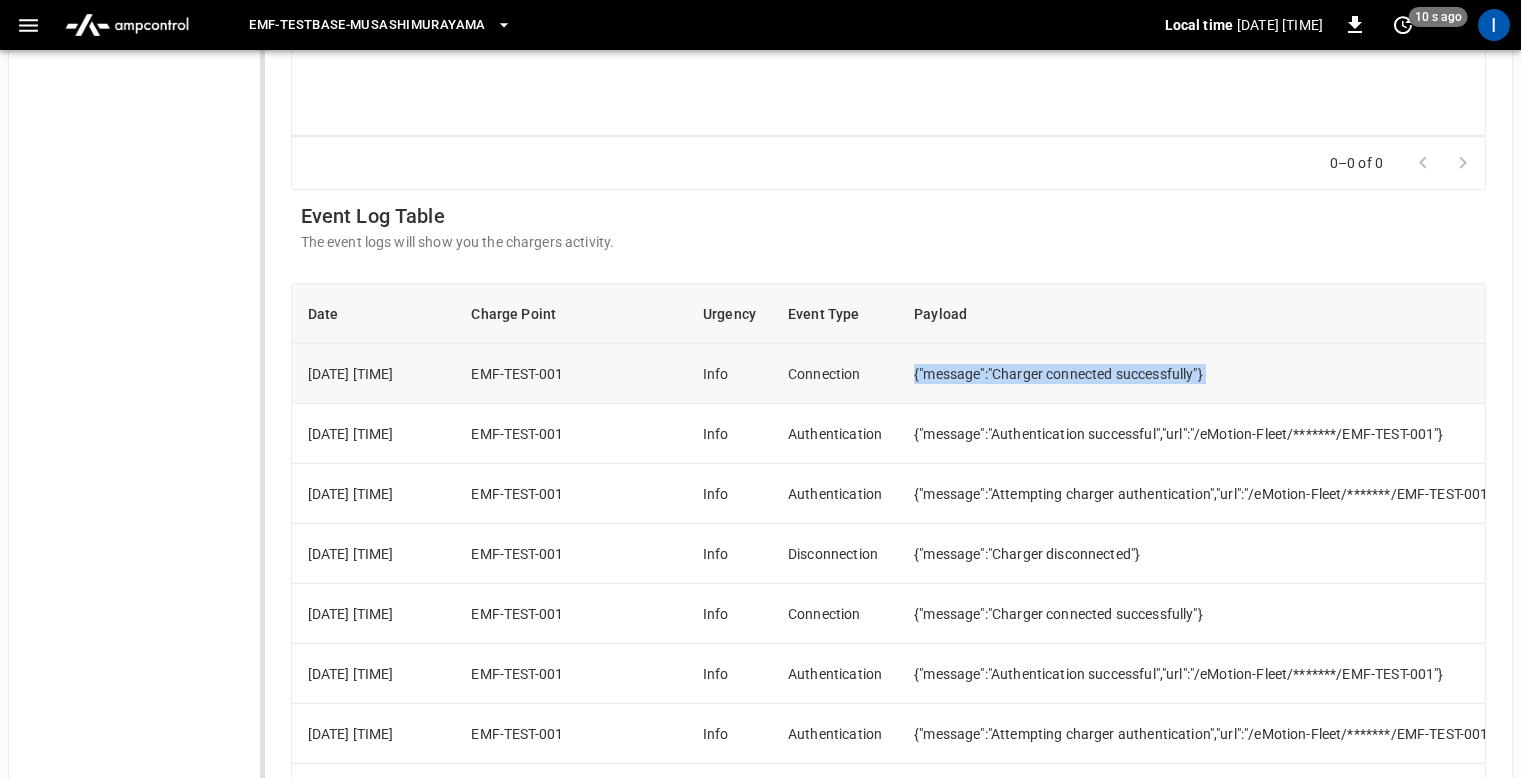 click on "{"message":"Charger connected successfully"}" at bounding box center [1277, 374] 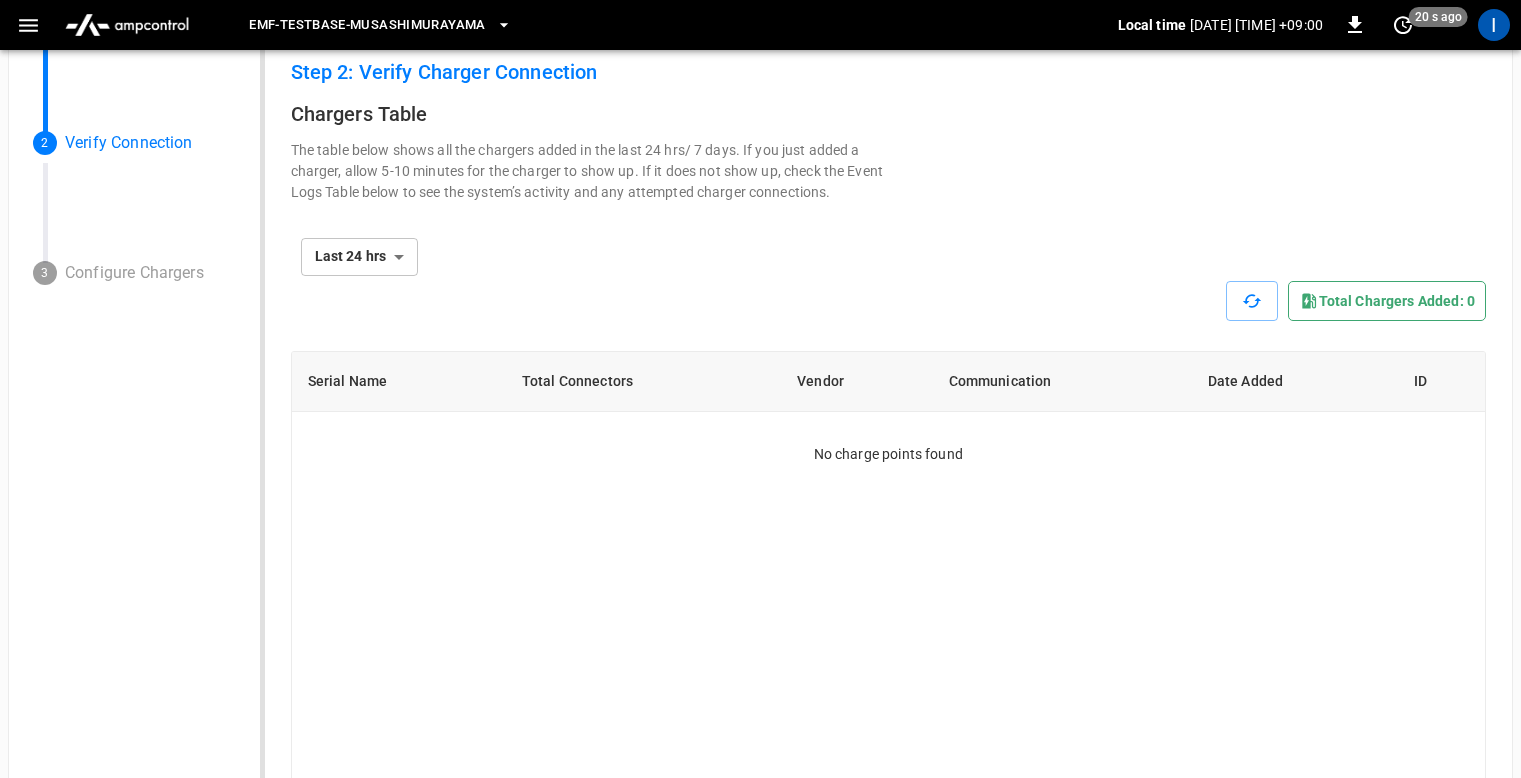 scroll, scrollTop: 0, scrollLeft: 0, axis: both 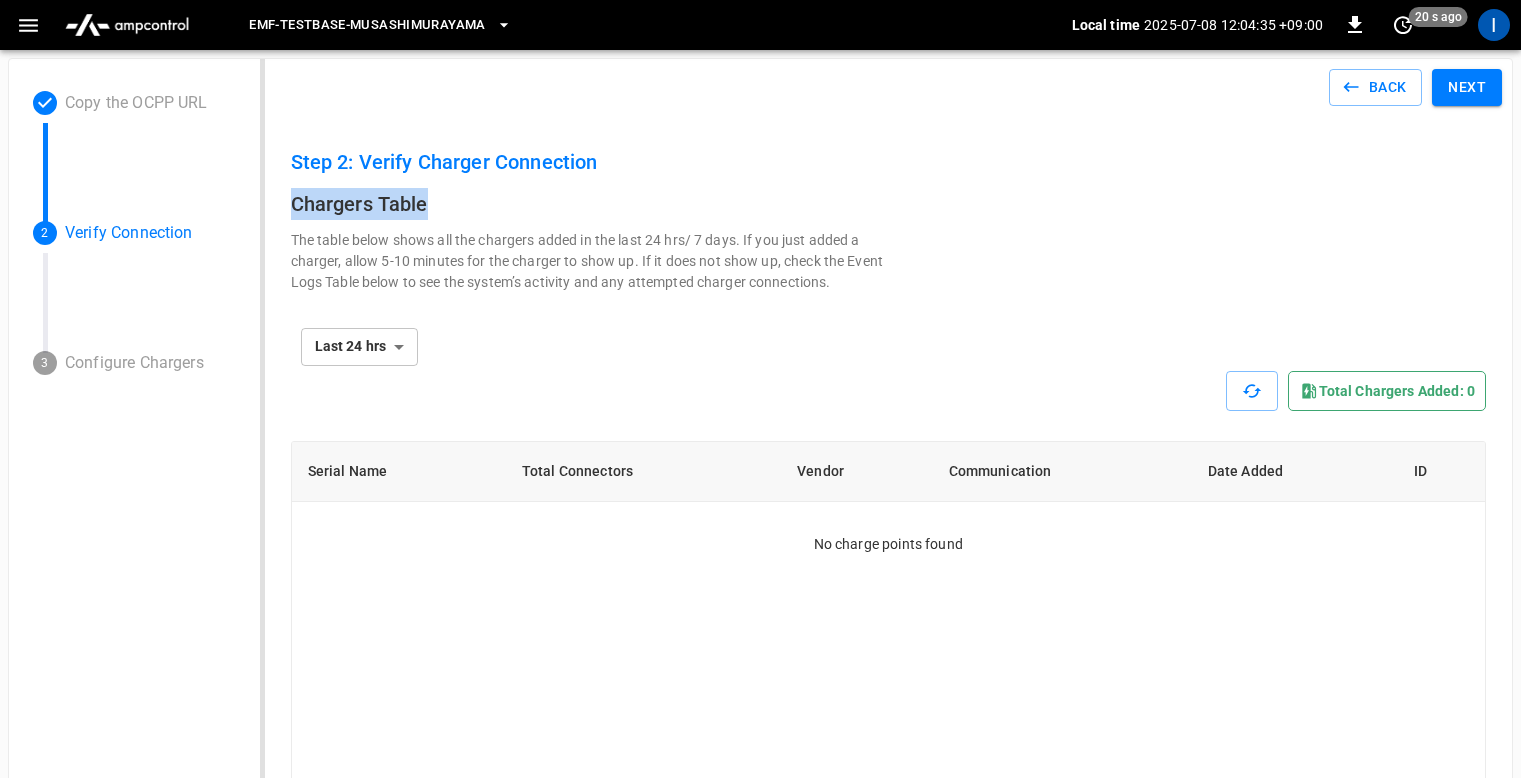 drag, startPoint x: 282, startPoint y: 201, endPoint x: 443, endPoint y: 210, distance: 161.25136 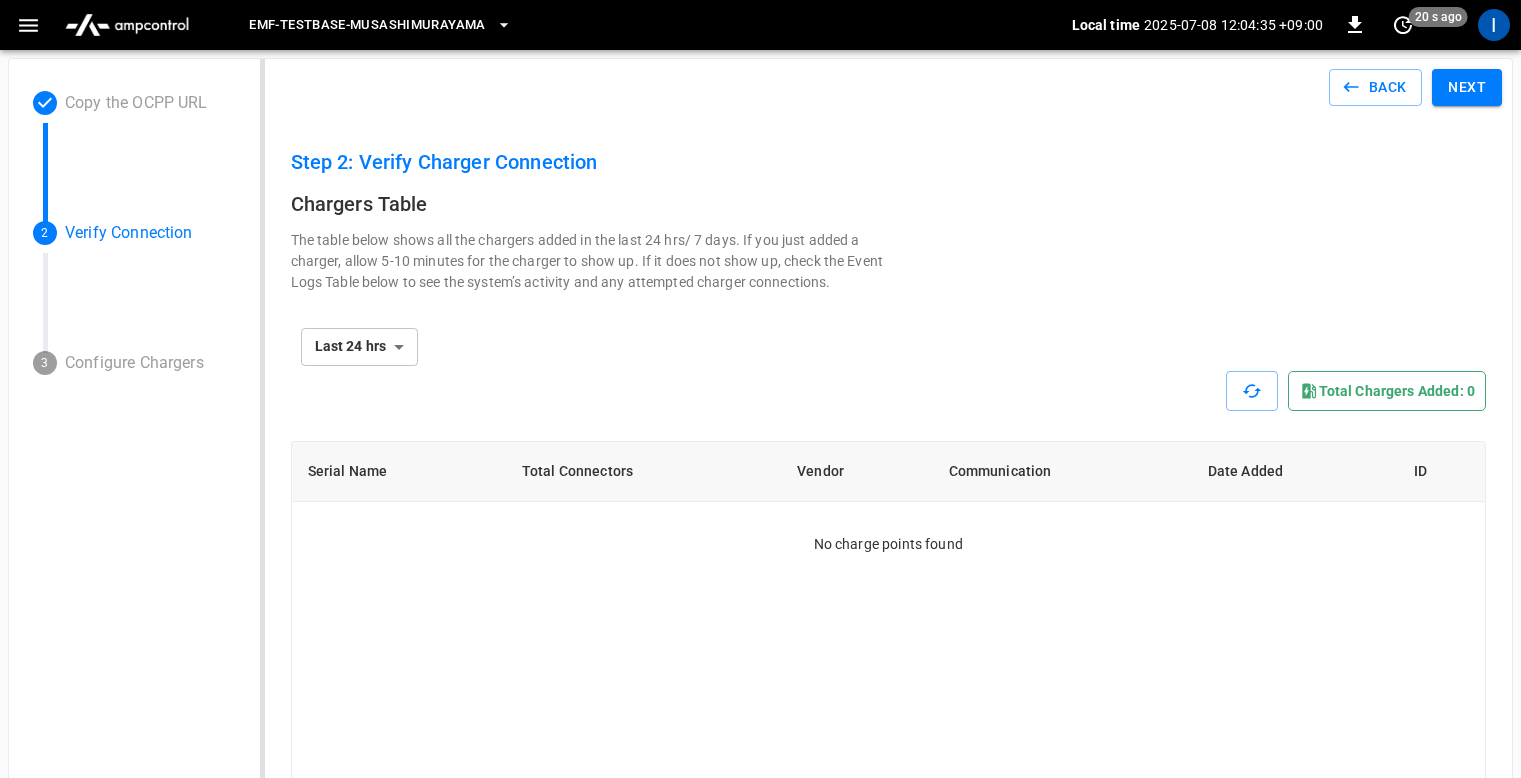 click on "**********" at bounding box center [889, 335] 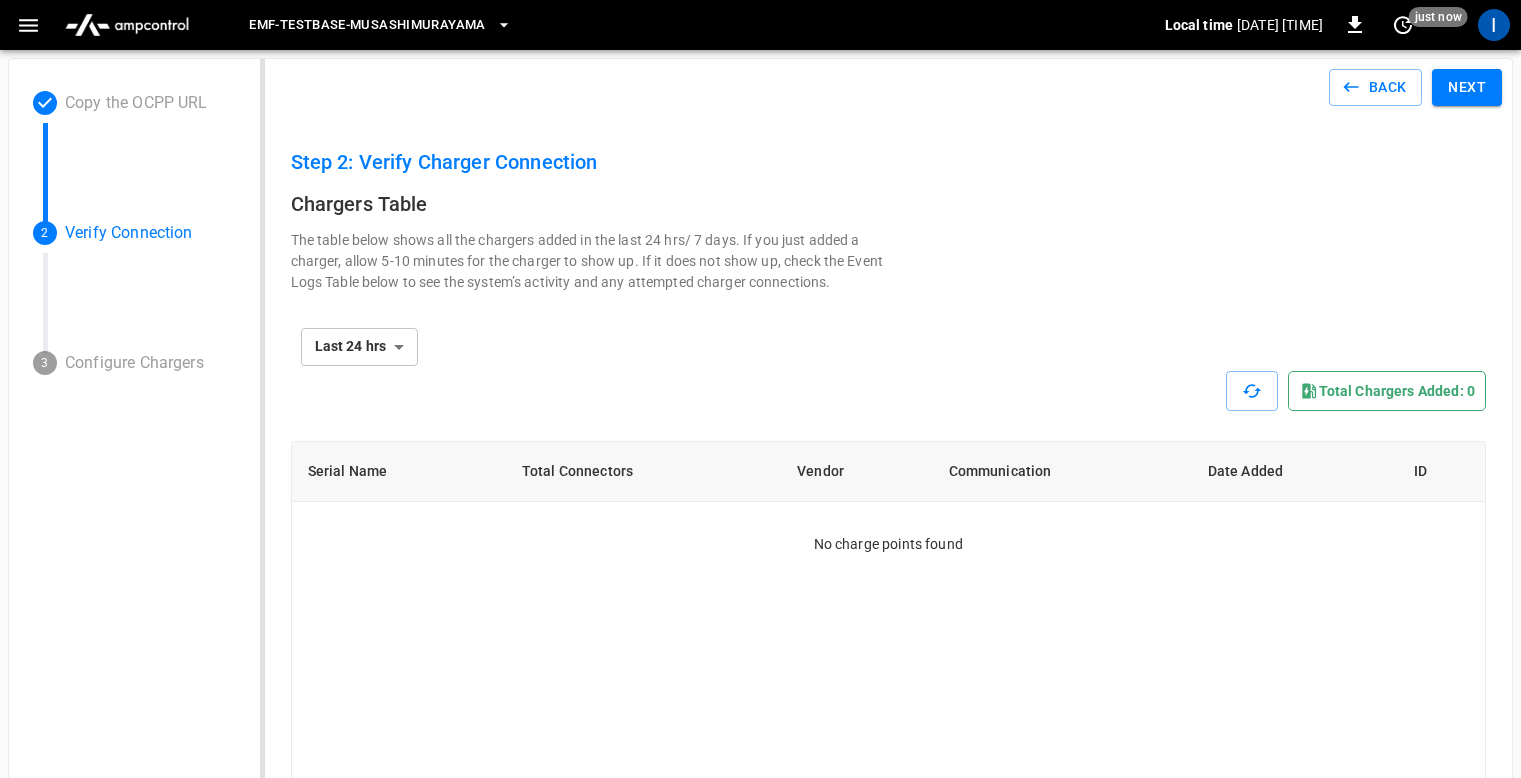 click on "The table below shows all the chargers added in the last 24 hrs/ 7 days. If you just added a charger, allow 5-10 minutes for the charger to show up. If it does not show up, check the Event Logs Table below to see the system’s activity and any attempted charger connections." at bounding box center (590, 261) 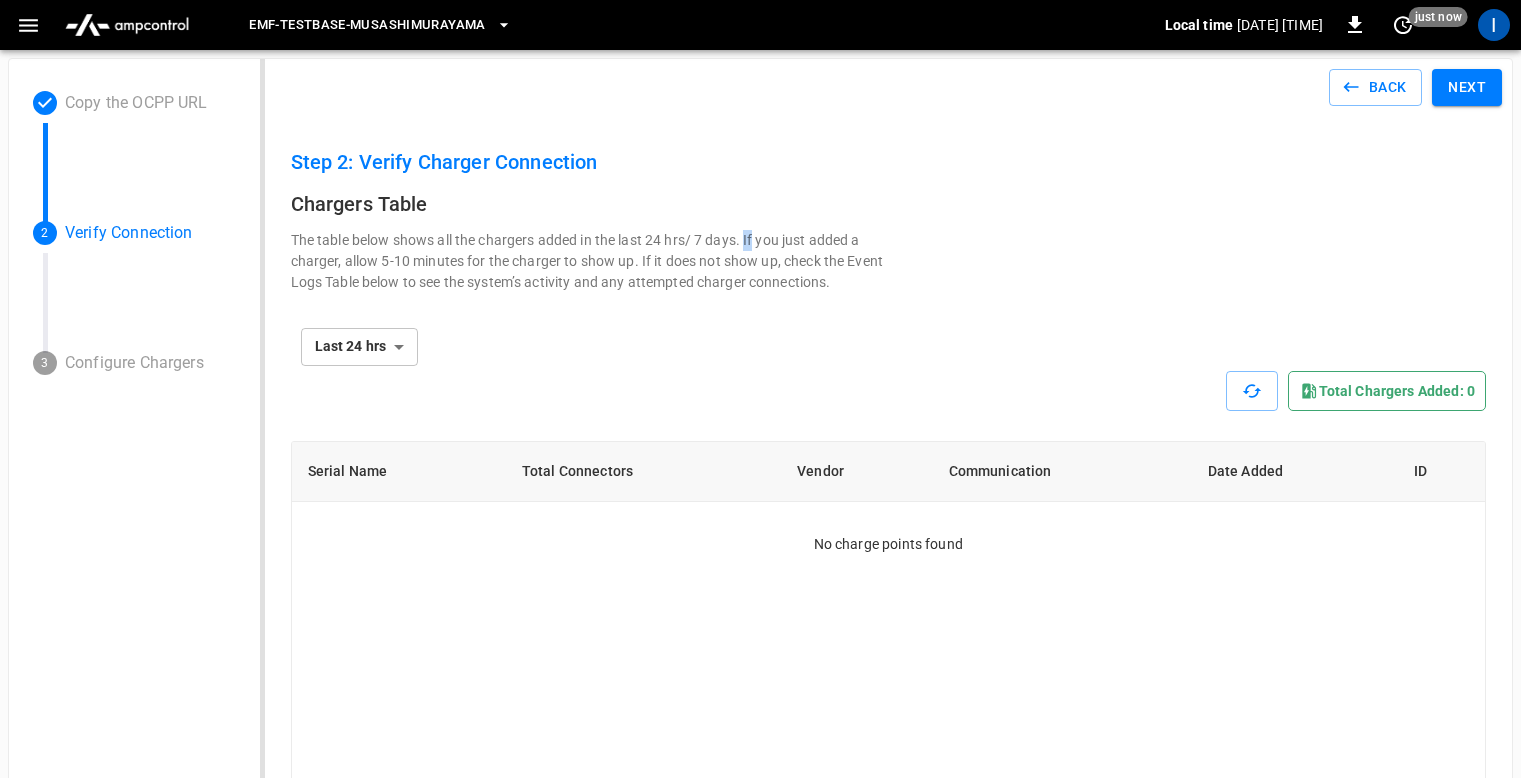 click on "The table below shows all the chargers added in the last 24 hrs/ 7 days. If you just added a charger, allow 5-10 minutes for the charger to show up. If it does not show up, check the Event Logs Table below to see the system’s activity and any attempted charger connections." at bounding box center [590, 261] 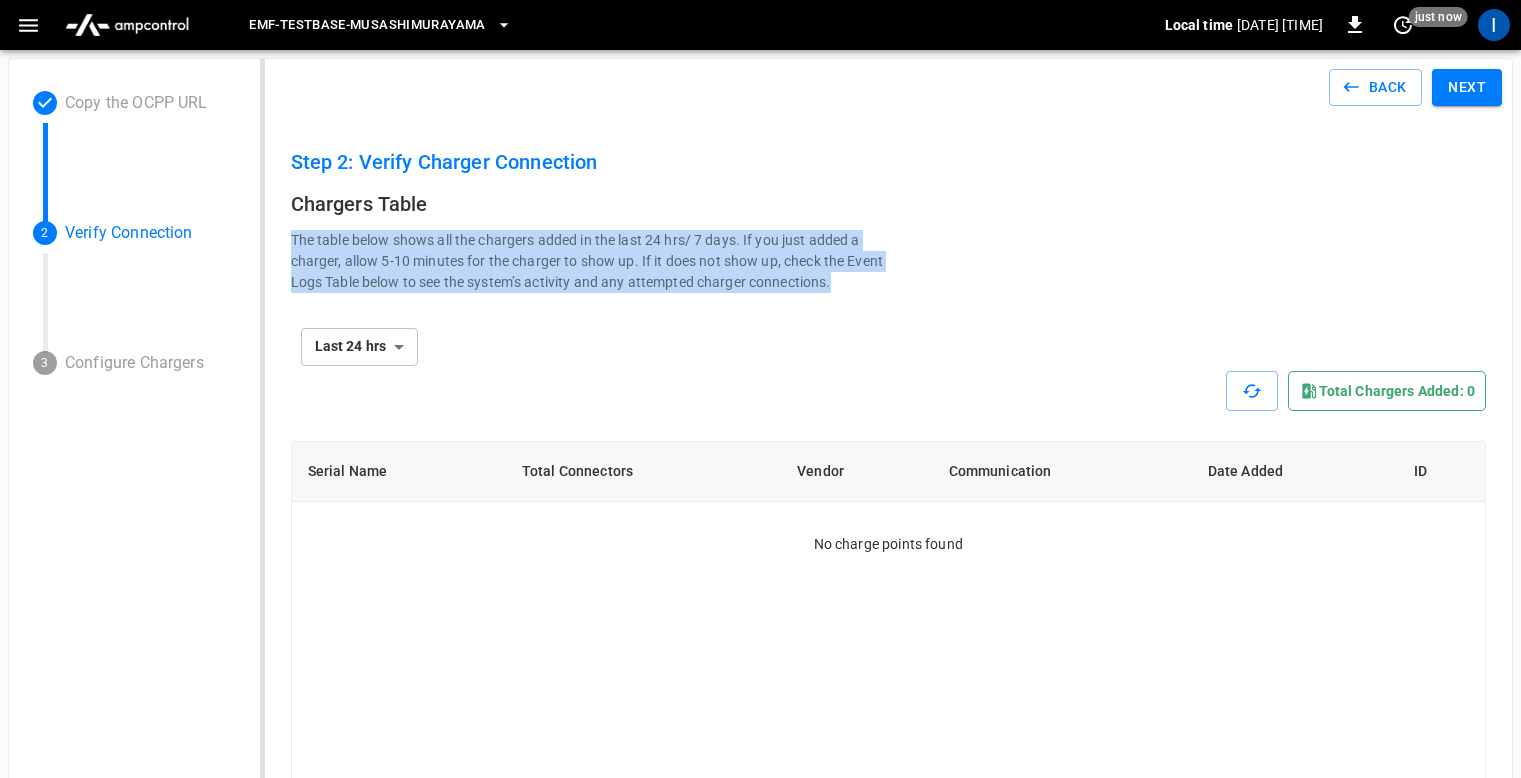 click on "The table below shows all the chargers added in the last 24 hrs/ 7 days. If you just added a charger, allow 5-10 minutes for the charger to show up. If it does not show up, check the Event Logs Table below to see the system’s activity and any attempted charger connections." at bounding box center (590, 261) 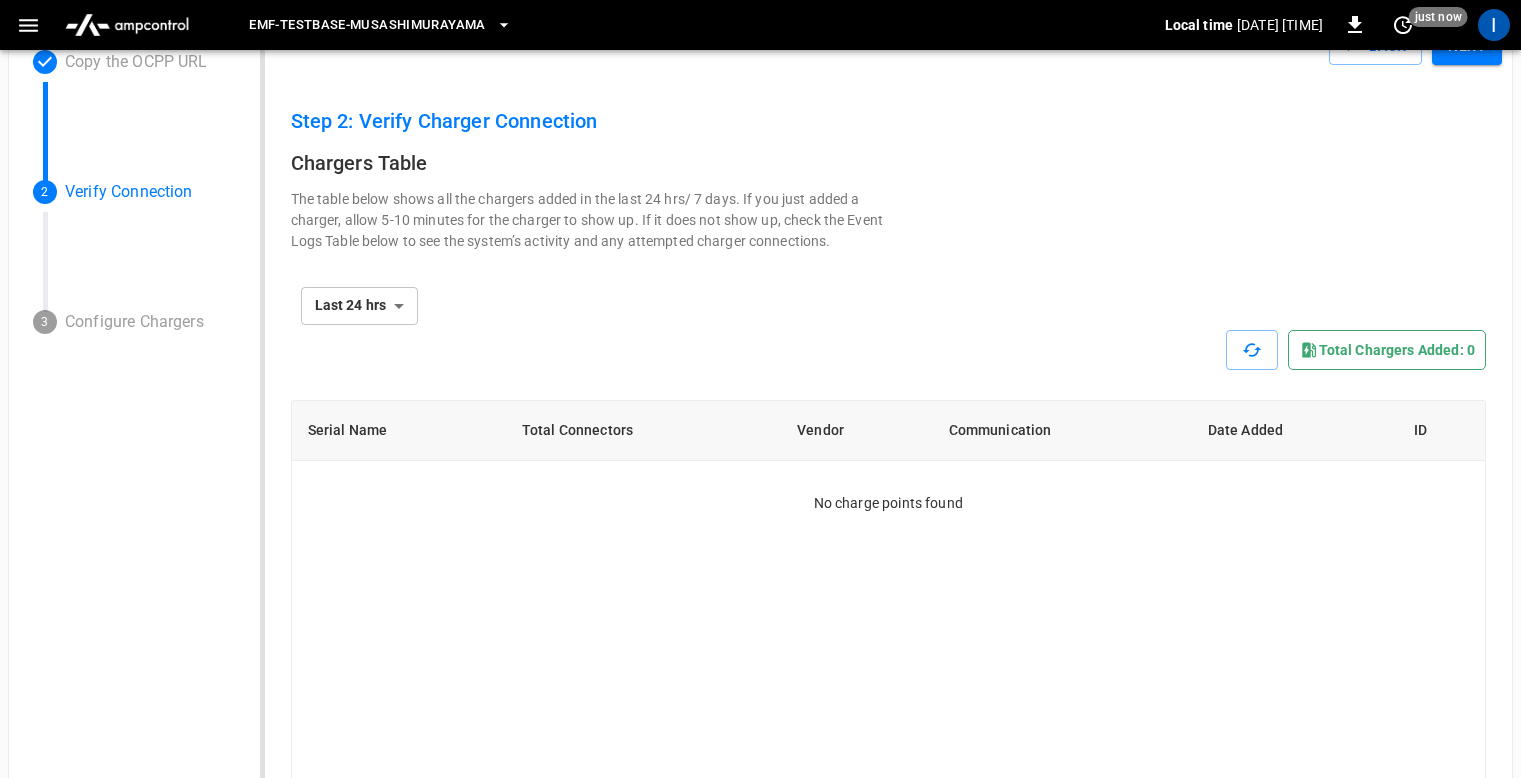 scroll, scrollTop: 0, scrollLeft: 0, axis: both 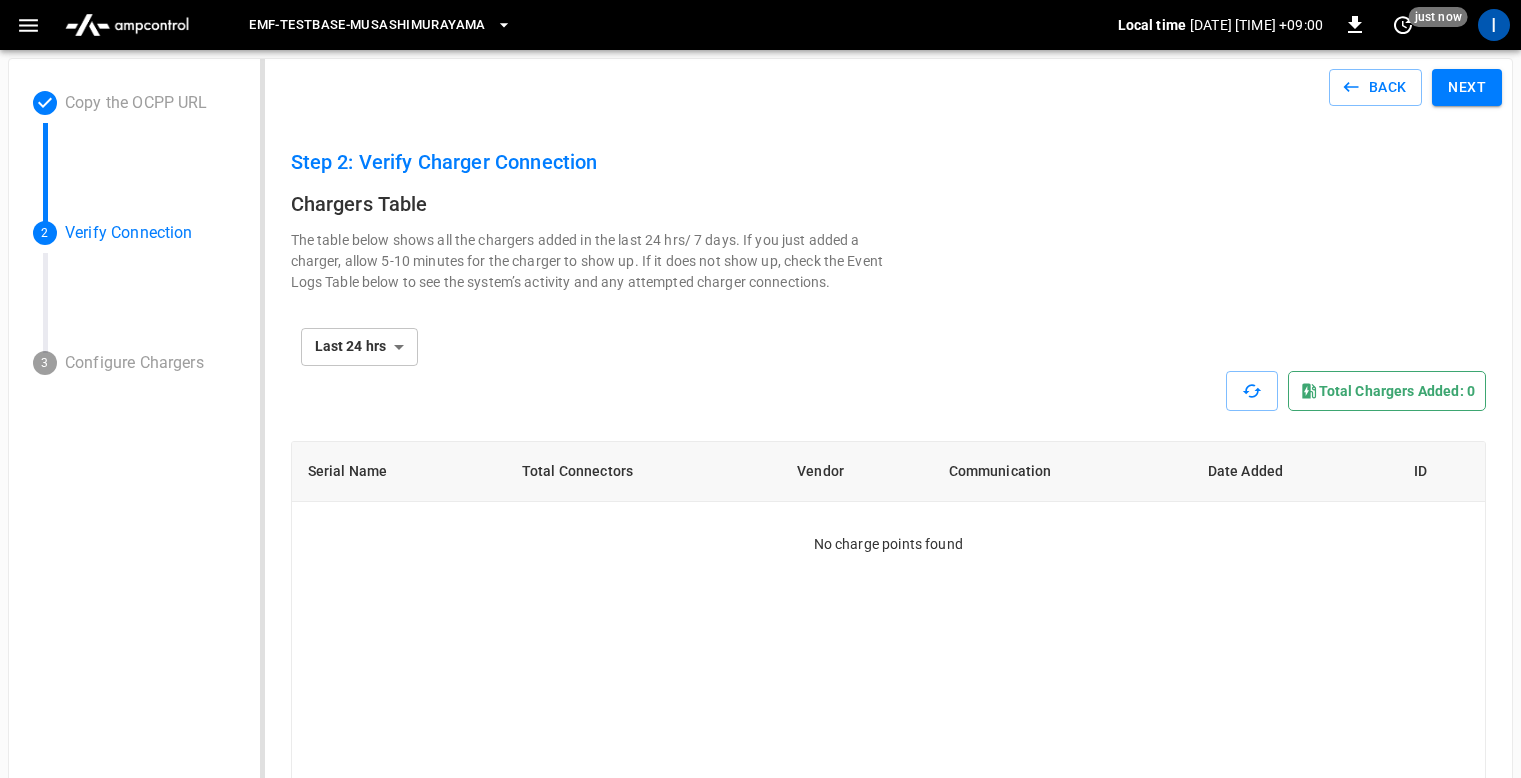 click on "**********" at bounding box center (889, 335) 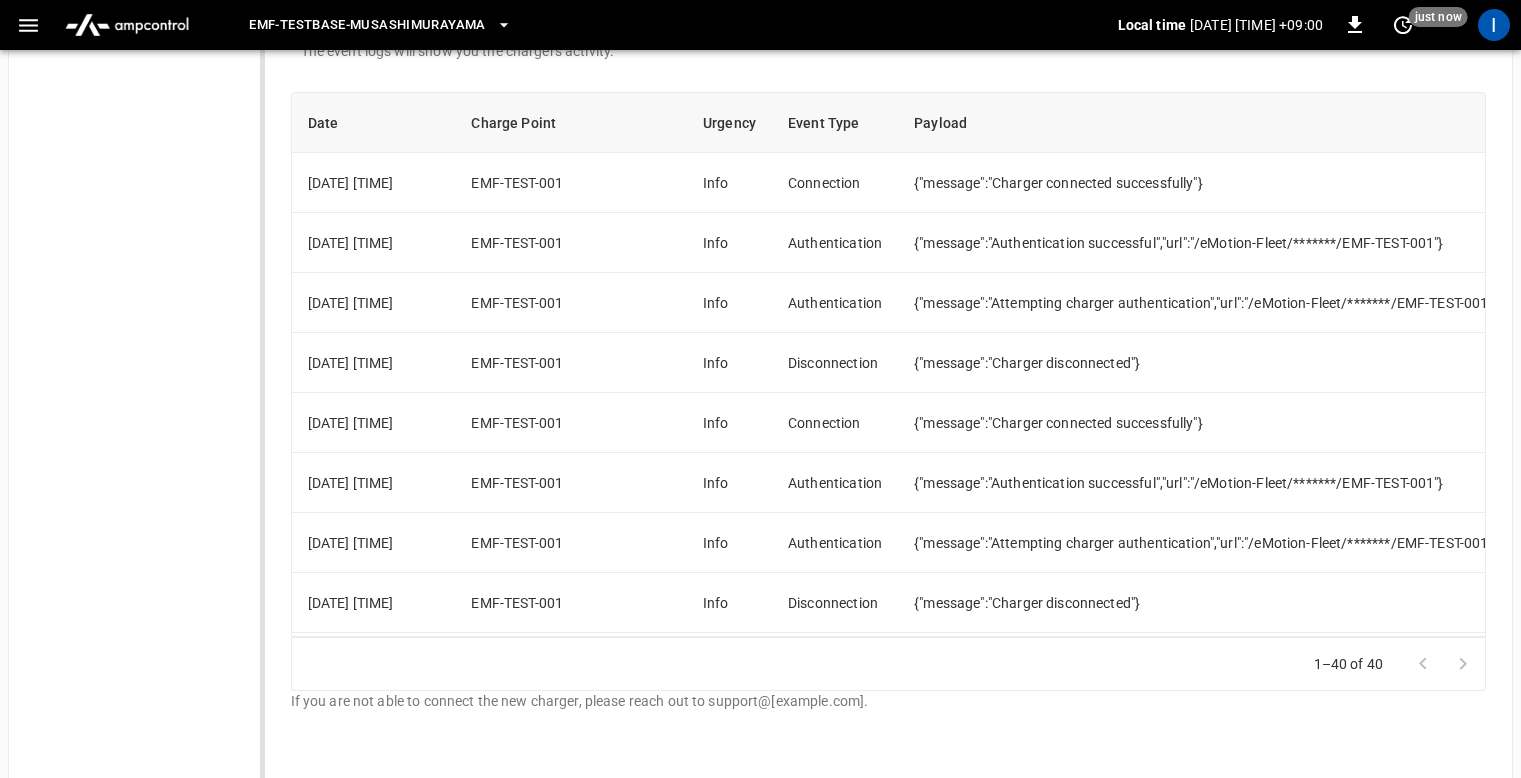 scroll, scrollTop: 1015, scrollLeft: 0, axis: vertical 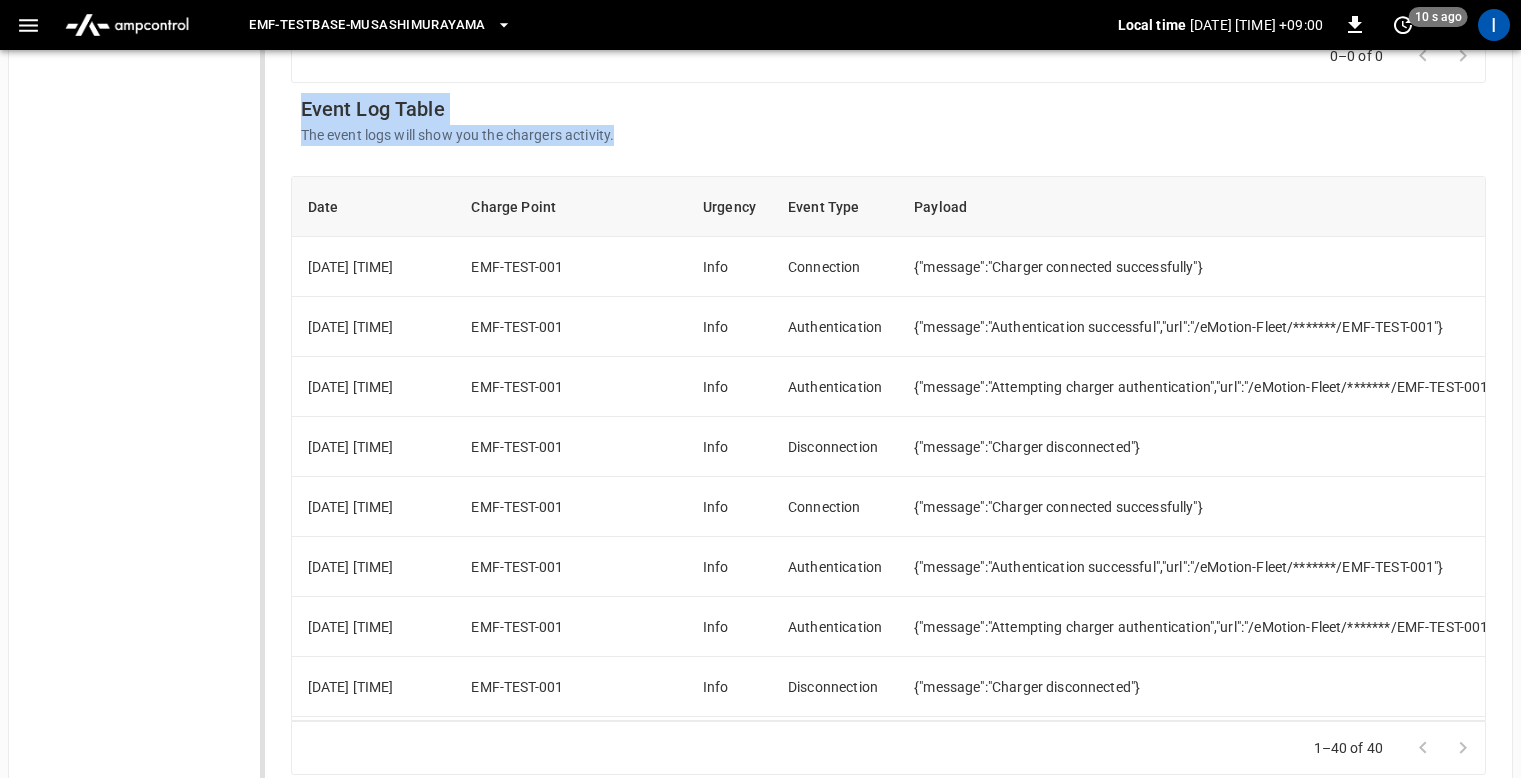 drag, startPoint x: 298, startPoint y: 105, endPoint x: 672, endPoint y: 135, distance: 375.2013 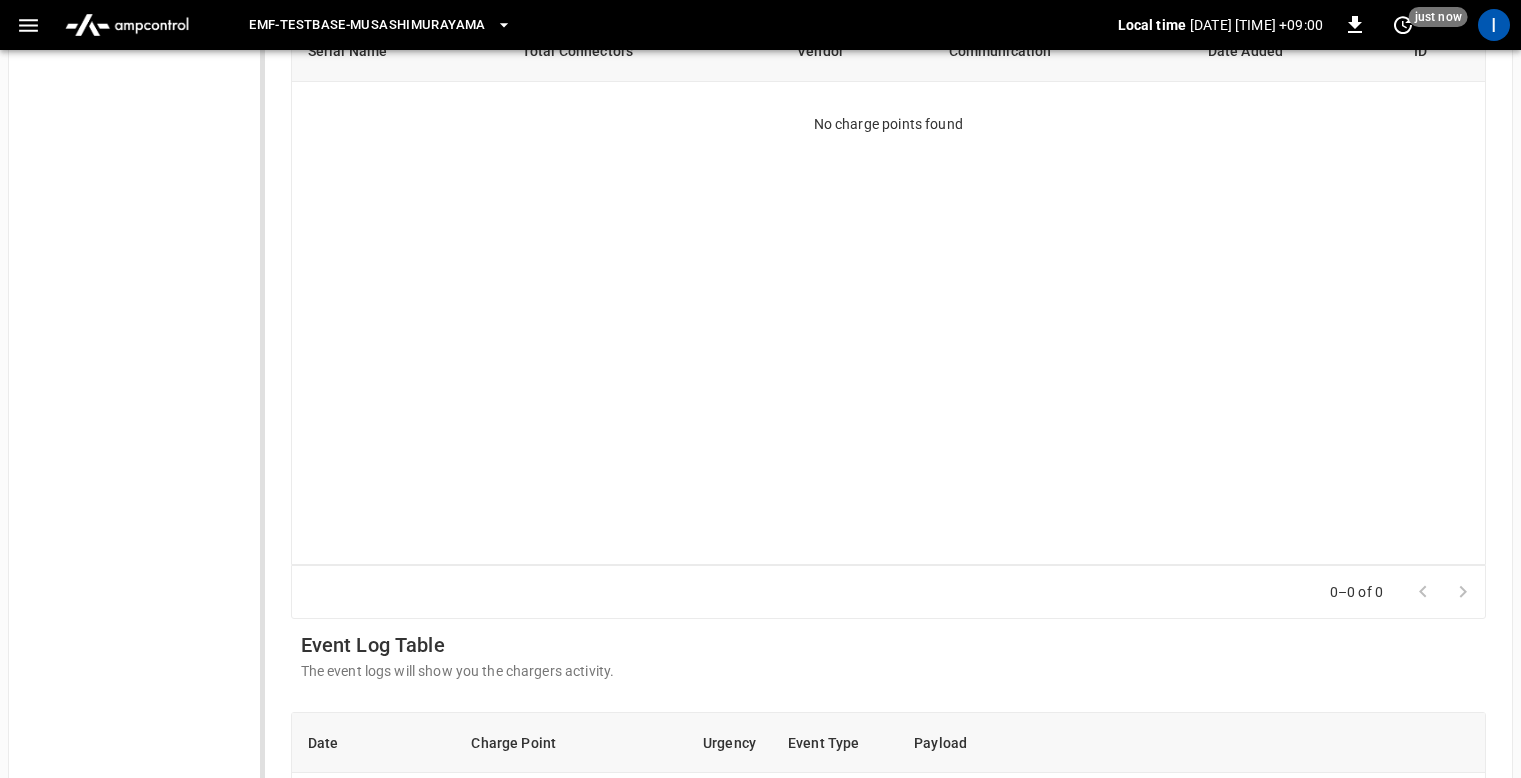 scroll, scrollTop: 831, scrollLeft: 0, axis: vertical 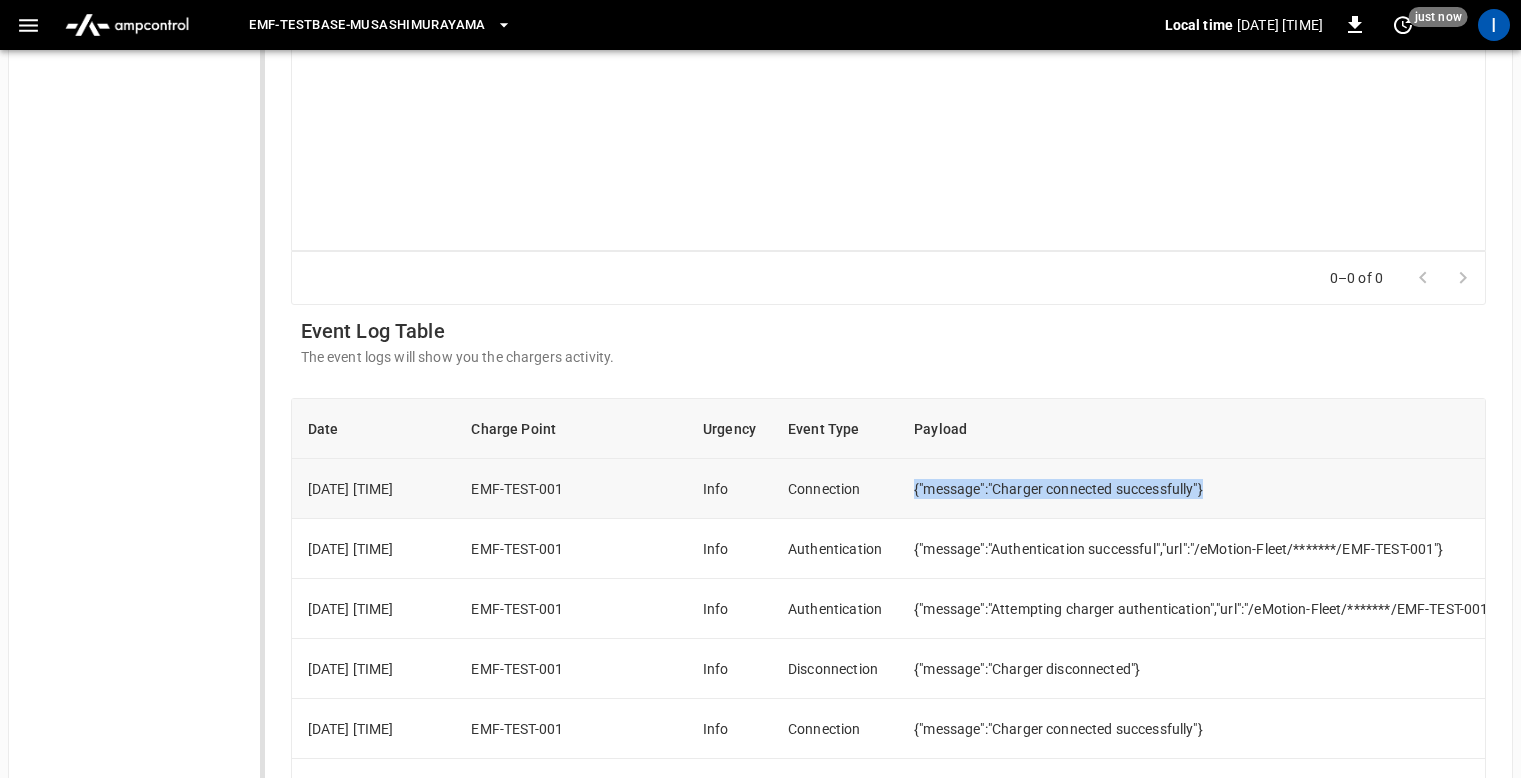 drag, startPoint x: 909, startPoint y: 488, endPoint x: 1235, endPoint y: 487, distance: 326.00153 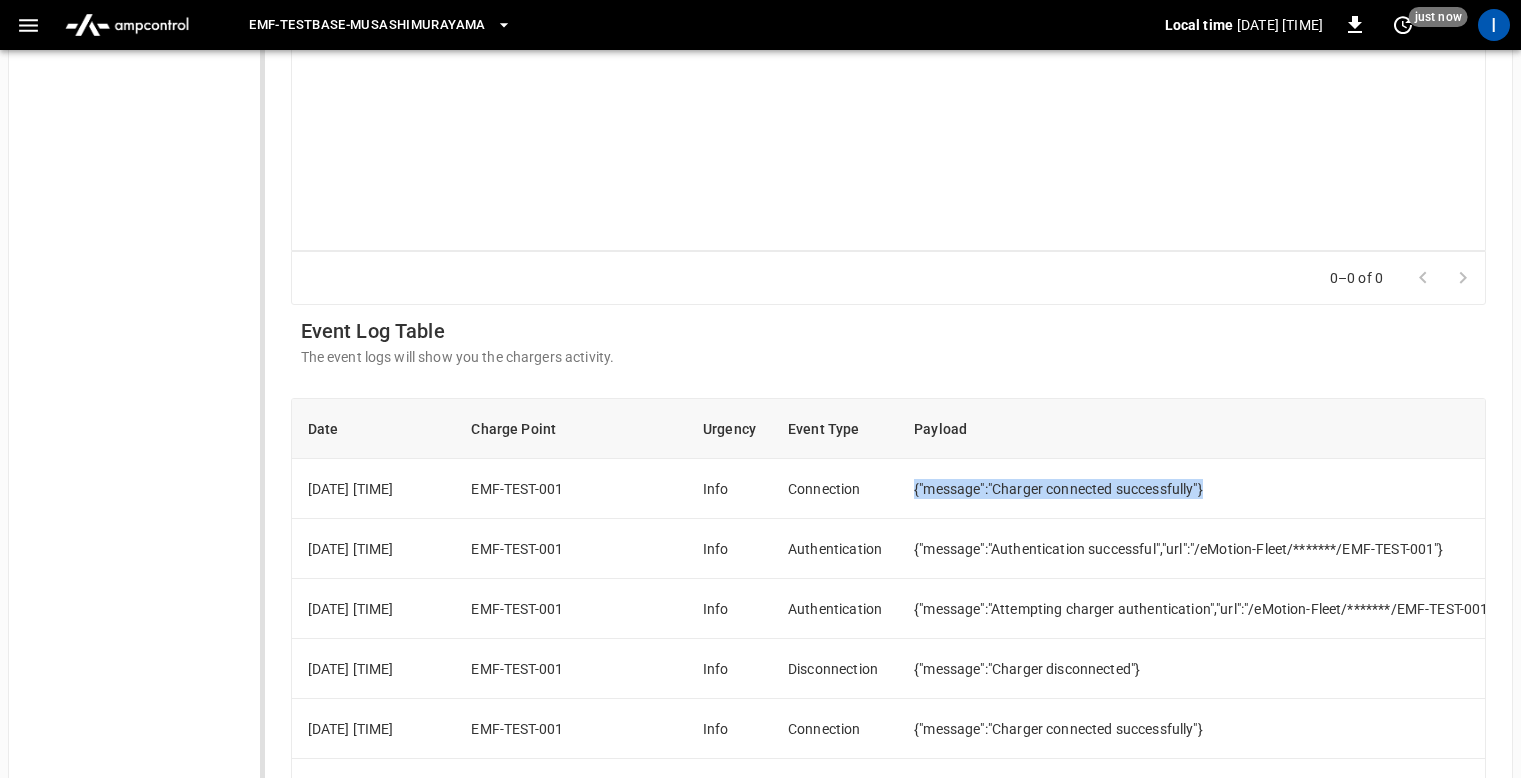 copy on "{"message":"Charger connected successfully"}" 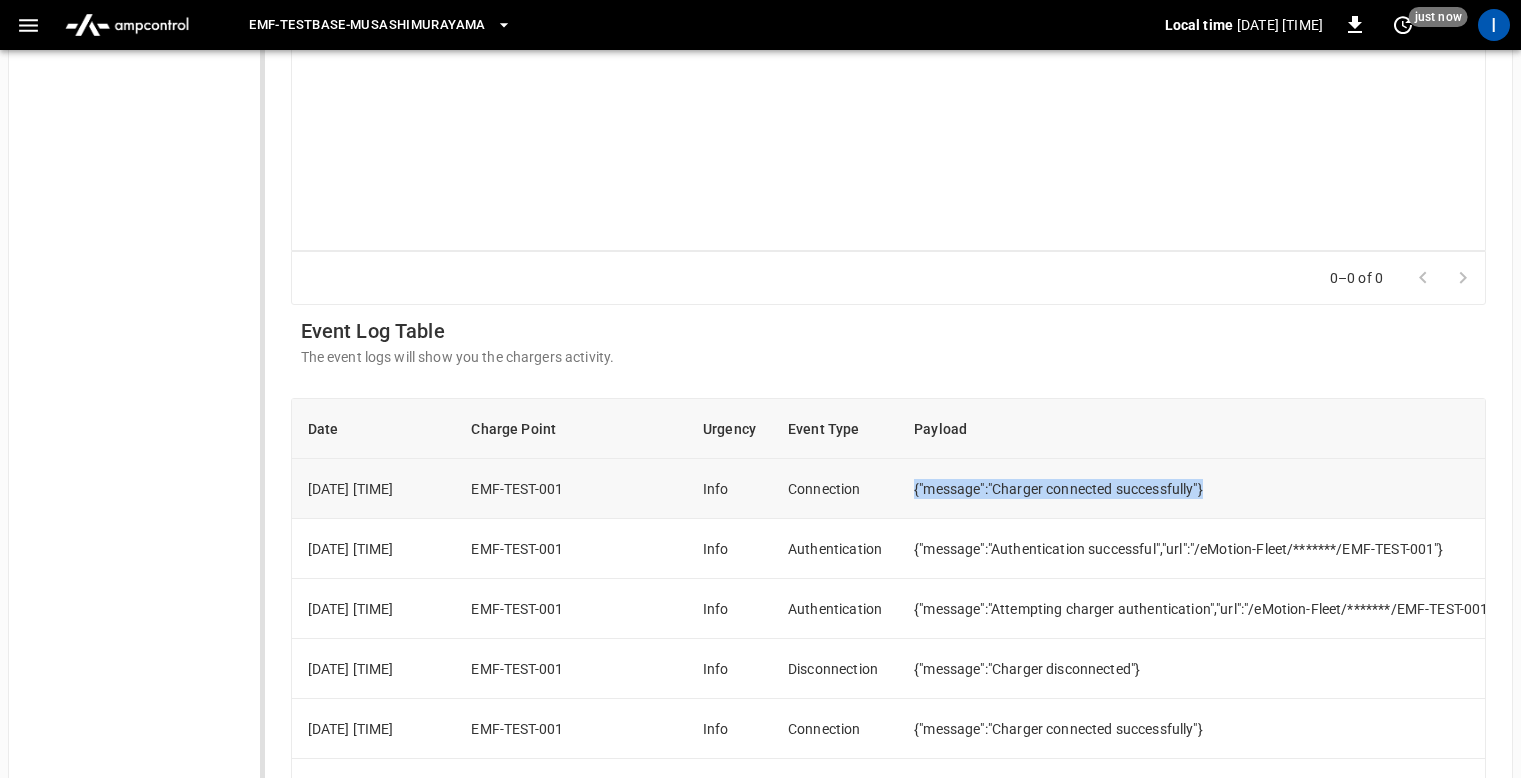 click on "{"message":"Charger connected successfully"}" at bounding box center [1277, 489] 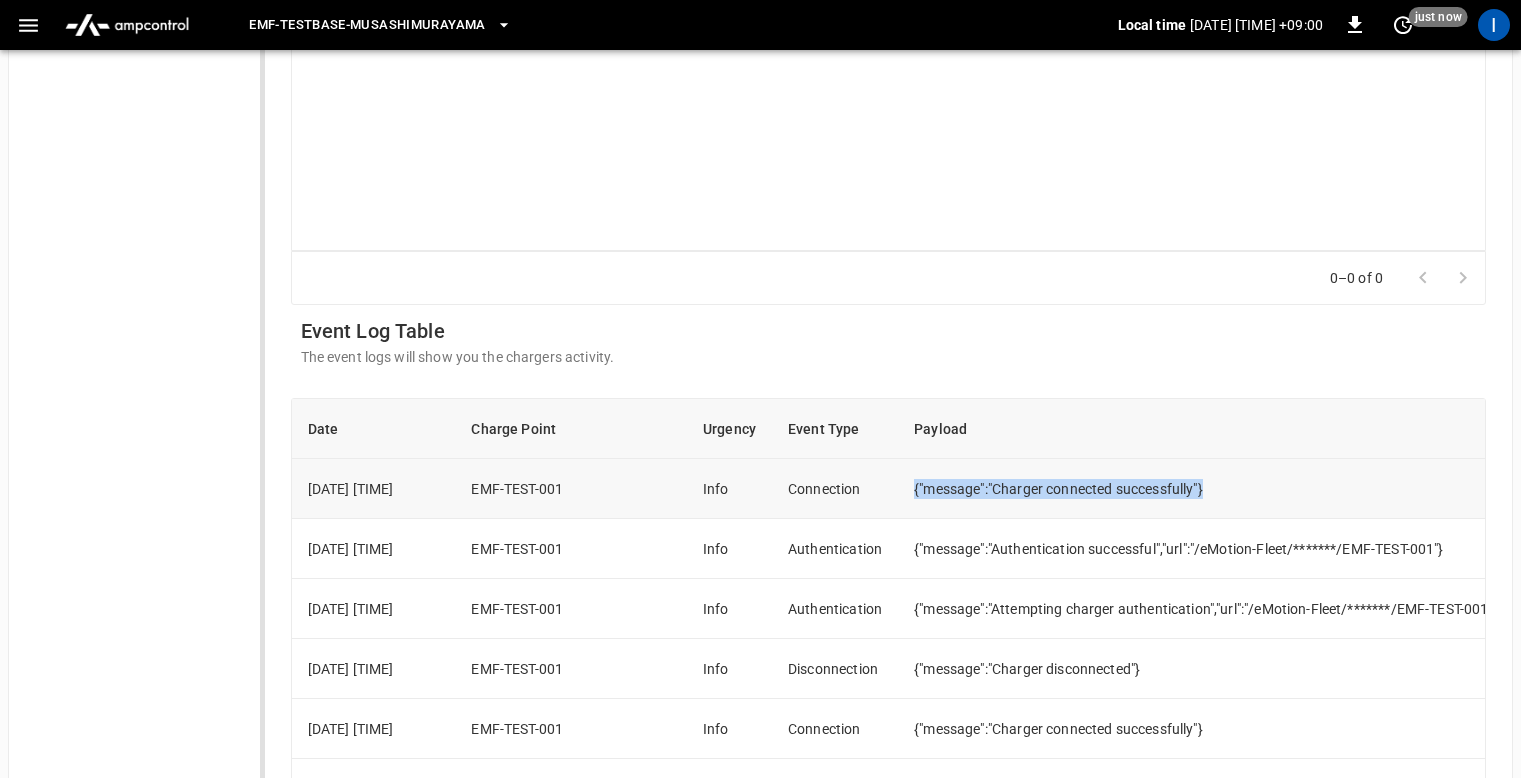 drag, startPoint x: 909, startPoint y: 487, endPoint x: 1247, endPoint y: 486, distance: 338.00146 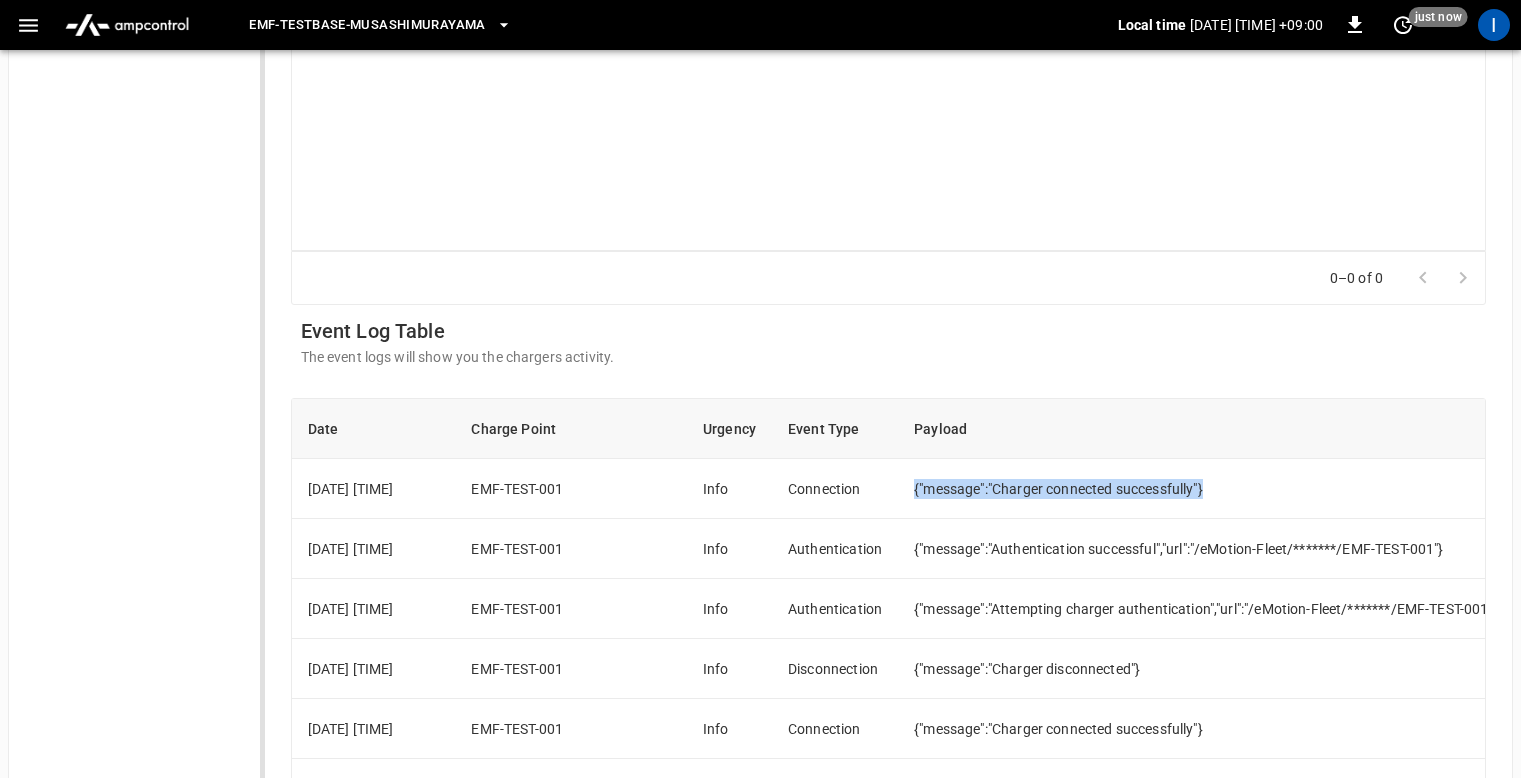 copy on "{"message":"Charger connected successfully"}" 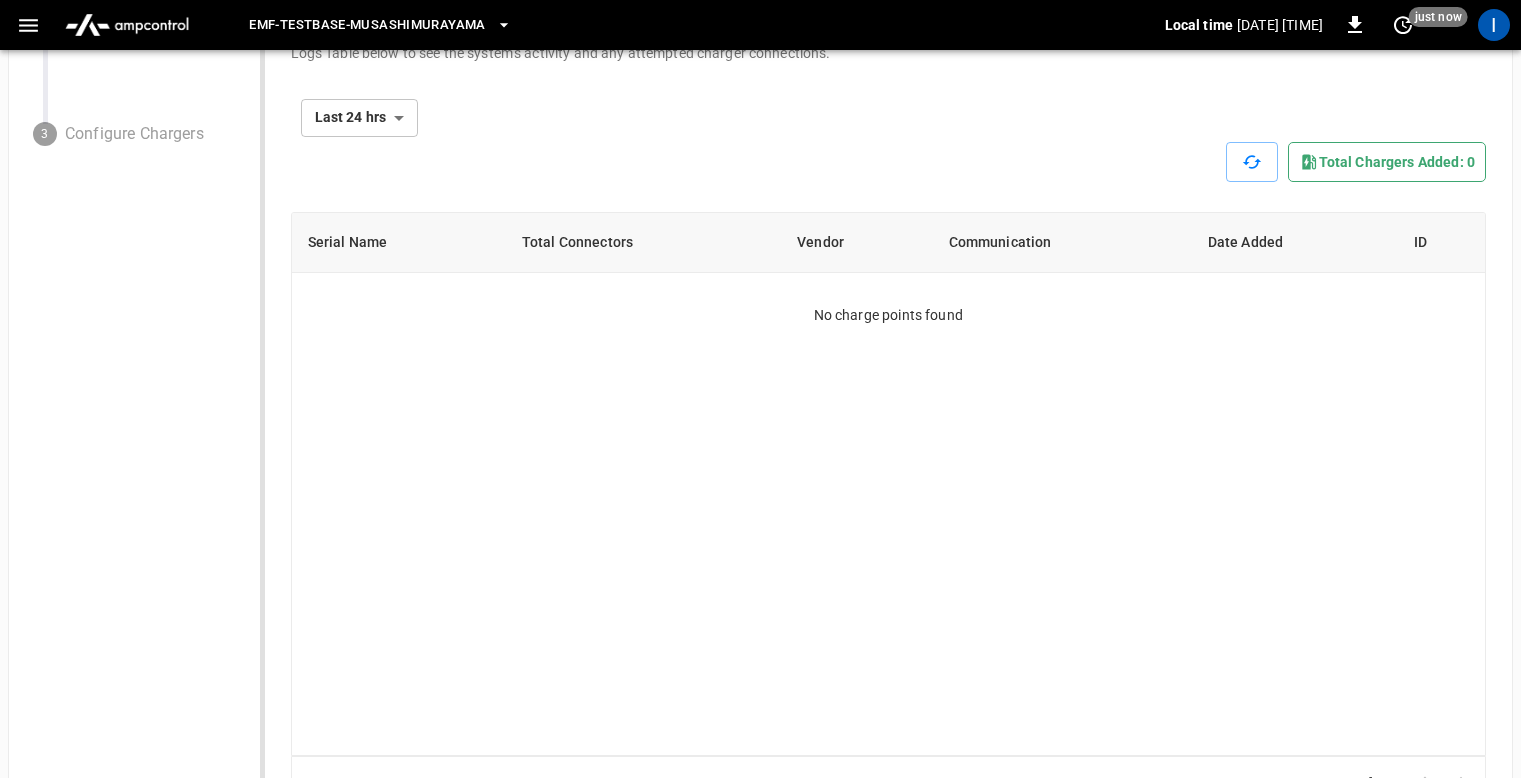 scroll, scrollTop: 0, scrollLeft: 0, axis: both 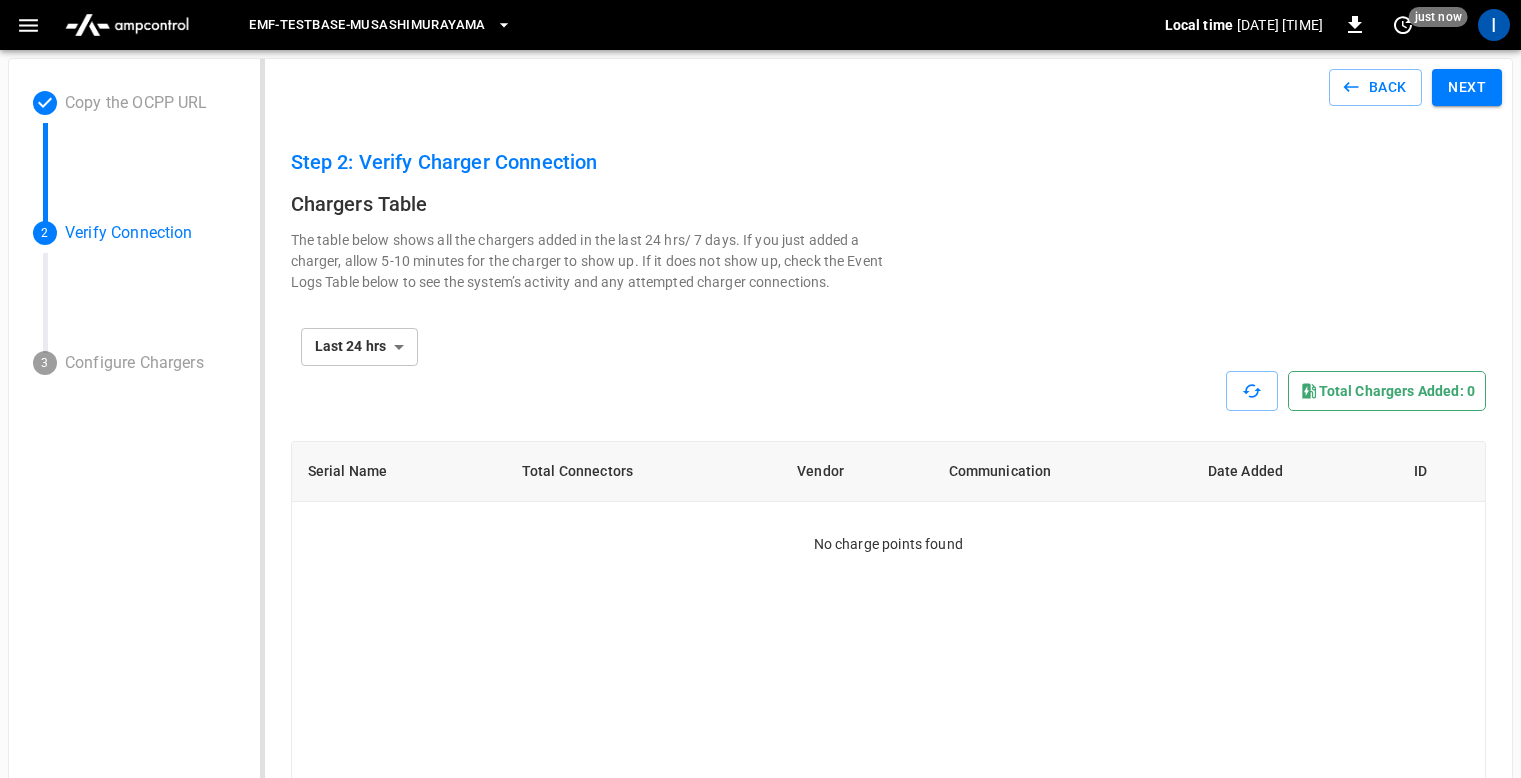click on "**********" at bounding box center (889, 347) 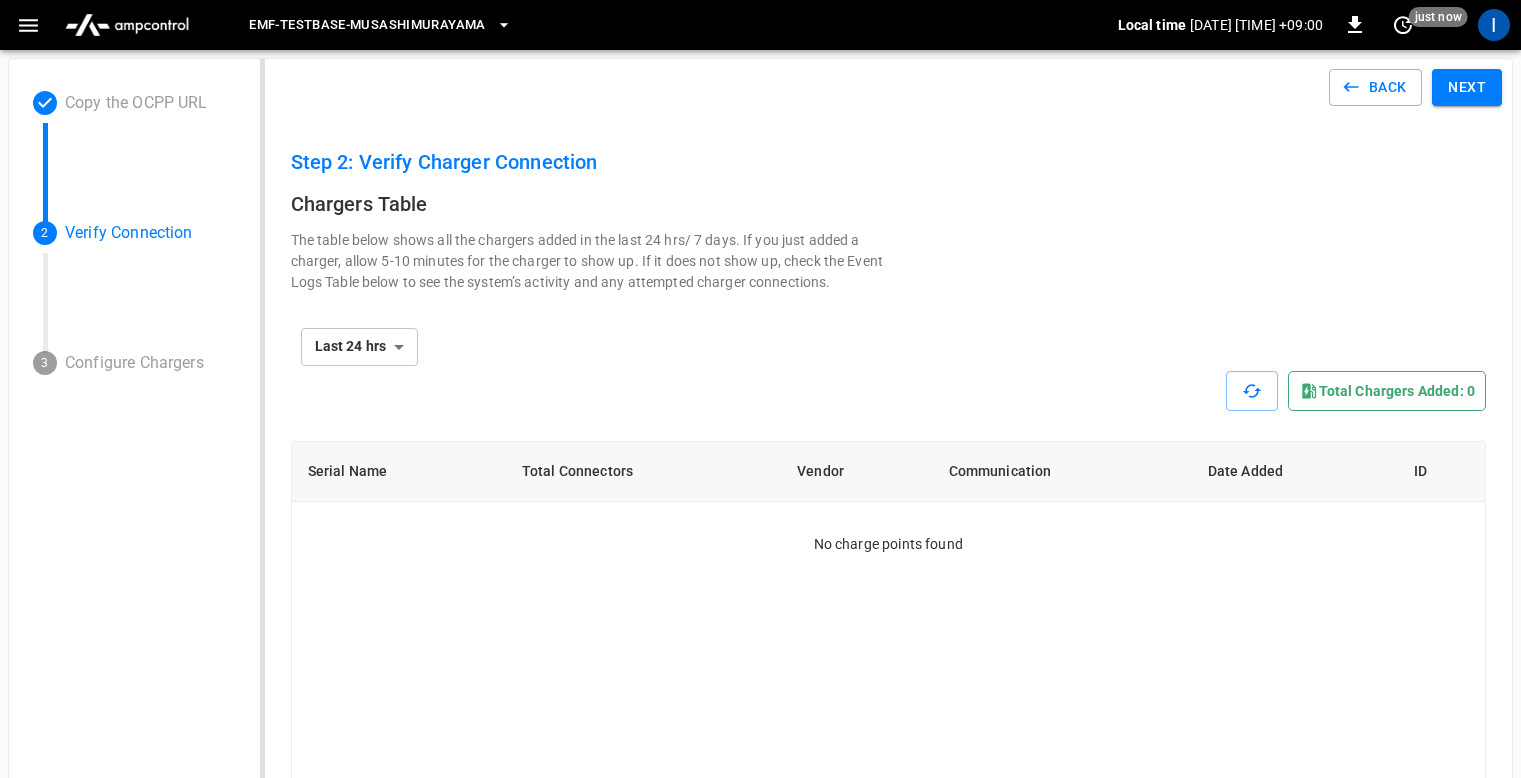 click on "[SERIAL] [NAME] [TOTAL] [CONNECTORS] [VENDOR] [COMMUNICATION] [DATE] [ADDED] [ID] [NO] [CHARGE] [POINTS] [FOUND]" at bounding box center (889, 713) 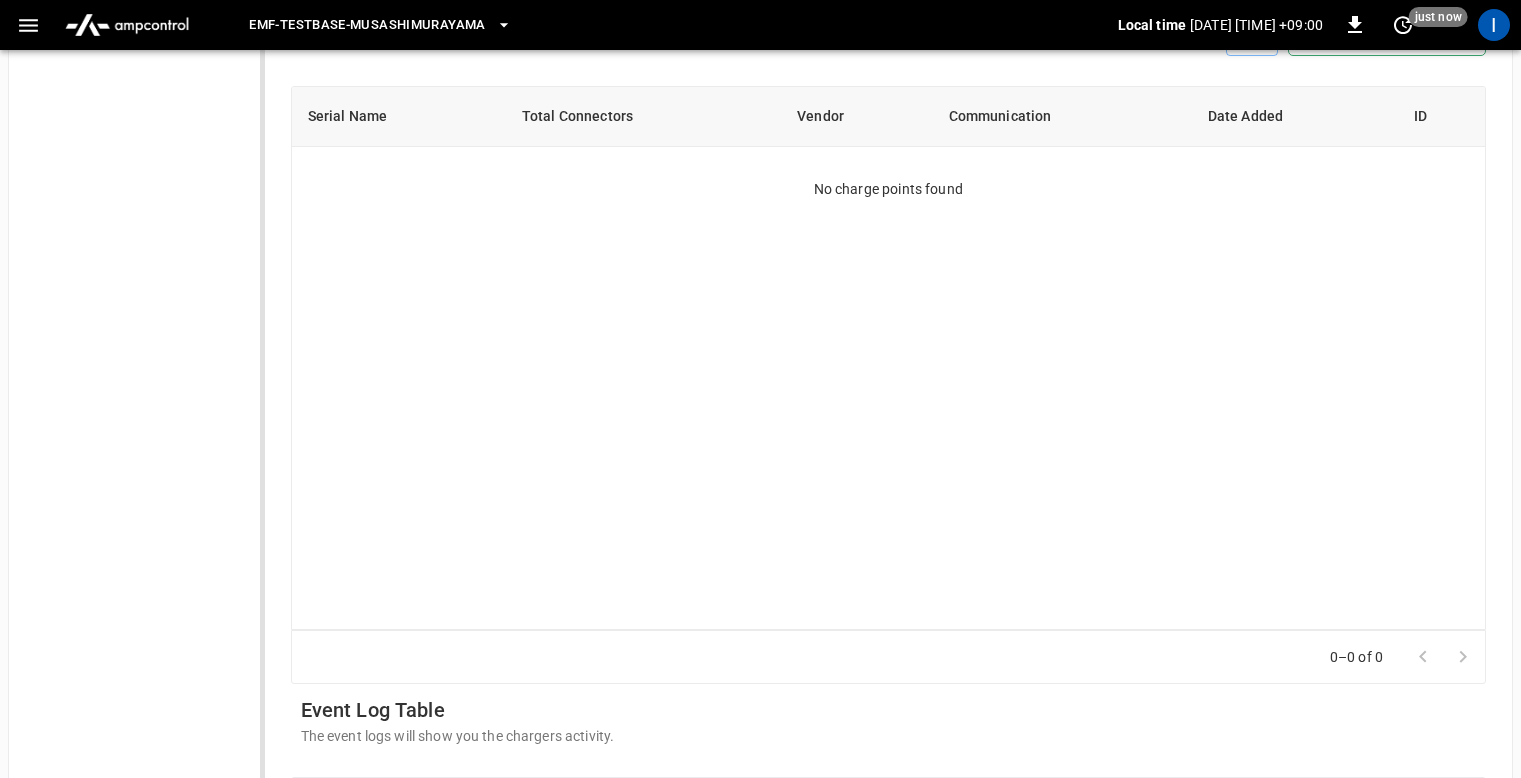 scroll, scrollTop: 870, scrollLeft: 0, axis: vertical 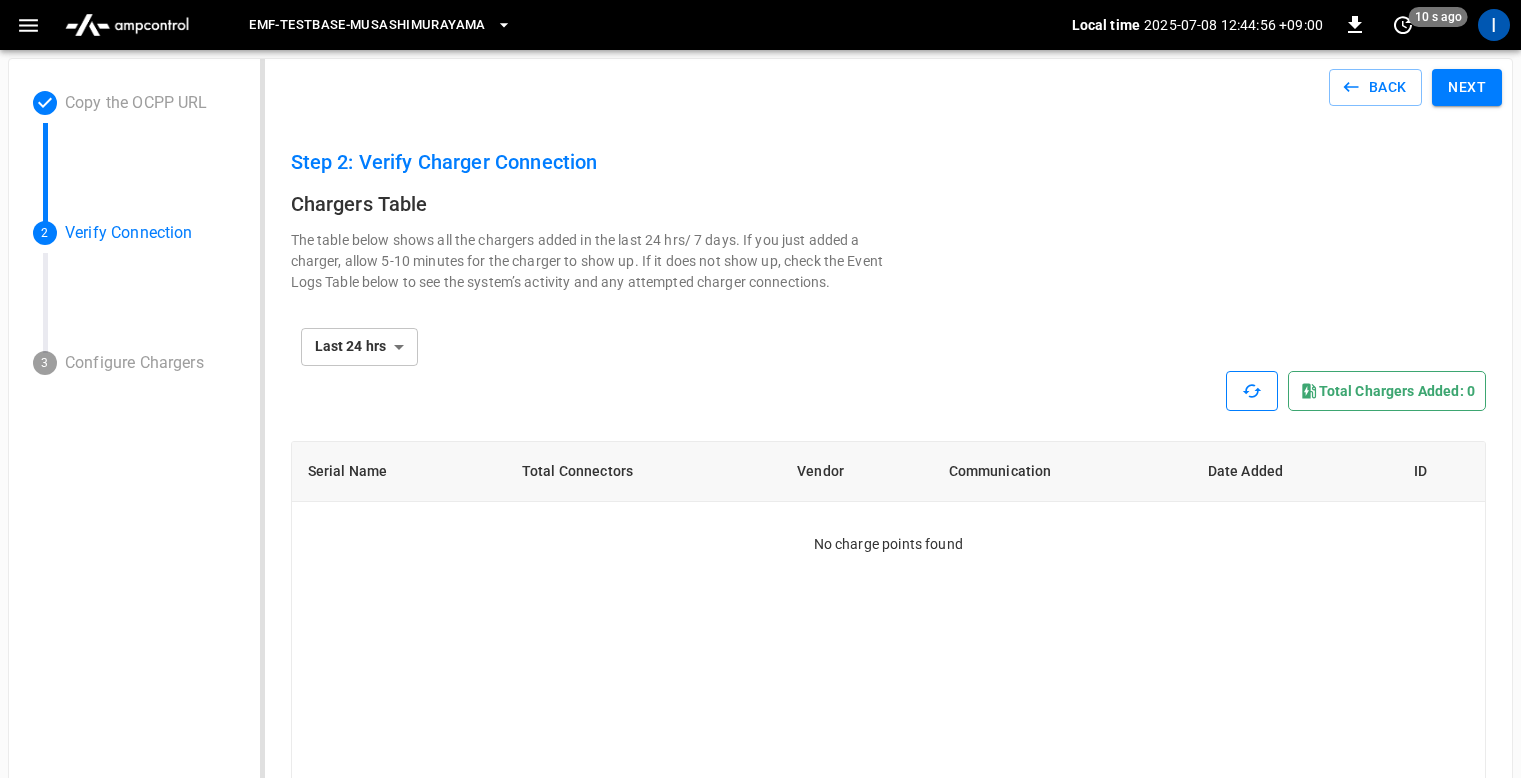 click at bounding box center [1251, 390] 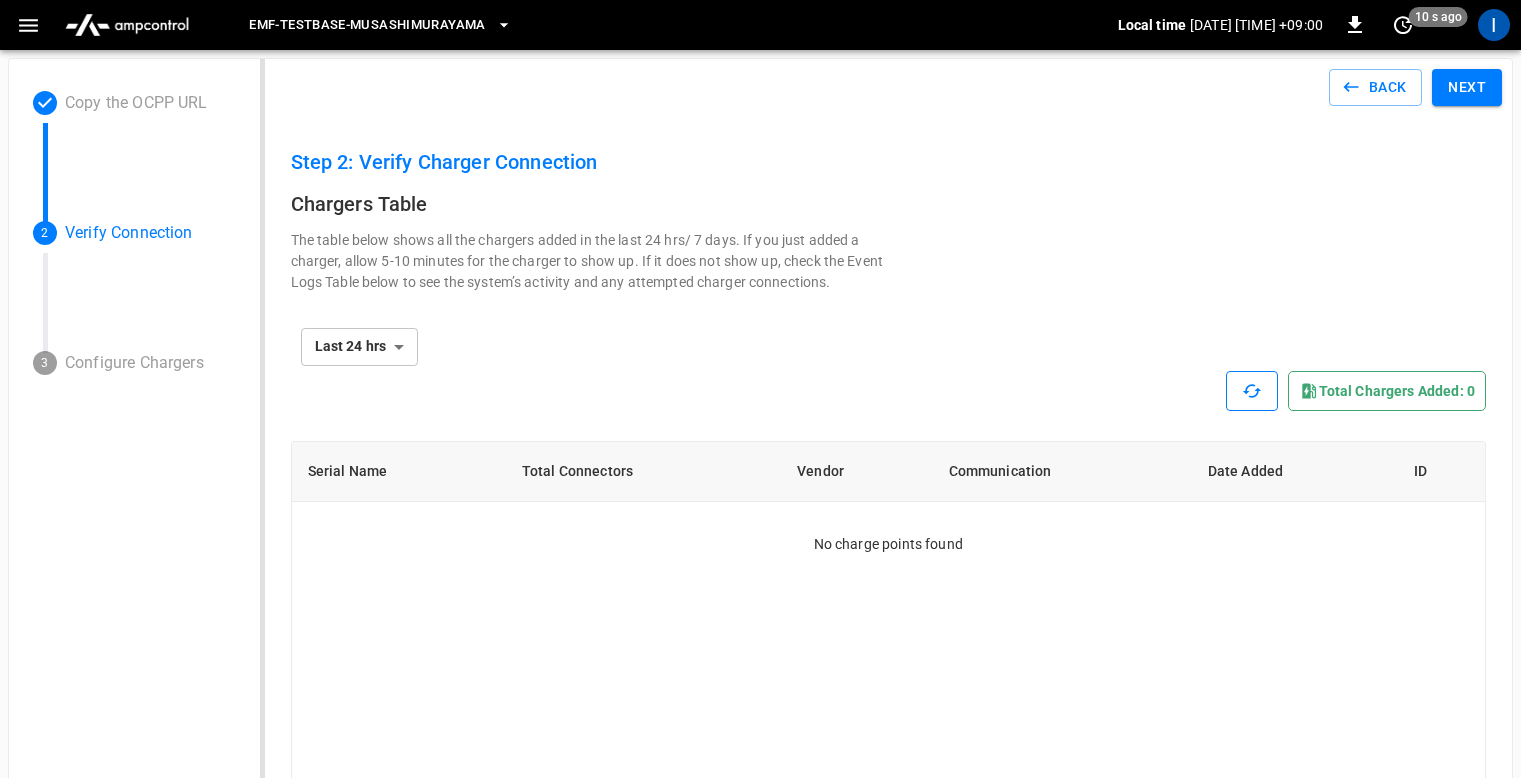 click on "**********" at bounding box center [889, 335] 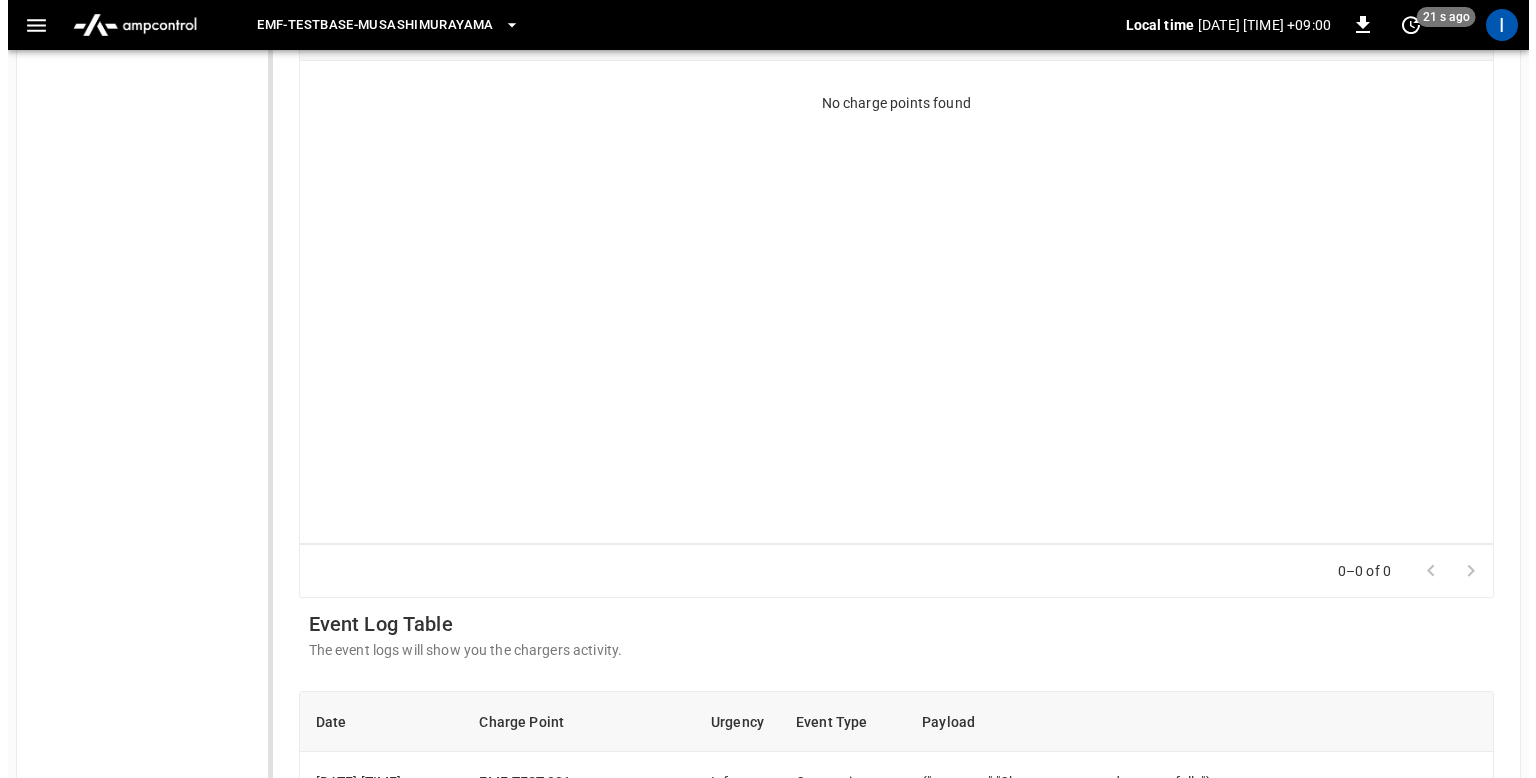 scroll, scrollTop: 5, scrollLeft: 0, axis: vertical 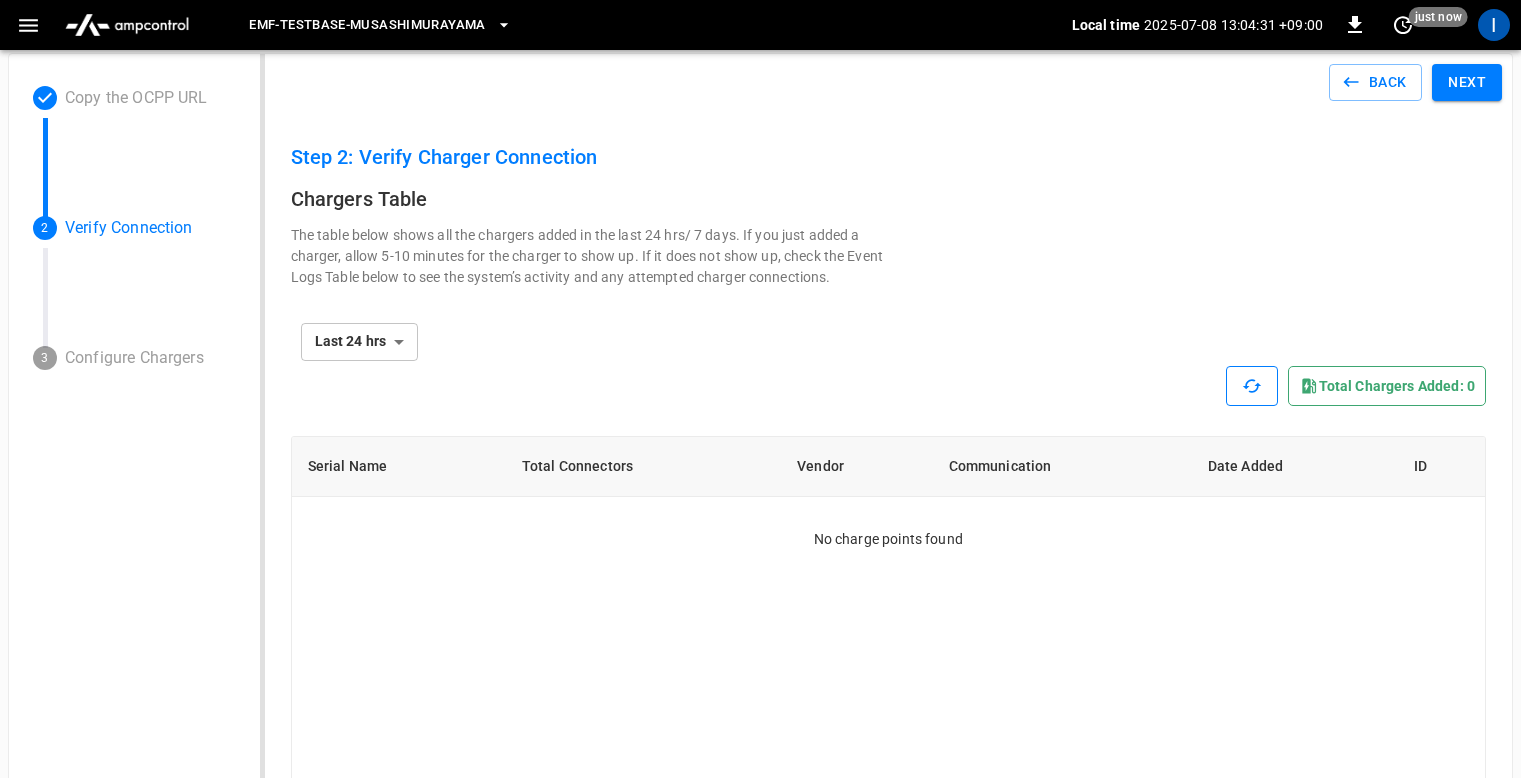 drag, startPoint x: 240, startPoint y: 27, endPoint x: 563, endPoint y: 21, distance: 323.05573 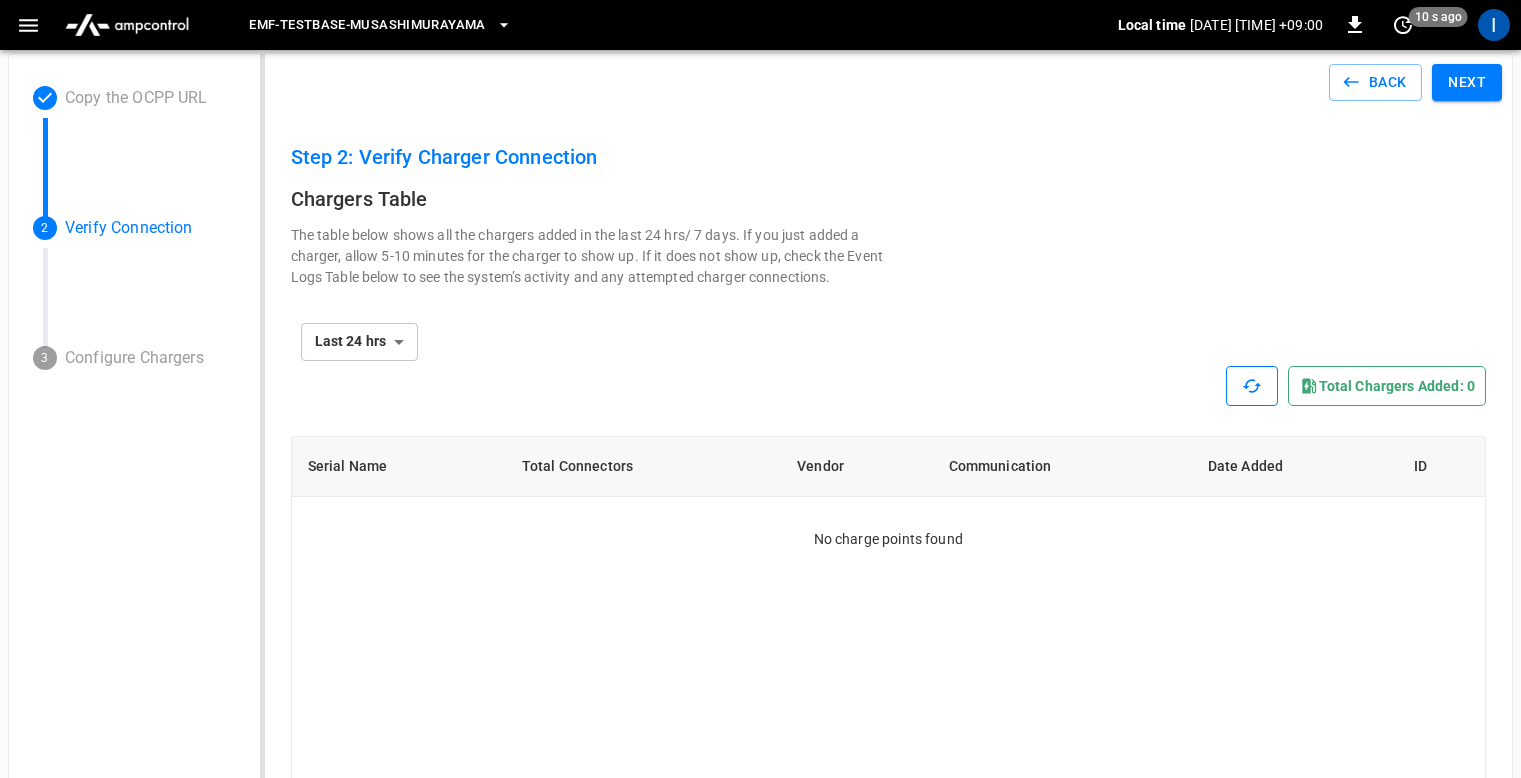 click on "The table below shows all the chargers added in the last 24 hrs/ 7 days. If you just added a charger, allow 5-10 minutes for the charger to show up. If it does not show up, check the Event Logs Table below to see the system’s activity and any attempted charger connections." at bounding box center (590, 256) 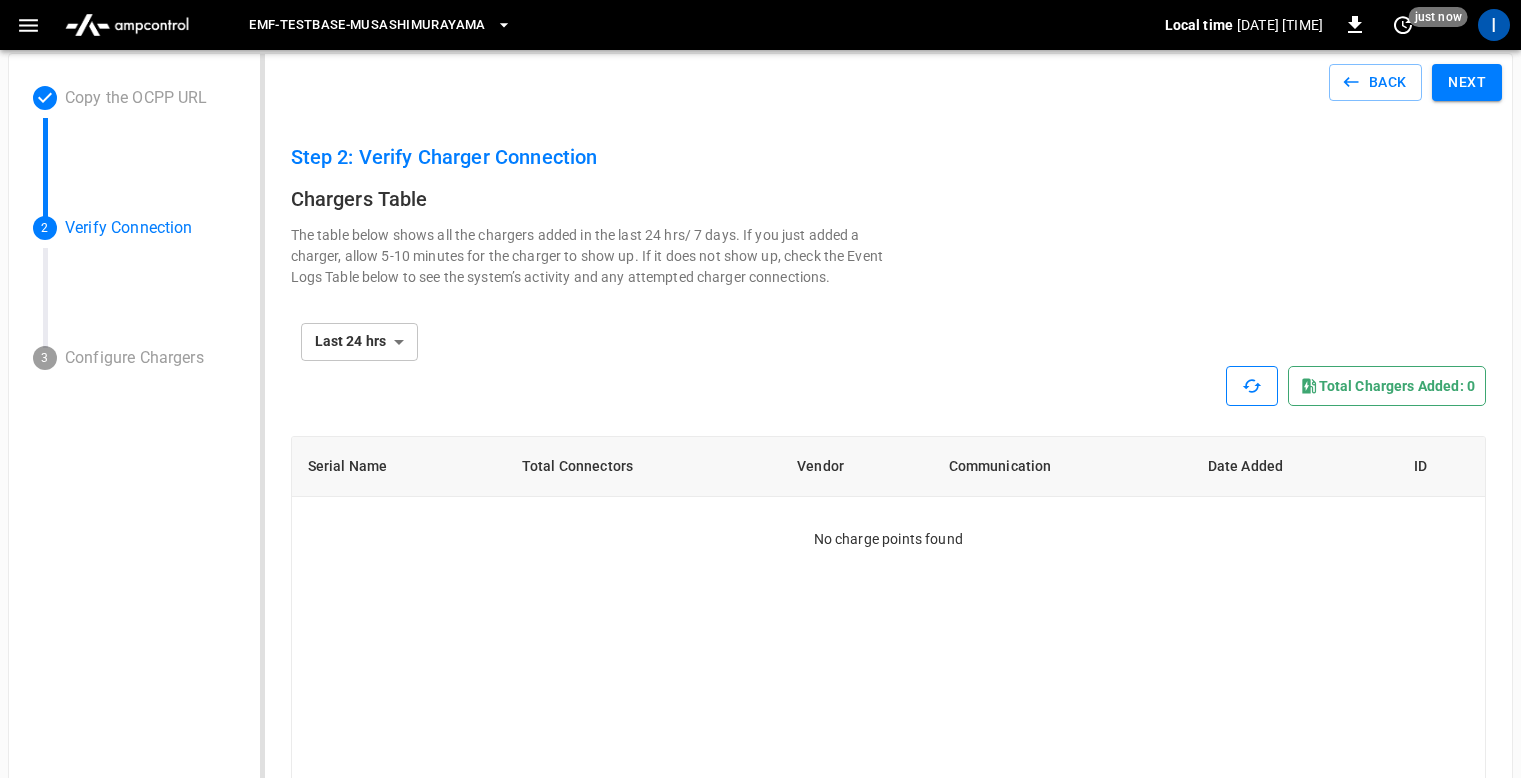click on "eMF-Testbase-Musashimurayama" at bounding box center (367, 25) 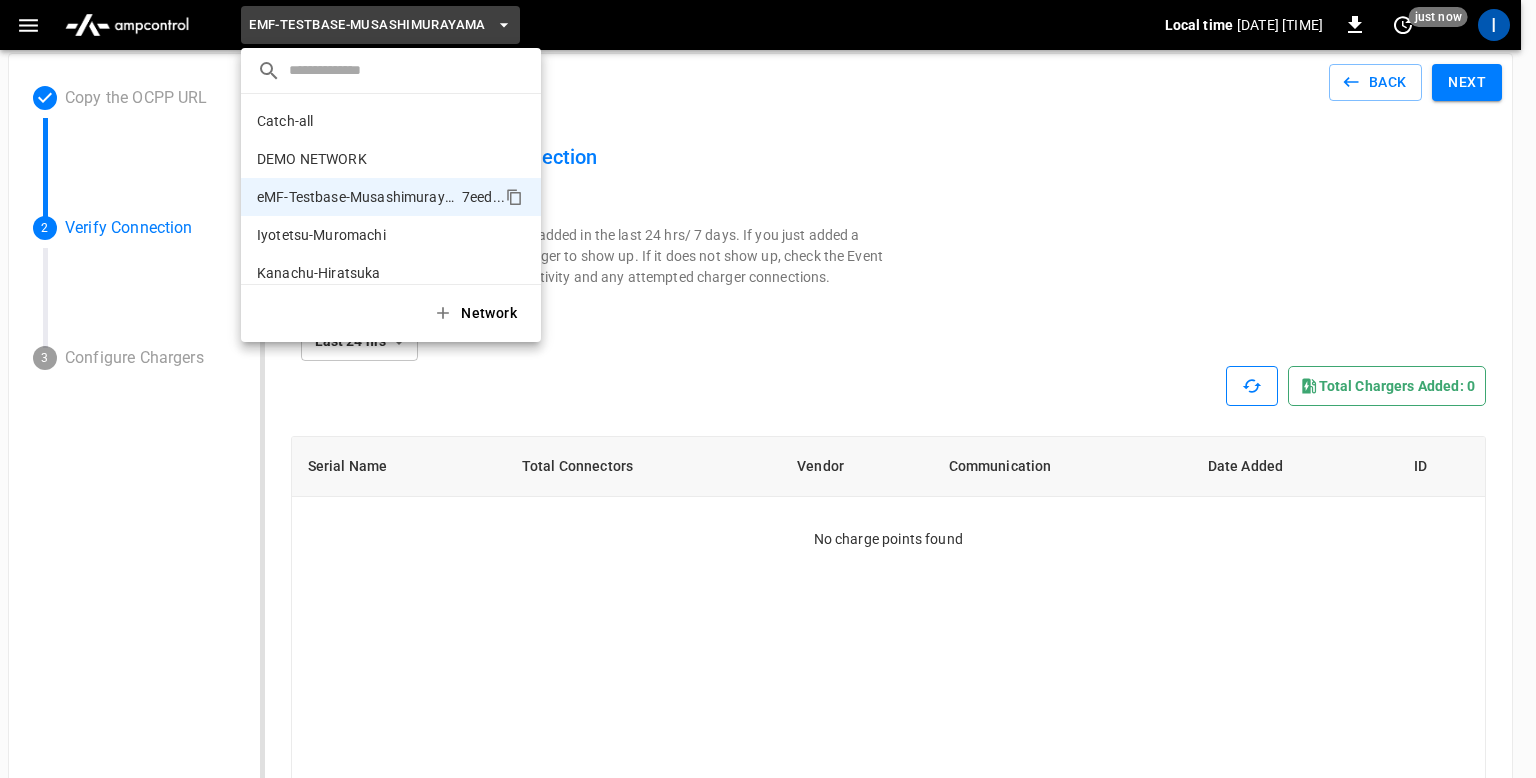 scroll, scrollTop: 54, scrollLeft: 0, axis: vertical 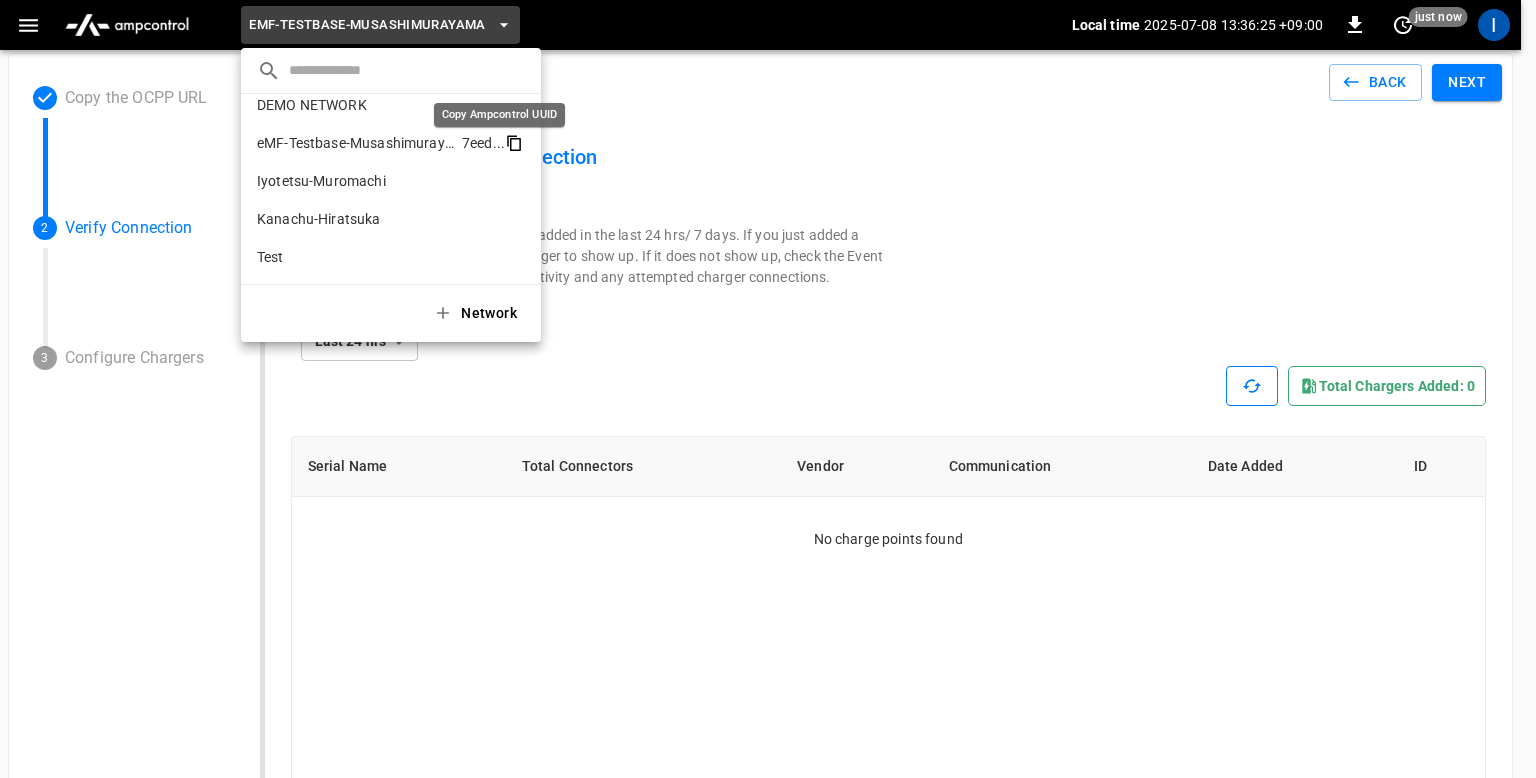 click at bounding box center [512, 141] 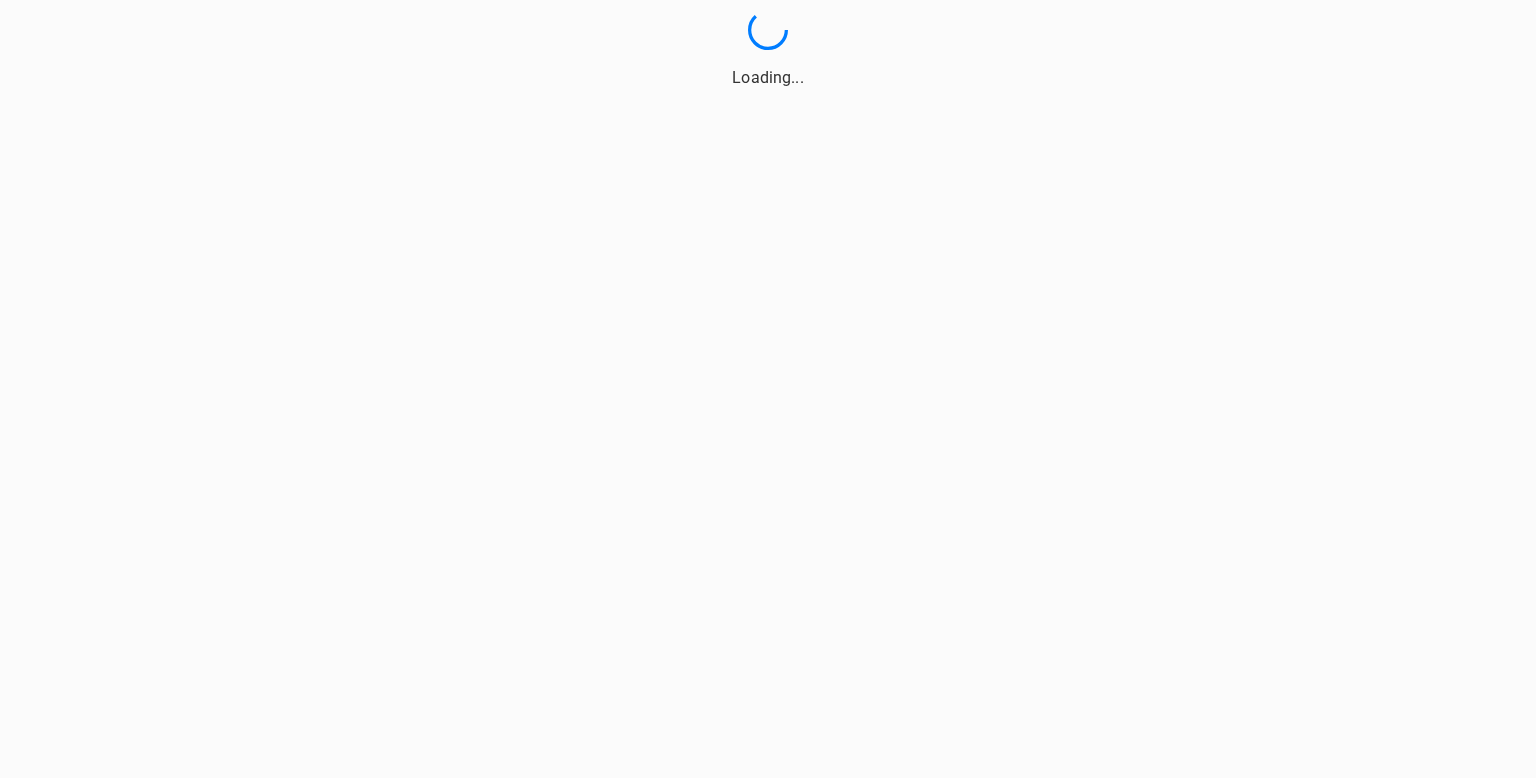 scroll, scrollTop: 0, scrollLeft: 0, axis: both 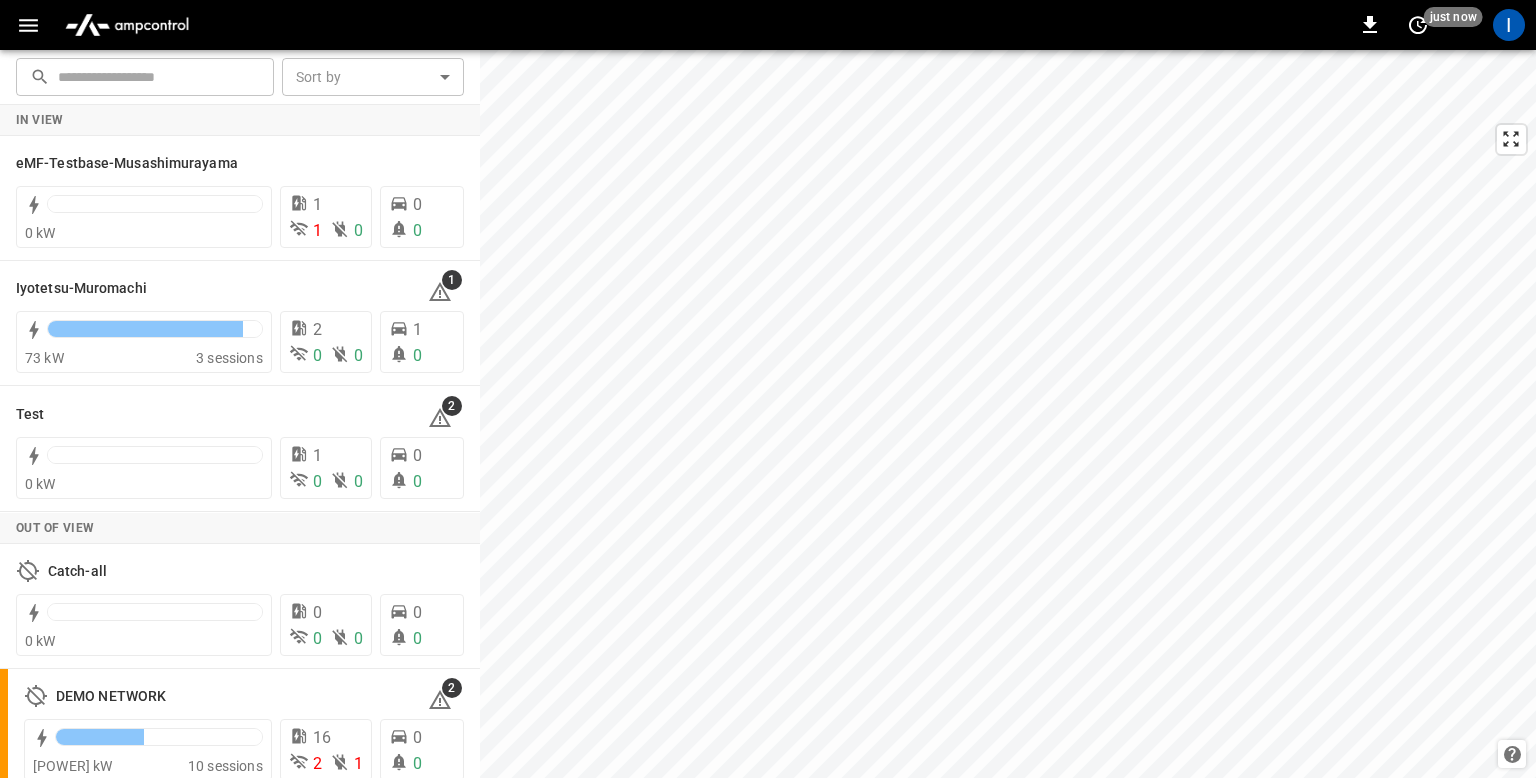 click at bounding box center (28, 25) 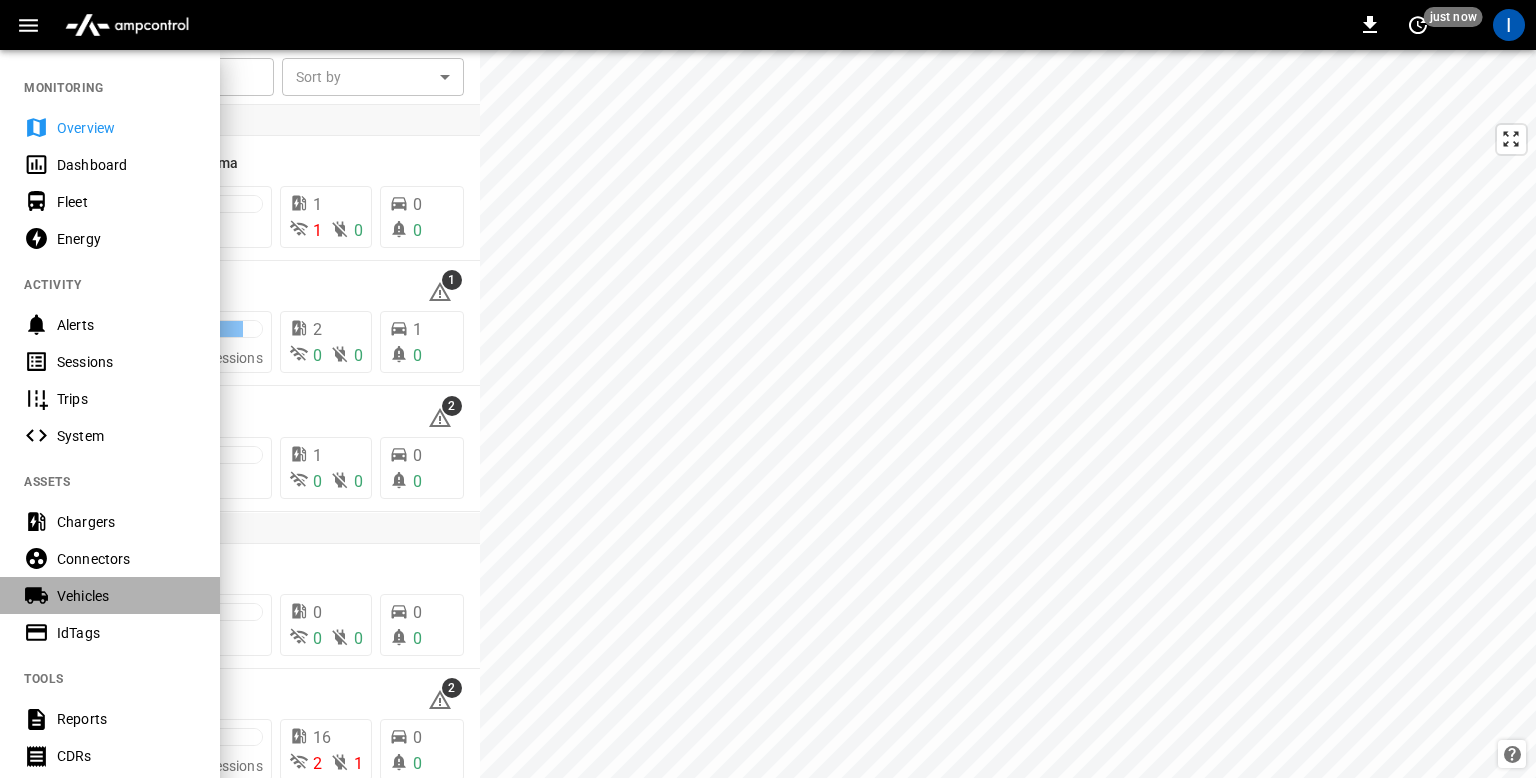click on "Vehicles" at bounding box center [110, 595] 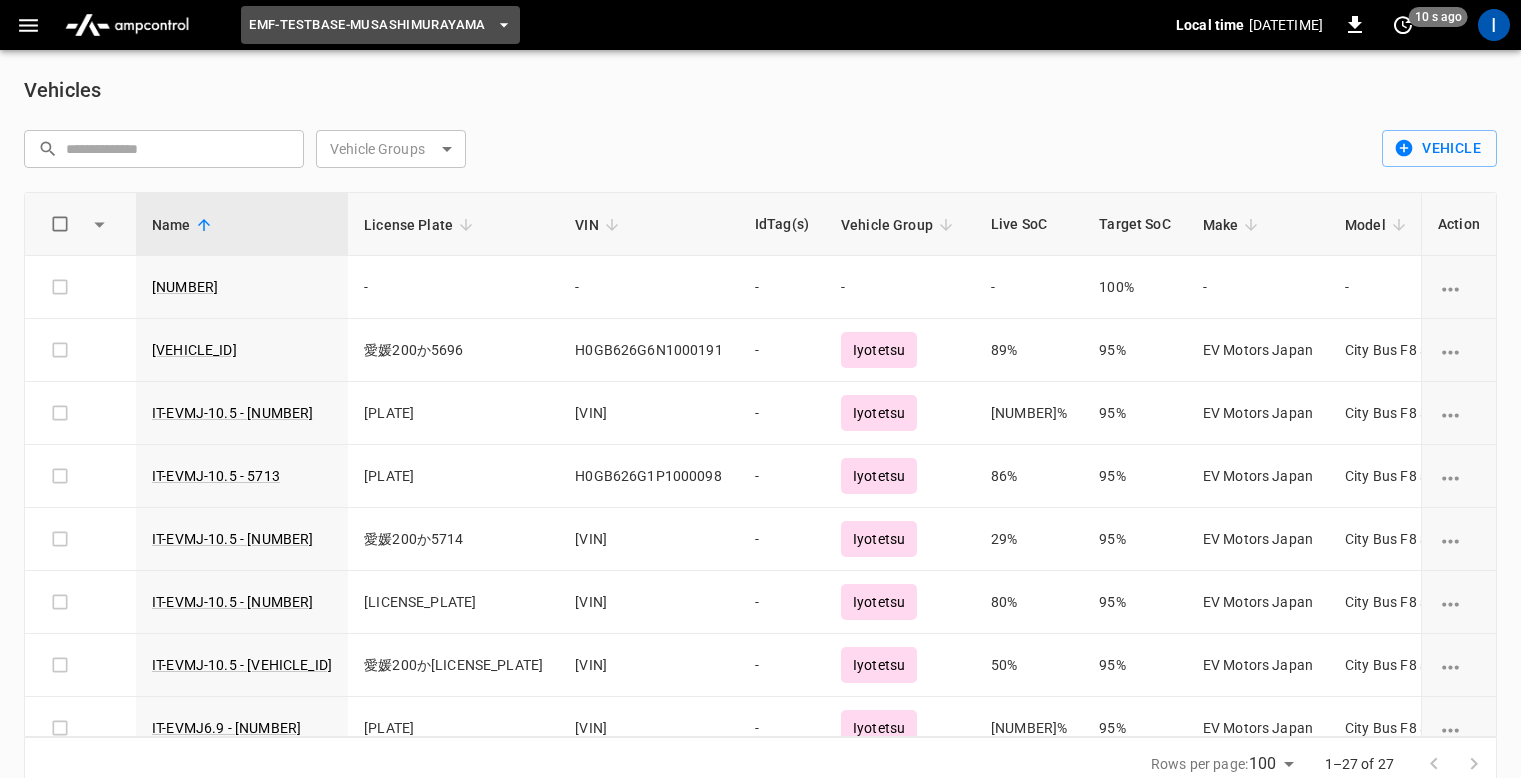 click on "eMF-Testbase-Musashimurayama" at bounding box center [380, 25] 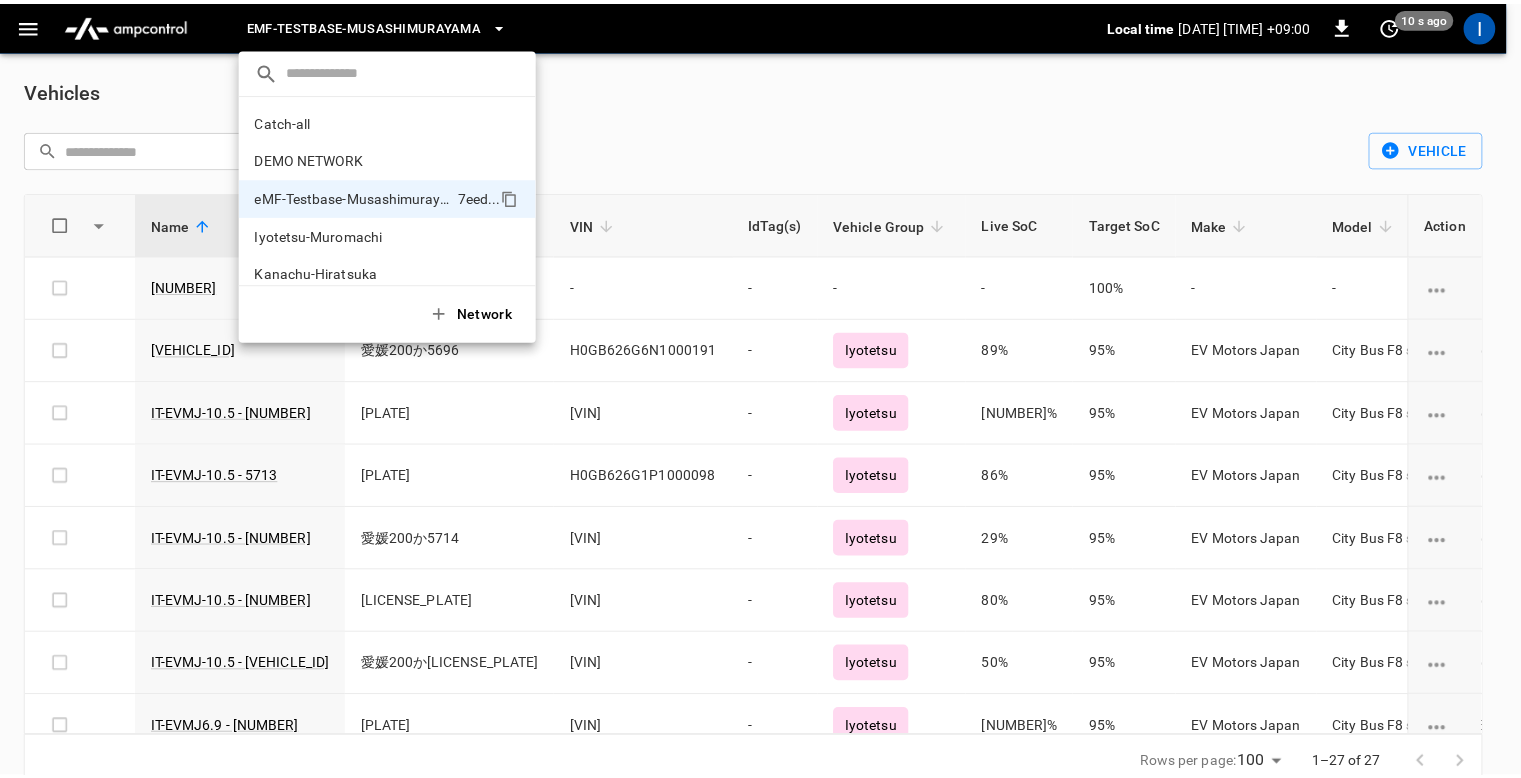 scroll, scrollTop: 54, scrollLeft: 0, axis: vertical 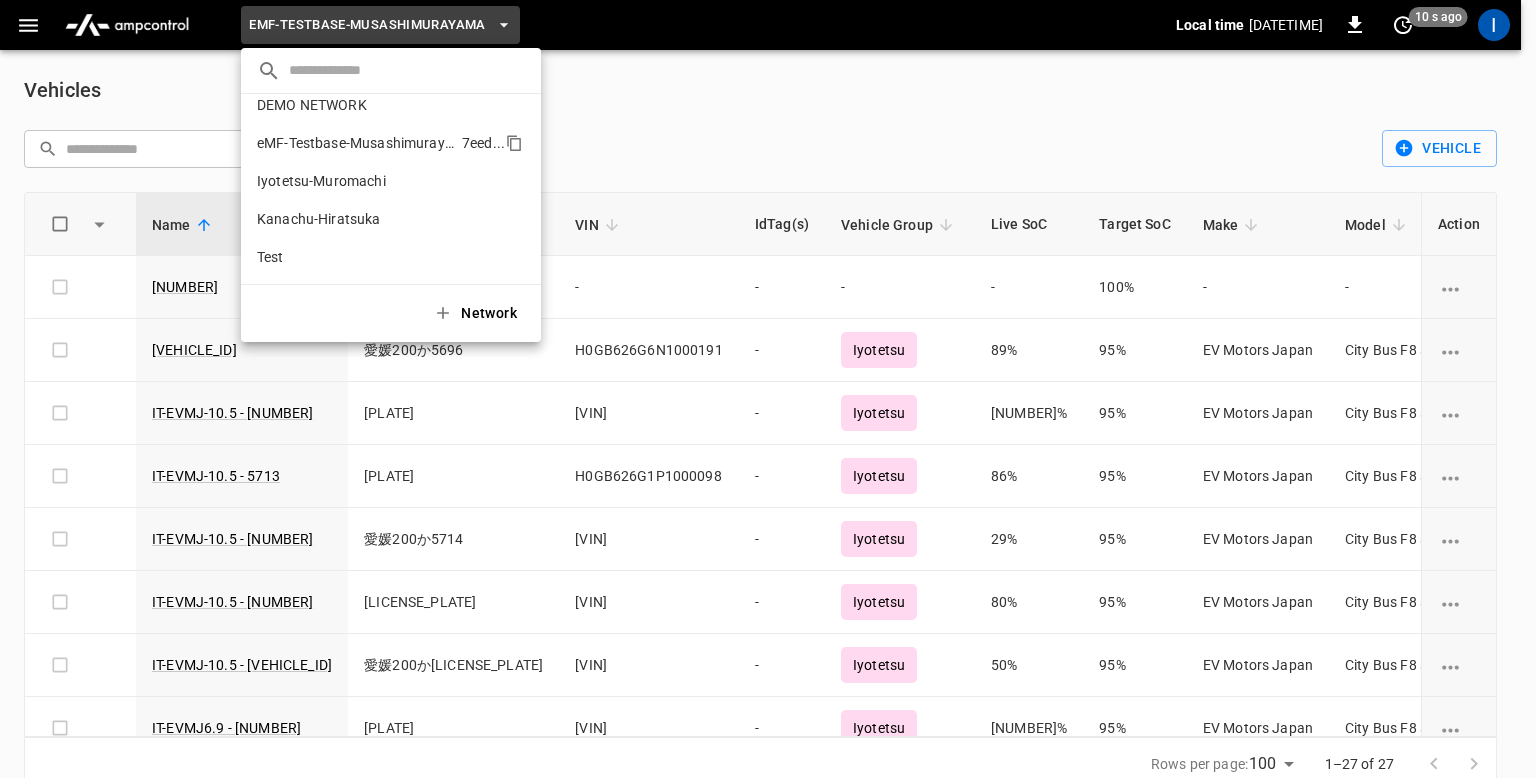 click on "eMF-Testbase-Musashimurayama" at bounding box center [355, 143] 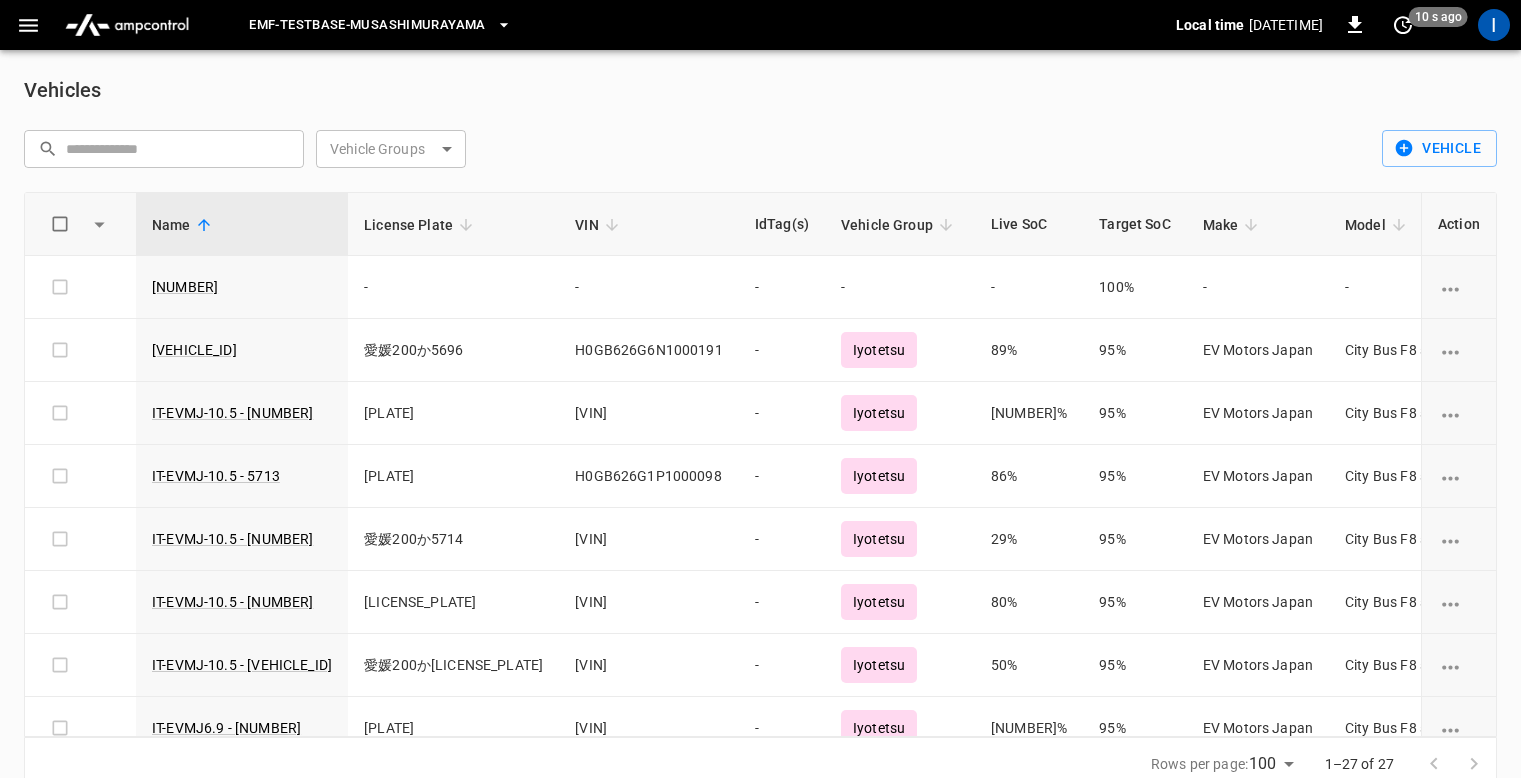 click on "​ ​ Vehicle Groups ​ Vehicle Groups" at bounding box center (691, 141) 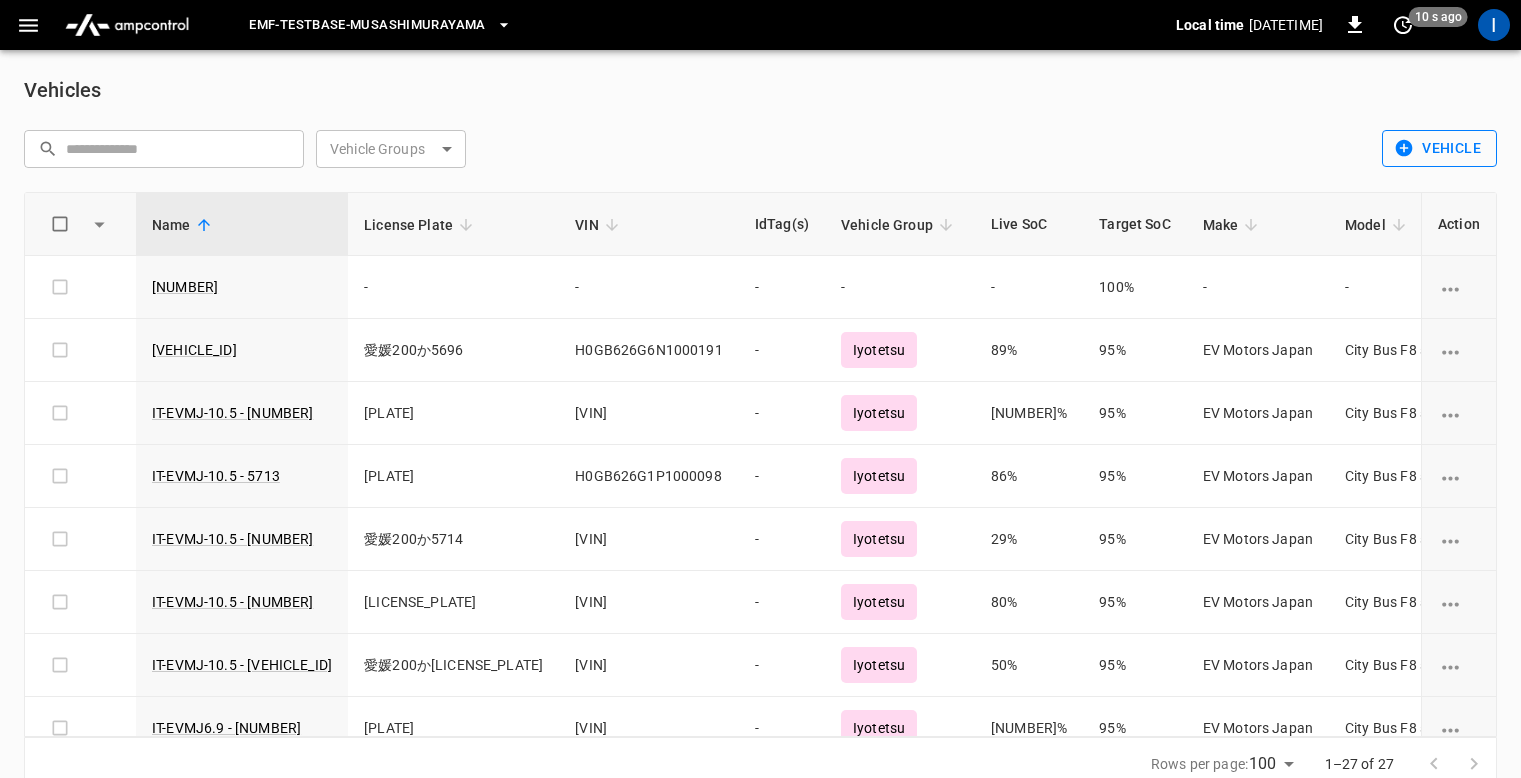 click on "Vehicle" at bounding box center (1439, 148) 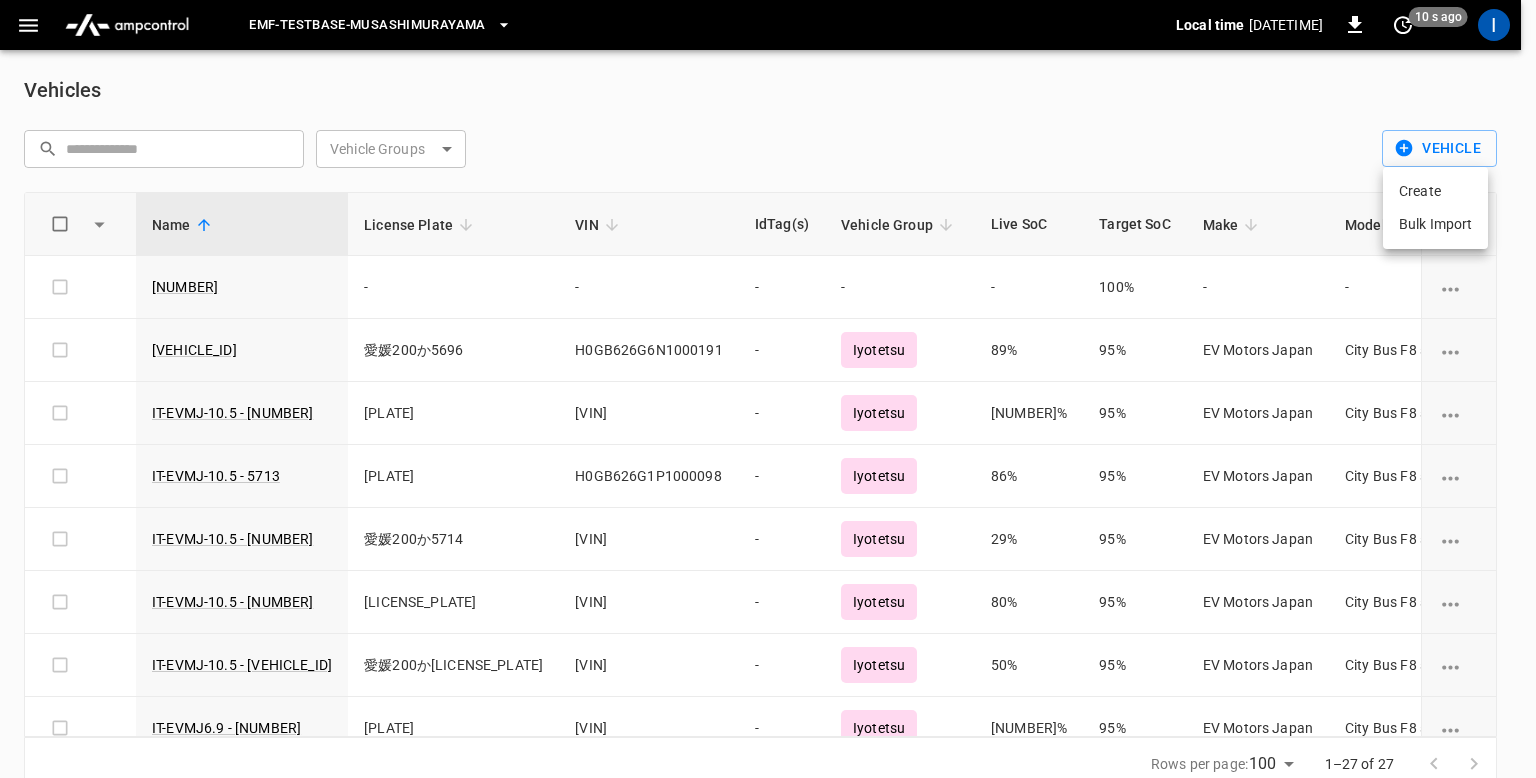 click on "Create" at bounding box center (1435, 191) 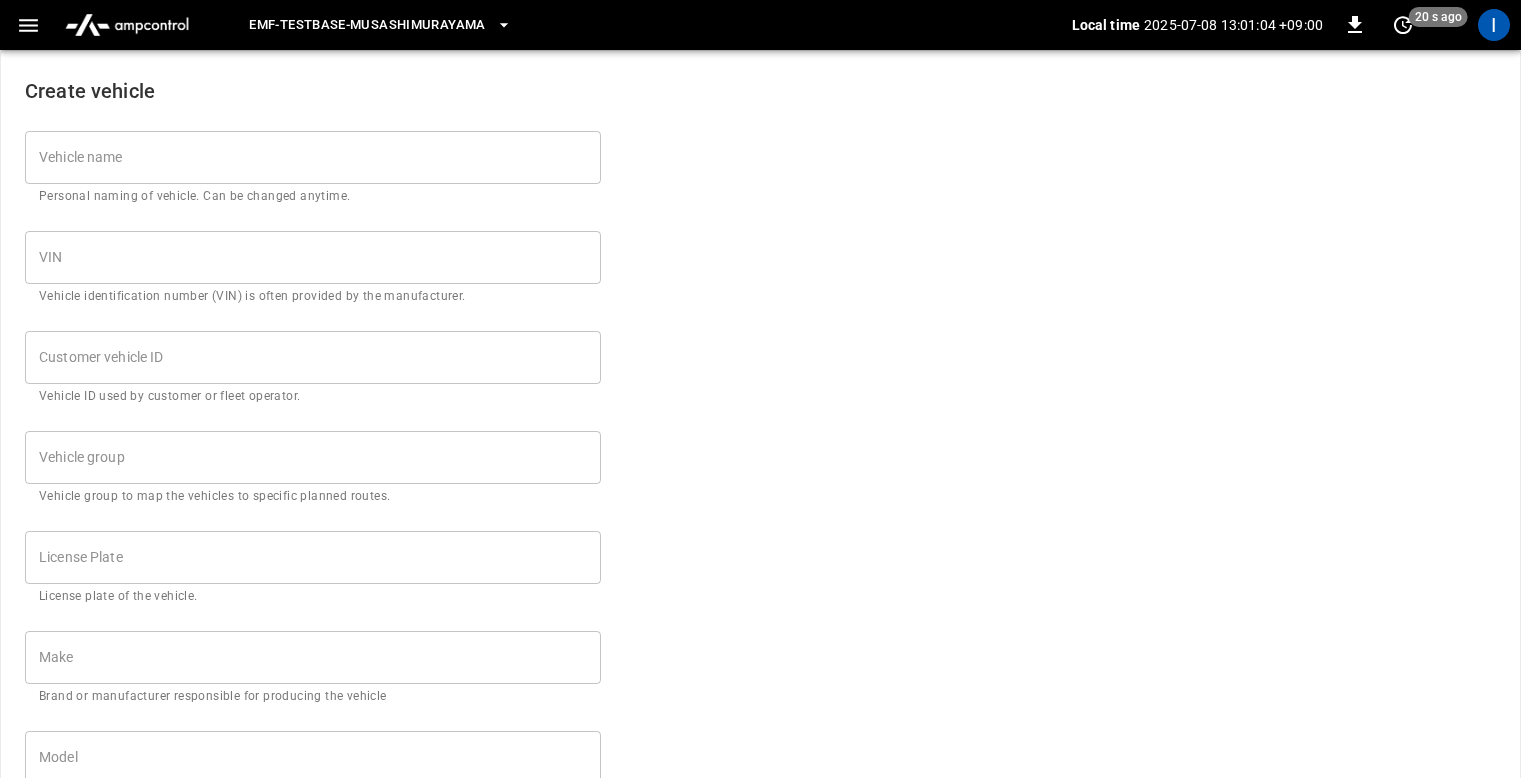 drag, startPoint x: 231, startPoint y: 27, endPoint x: 699, endPoint y: 57, distance: 468.96054 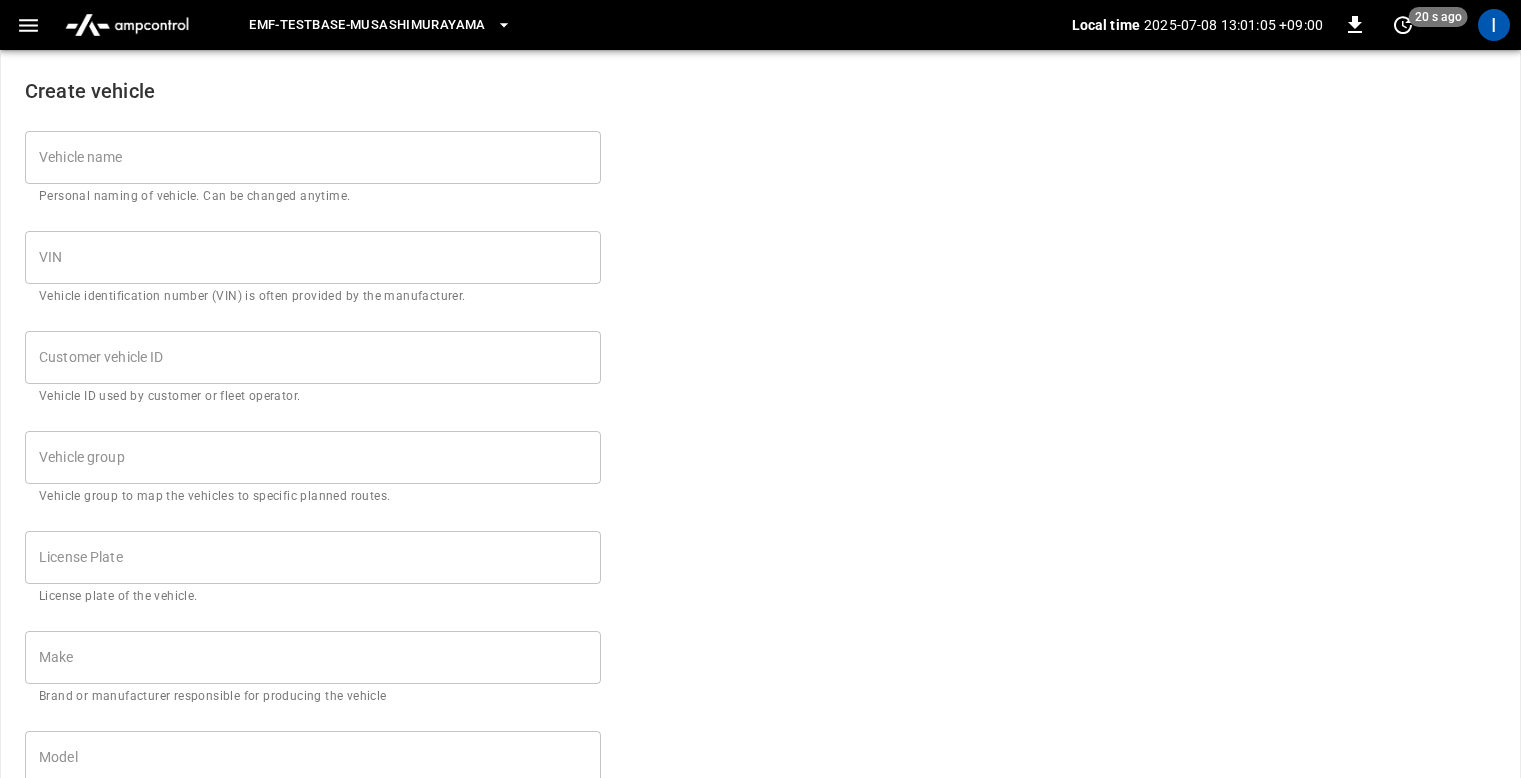 click on "Create vehicle Vehicle name Vehicle name Personal naming of vehicle. Can be changed anytime. VIN VIN Vehicle identification number (VIN) is often provided by the manufacturer. Customer vehicle ID Customer vehicle ID Vehicle ID used by customer or fleet operator. Vehicle group Vehicle group Vehicle group to map the vehicles to specific planned routes. License Plate License Plate License plate of the vehicle. Make Make Brand or manufacturer responsible for producing the vehicle Model Model Specific design and version of the vehicle Year Year Year in which the vehicle was manufactured Recurring Departure Time Recurring Departure Time Time at which vehicle must leave every day. Battery capacity kWh Battery capacity How much energy can be stored in the vehicle's battery. Maximum charging power kW Maximum charging power The maximum power capacity that is allowed by the vehicle. Target SoC *** % Target SoC Target state of charge (SoC) after the current or next charging session. Associated IdTag(s) Cancel Save" at bounding box center [760, 756] 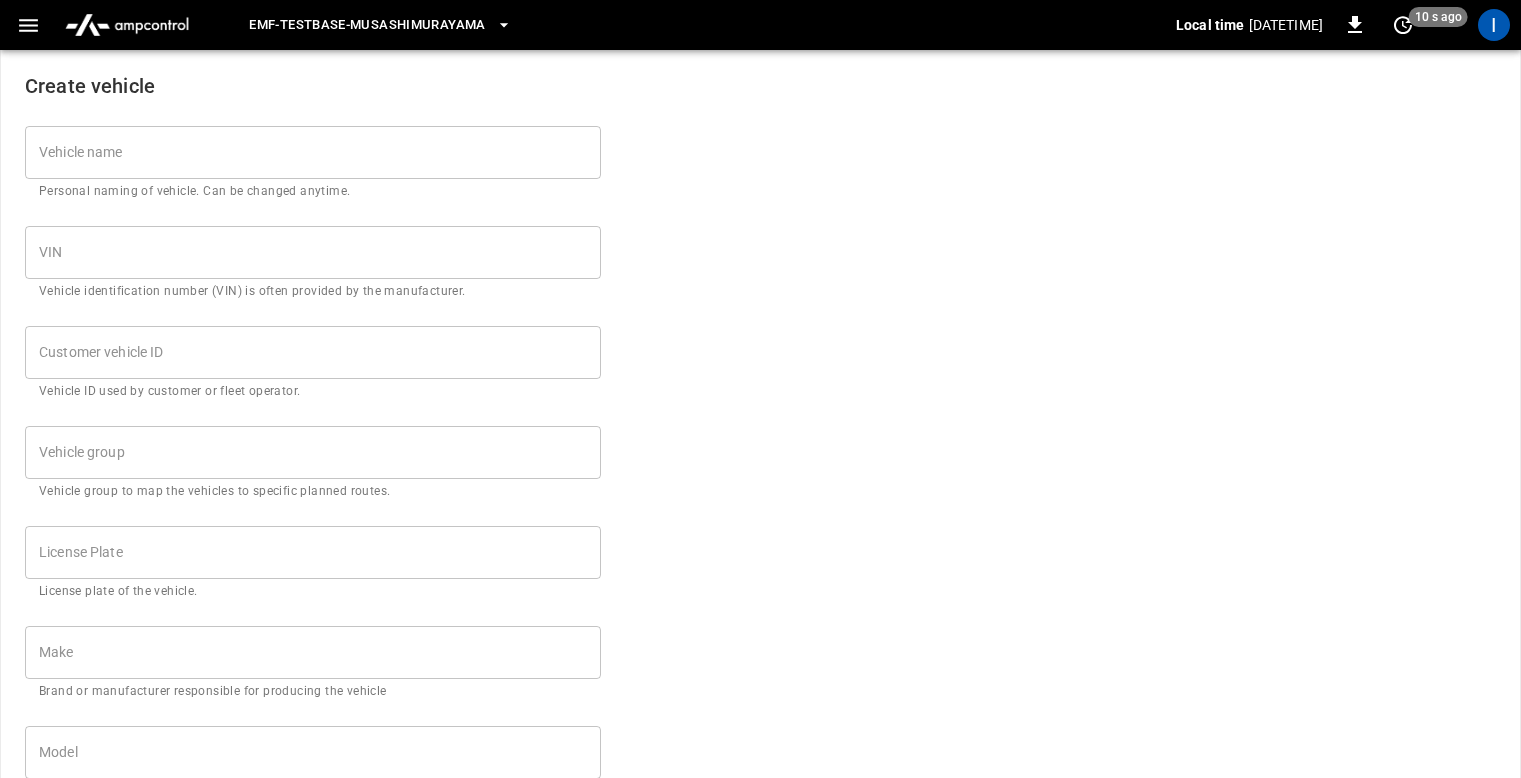 scroll, scrollTop: 0, scrollLeft: 0, axis: both 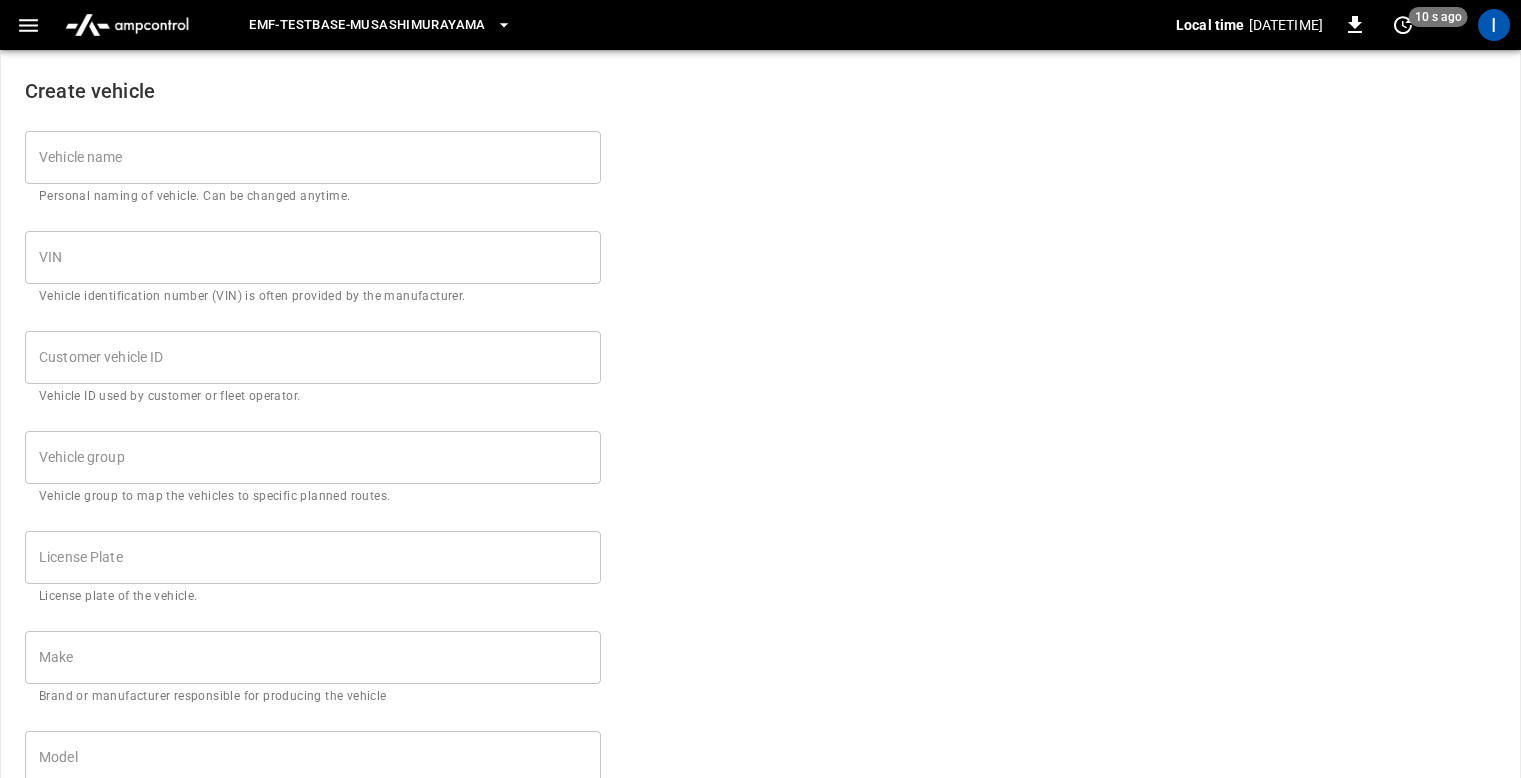 click on "Vehicle name" at bounding box center [313, 157] 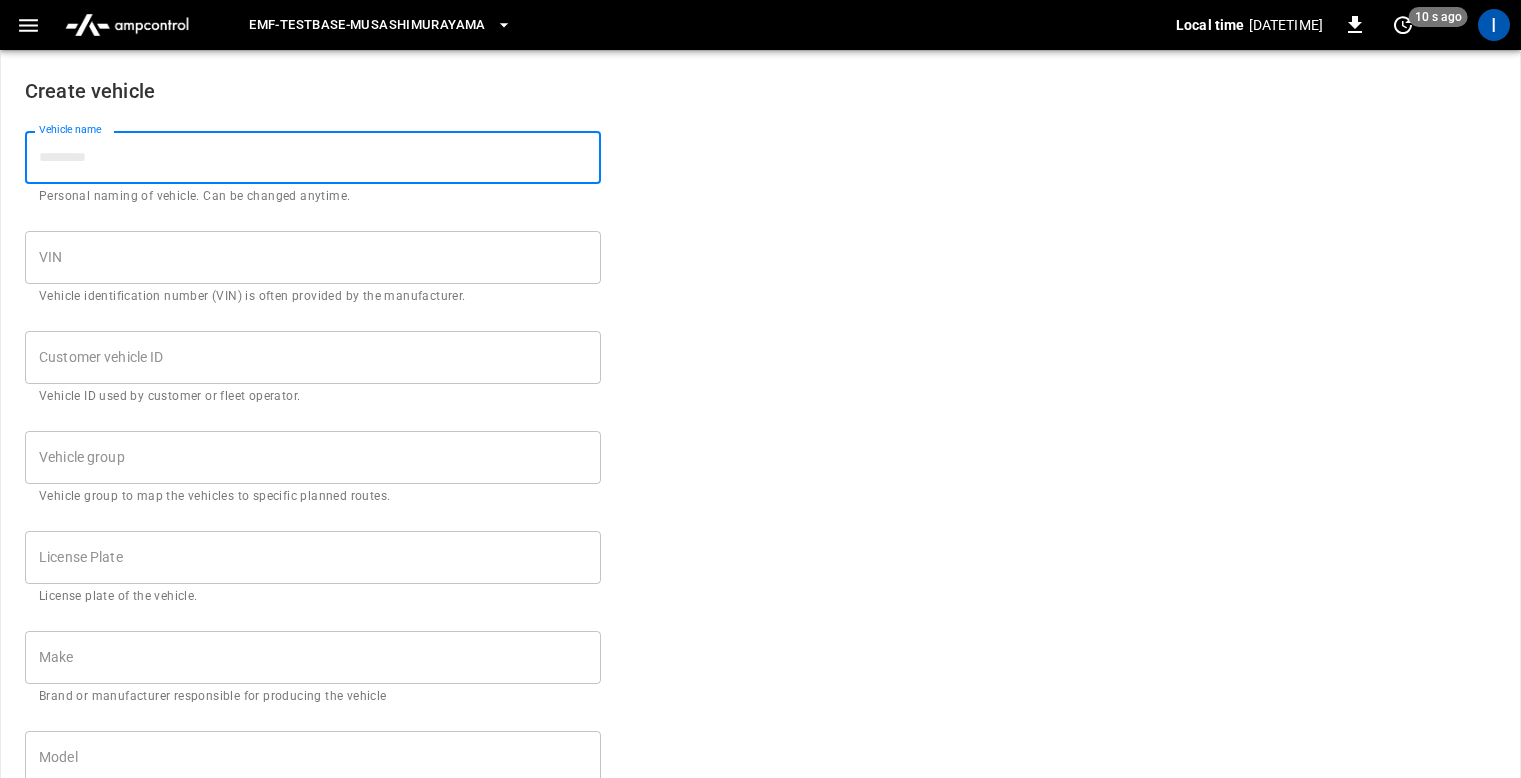 paste on "**********" 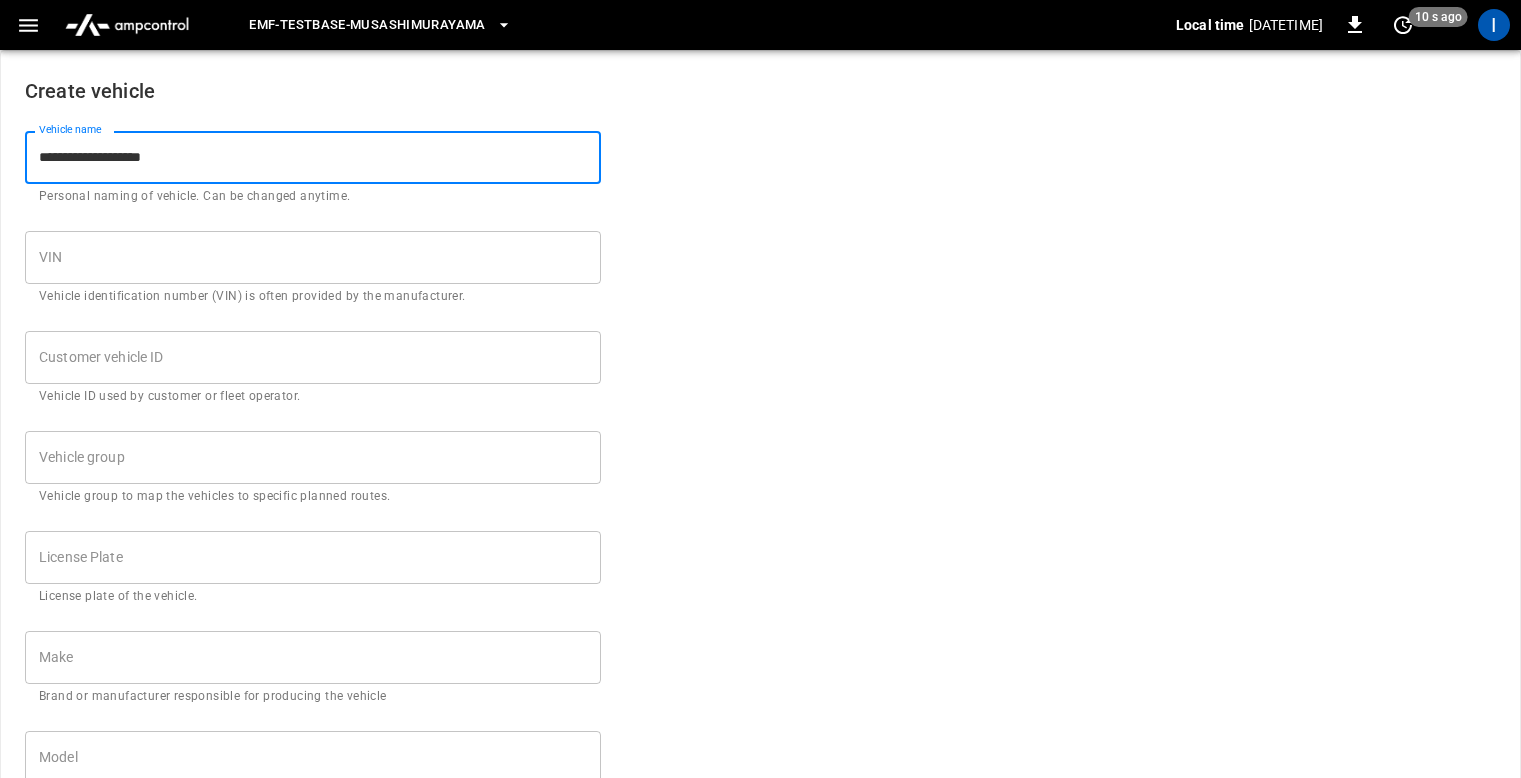 type on "**********" 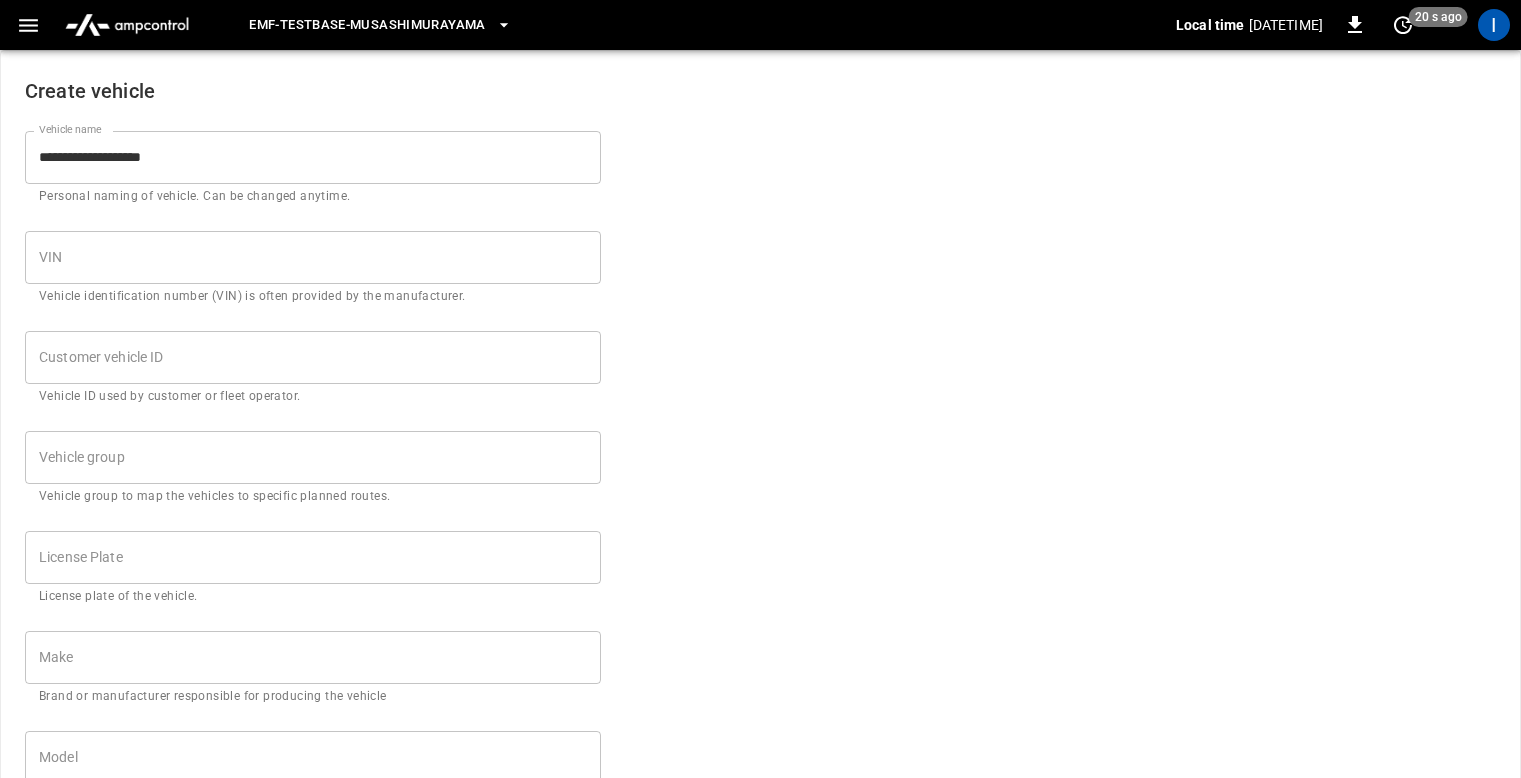 click on "License Plate" at bounding box center (313, 557) 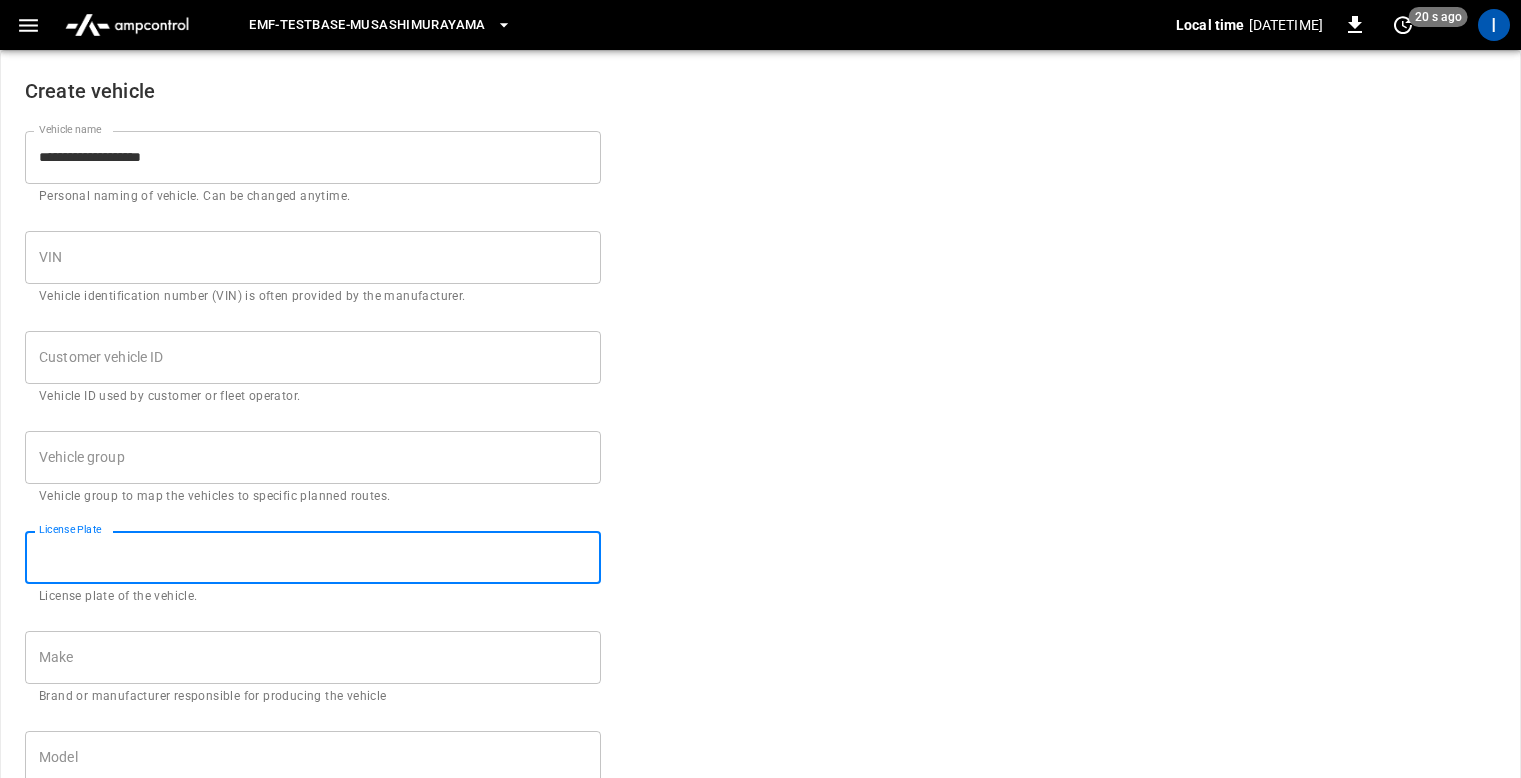 paste on "*******" 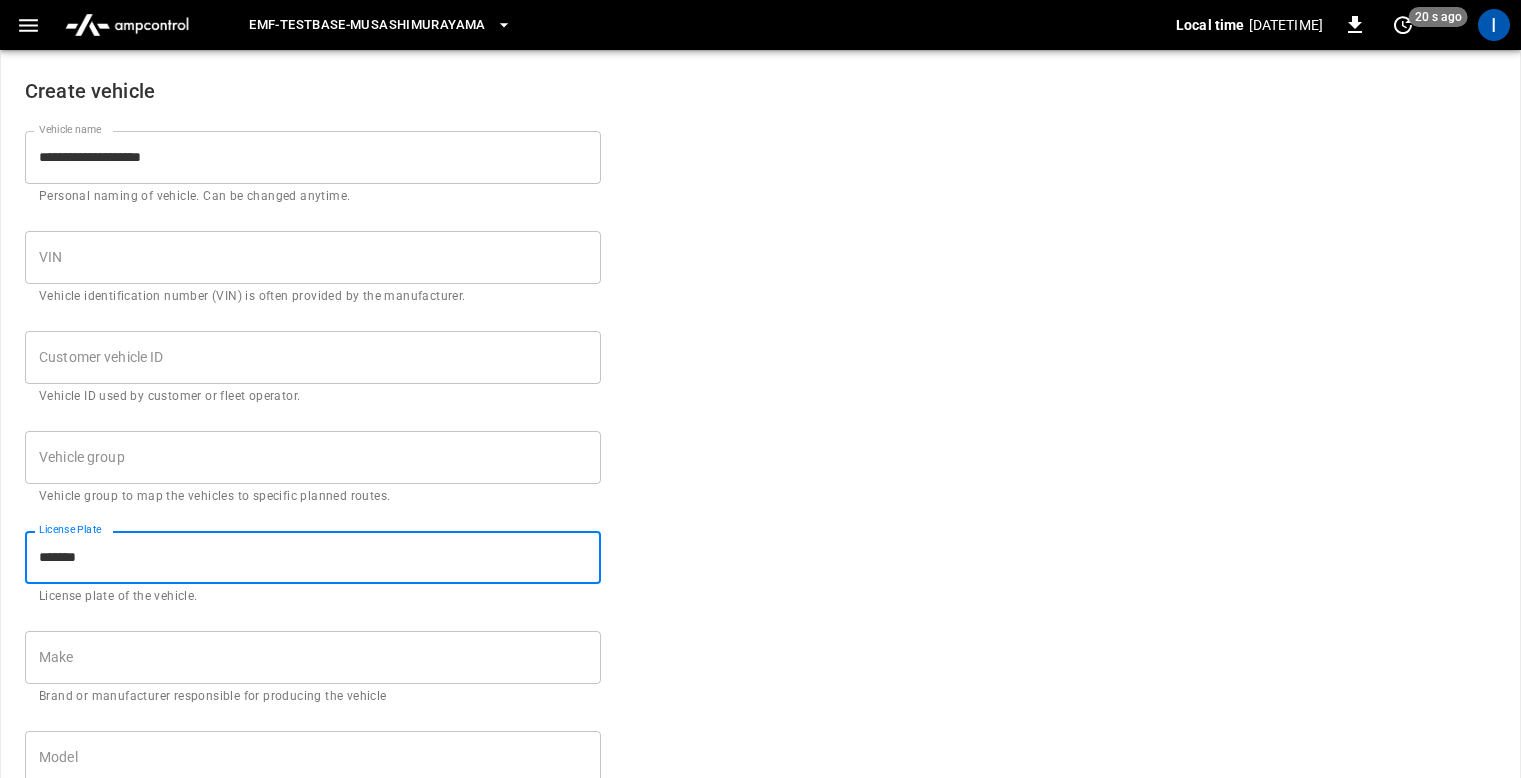 type on "*******" 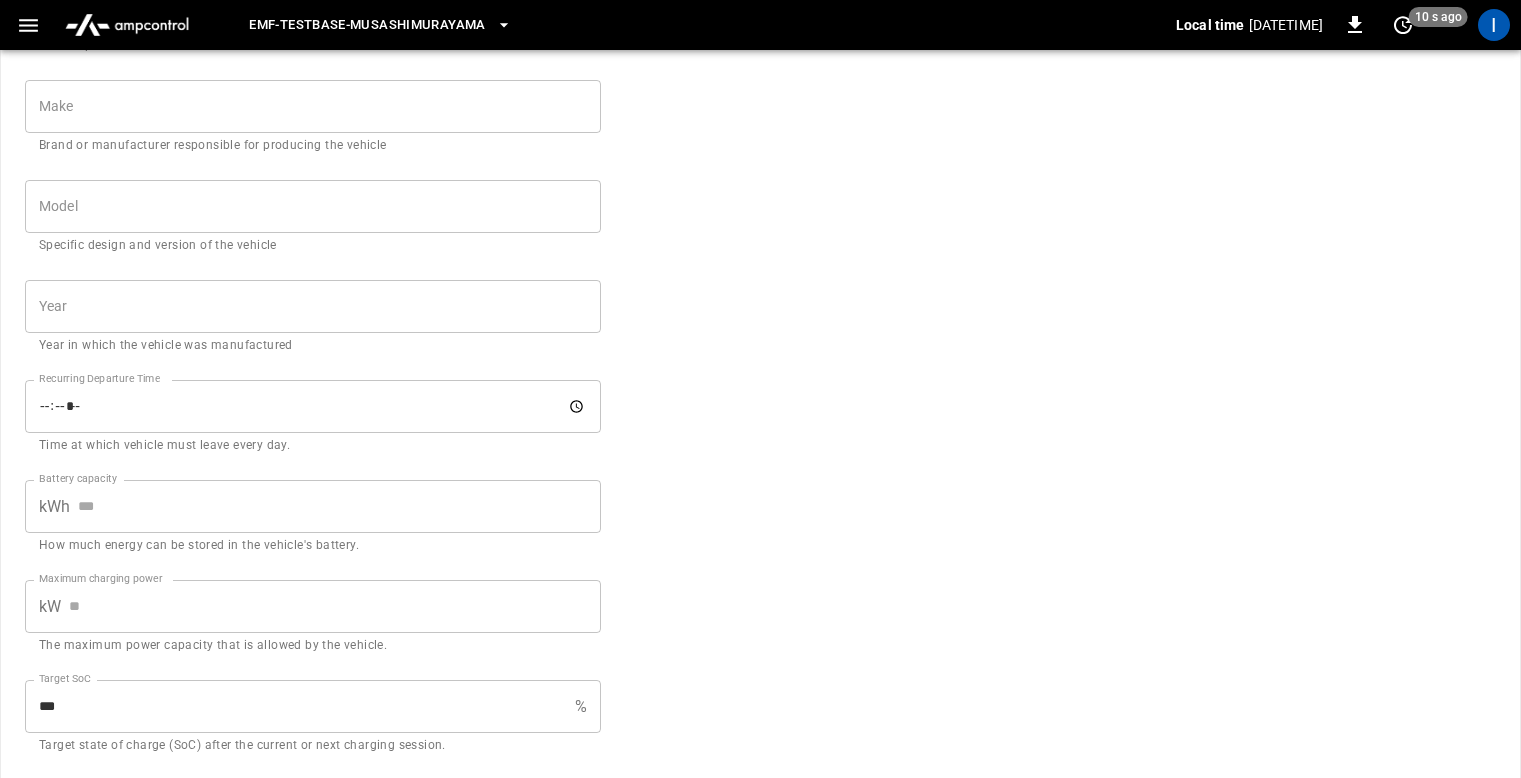 scroll, scrollTop: 654, scrollLeft: 0, axis: vertical 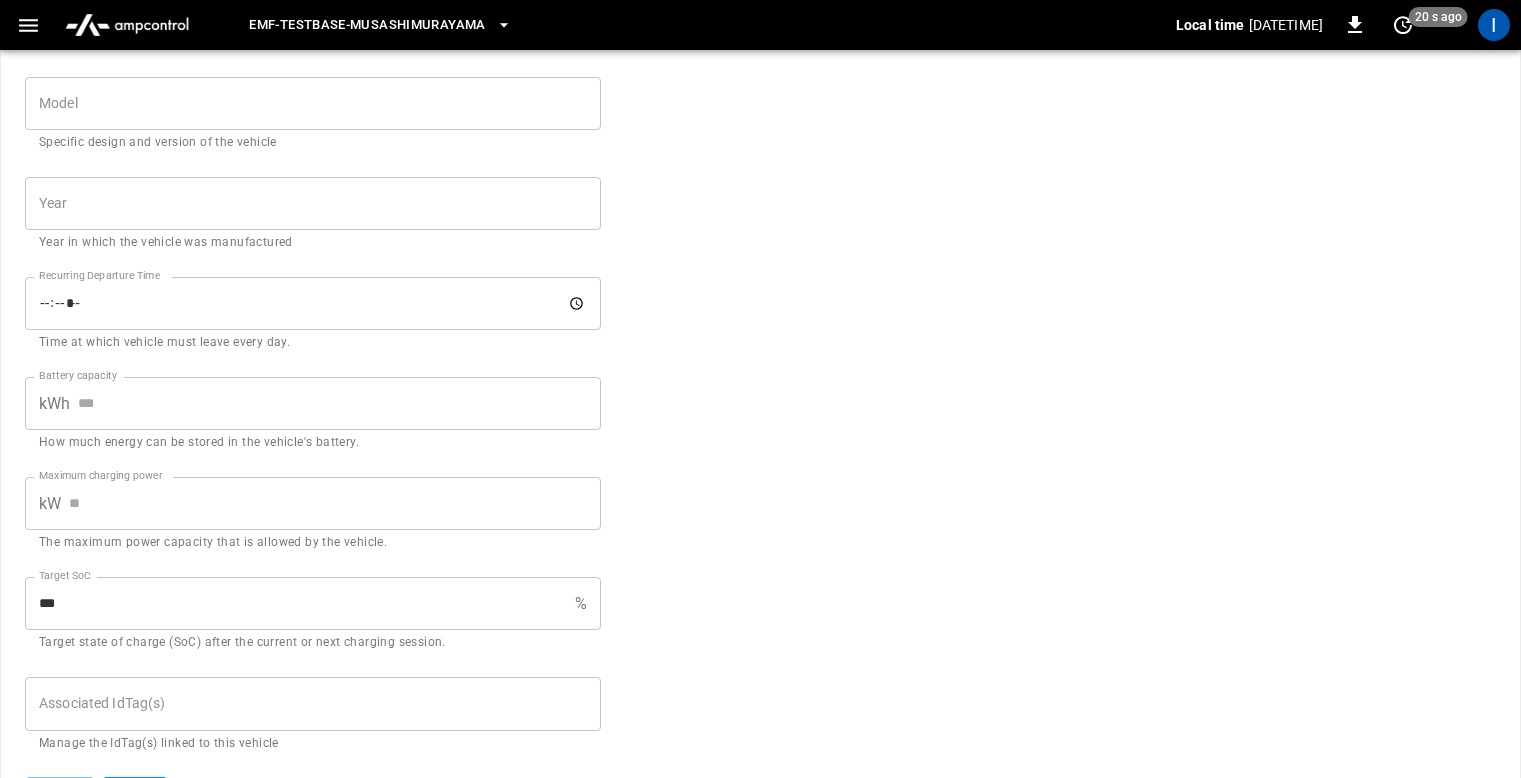click on "Battery capacity" at bounding box center (339, 403) 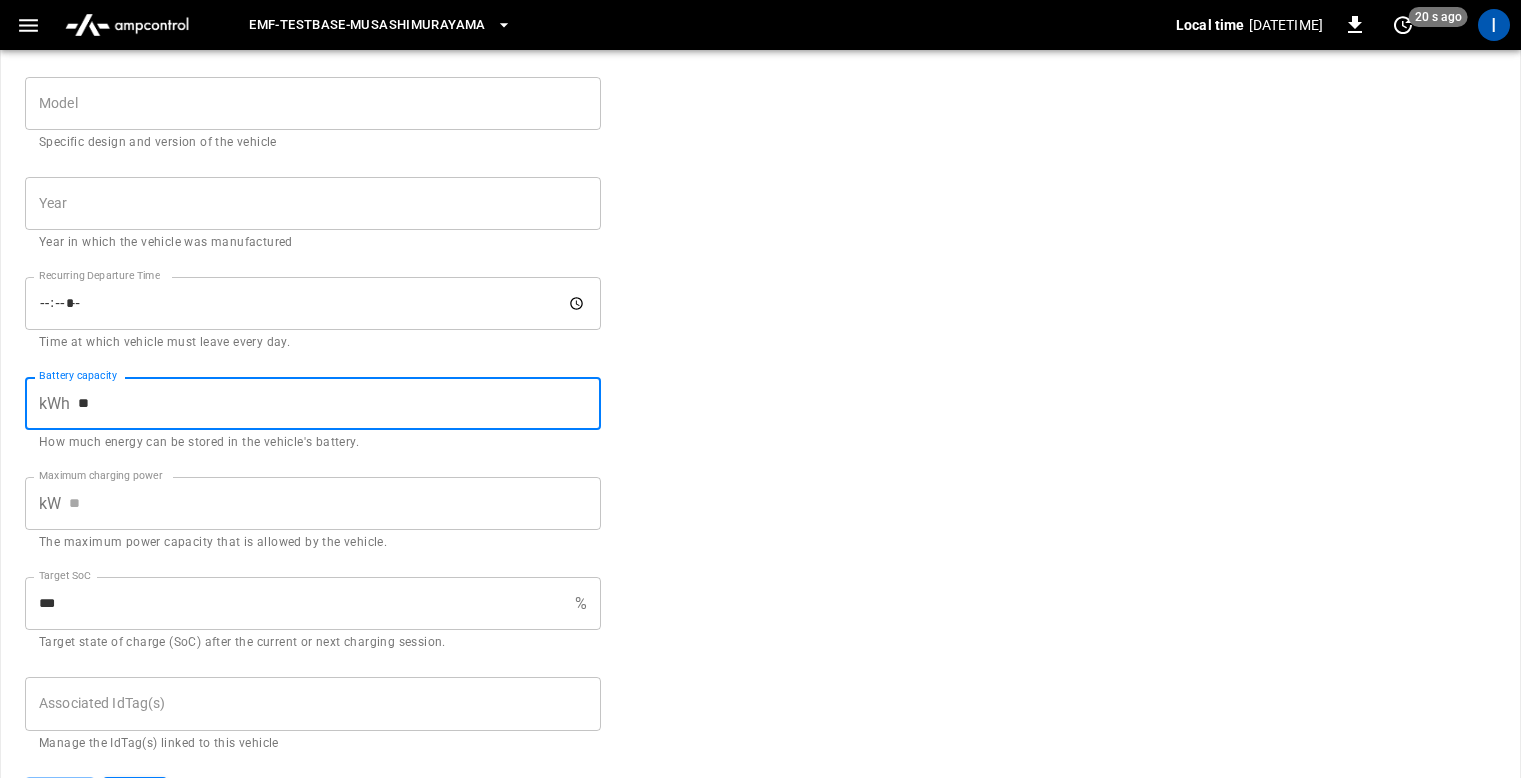 type on "**" 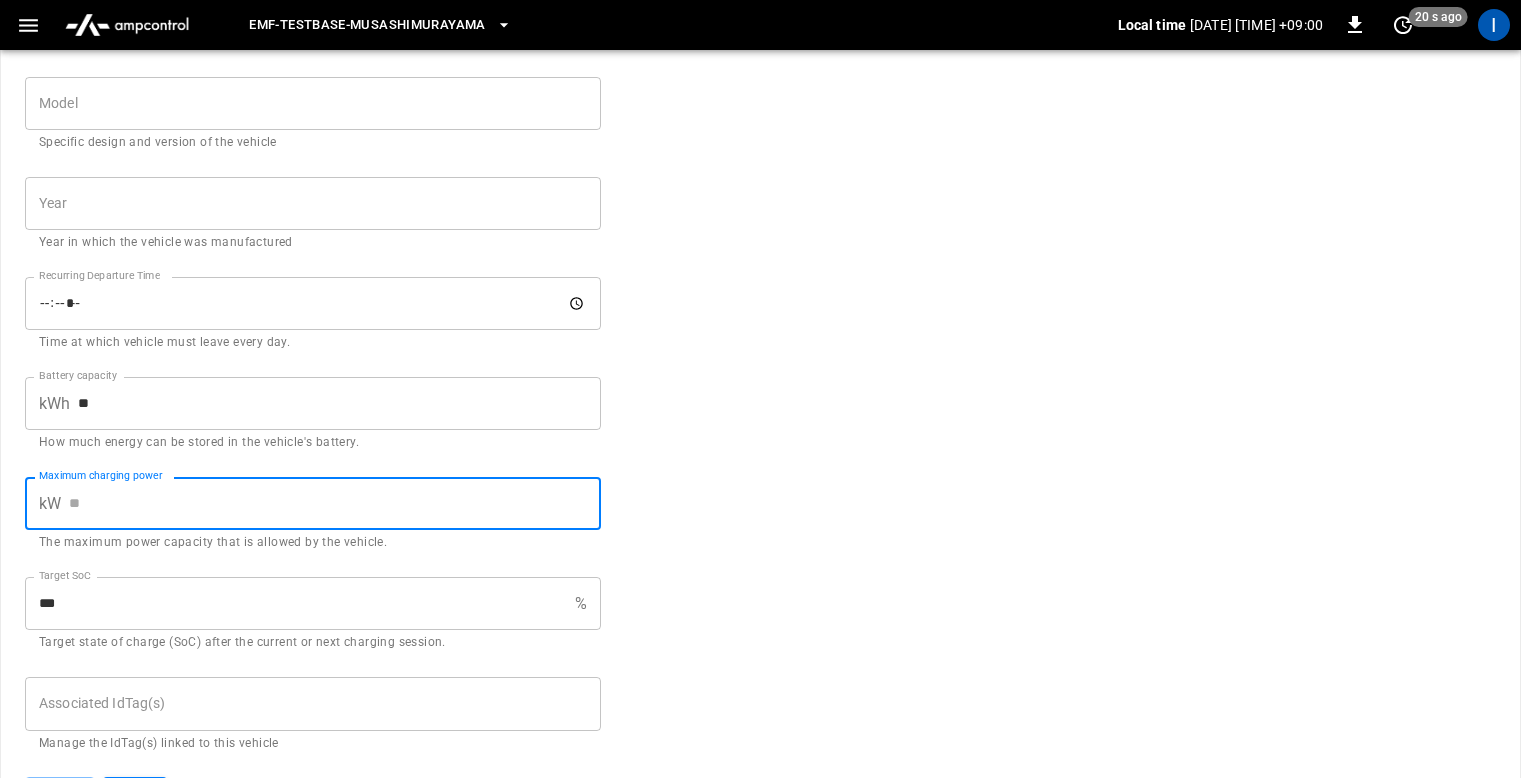 click on "**********" at bounding box center [760, 102] 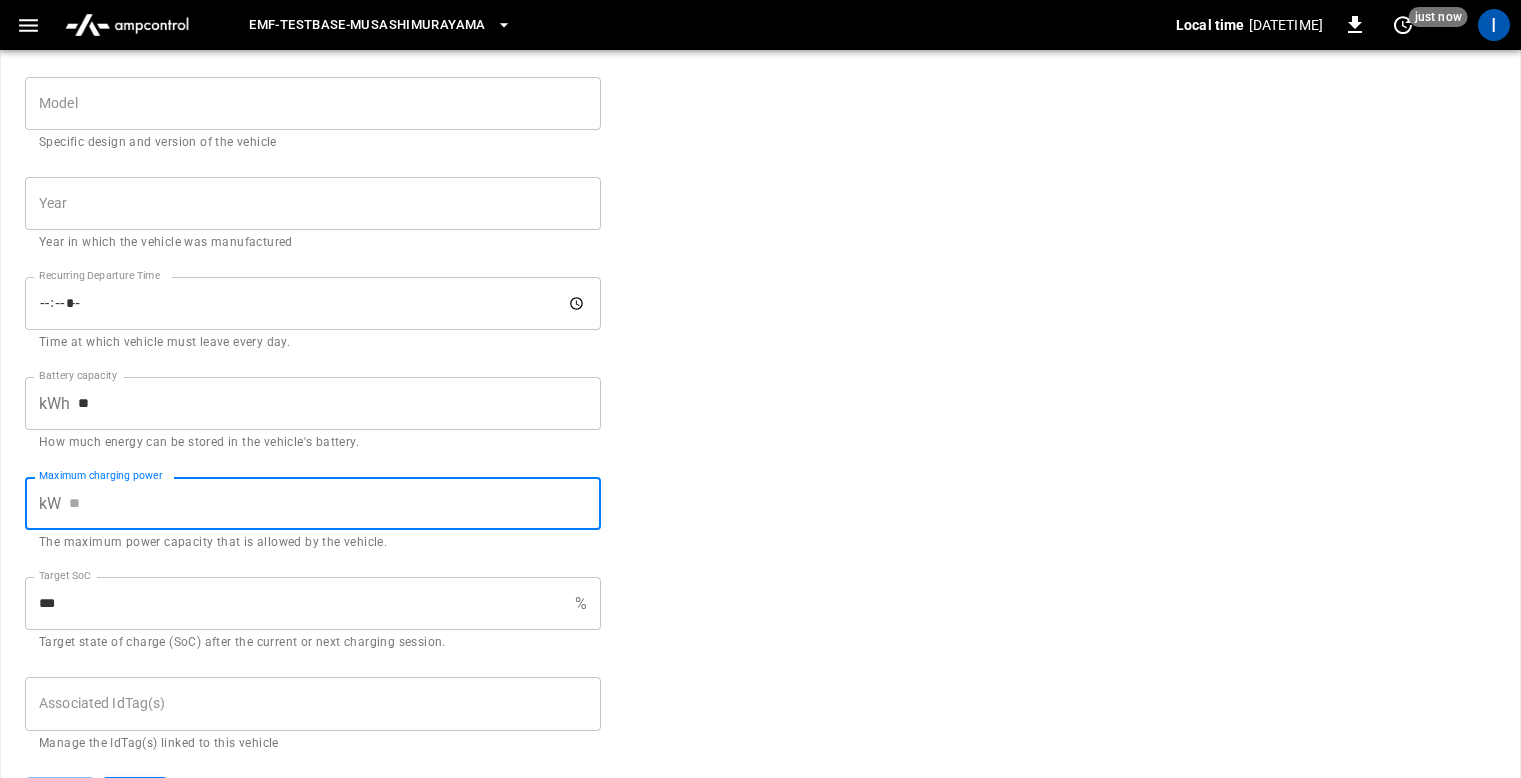 click on "Maximum charging power" at bounding box center (335, 503) 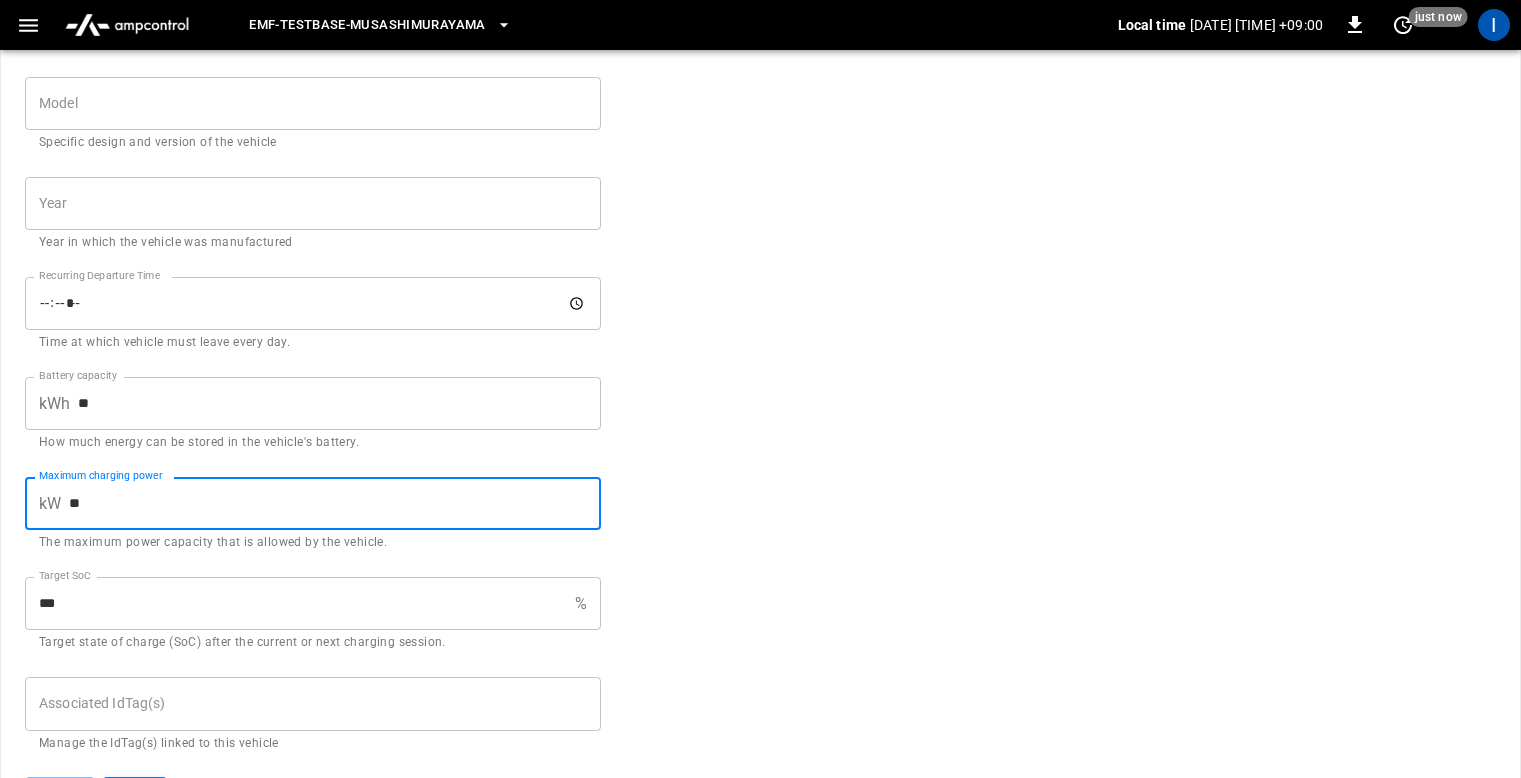 type on "**" 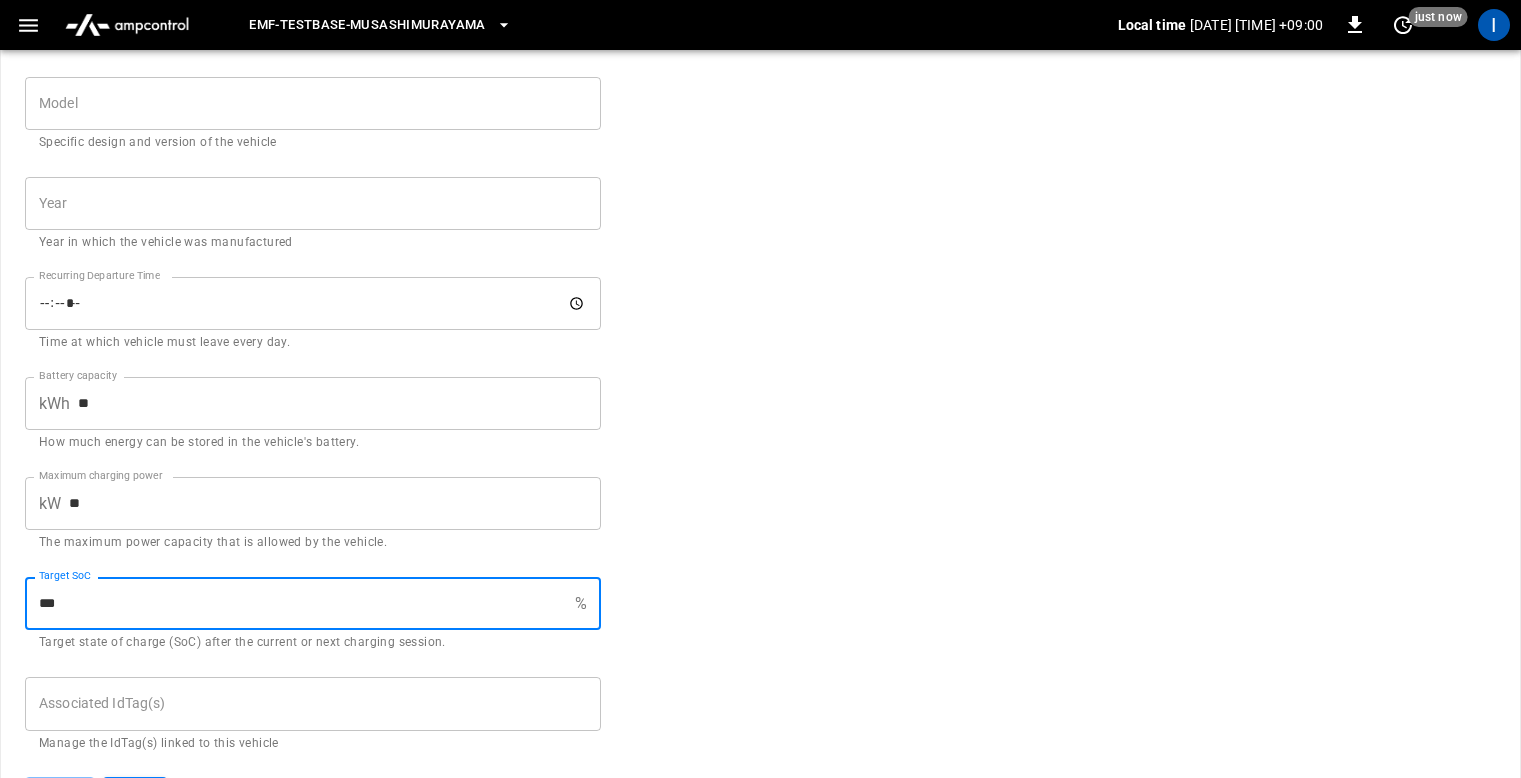 click on "***" at bounding box center [296, 603] 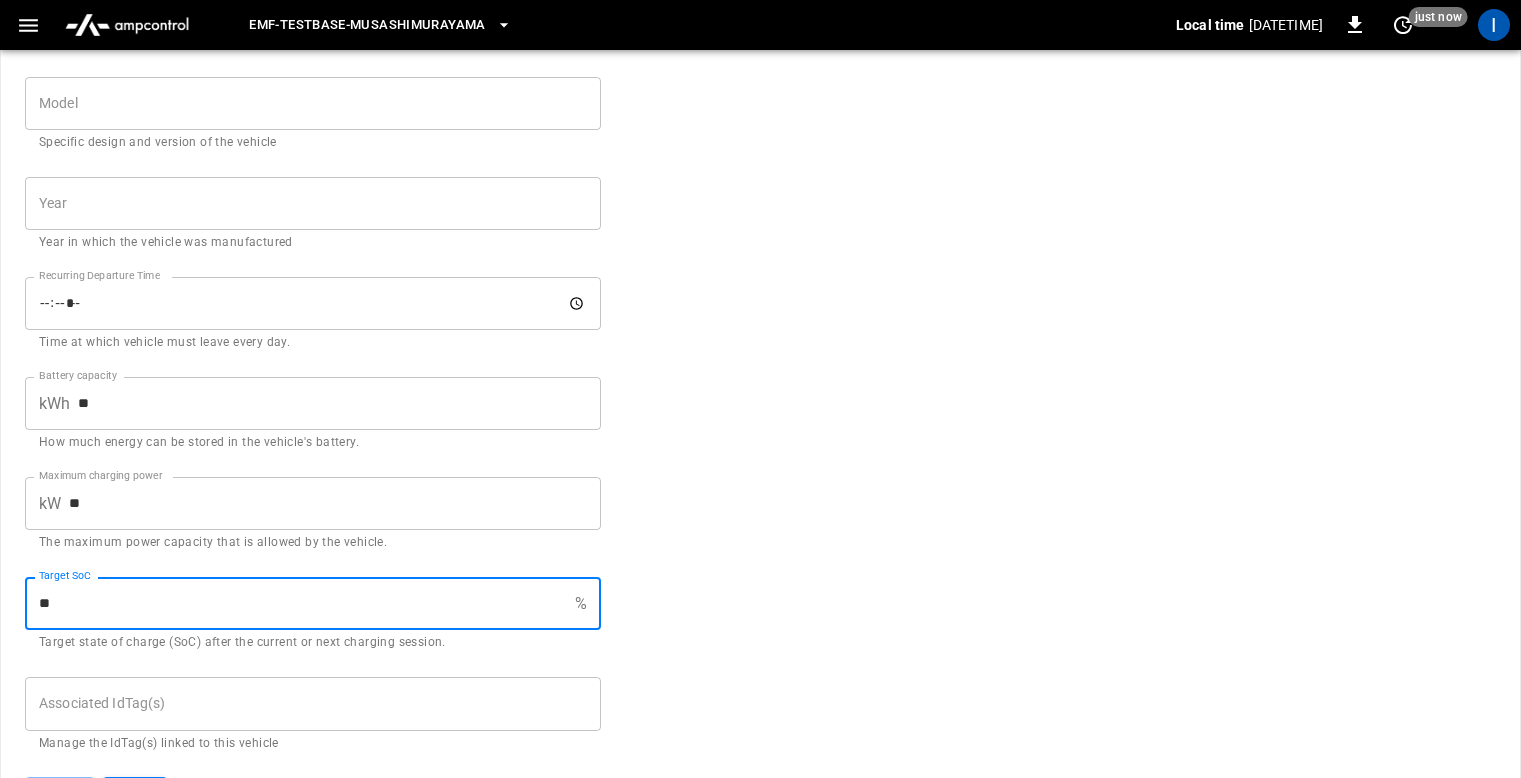type on "**" 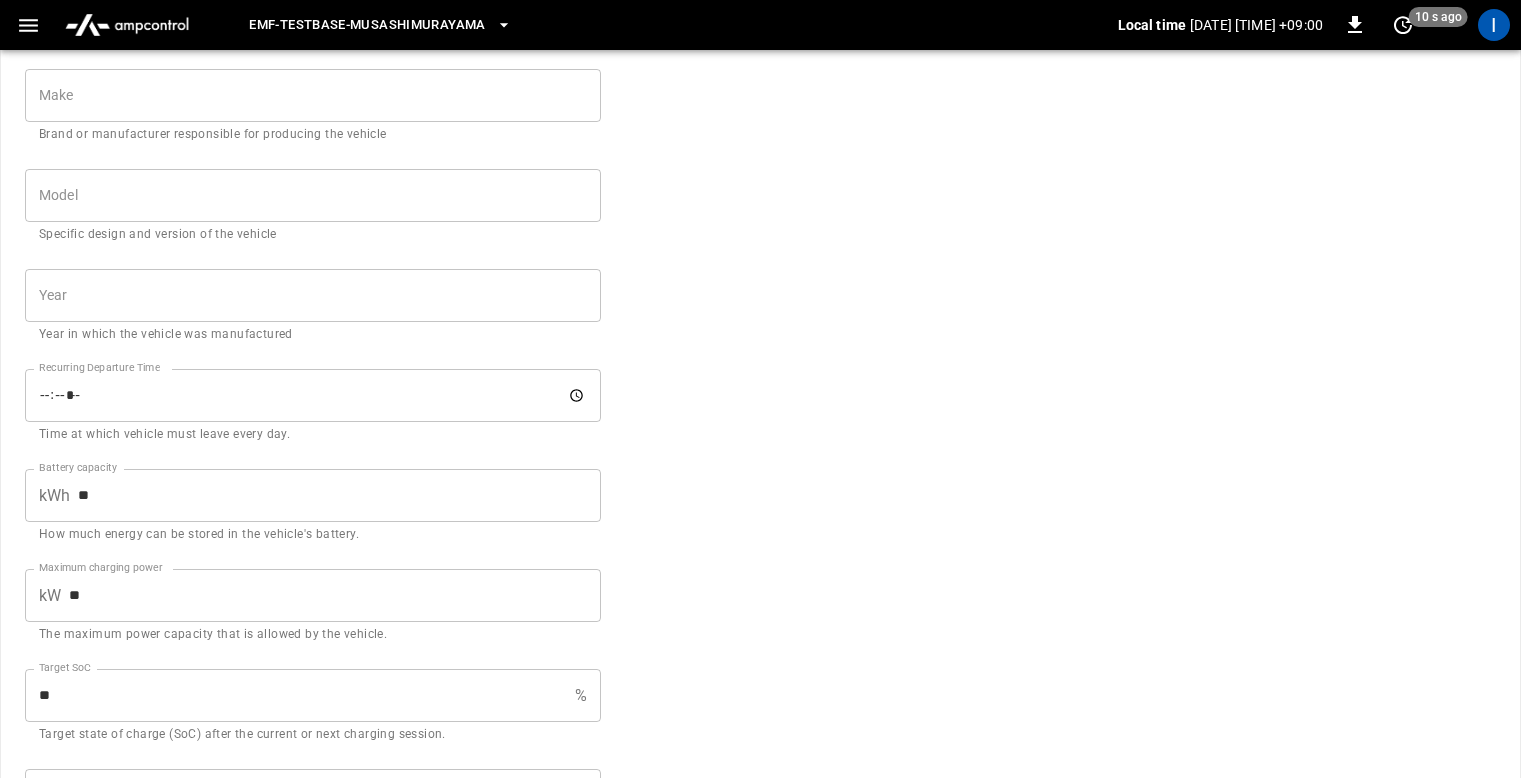 scroll, scrollTop: 470, scrollLeft: 0, axis: vertical 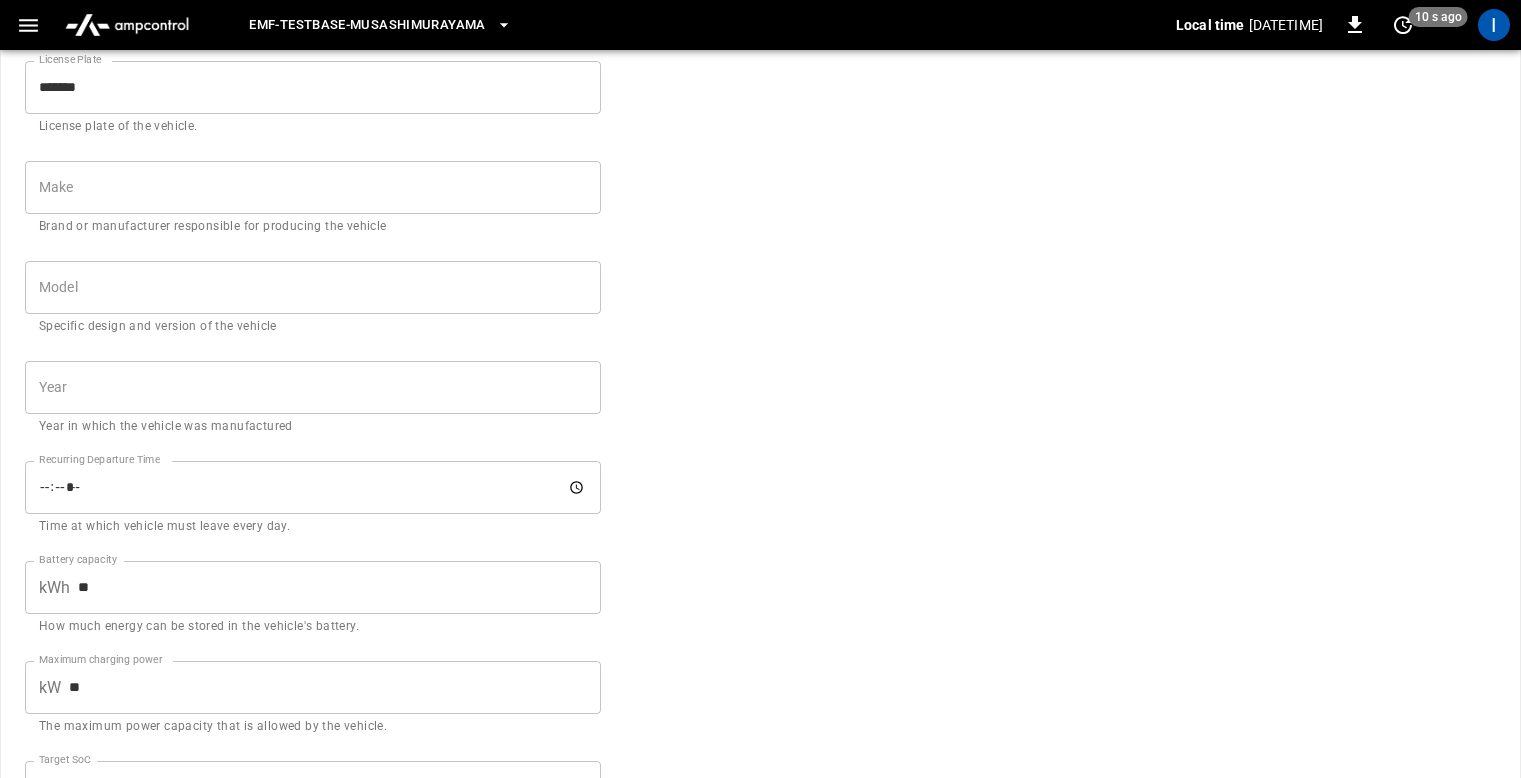 click on "Make" at bounding box center (313, 187) 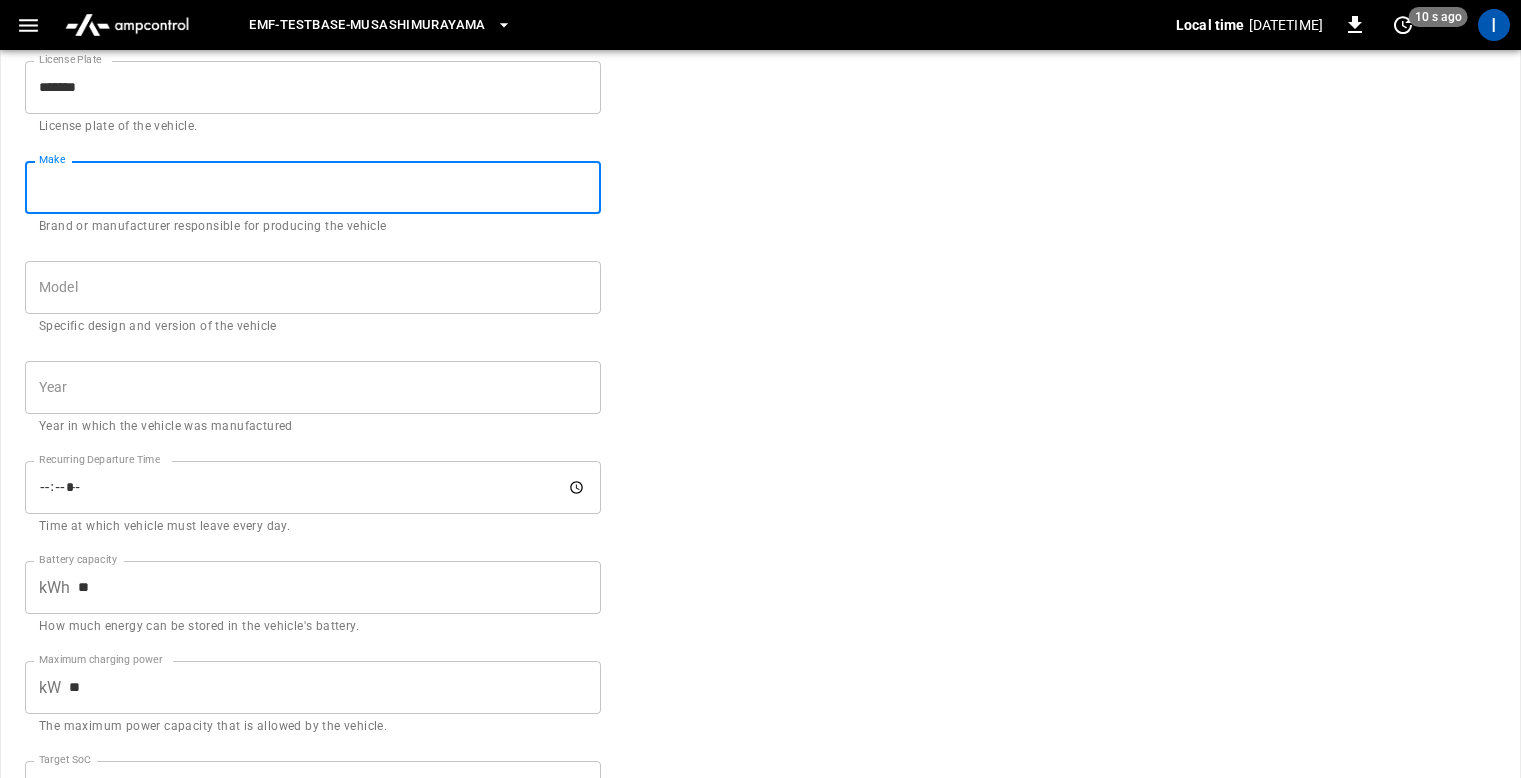 paste on "[MASKED_ID]" 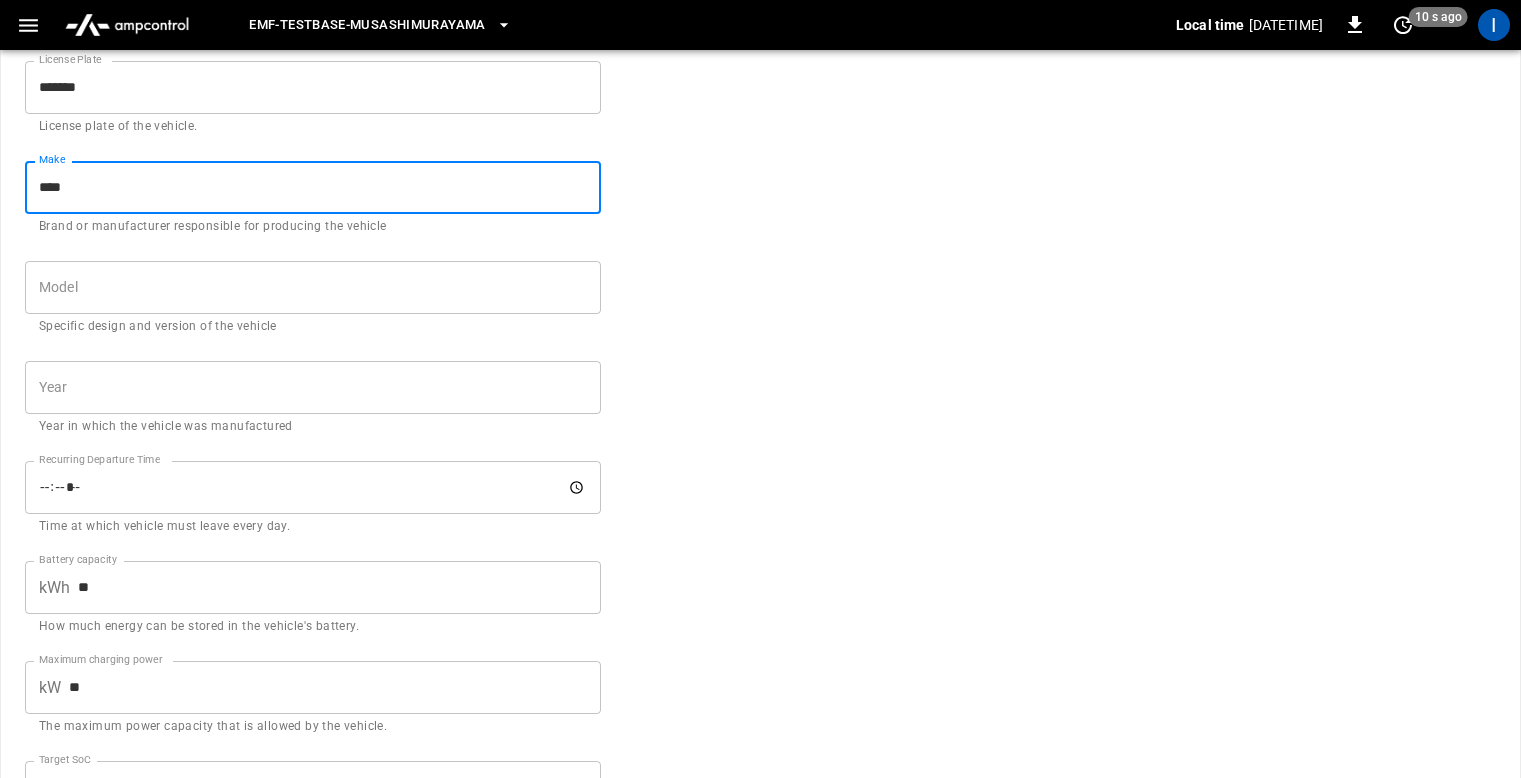 type on "[MASKED_ID]" 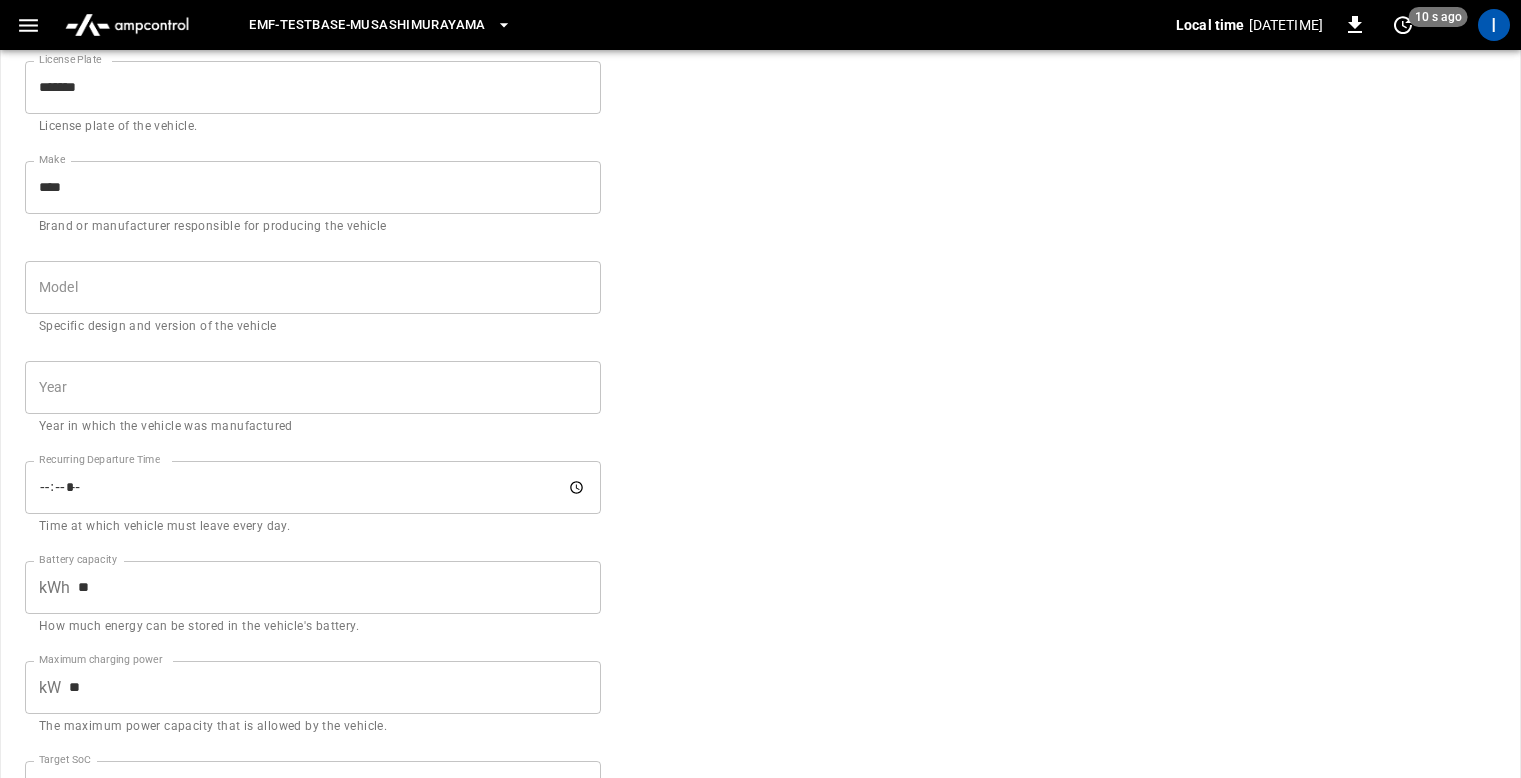 click on "**********" at bounding box center (760, 286) 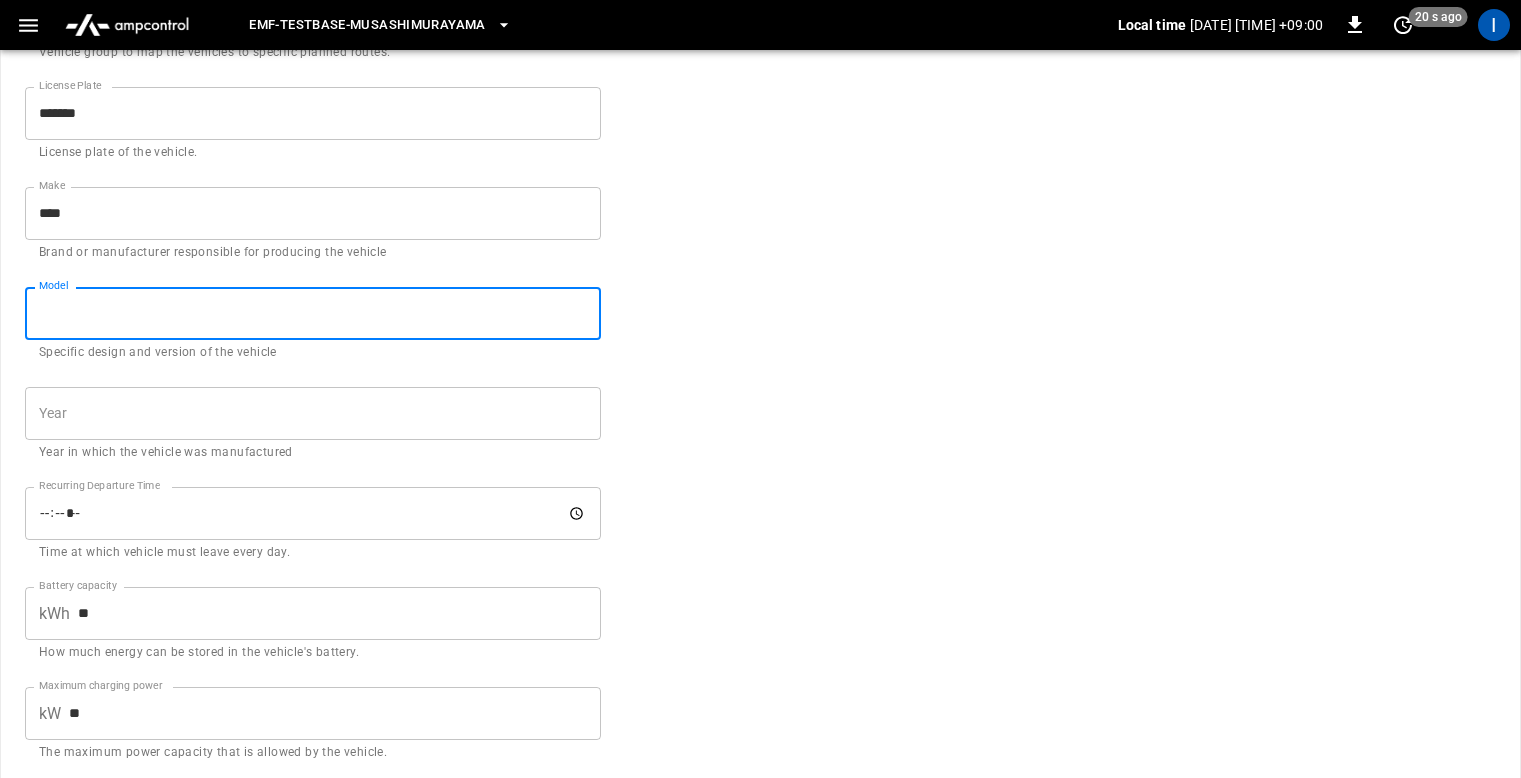 click on "Model" at bounding box center (313, 313) 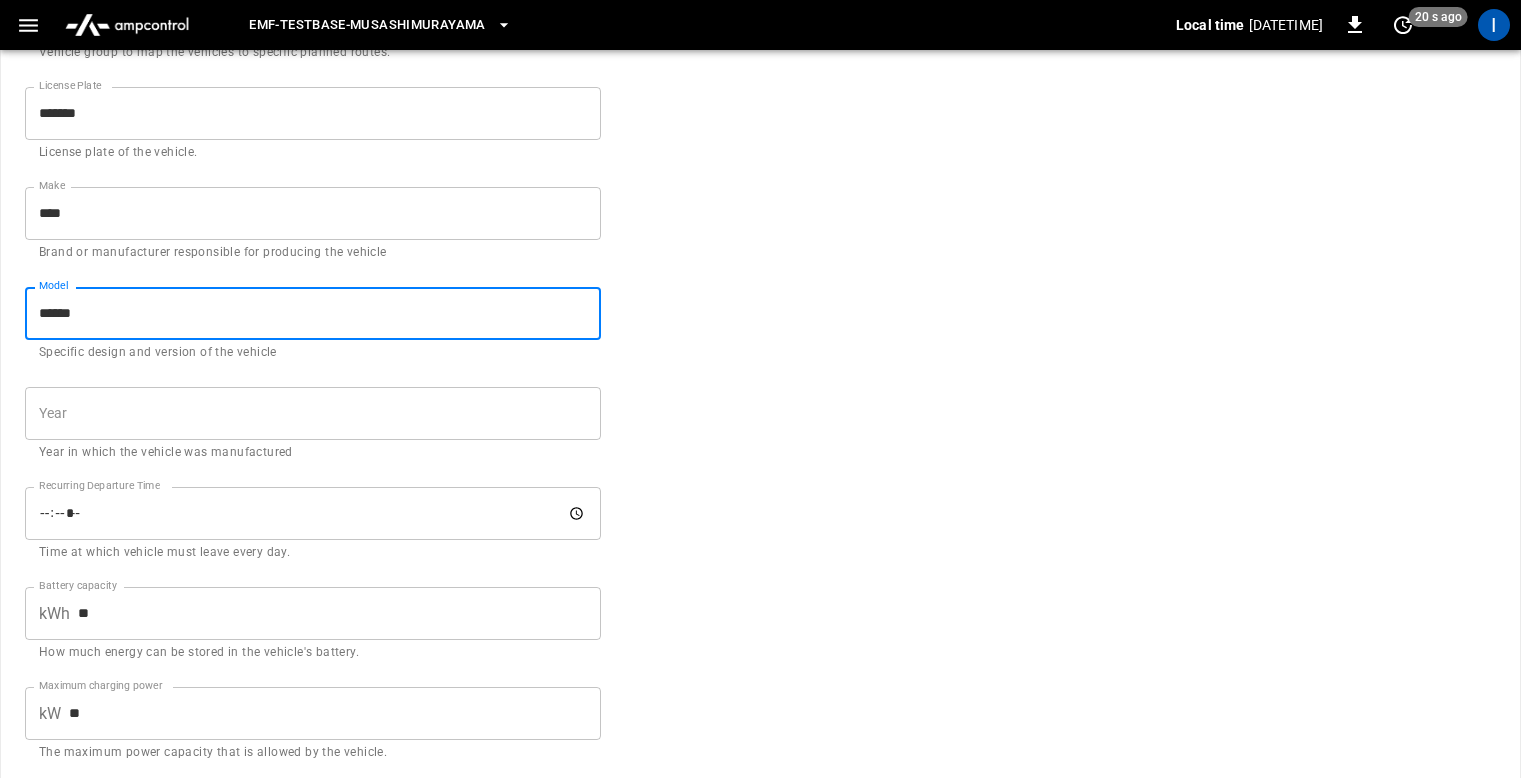 type on "******" 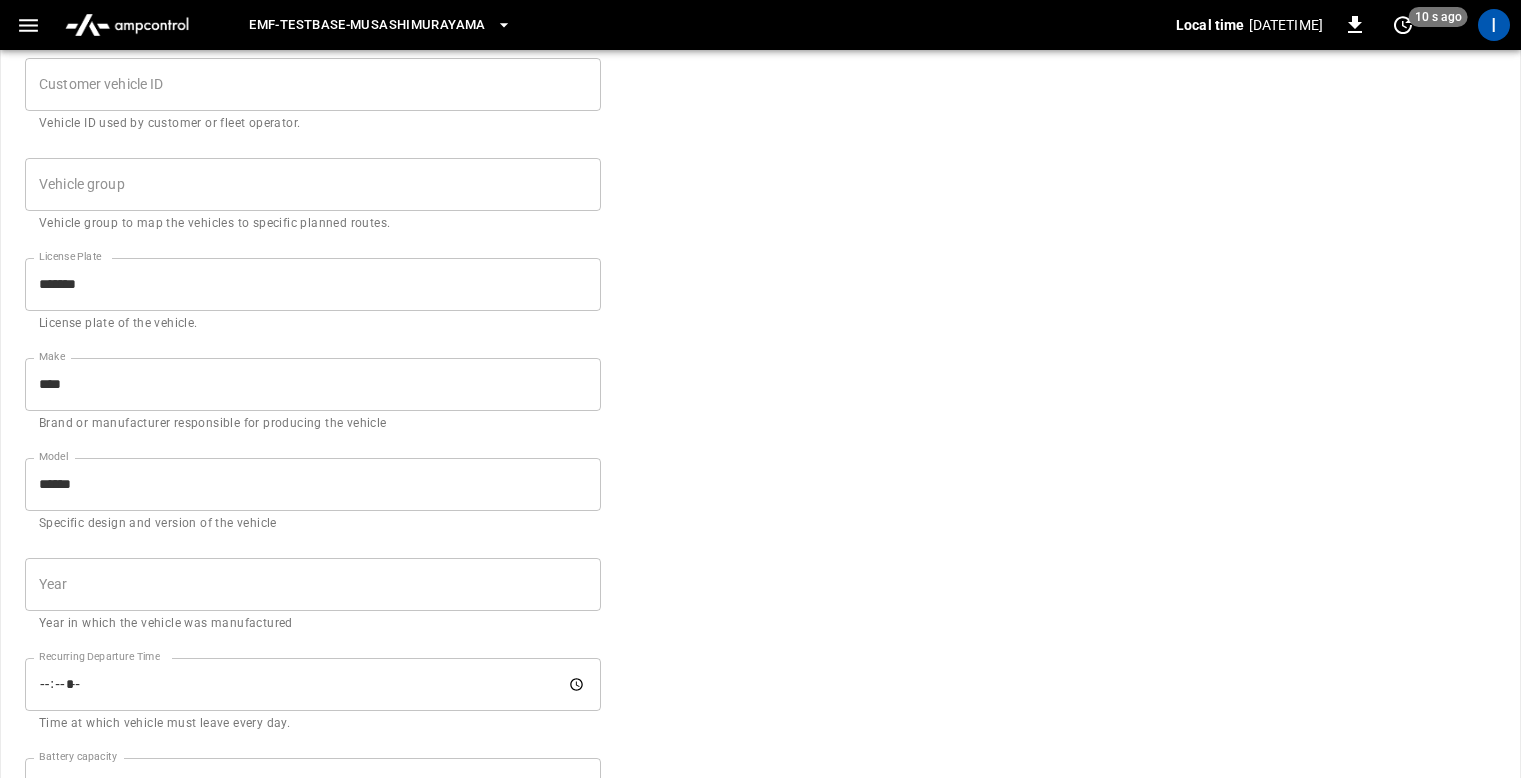 scroll, scrollTop: 260, scrollLeft: 0, axis: vertical 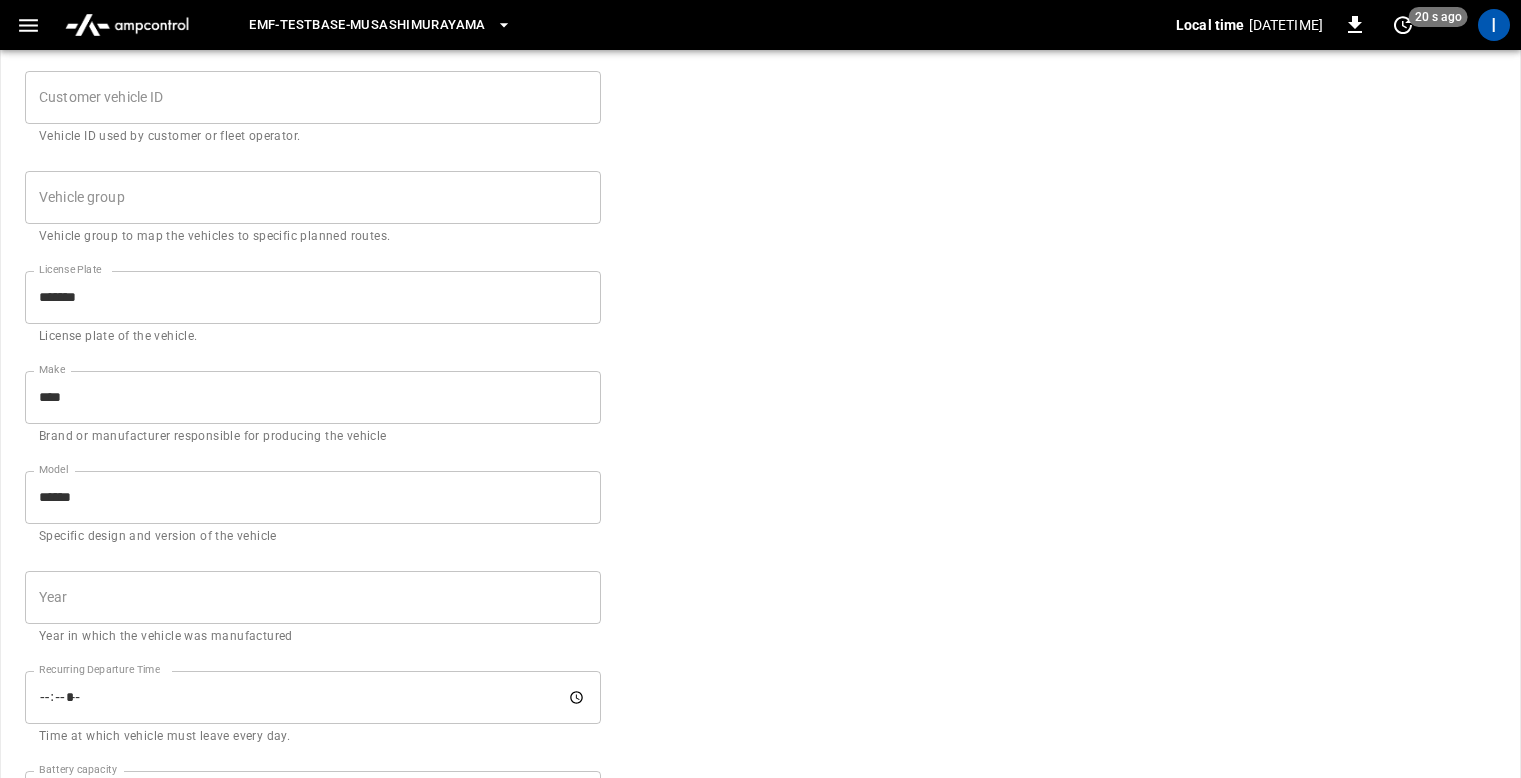 drag, startPoint x: 76, startPoint y: 299, endPoint x: 0, endPoint y: 293, distance: 76.23647 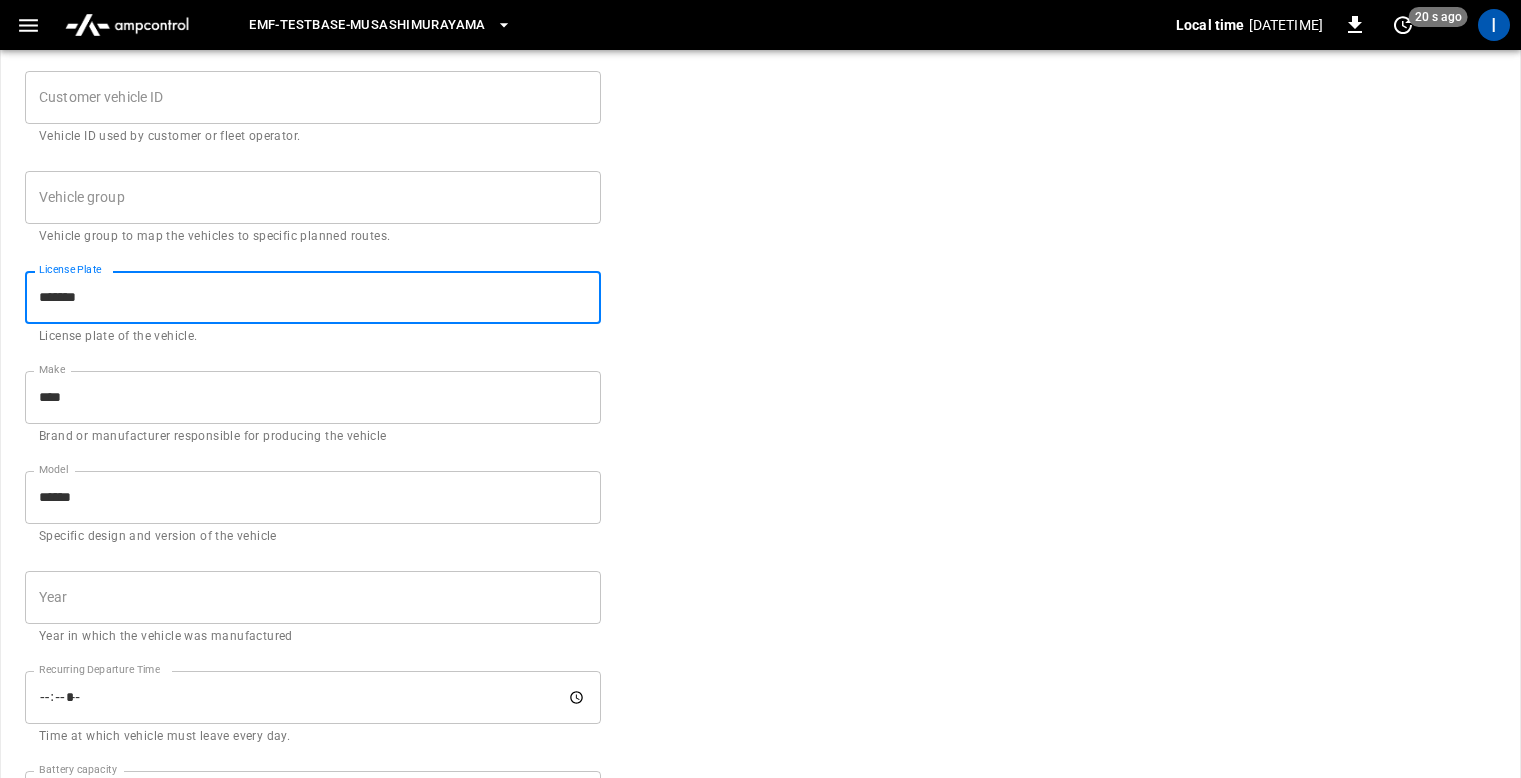 paste on "*" 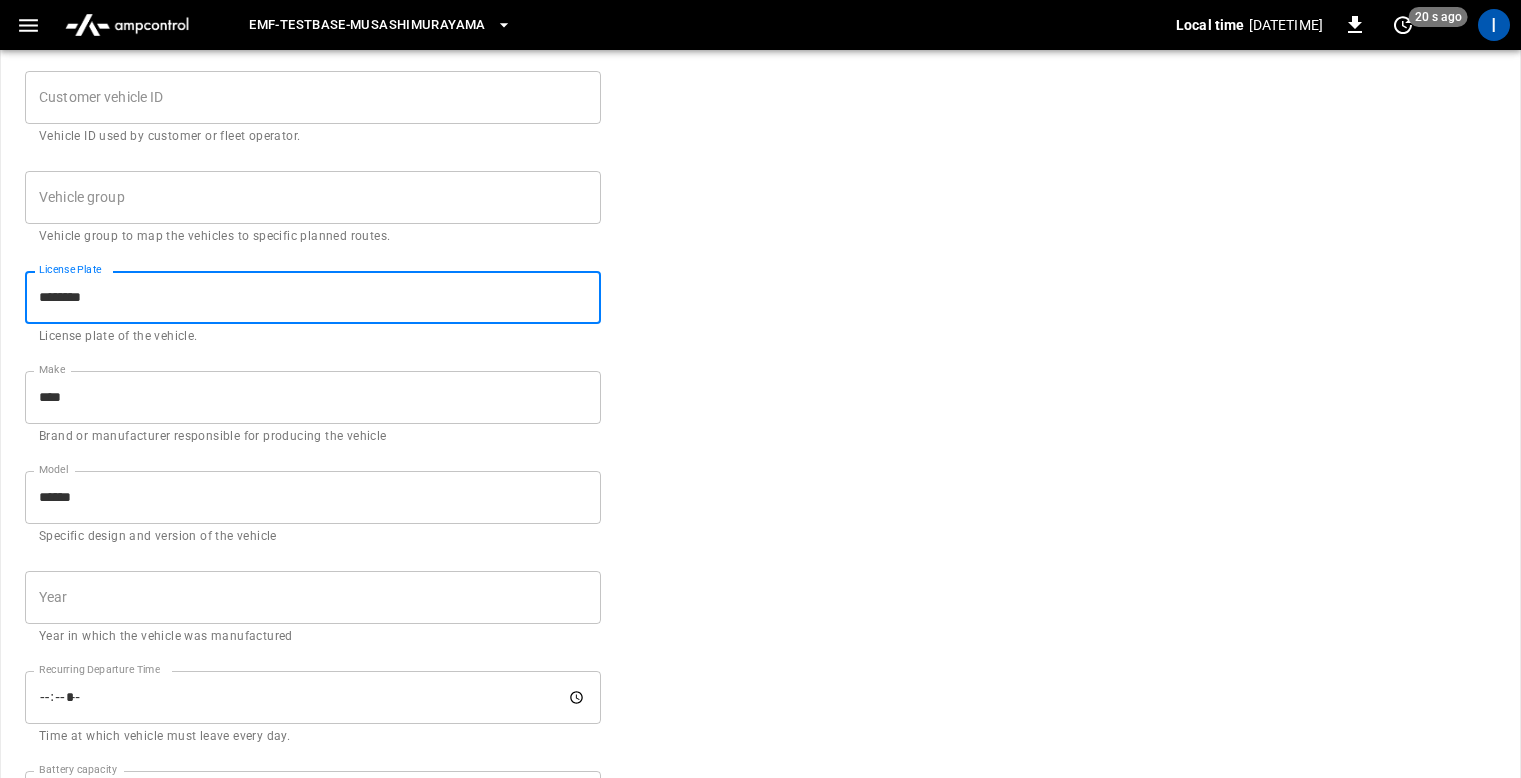 type on "********" 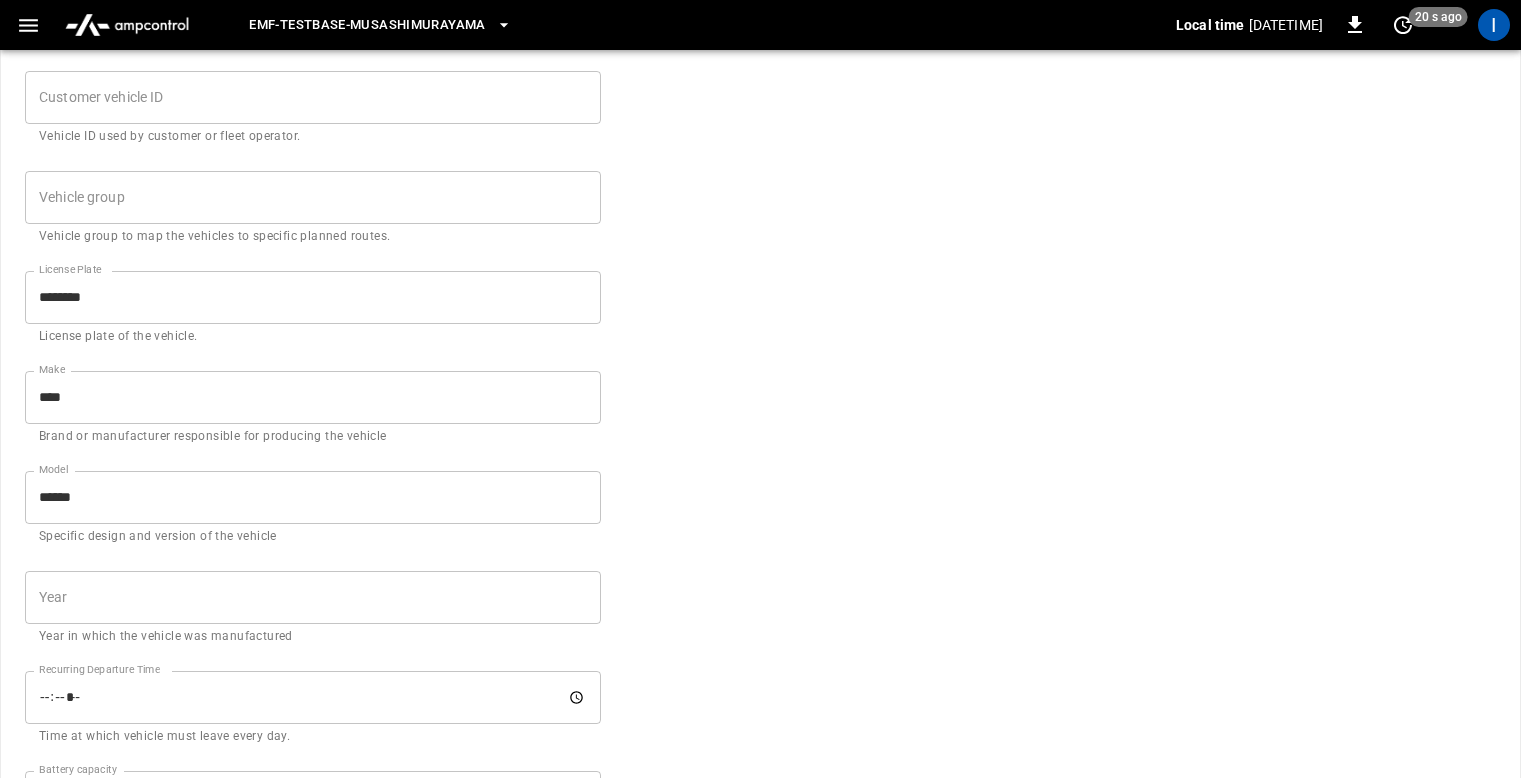 click on "Create vehicle Vehicle name [VEHICLE_NAME] Vehicle name Personal naming of vehicle. Can be changed anytime. VIN [VIN] Vehicle identification number (VIN) is often provided by the manufacturer. Customer vehicle ID [CUSTOMER_VEHICLE_ID] Customer vehicle ID Vehicle ID used by customer or fleet operator. Vehicle group [VEHICLE_GROUP] Vehicle group Vehicle group to map the vehicles to specific planned routes. License Plate [LICENSE_PLATE] License Plate License plate of the vehicle. Make [MAKE] Make Brand or manufacturer responsible for producing the vehicle Model [MODEL] Model Specific design and version of the vehicle Year [YEAR] Year Year in which the vehicle was manufactured Recurring Departure Time [RECURRING_DEPARTURE_TIME] Recurring Departure Time Time at which vehicle must leave every day. Battery capacity kWh [BATTERY_CAPACITY_KWH] Battery capacity How much energy can be stored in the vehicle's battery. Maximum charging power kW [MAXIMUM_CHARGING_POWER_KW] Maximum charging power The maximum power capacity that is allowed by the vehicle. Target SoC [TARGET_SOC] % Target SoC Associated IdTag(s) [ASSOCIATED_IDTAGS] Associated IdTag(s) Cancel Save" at bounding box center (760, 496) 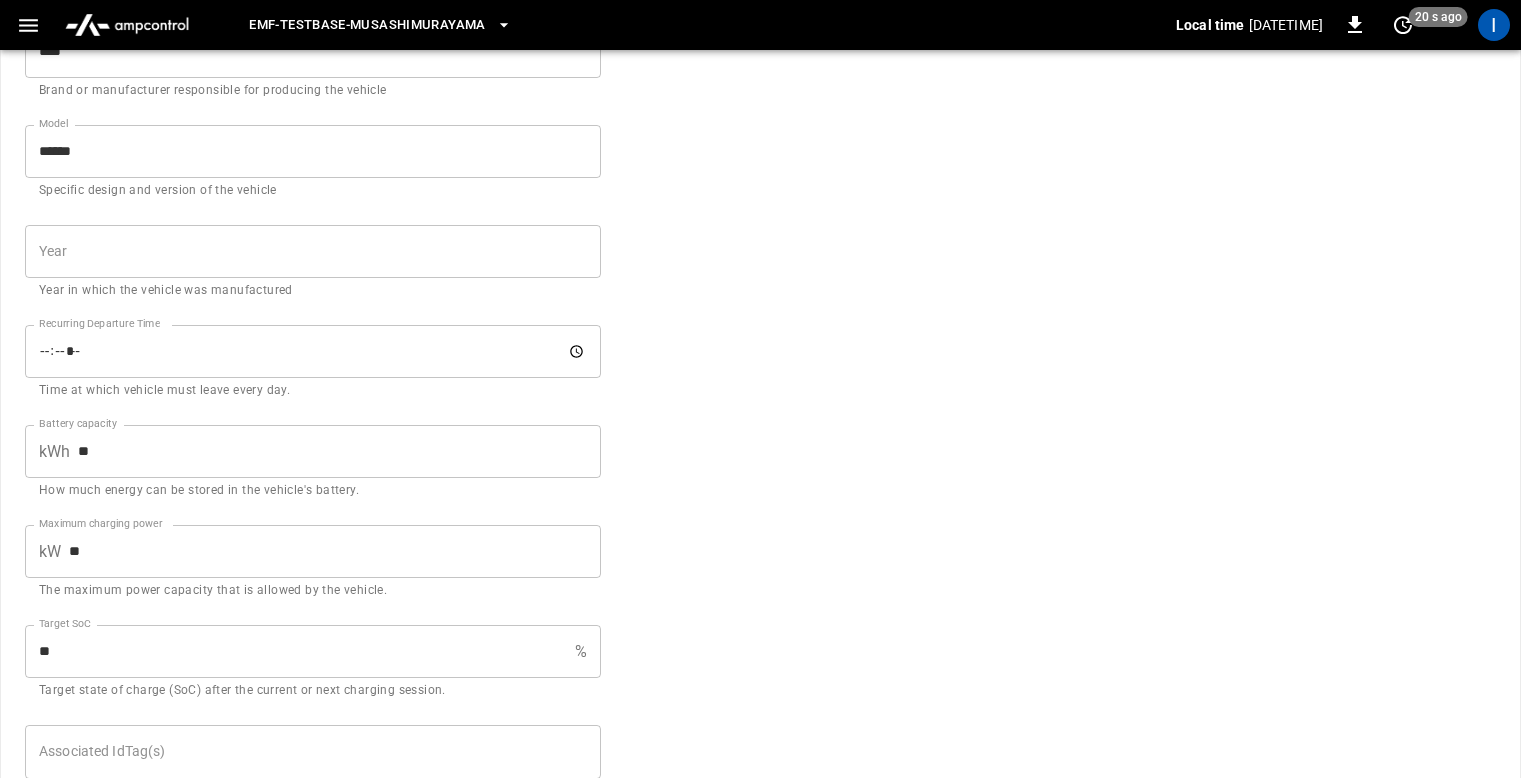 scroll, scrollTop: 709, scrollLeft: 0, axis: vertical 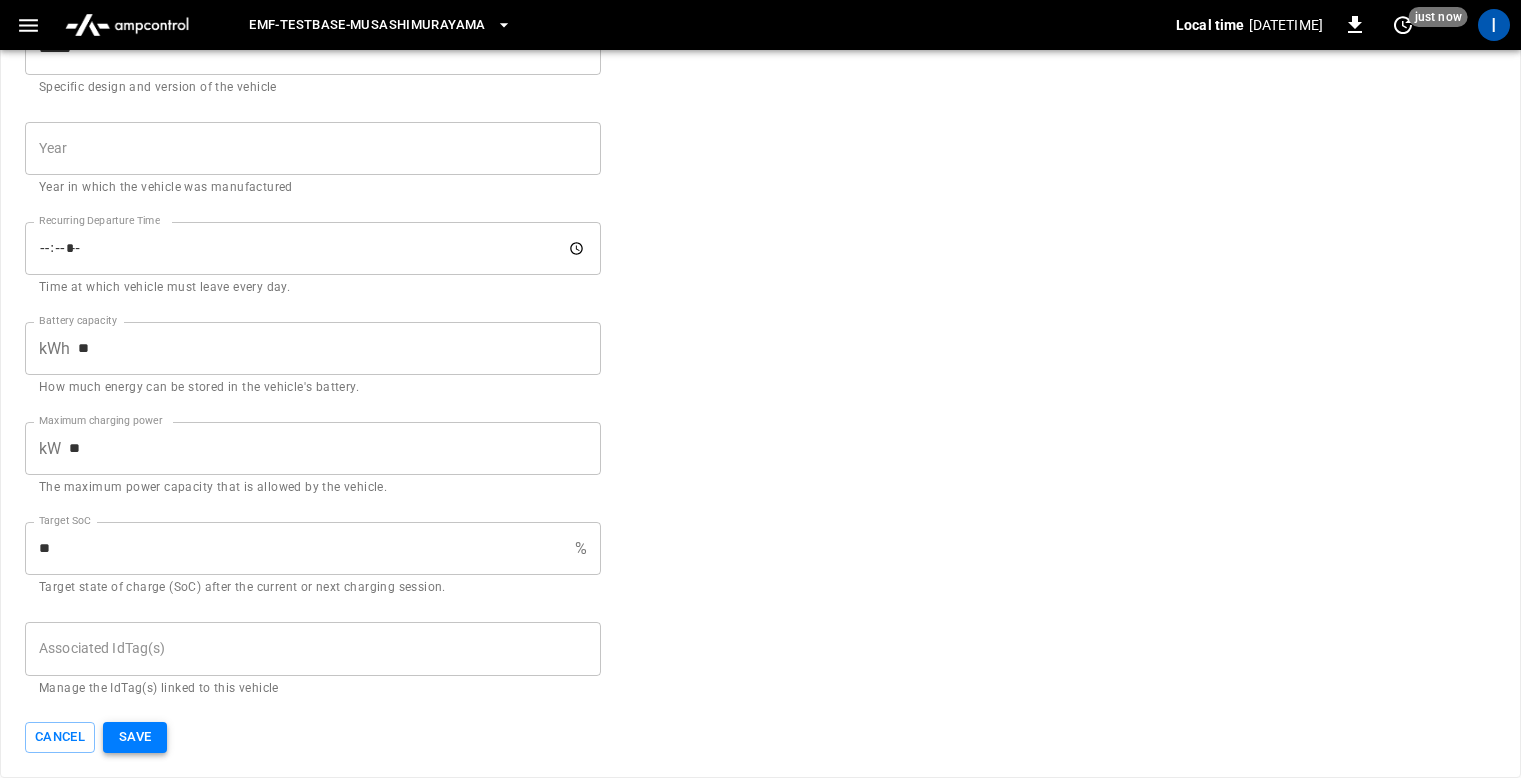 click on "Save" at bounding box center (135, 737) 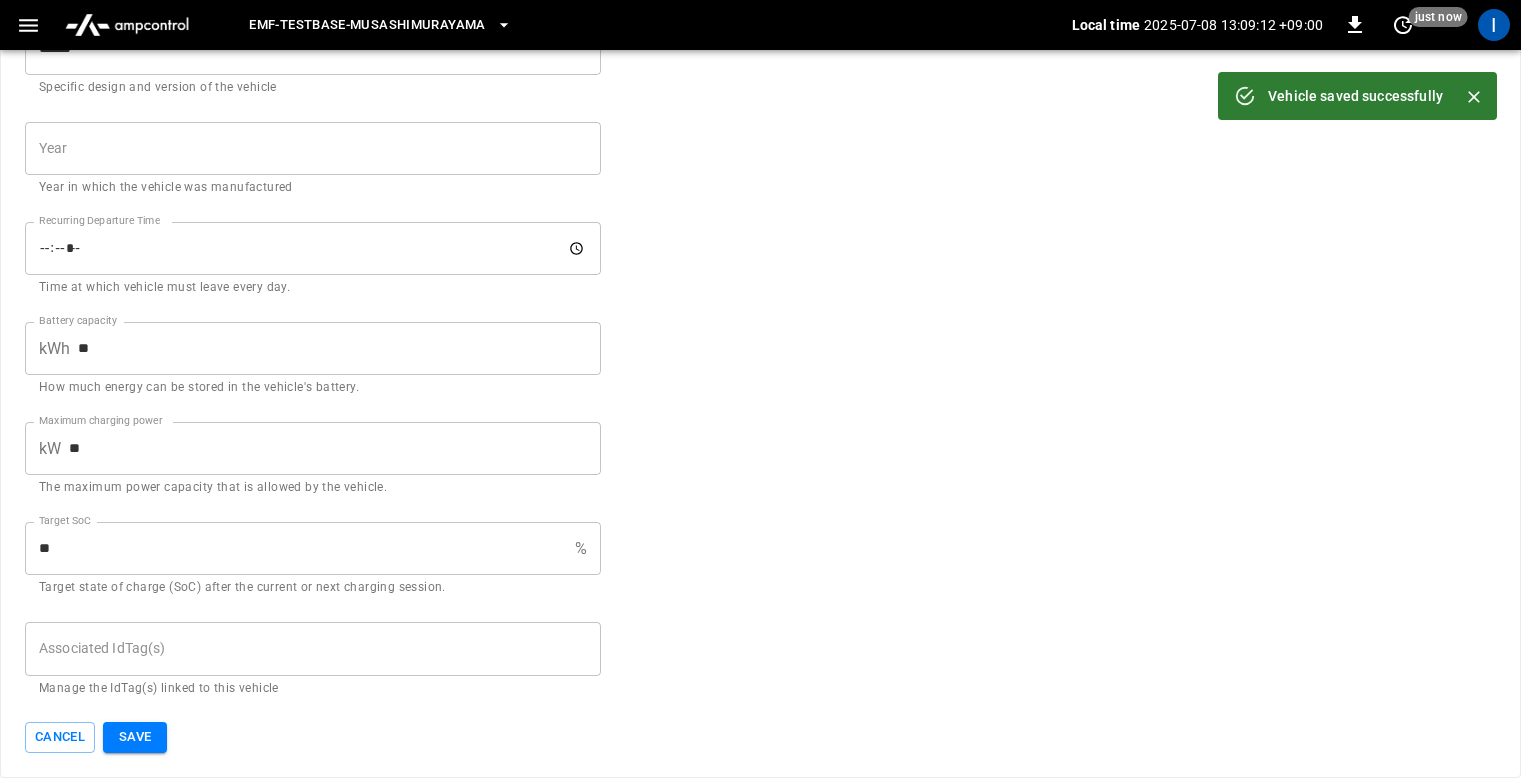 scroll, scrollTop: 0, scrollLeft: 0, axis: both 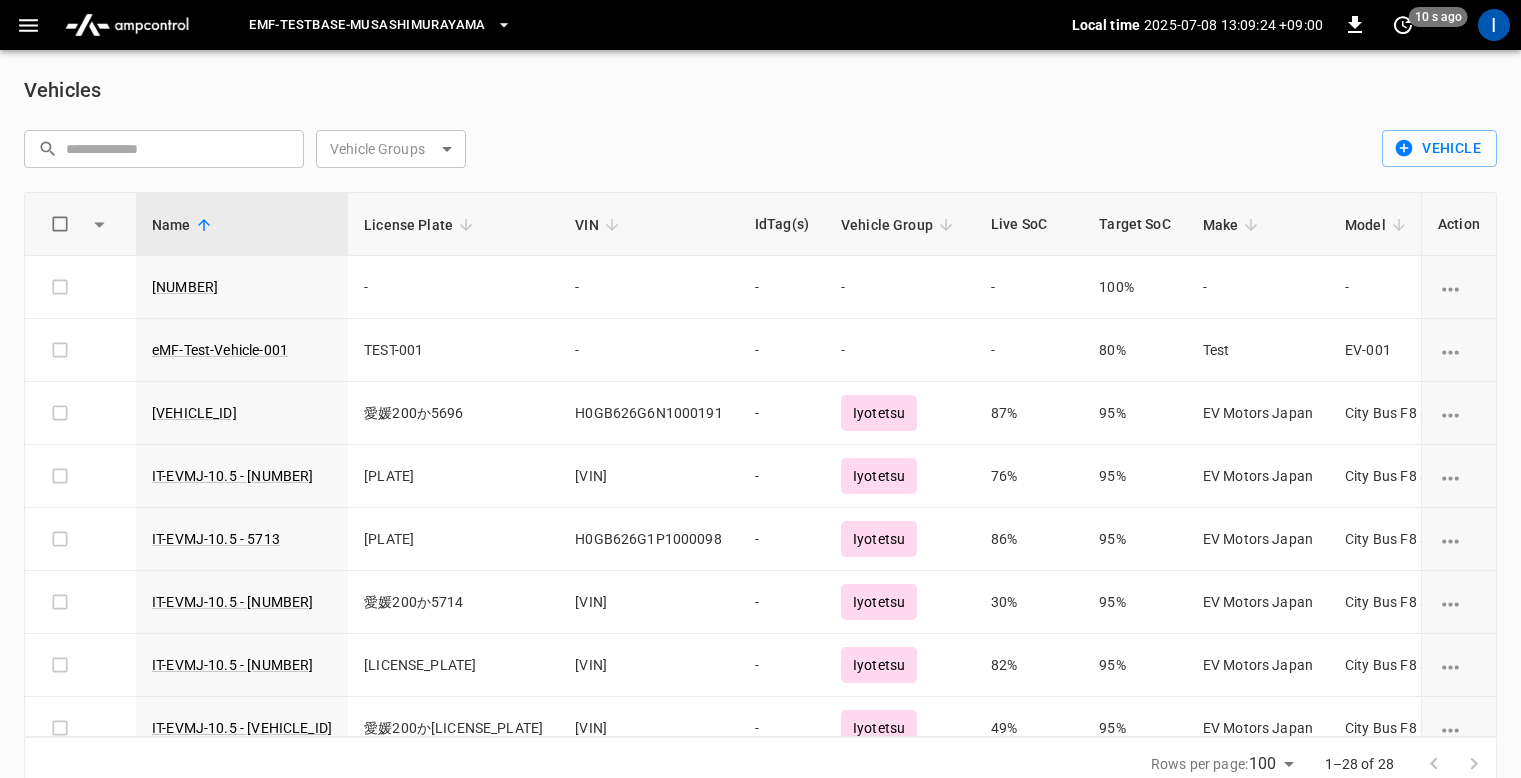 click on "Vehicles ​ ​ Vehicle Groups ​ Vehicle Groups Vehicle Name License Plate VIN IdTag(s) Vehicle Group Live SoC Target SoC Make Model Year Battery Capacity Max Power Telematics ID Action 5745 - - - - - 100% - - - 210 kWh 100 kW - 6210... Copy eMF-Test-Vehicle-001 TEST-001 - - - - 80% Test EV-001 - 60 kWh 22 kW - 8276... Copy IT-EVMJ-10.5 - 5696 愛媛200か5696 H0GB626G6N1000191 - Iyotetsu 87% 95% EV Motors Japan City Bus F8 series2 10.5m - 210 kWh 100 kW Iyotetsu 05df... Copy IT-EVMJ-10.5 - 5712 愛媛200か5713 H0GB626GXP1000097 - Iyotetsu 76% 95% EV Motors Japan City Bus F8 series2 10.5m - 210 kWh 100 kW Iyotetsu 5167... Copy IT-EVMJ-10.5 - 5713 愛媛200か5713 H0GB626G1P1000098 - Iyotetsu 86% 95% EV Motors Japan City Bus F8 series2 10.5m - 210 kWh 100 kW Iyotetsu cbc1... Copy IT-EVMJ-10.5 - 5714 愛媛200か5714 H0GB626G3P1000099 - Iyotetsu 30% 95% EV Motors Japan City Bus F8 series2 10.5m - 210 kWh 100 kW Iyotetsu f56e... Copy IT-EVMJ-10.5 - 5715 愛媛200か5715 H0GB626G601000100 - Iyotetsu 82% 95% -" at bounding box center [760, 432] 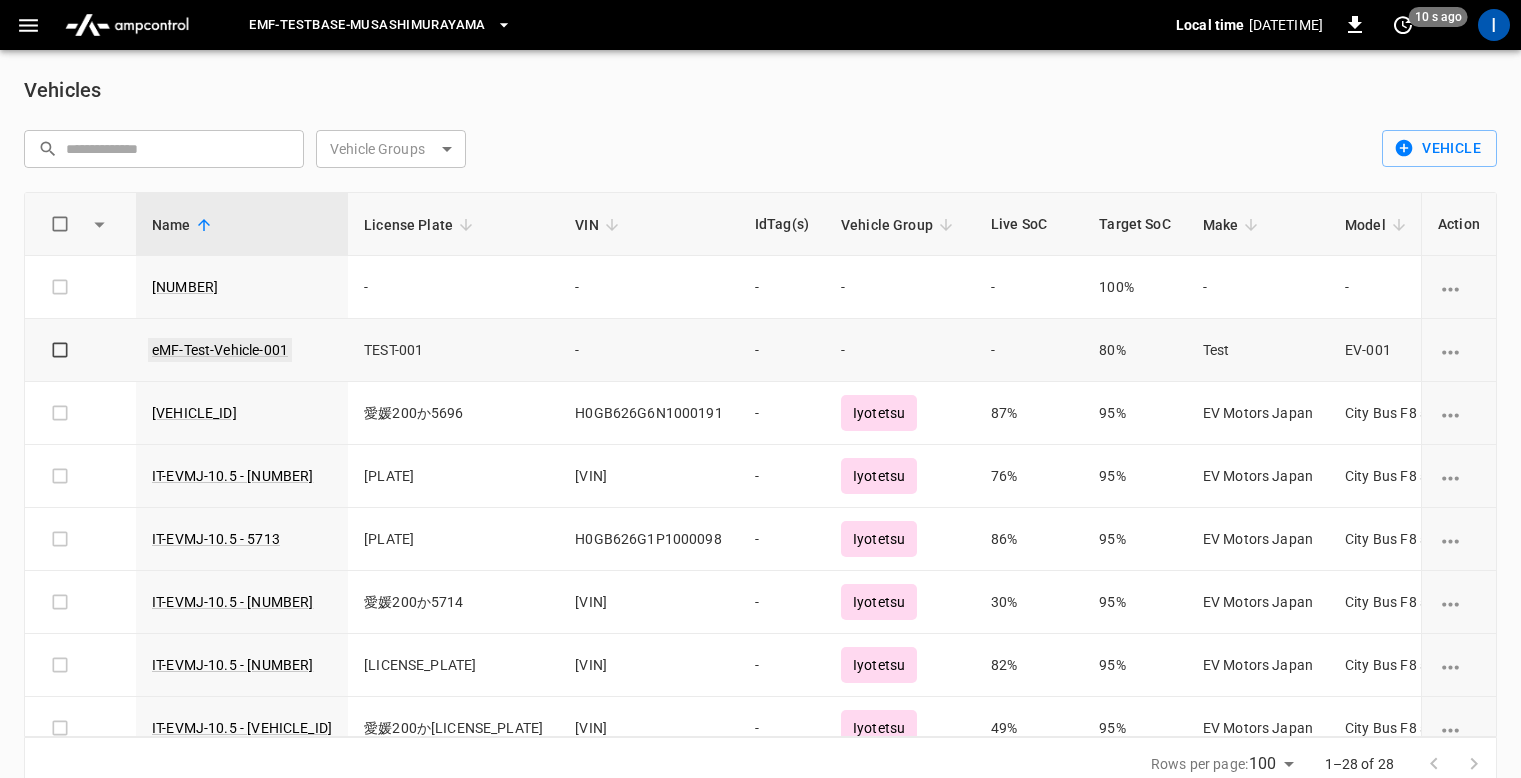 click on "eMF-Test-Vehicle-001" at bounding box center (220, 350) 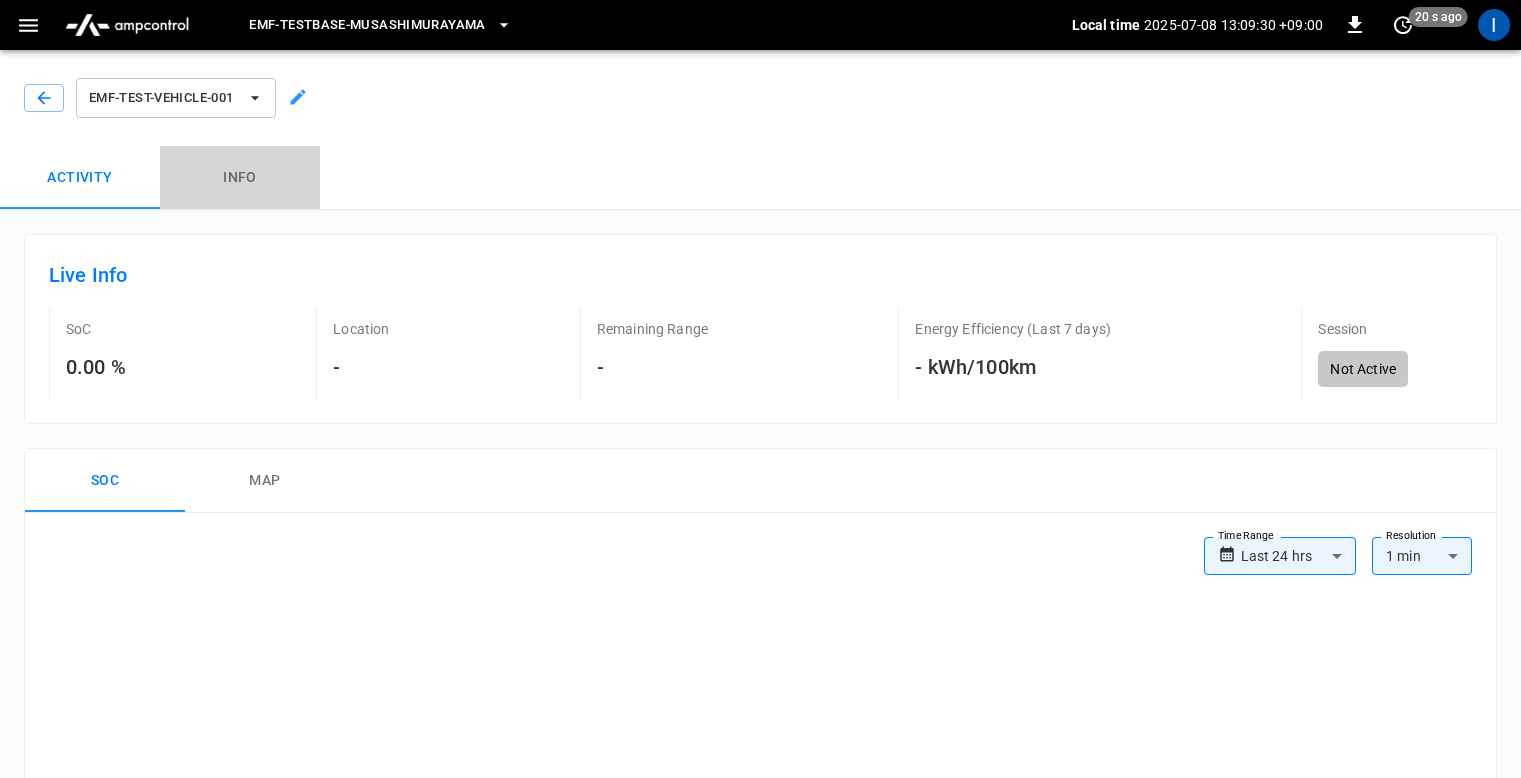 click on "Info" at bounding box center [240, 178] 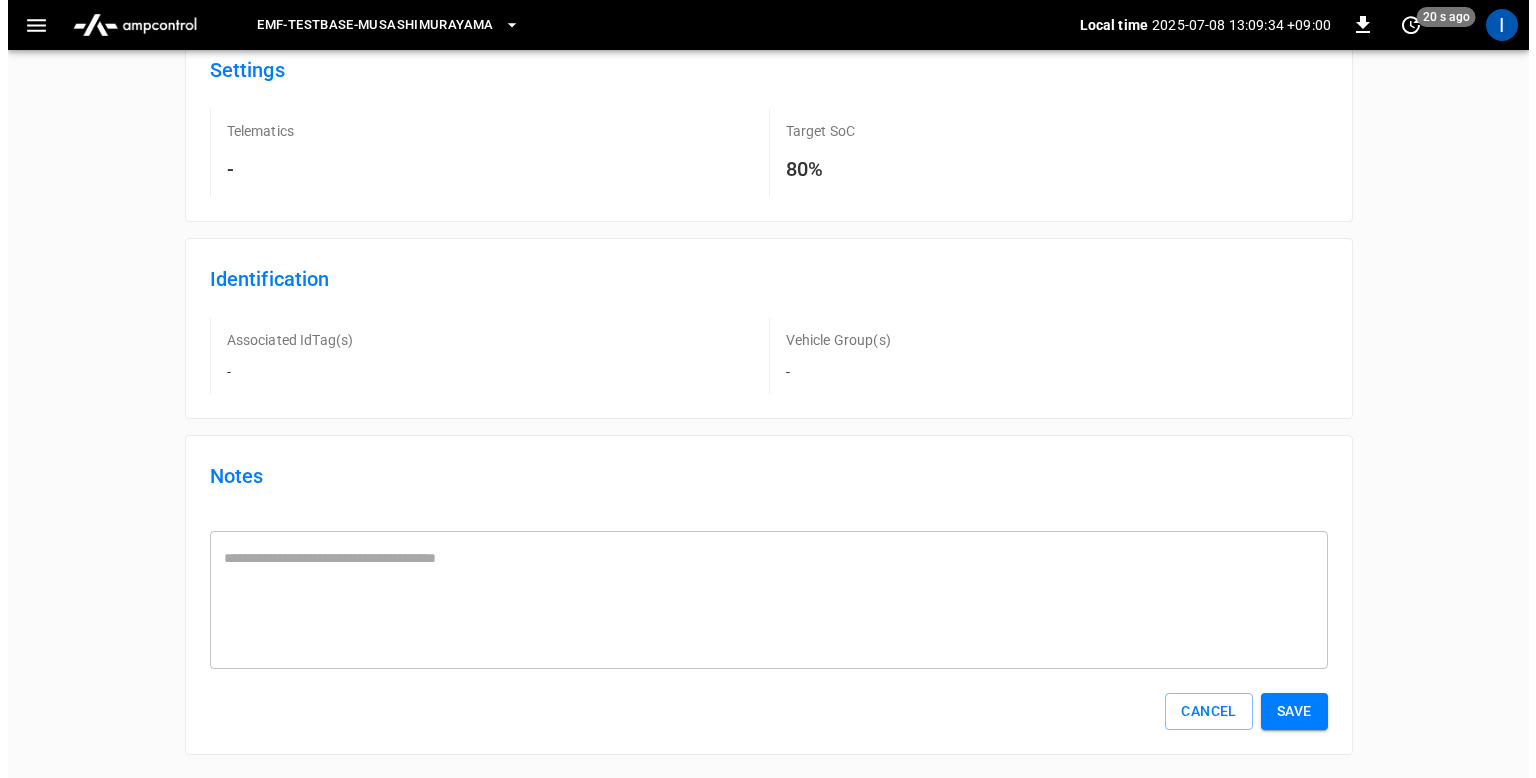 scroll, scrollTop: 0, scrollLeft: 0, axis: both 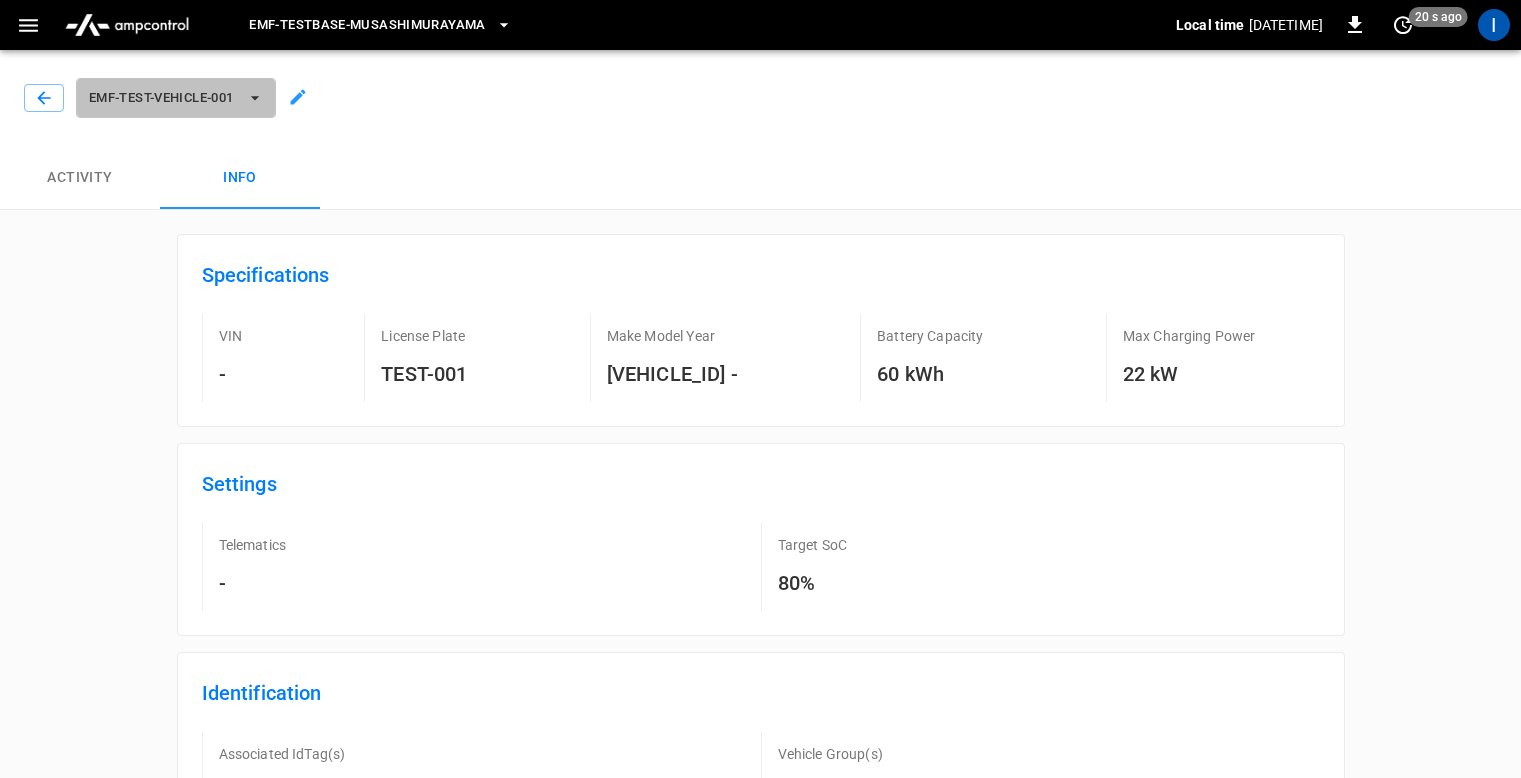 click on "eMF-Test-Vehicle-001" at bounding box center (163, 98) 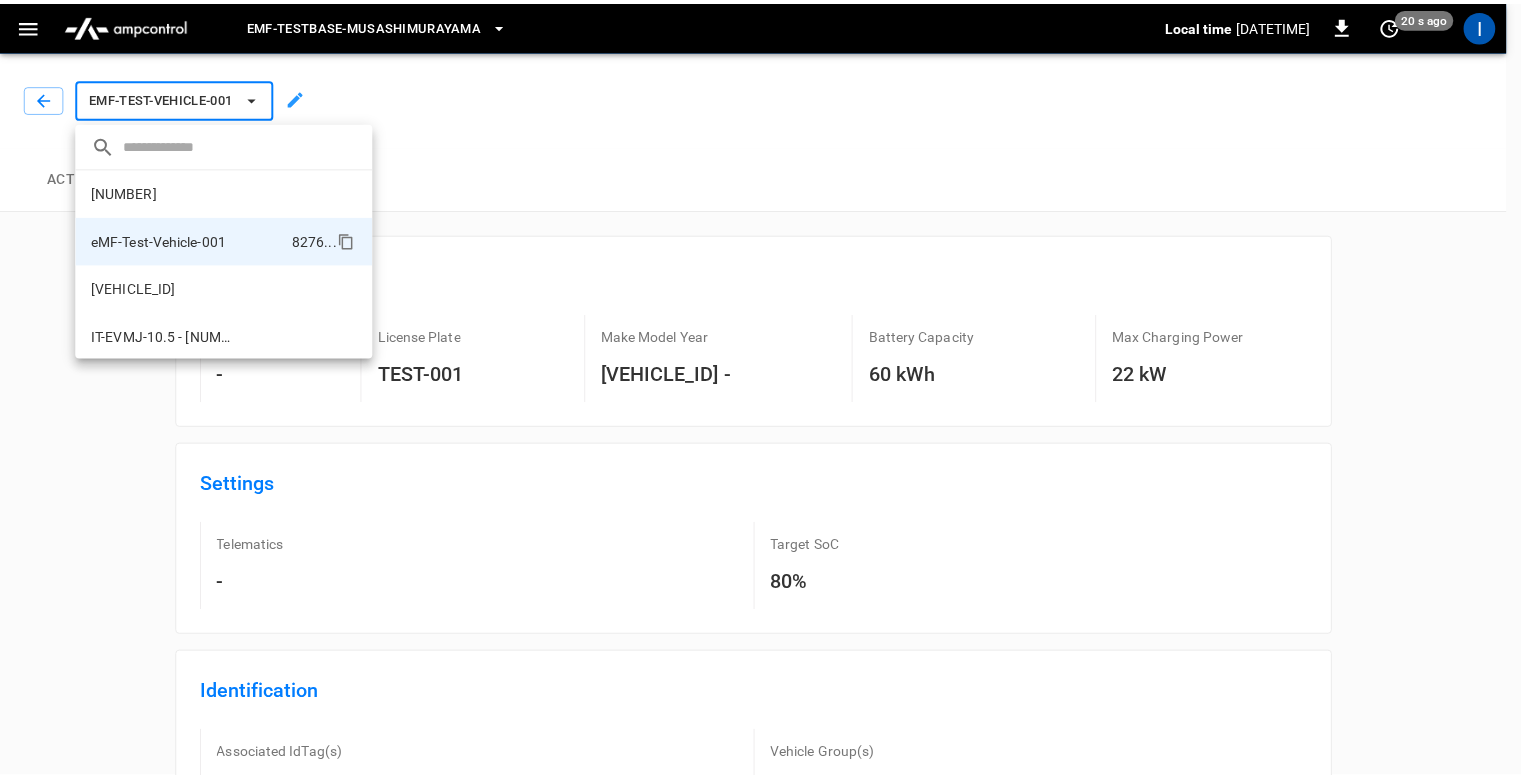 scroll, scrollTop: 34, scrollLeft: 0, axis: vertical 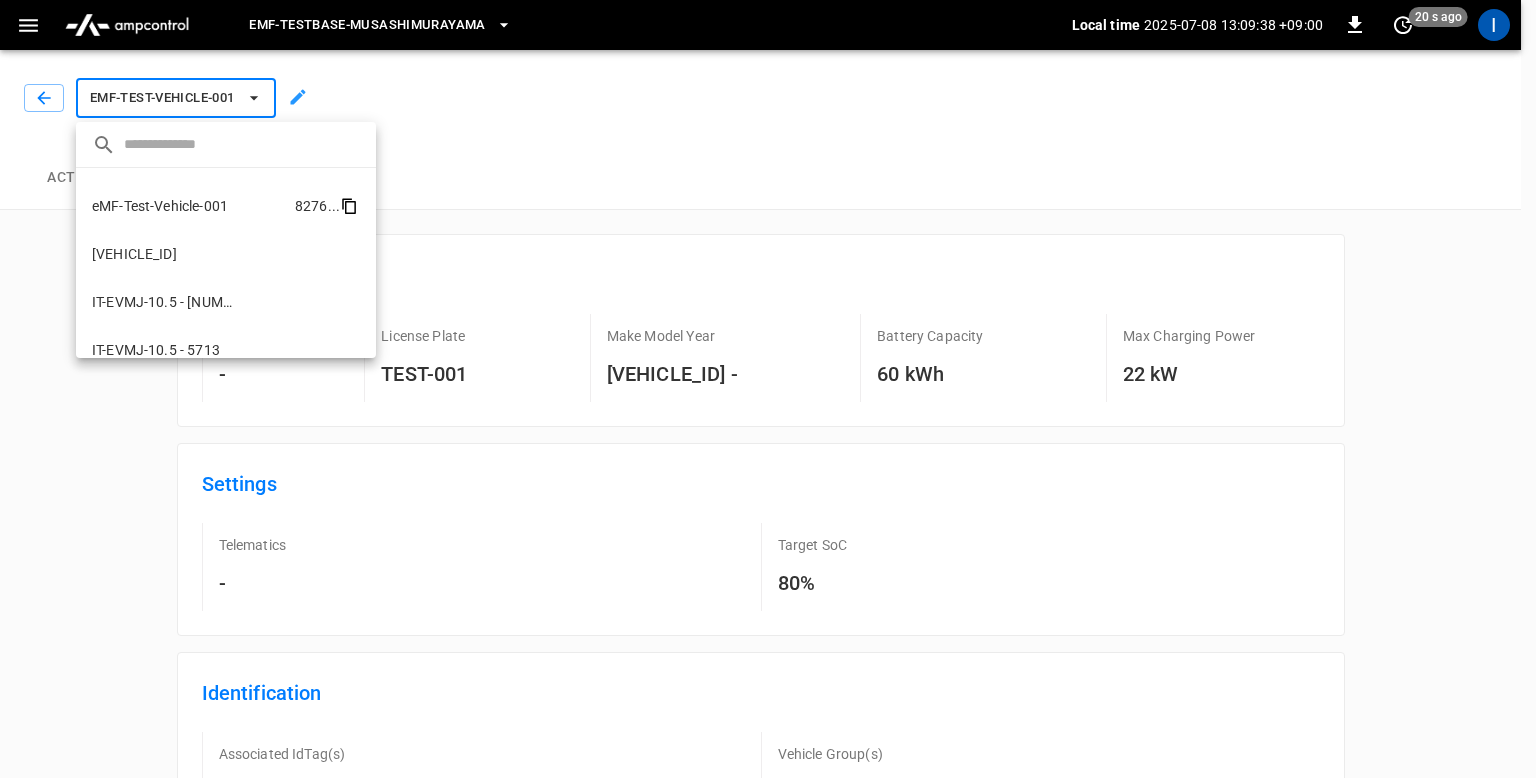 click at bounding box center [350, 207] 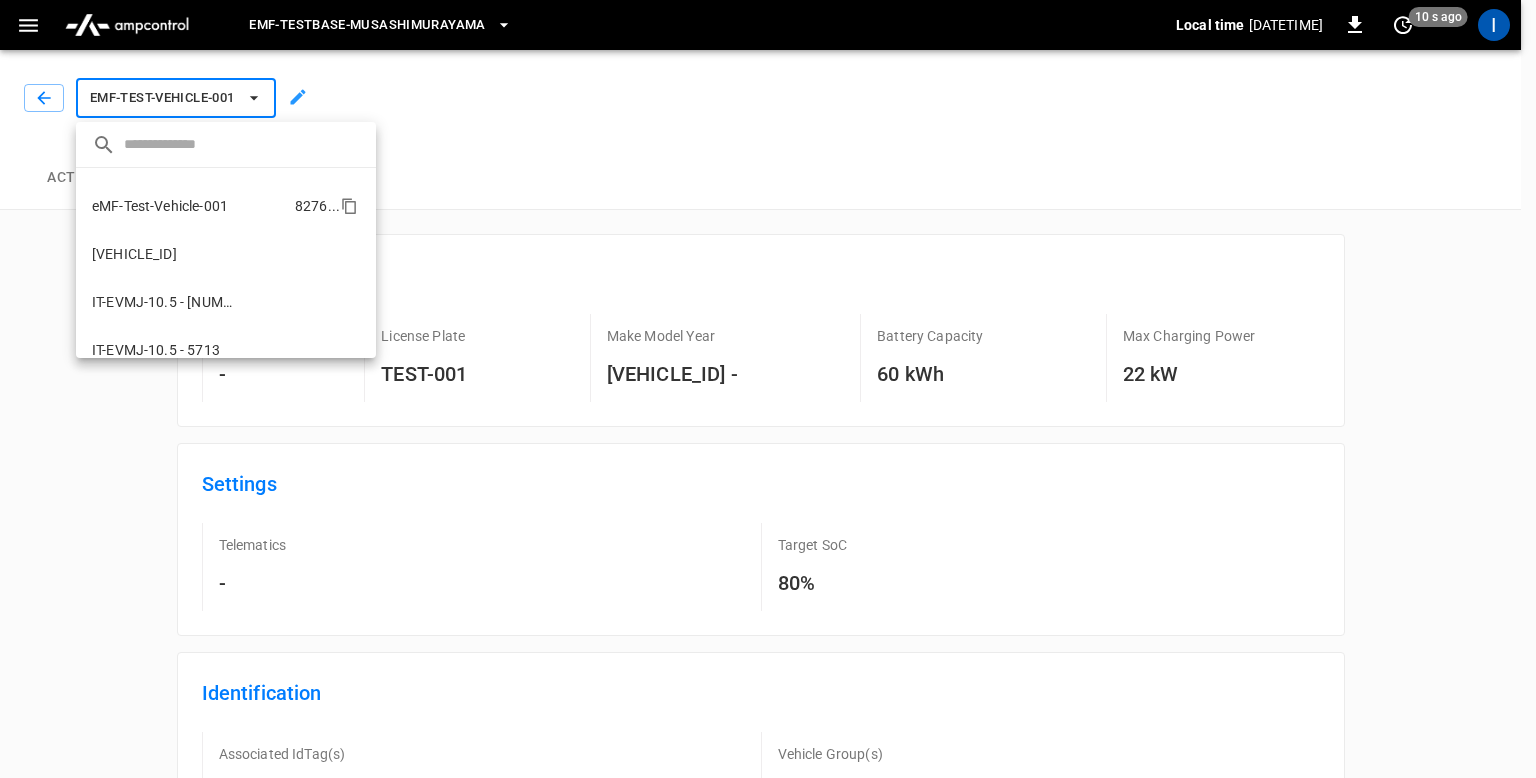 drag, startPoint x: 90, startPoint y: 208, endPoint x: 220, endPoint y: 222, distance: 130.75168 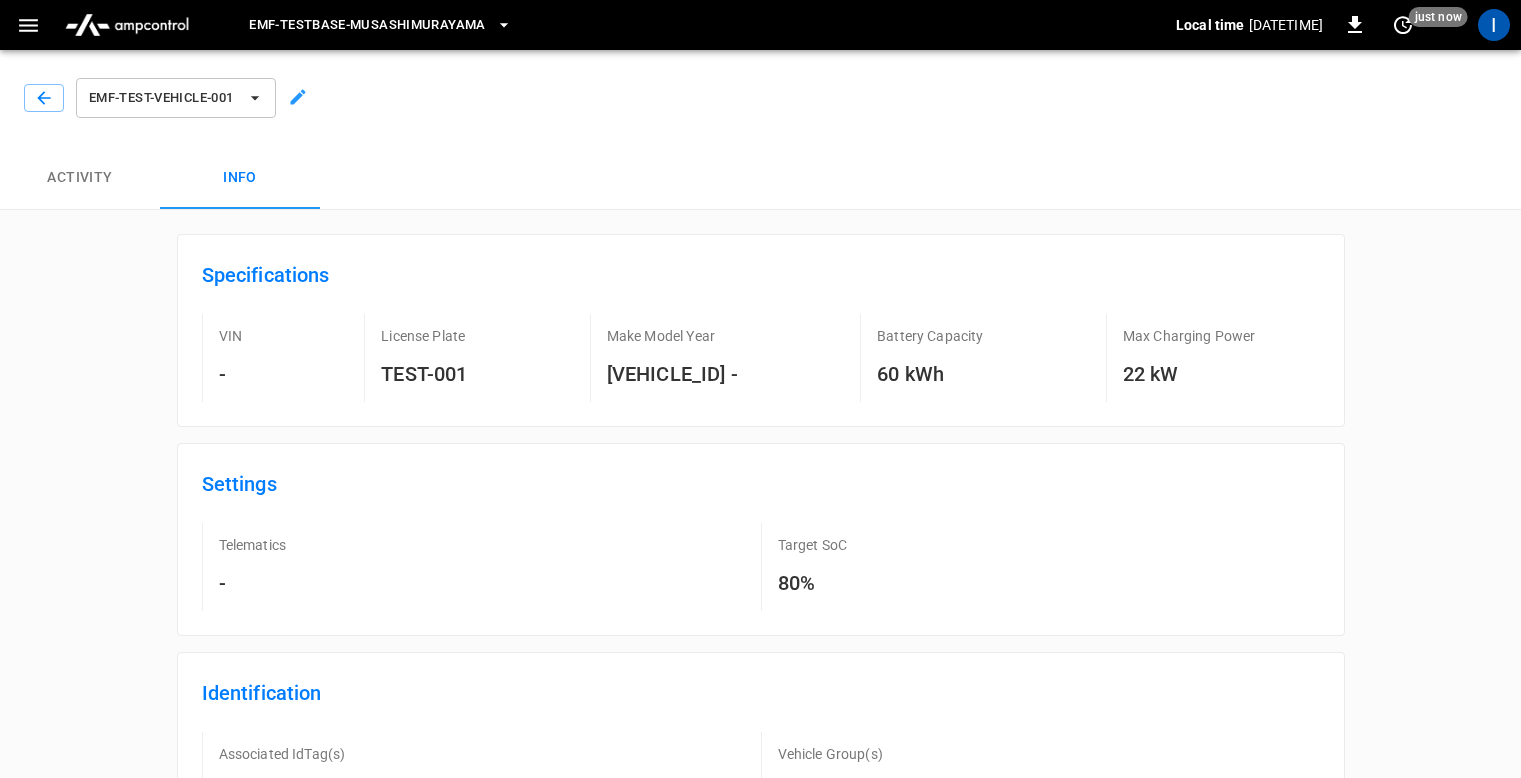 click on "eMF-Test-Vehicle-001" at bounding box center (756, 94) 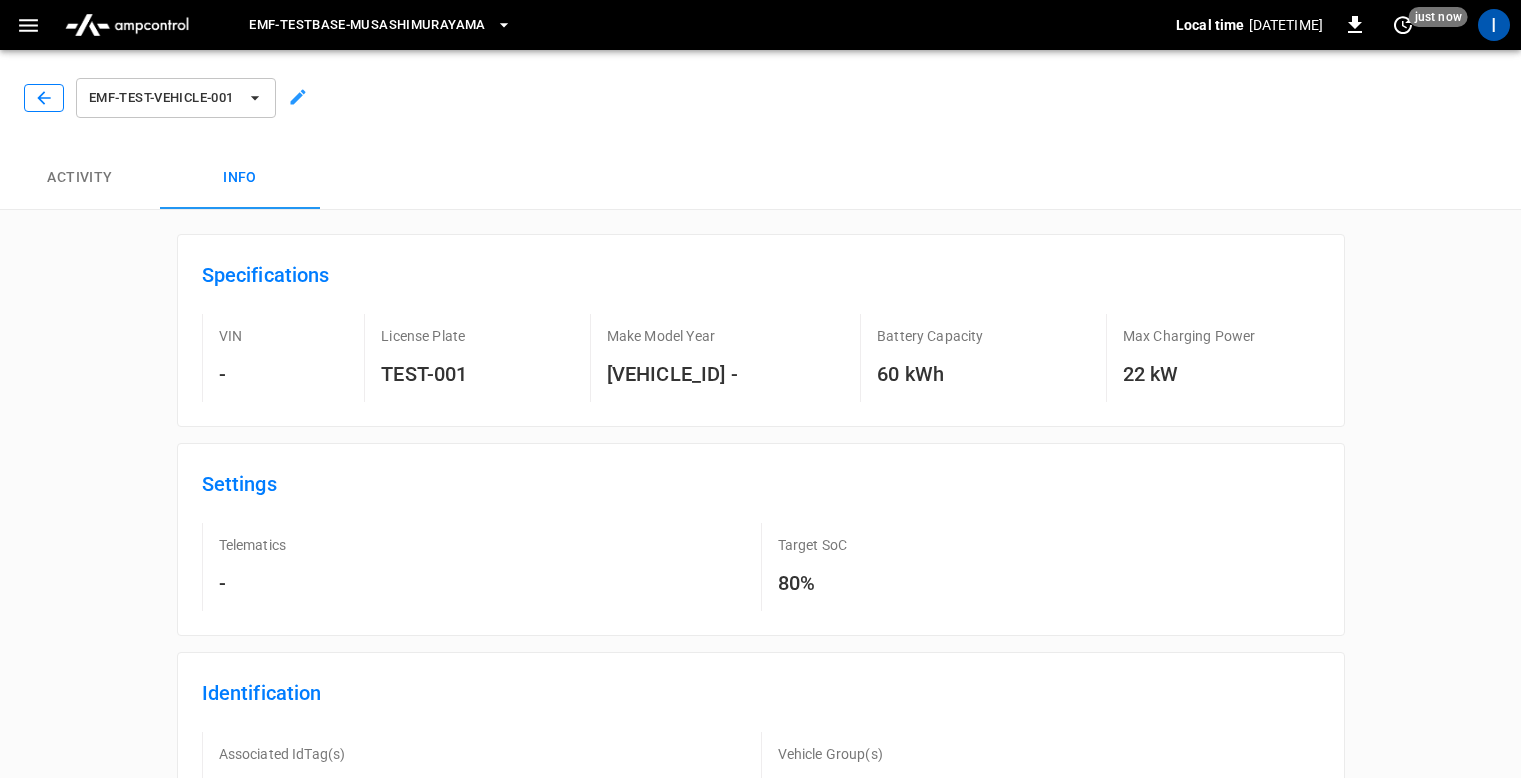 click at bounding box center [44, 98] 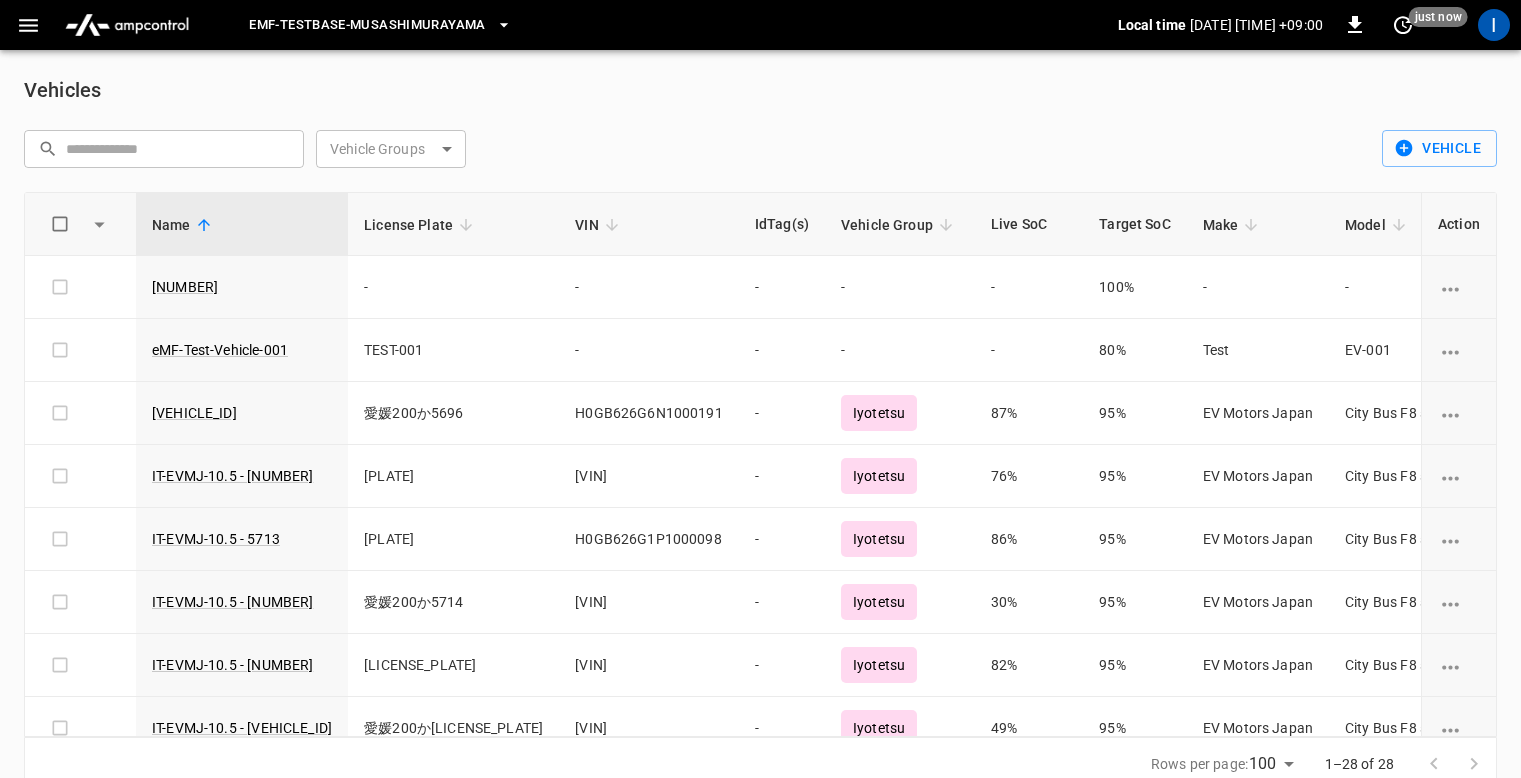 click on "​ ​ Vehicle Groups ​ Vehicle Groups" at bounding box center [691, 141] 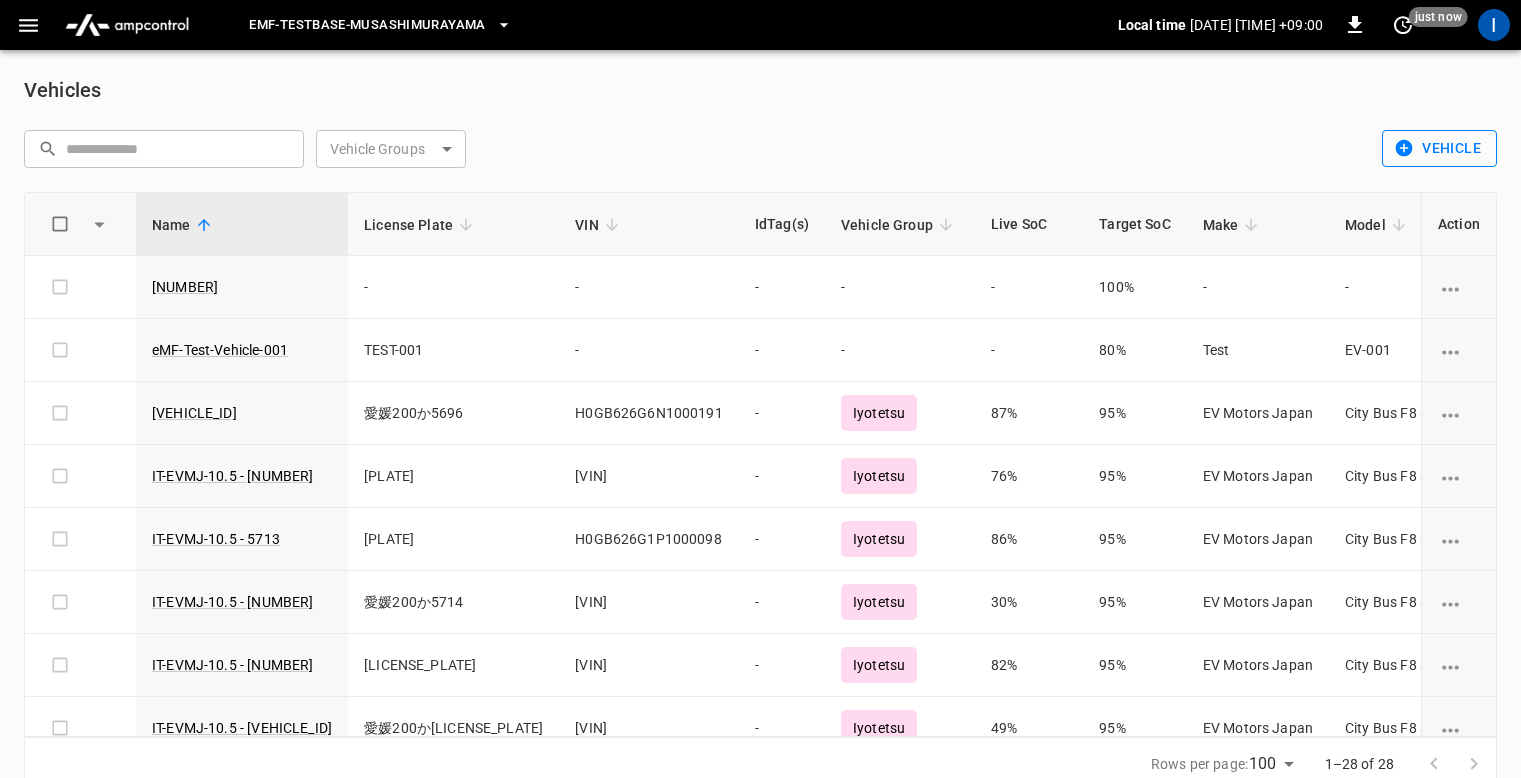 click on "Vehicle" at bounding box center [1439, 148] 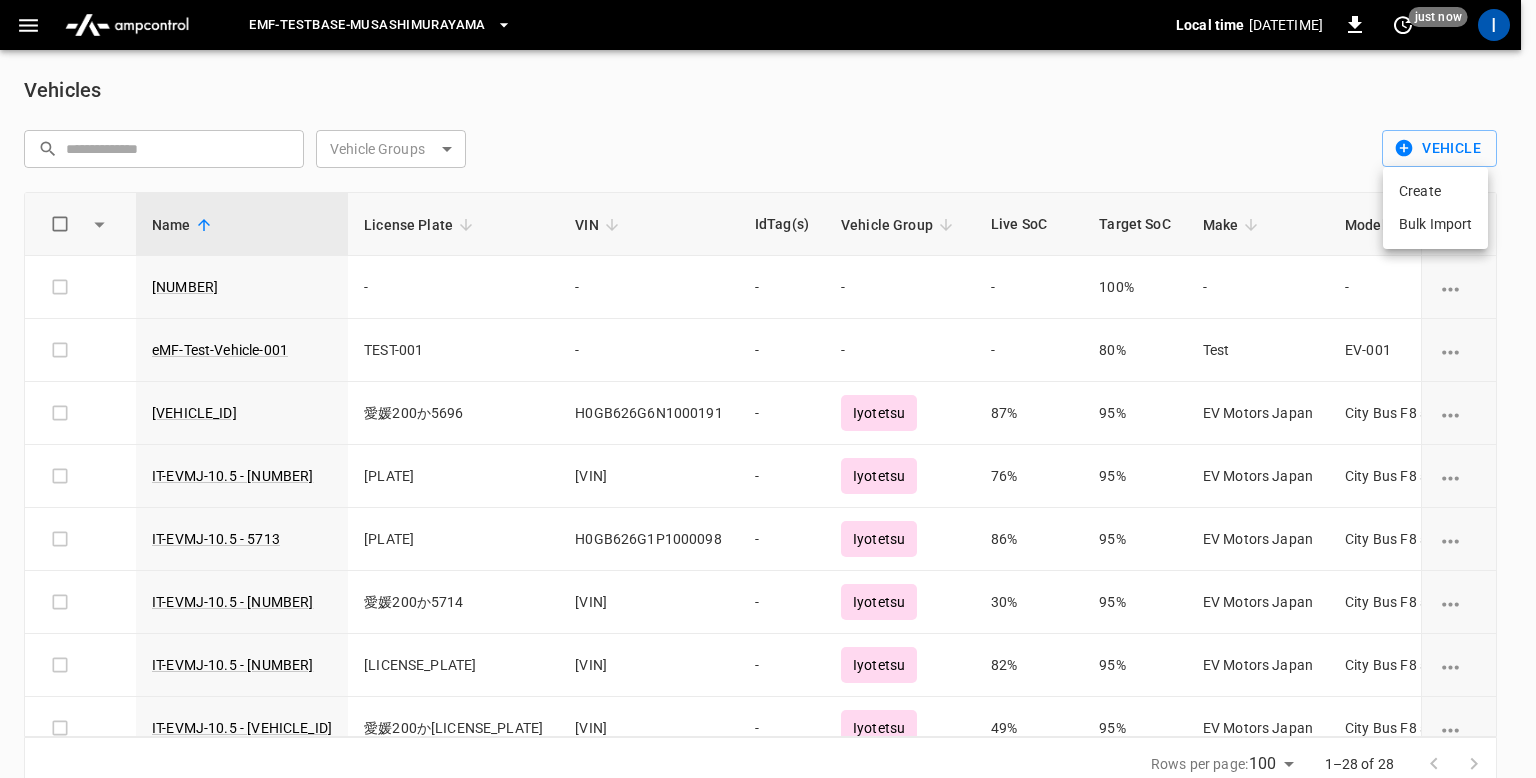 click on "Create" at bounding box center [1435, 191] 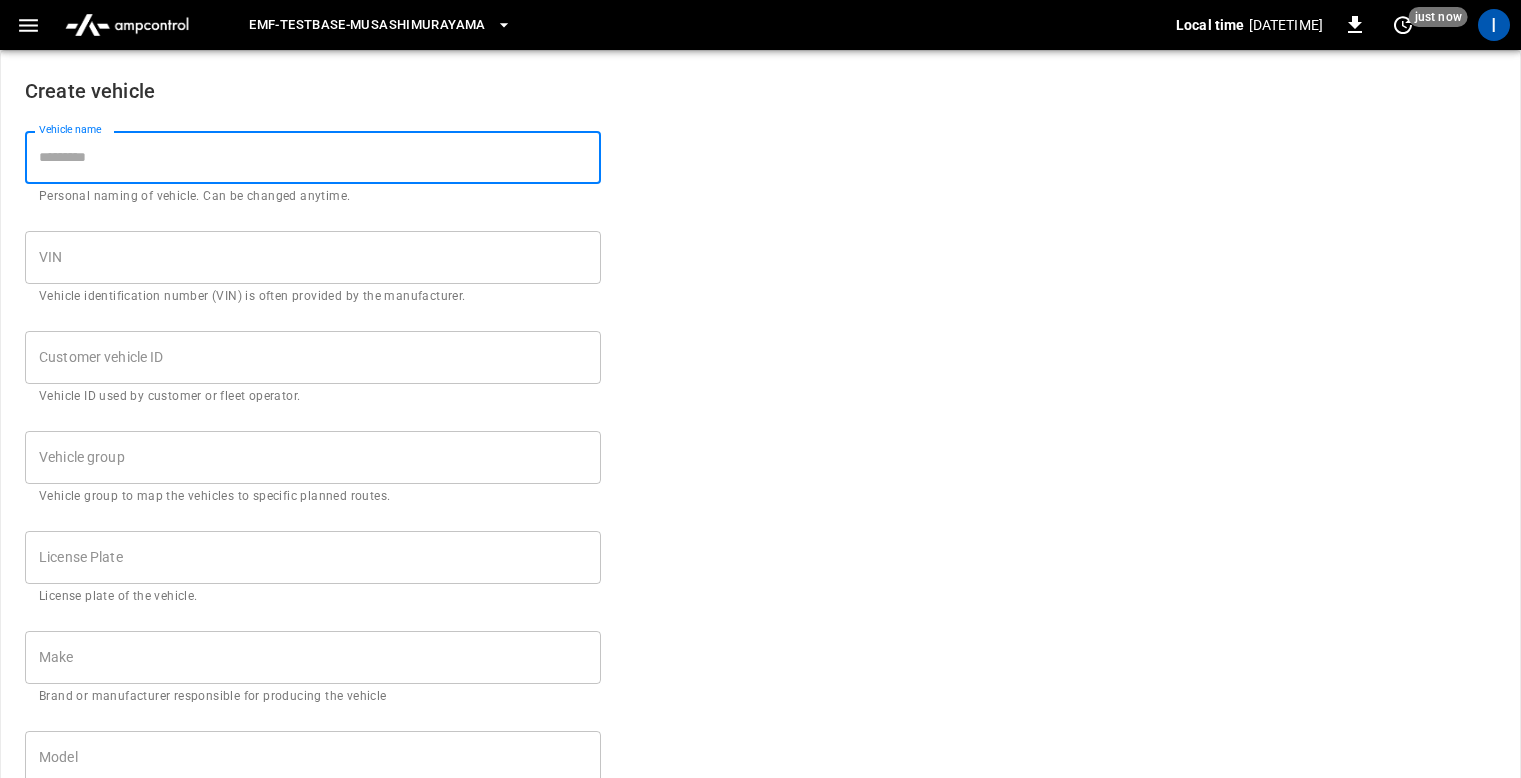 click on "Vehicle name" at bounding box center [313, 157] 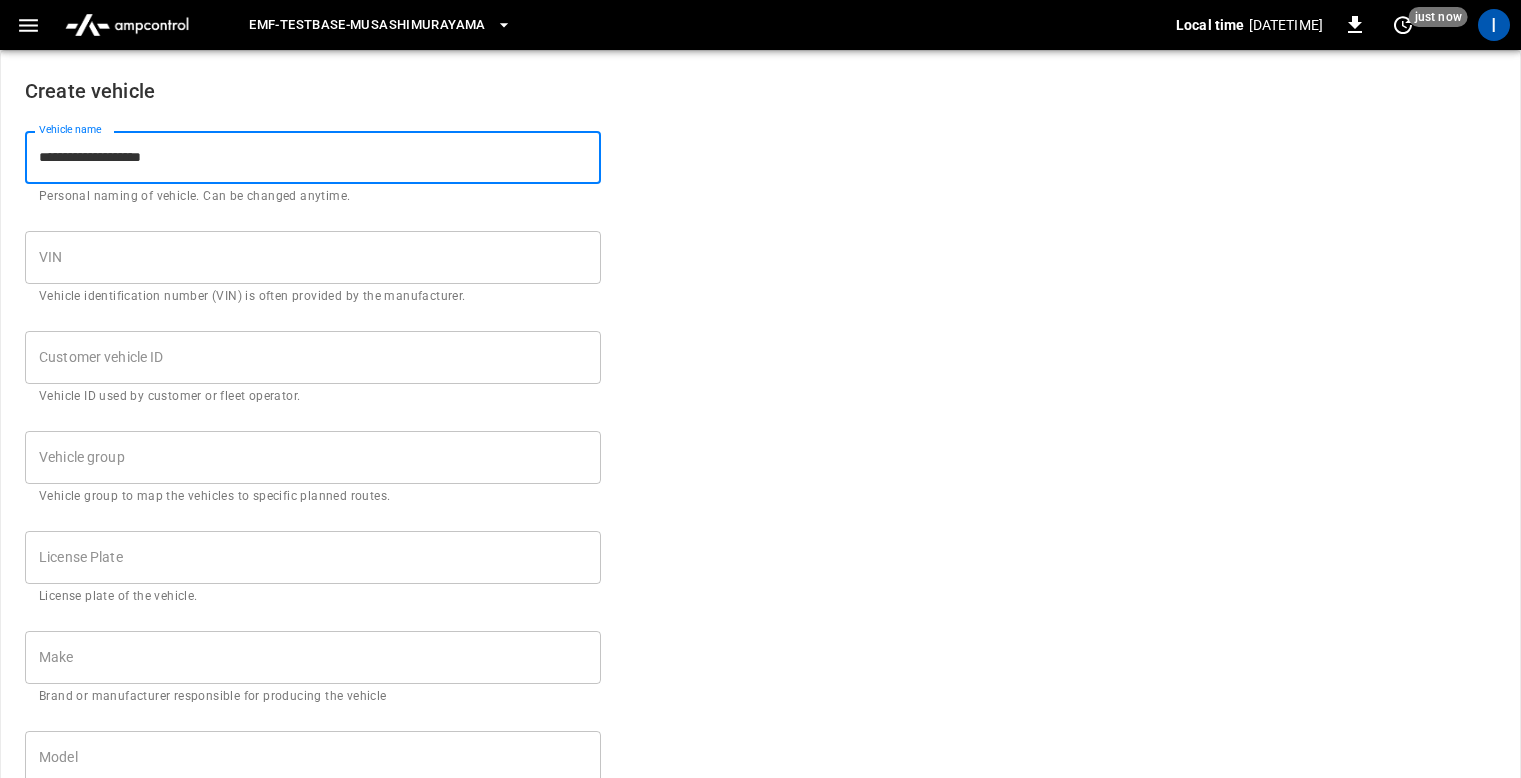 type on "**********" 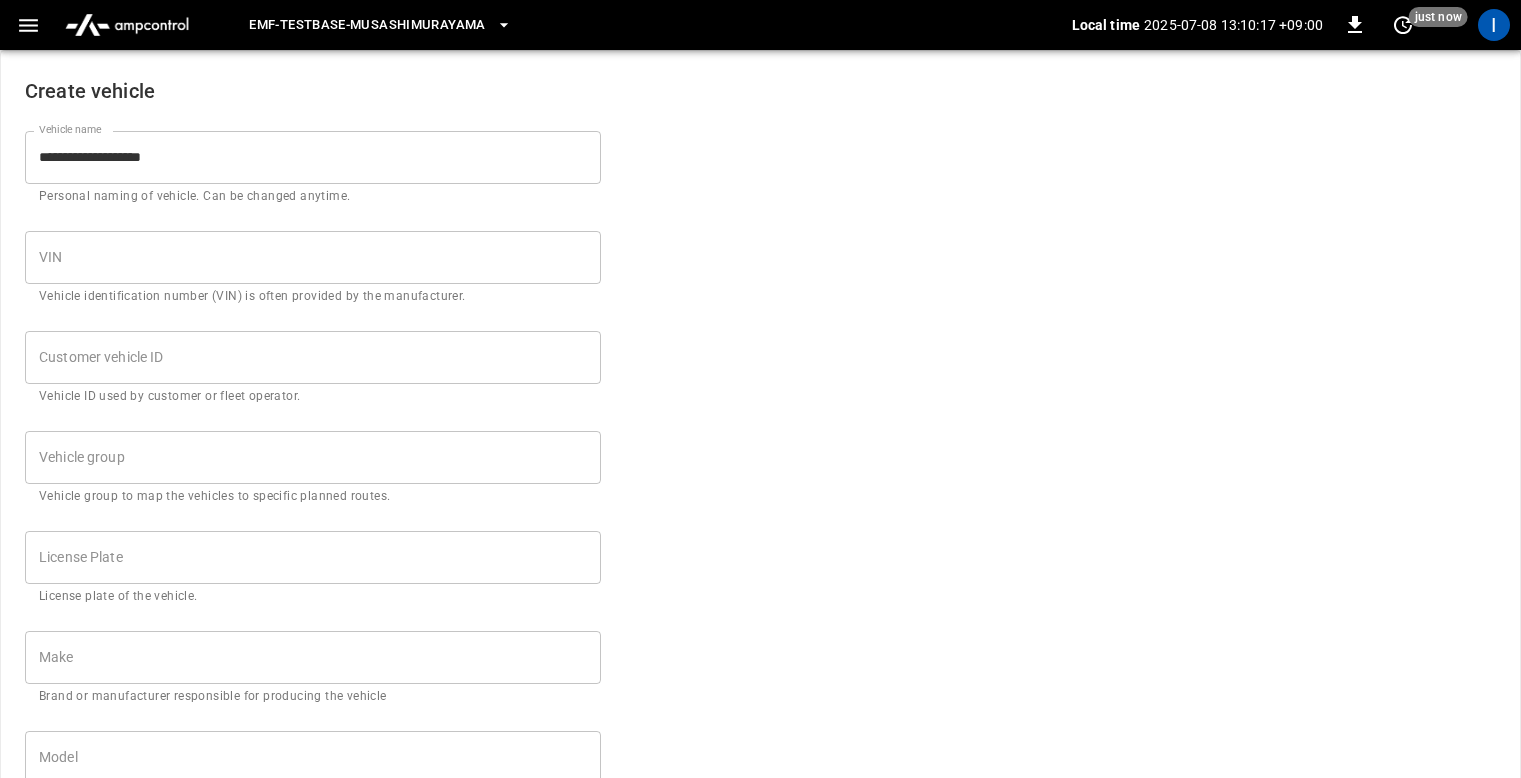 click on "**********" at bounding box center (760, 756) 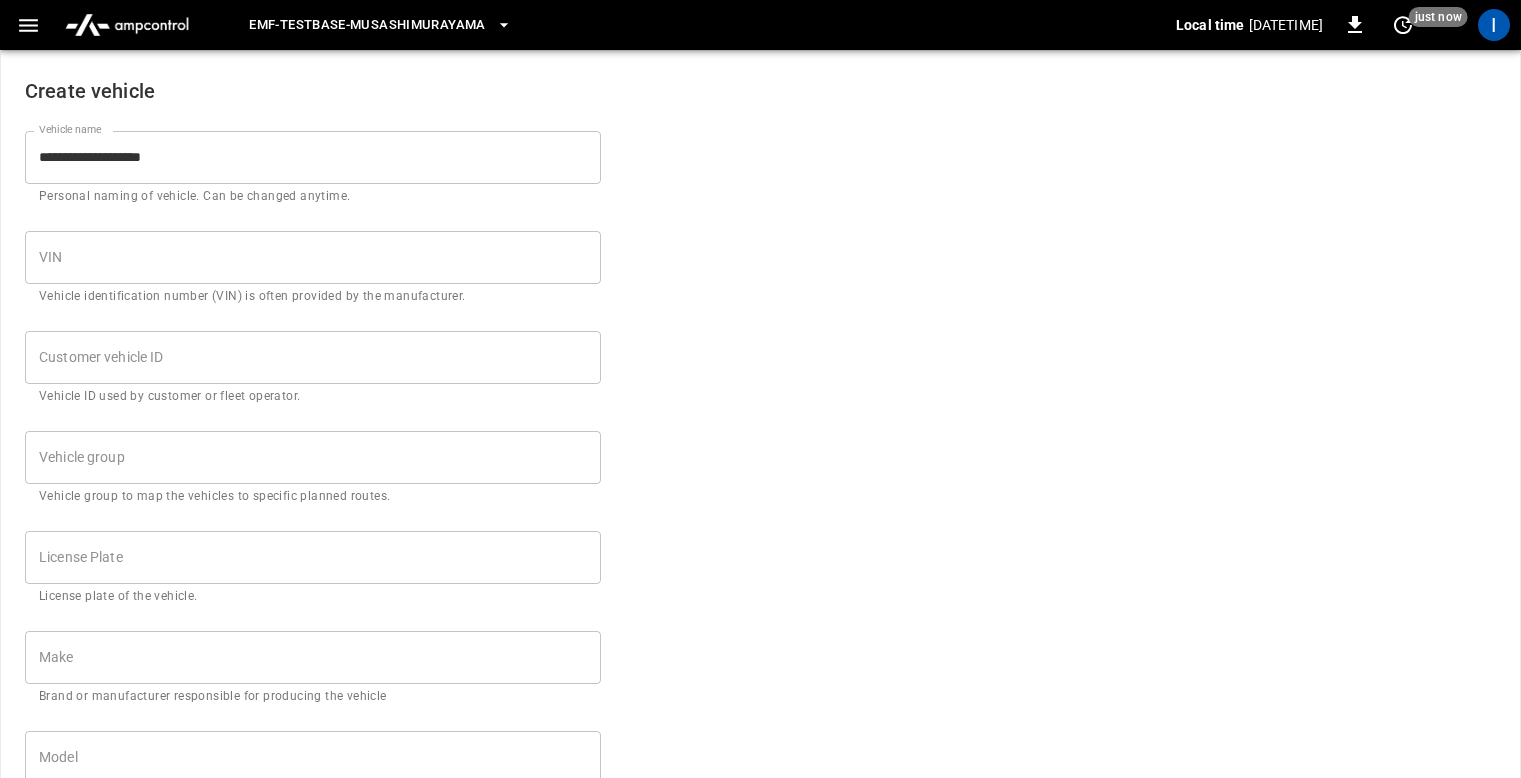 scroll, scrollTop: 189, scrollLeft: 0, axis: vertical 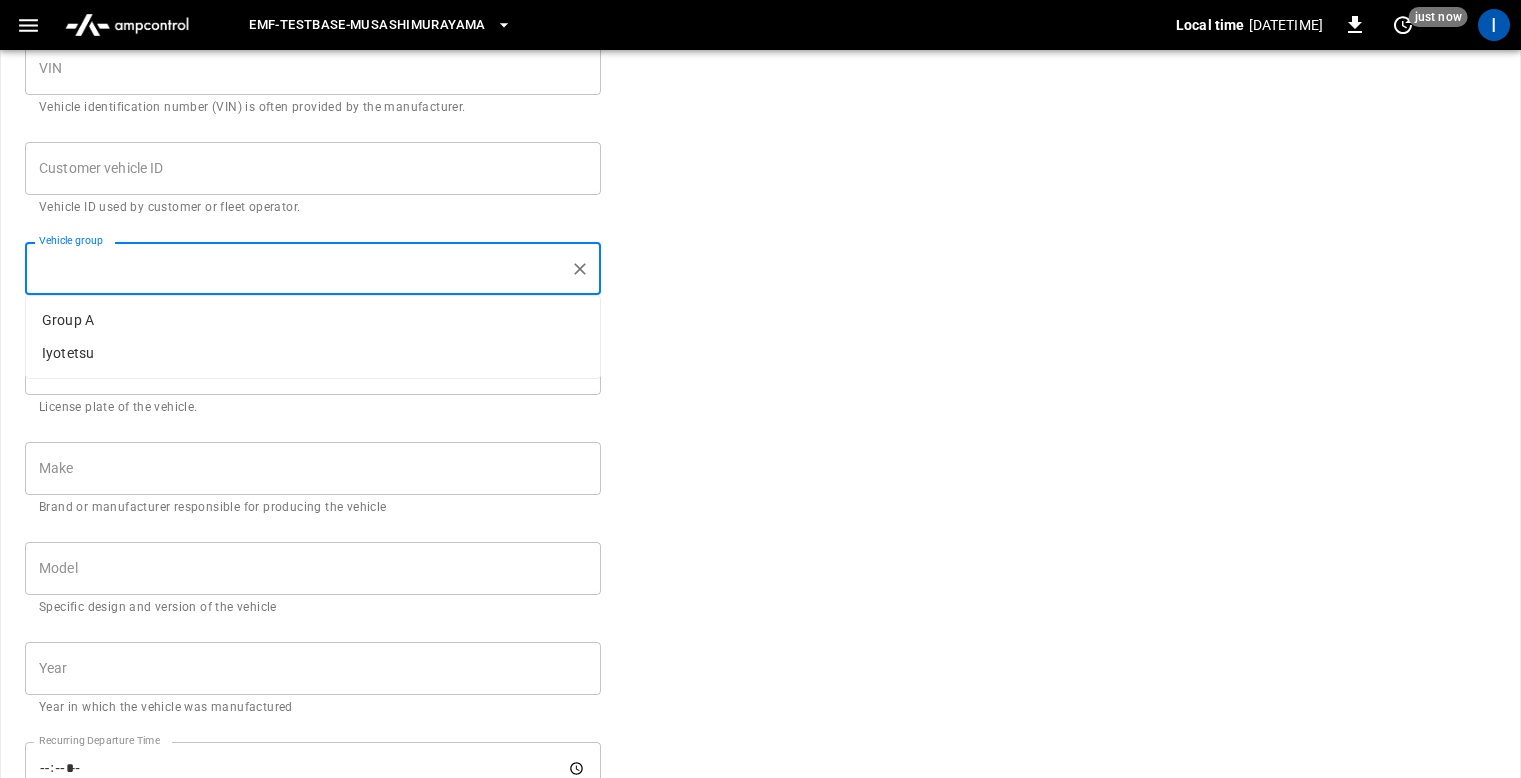 click on "Vehicle group" at bounding box center (298, 268) 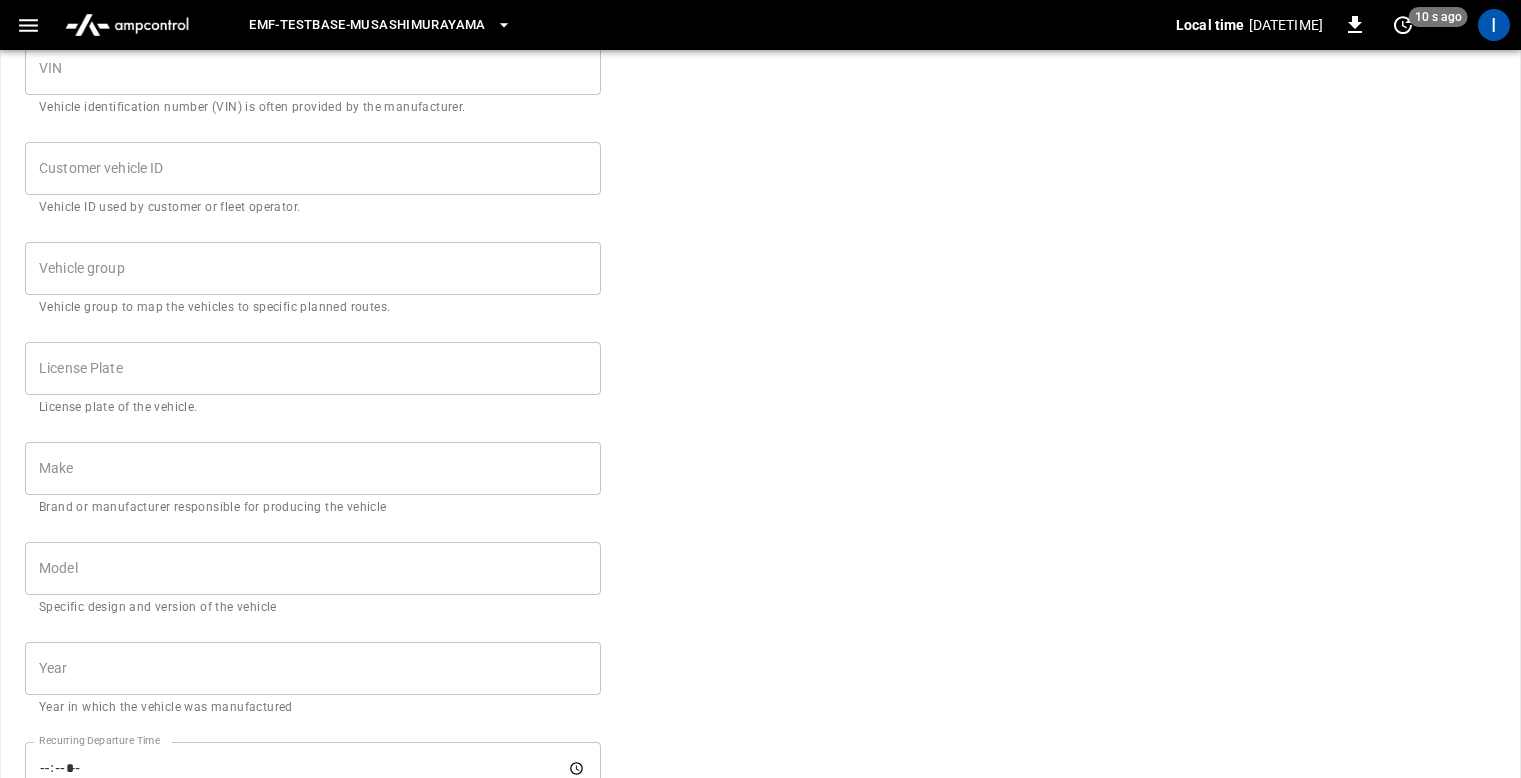 click on "**********" at bounding box center [760, 567] 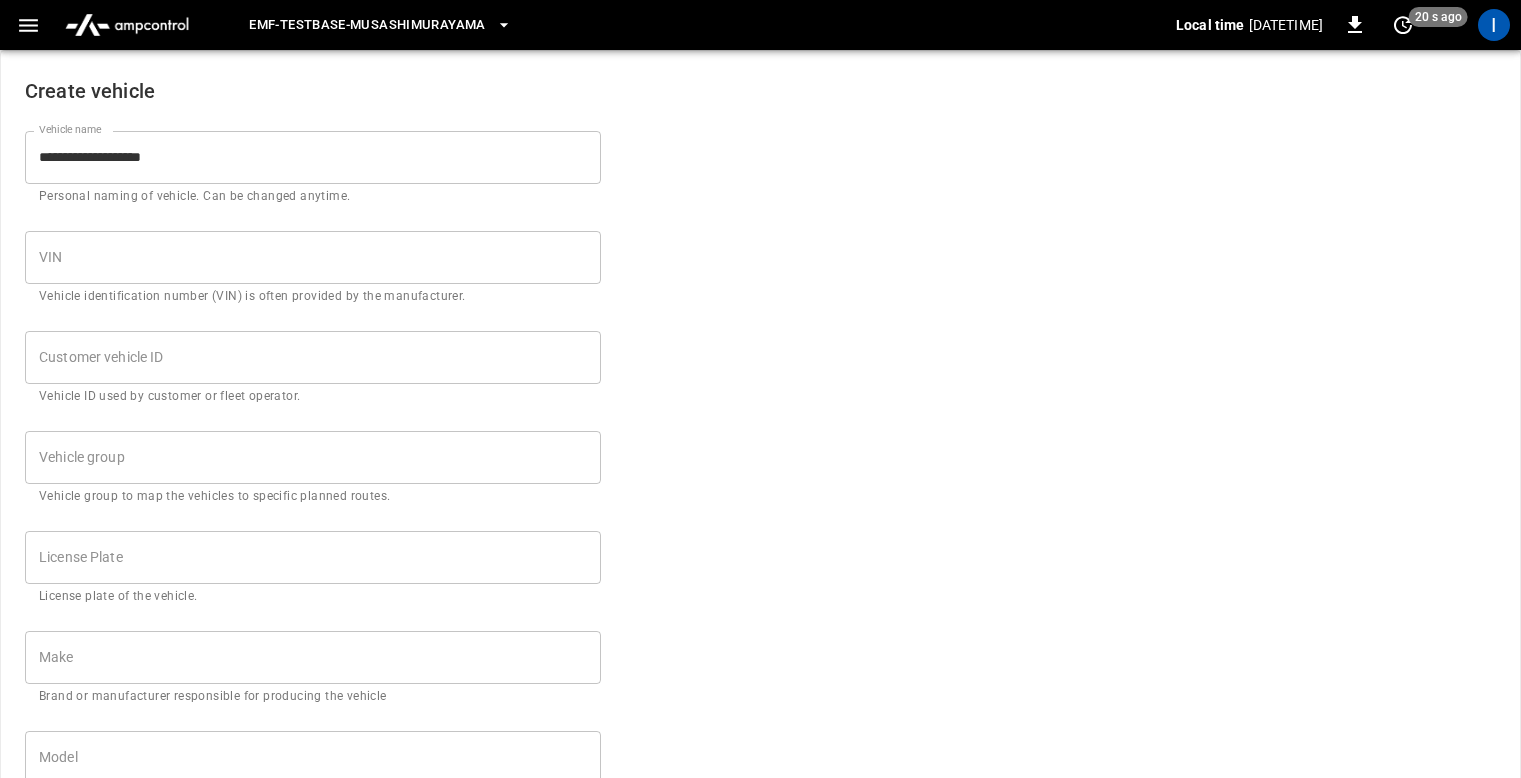 scroll, scrollTop: 70, scrollLeft: 0, axis: vertical 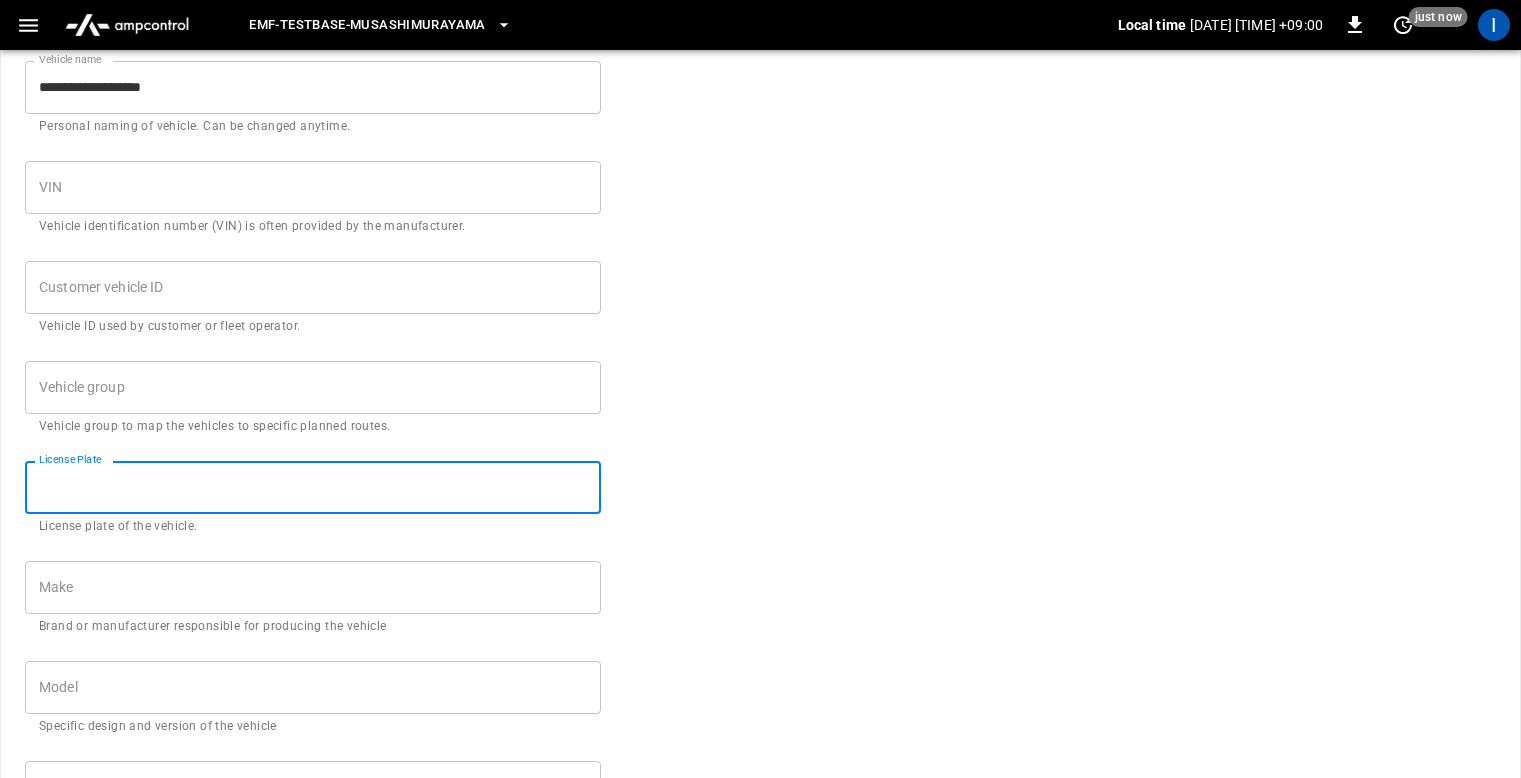 click on "License Plate" at bounding box center (313, 487) 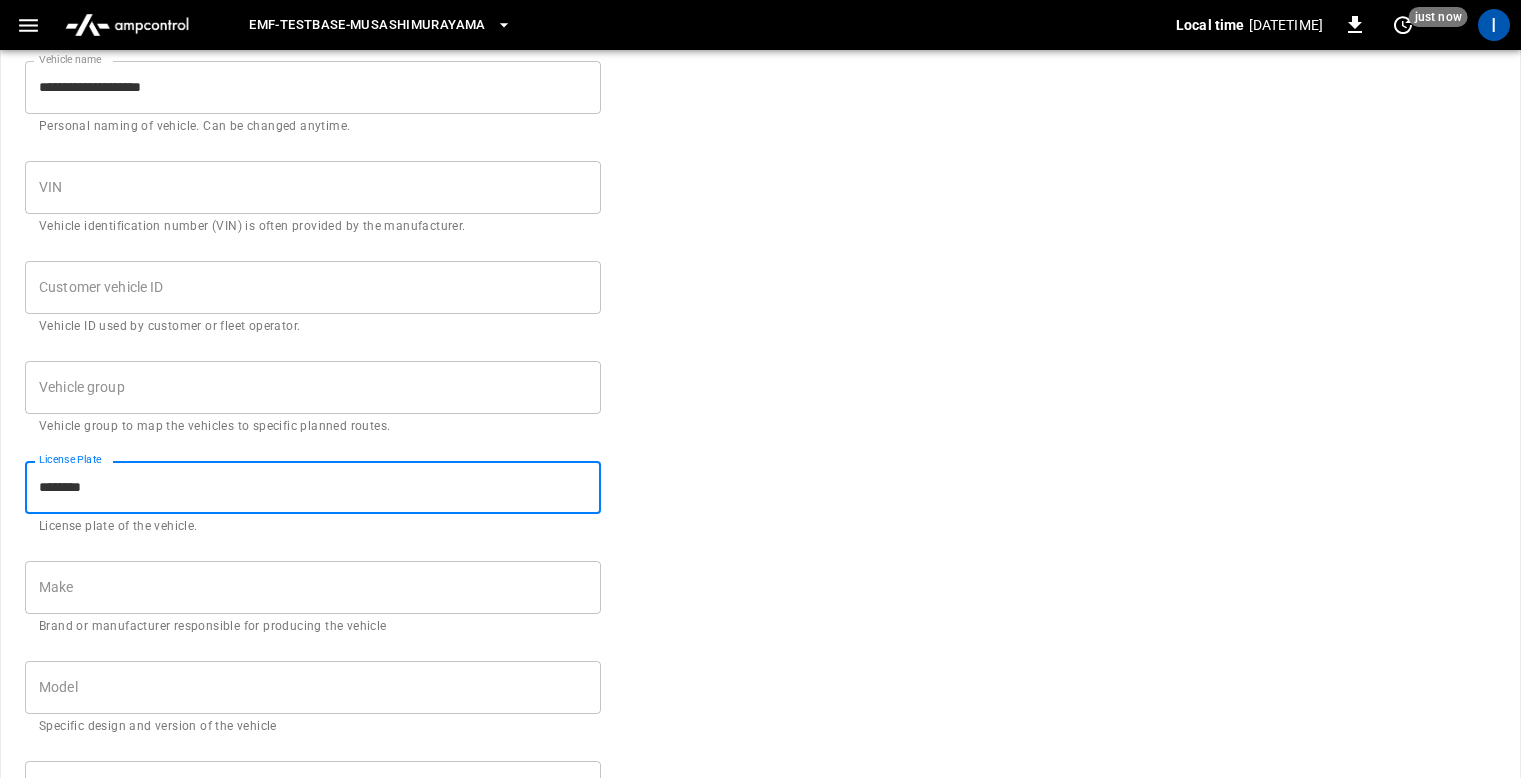 type on "********" 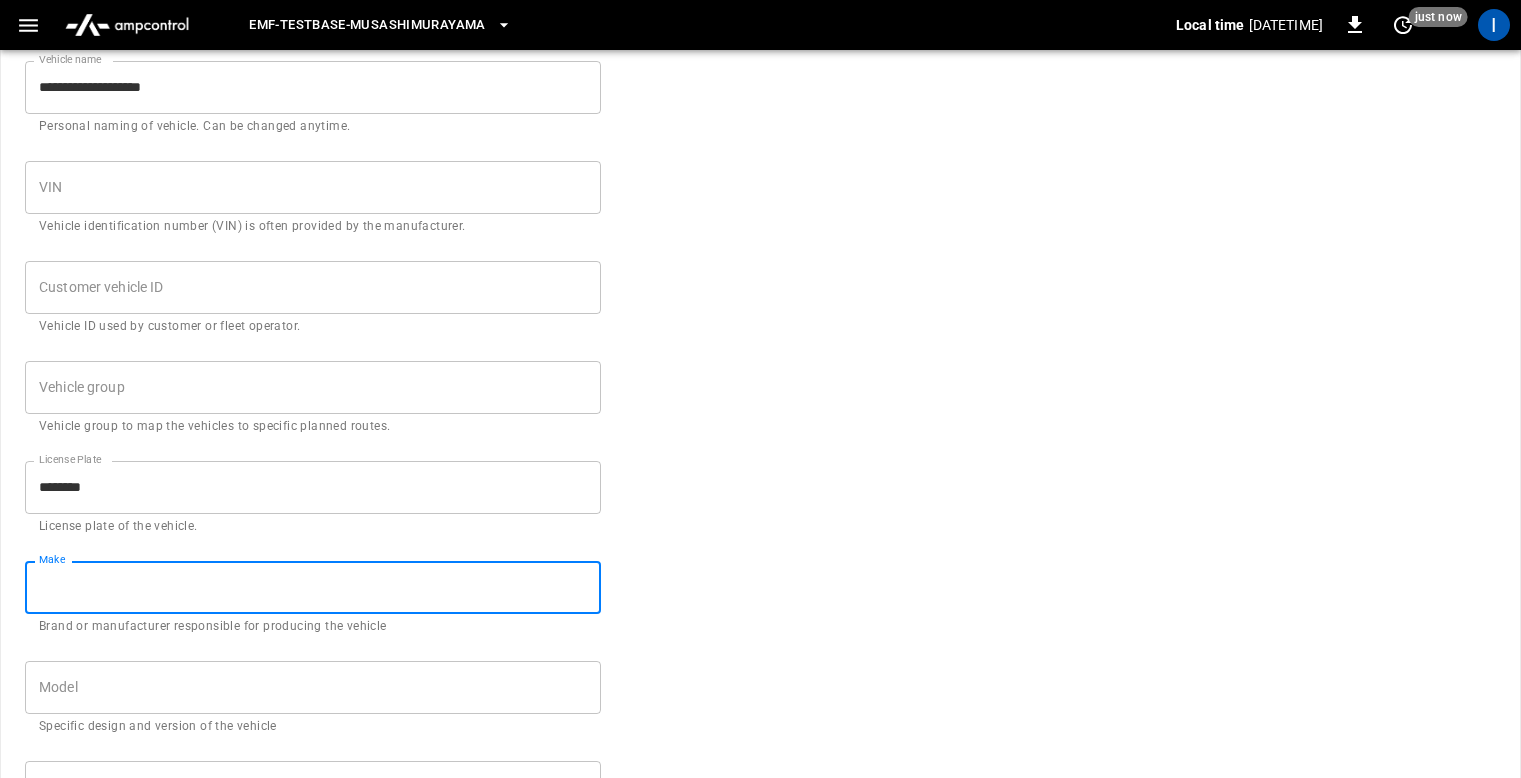 click on "Make" at bounding box center (313, 587) 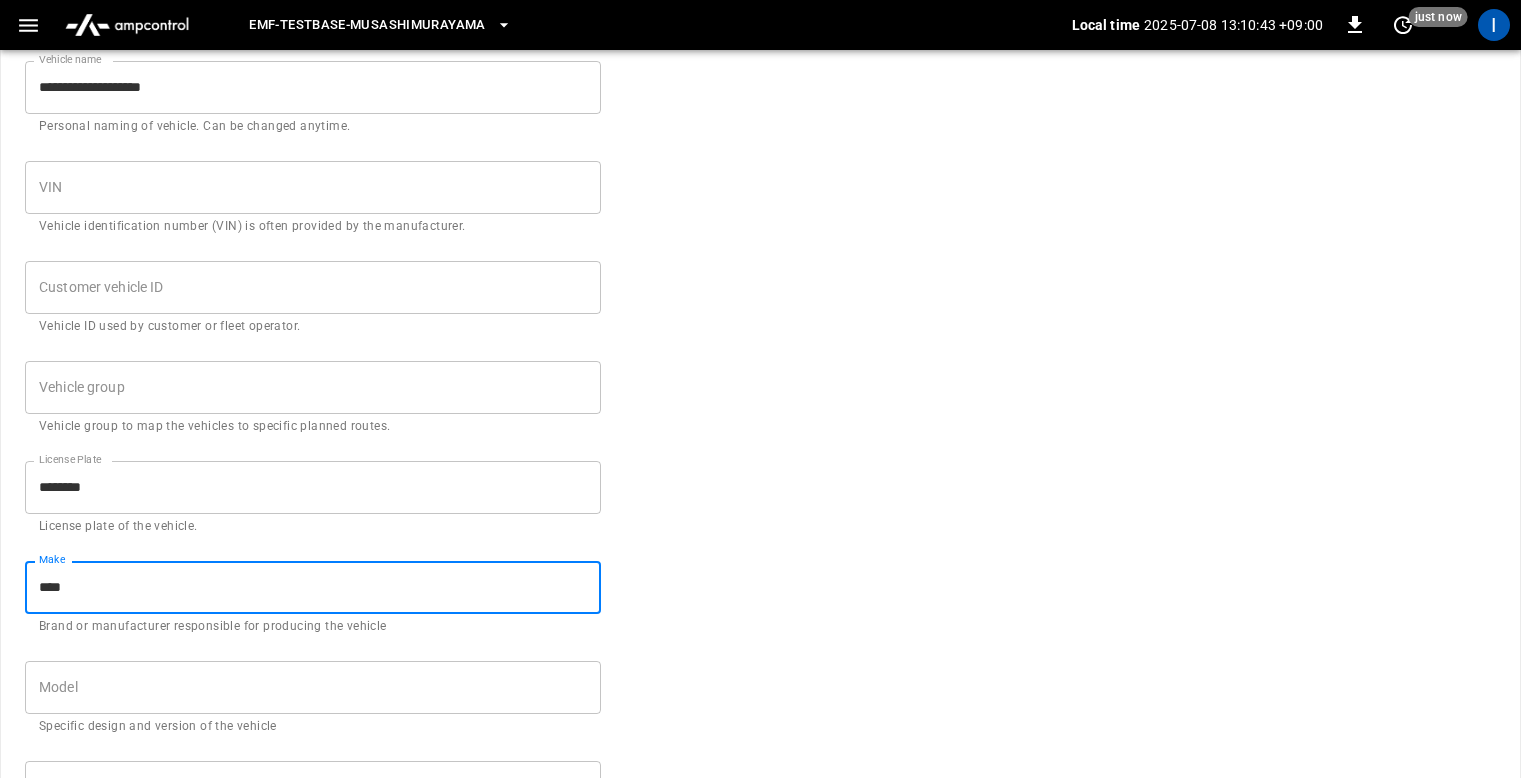 scroll, scrollTop: 121, scrollLeft: 0, axis: vertical 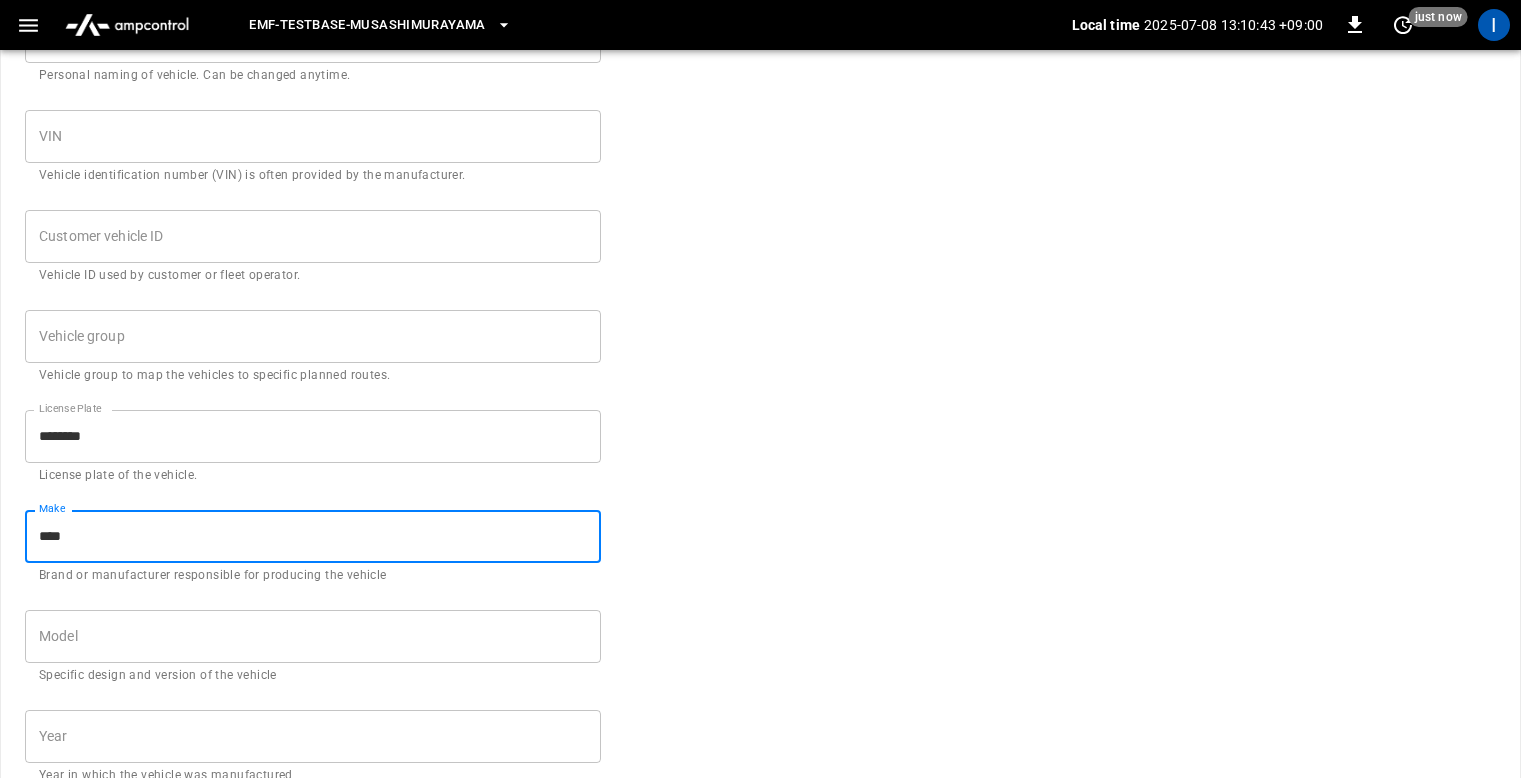 click on "Model" at bounding box center [313, 636] 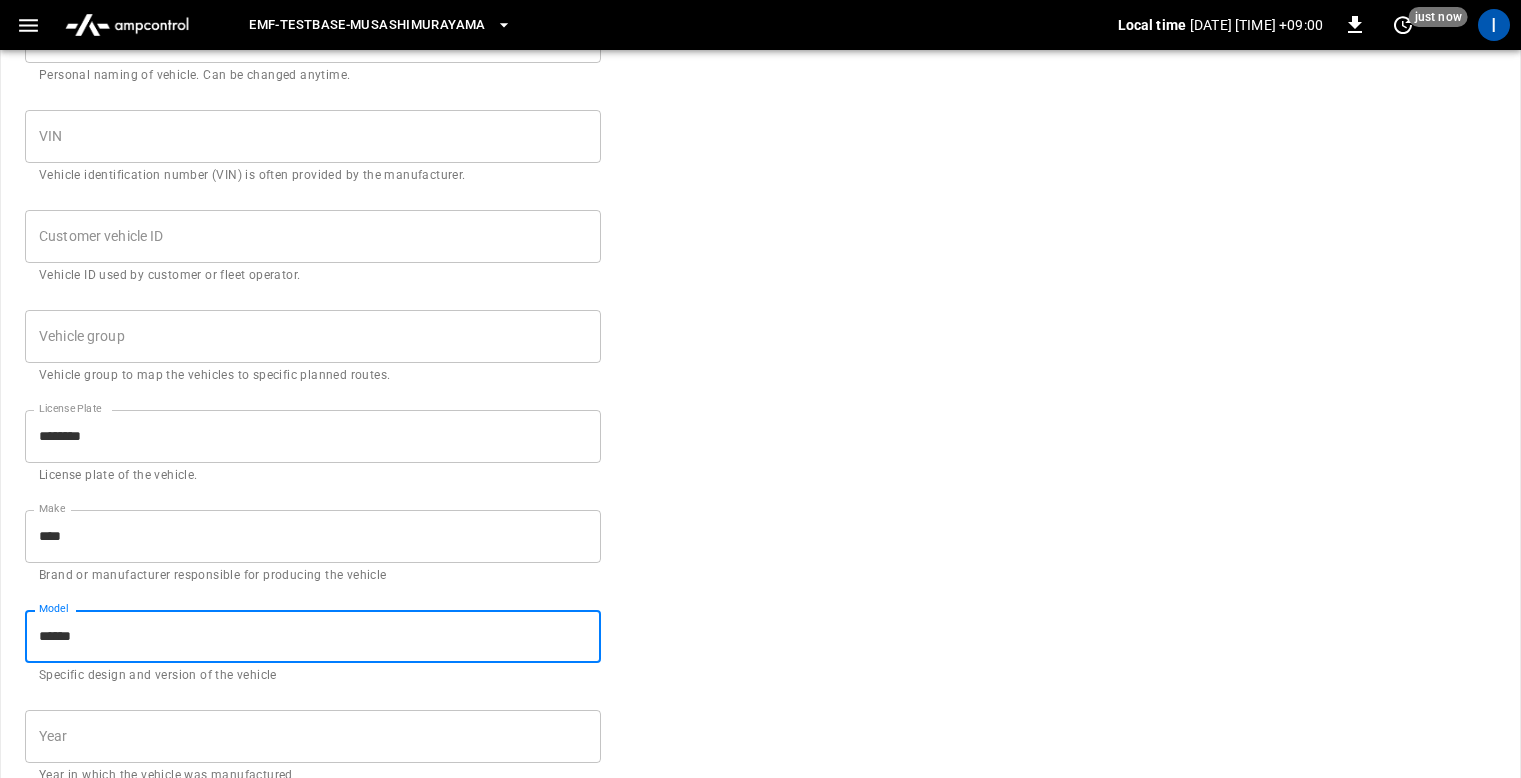 click on "******" at bounding box center [313, 636] 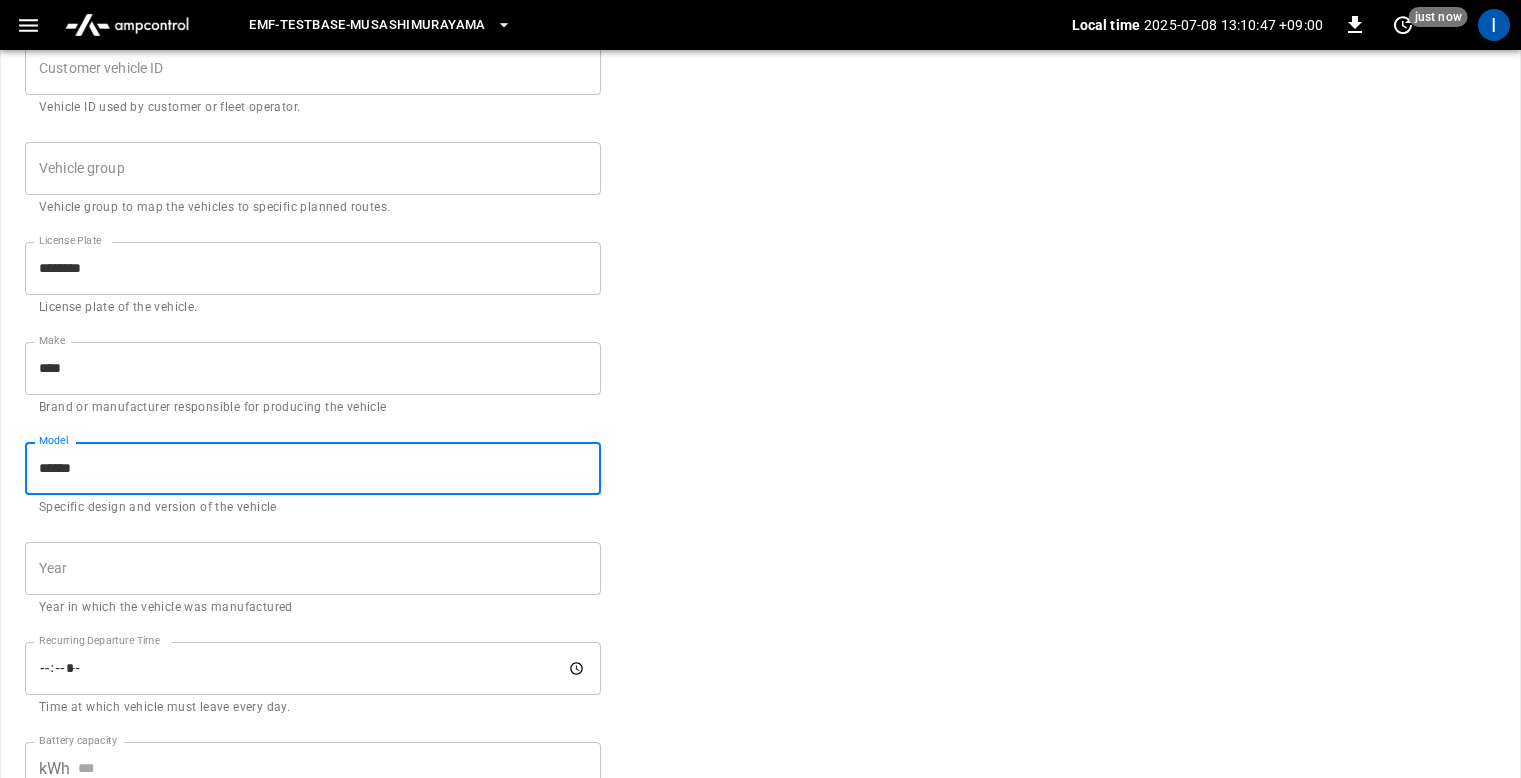 scroll, scrollTop: 575, scrollLeft: 0, axis: vertical 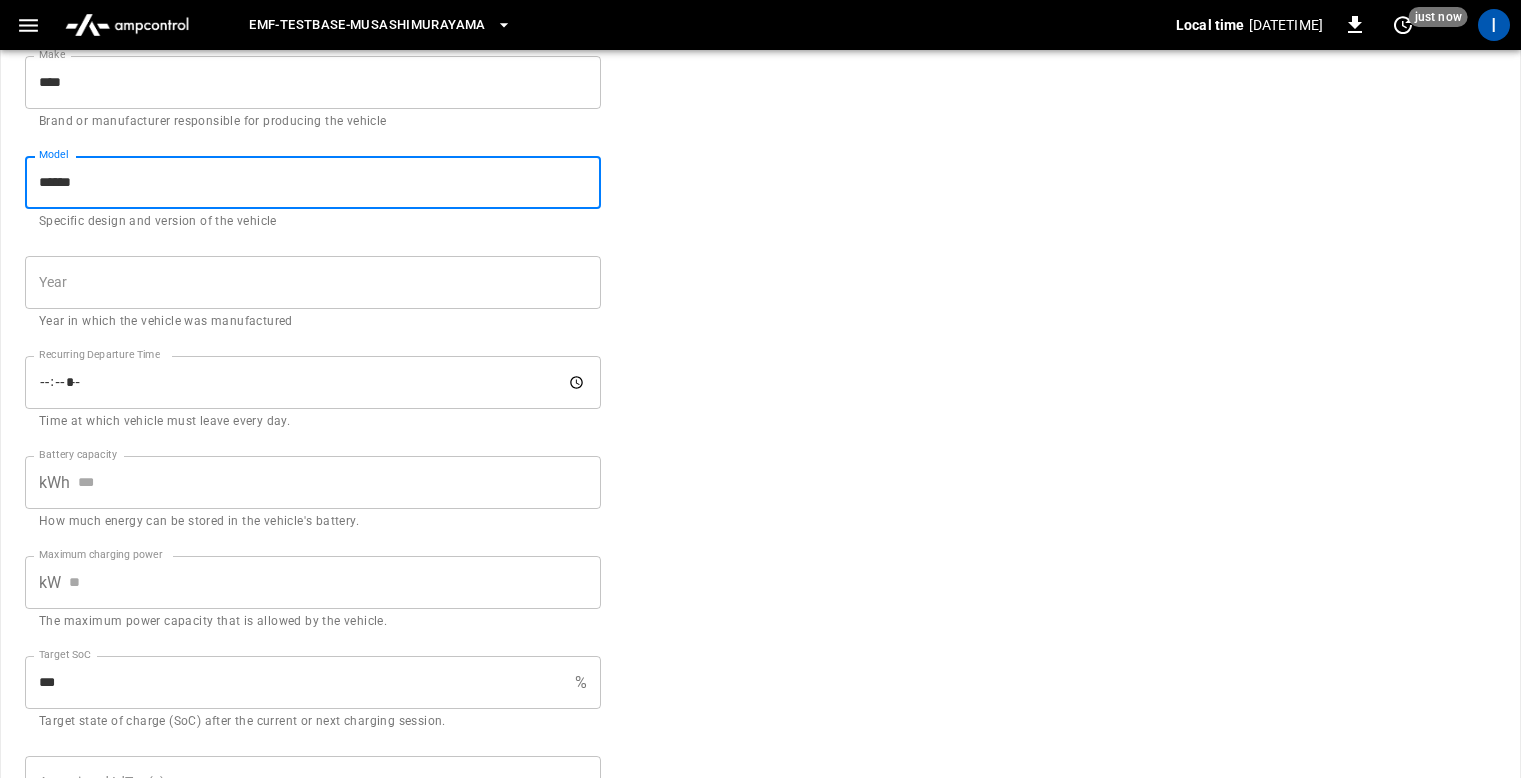 type on "******" 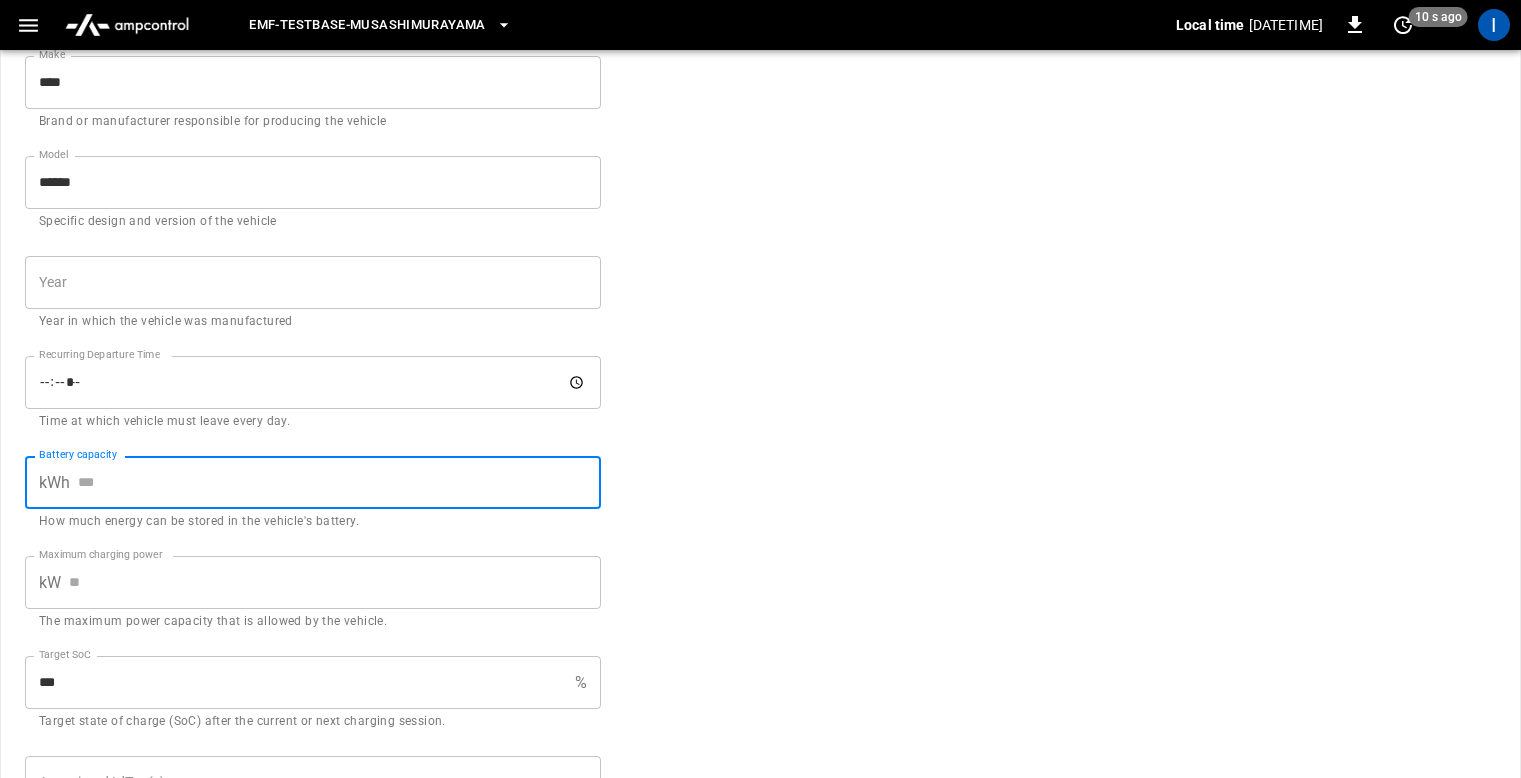 type on "**" 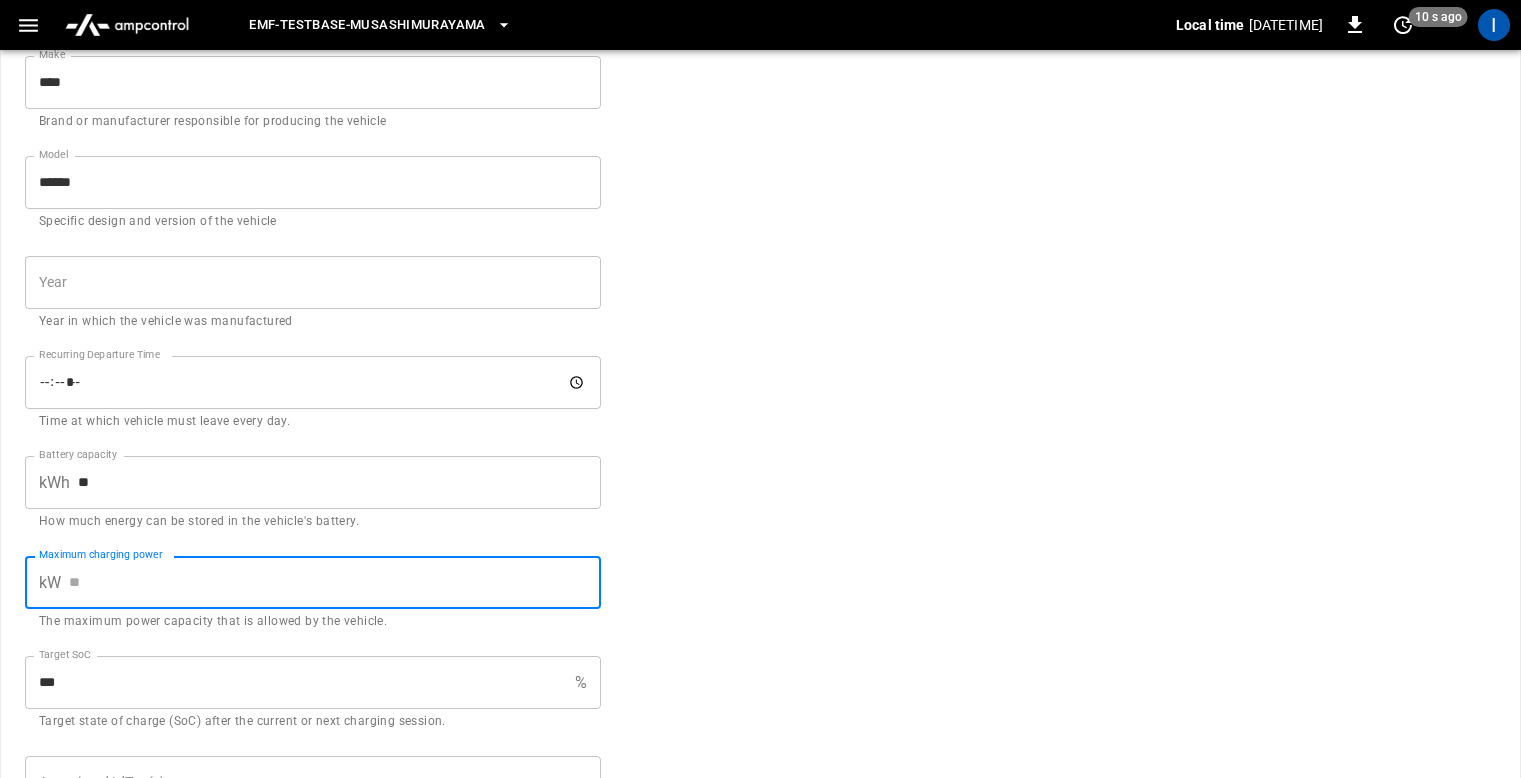 click on "Maximum charging power" at bounding box center [335, 582] 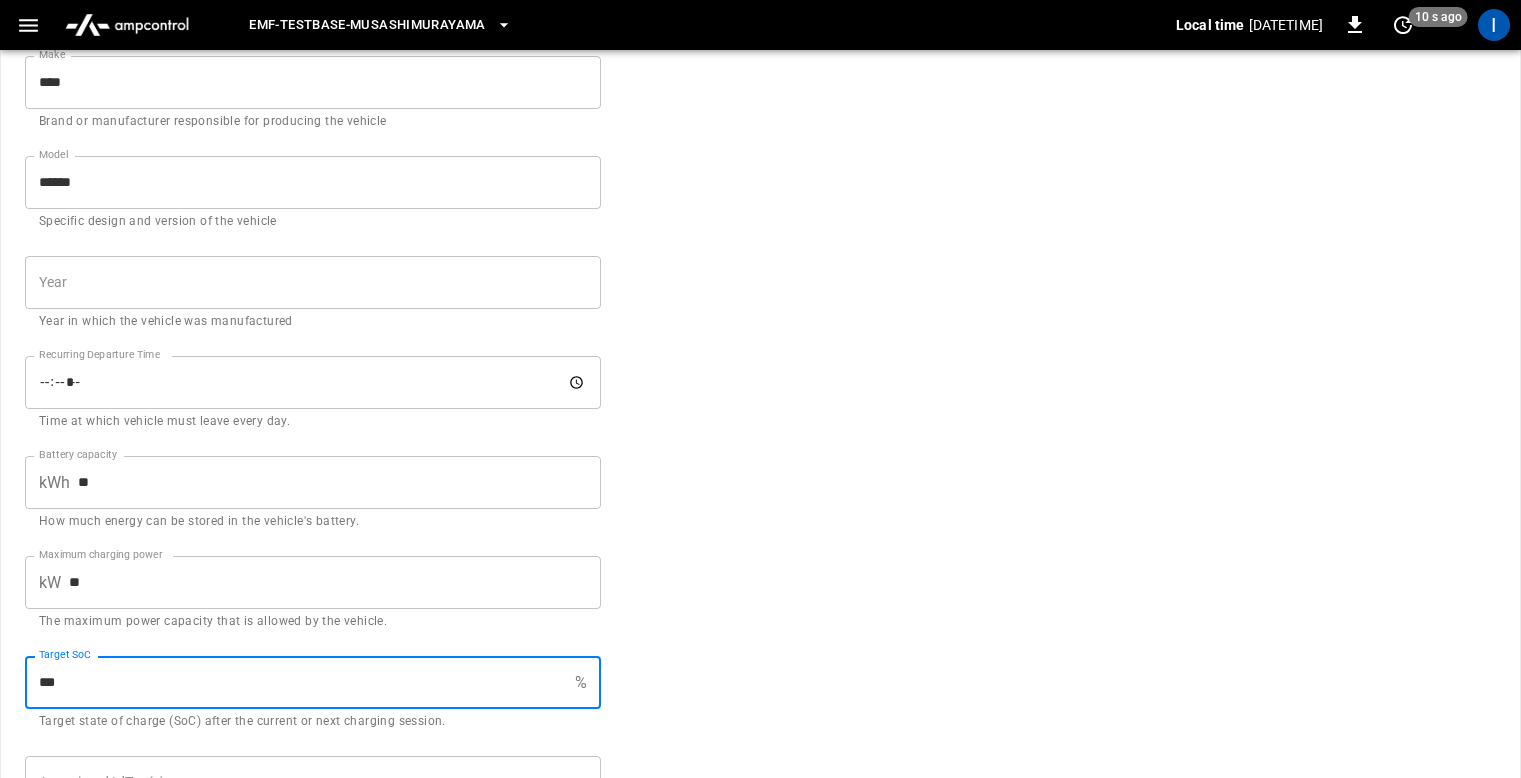 click on "***" at bounding box center (296, 682) 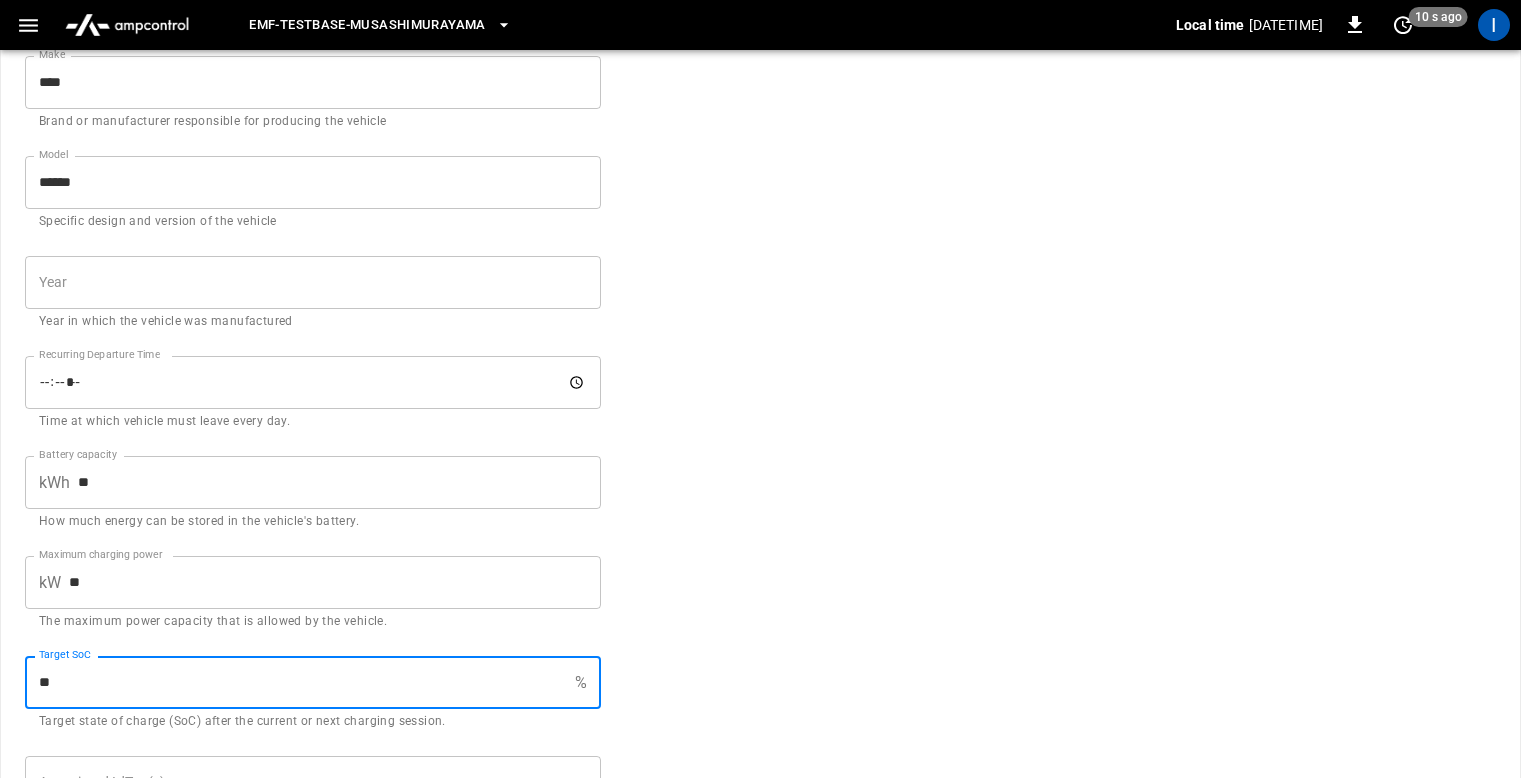 type on "**" 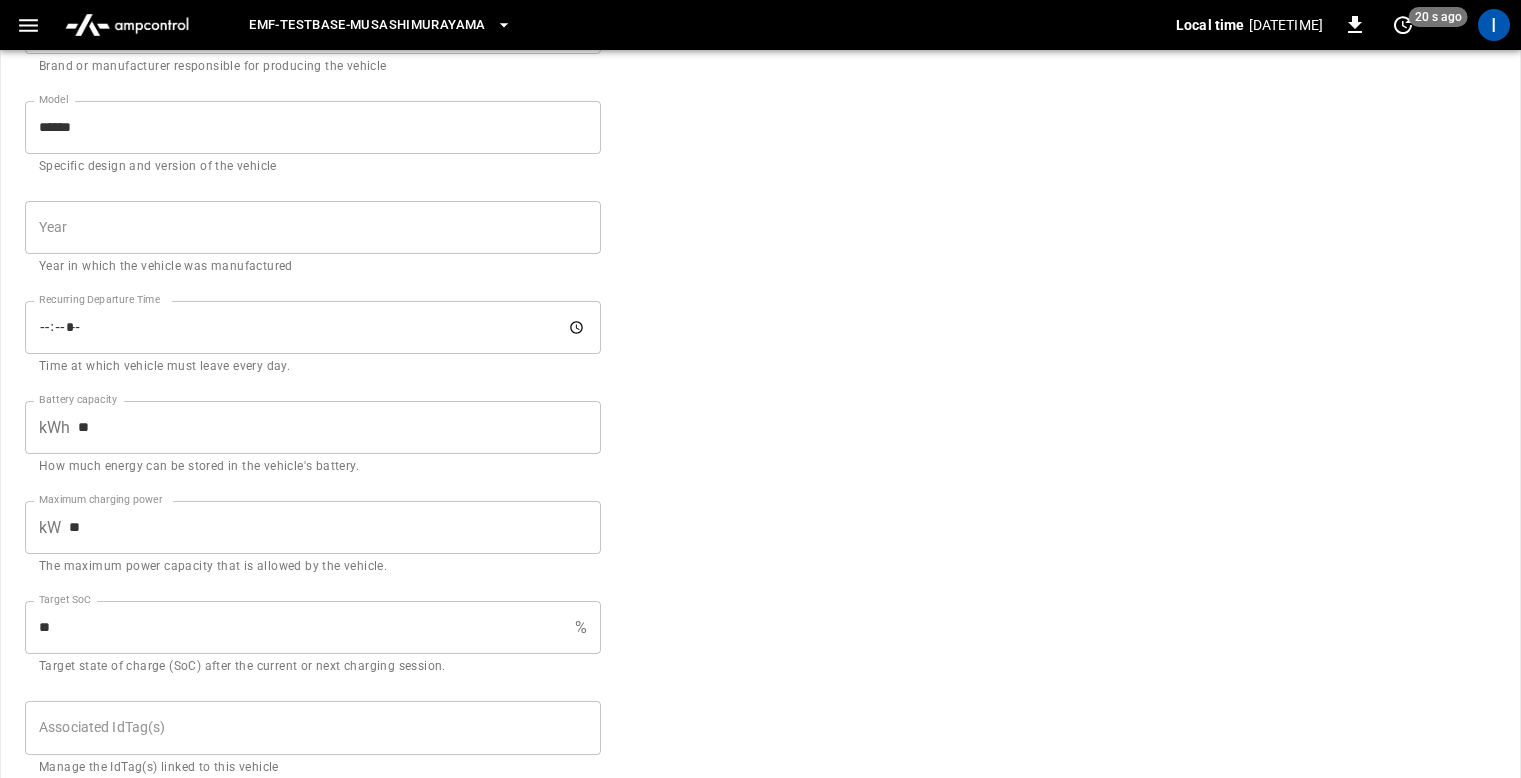 scroll, scrollTop: 709, scrollLeft: 0, axis: vertical 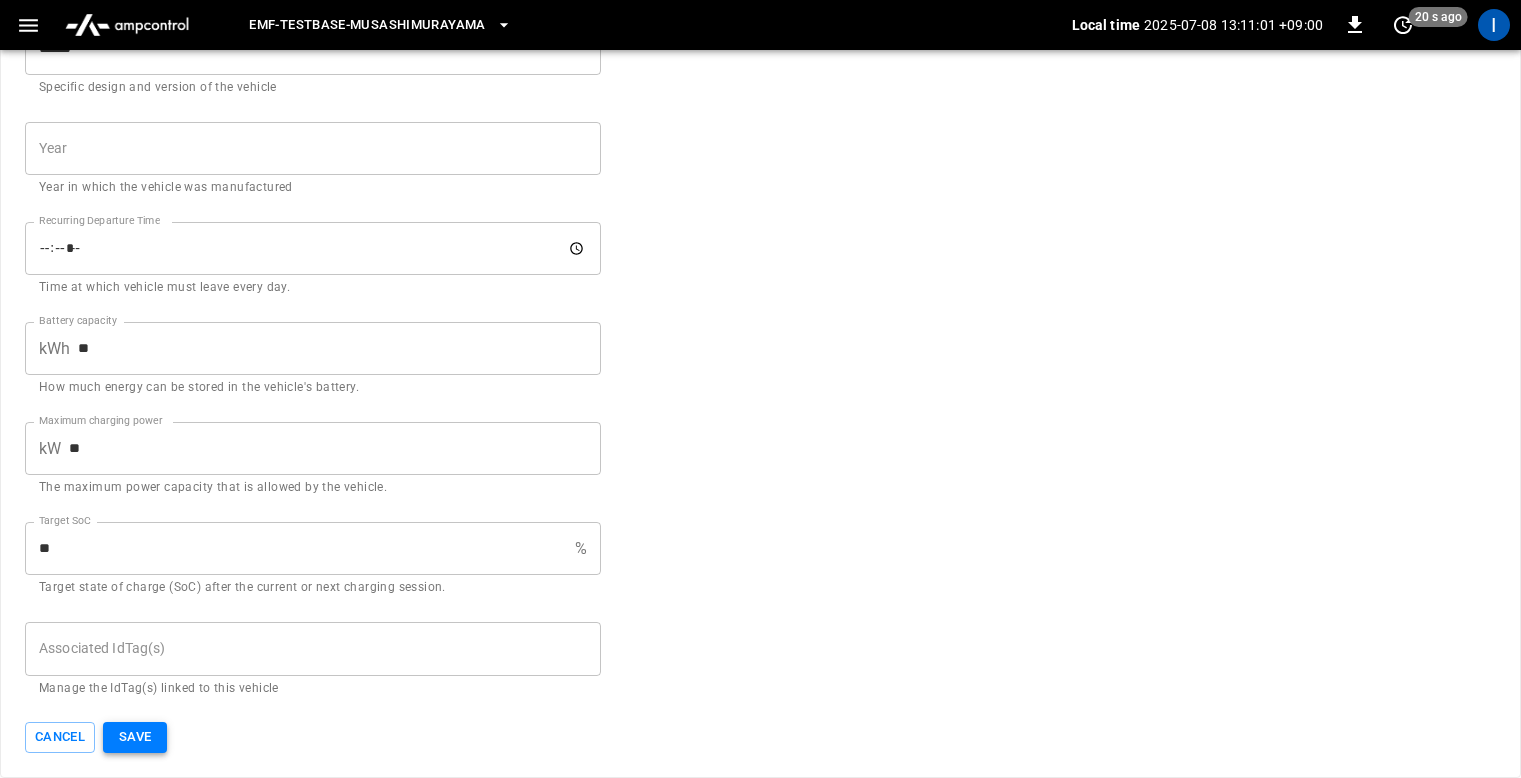 click on "Save" at bounding box center (135, 737) 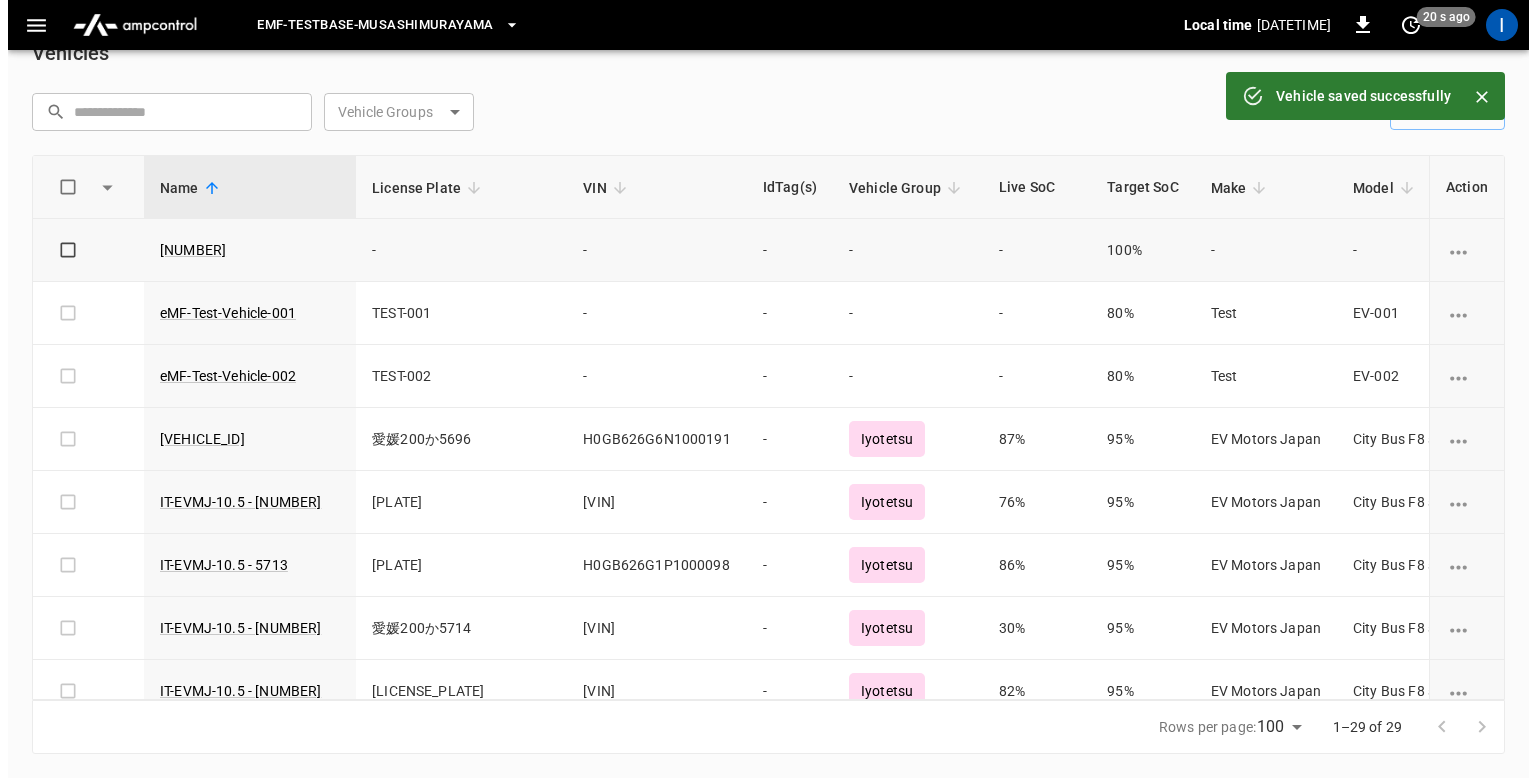 scroll, scrollTop: 0, scrollLeft: 0, axis: both 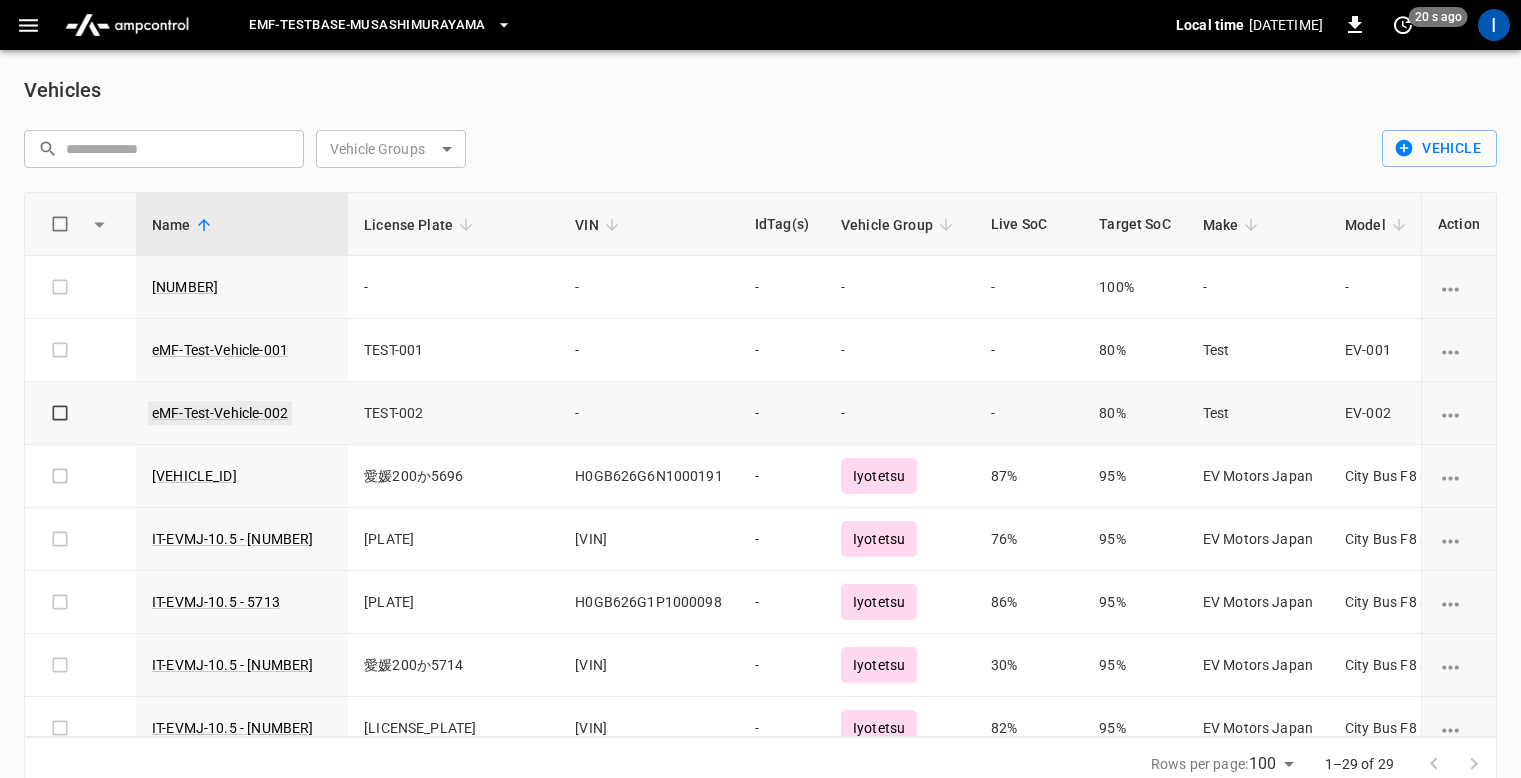 click on "eMF-Test-Vehicle-002" at bounding box center (220, 413) 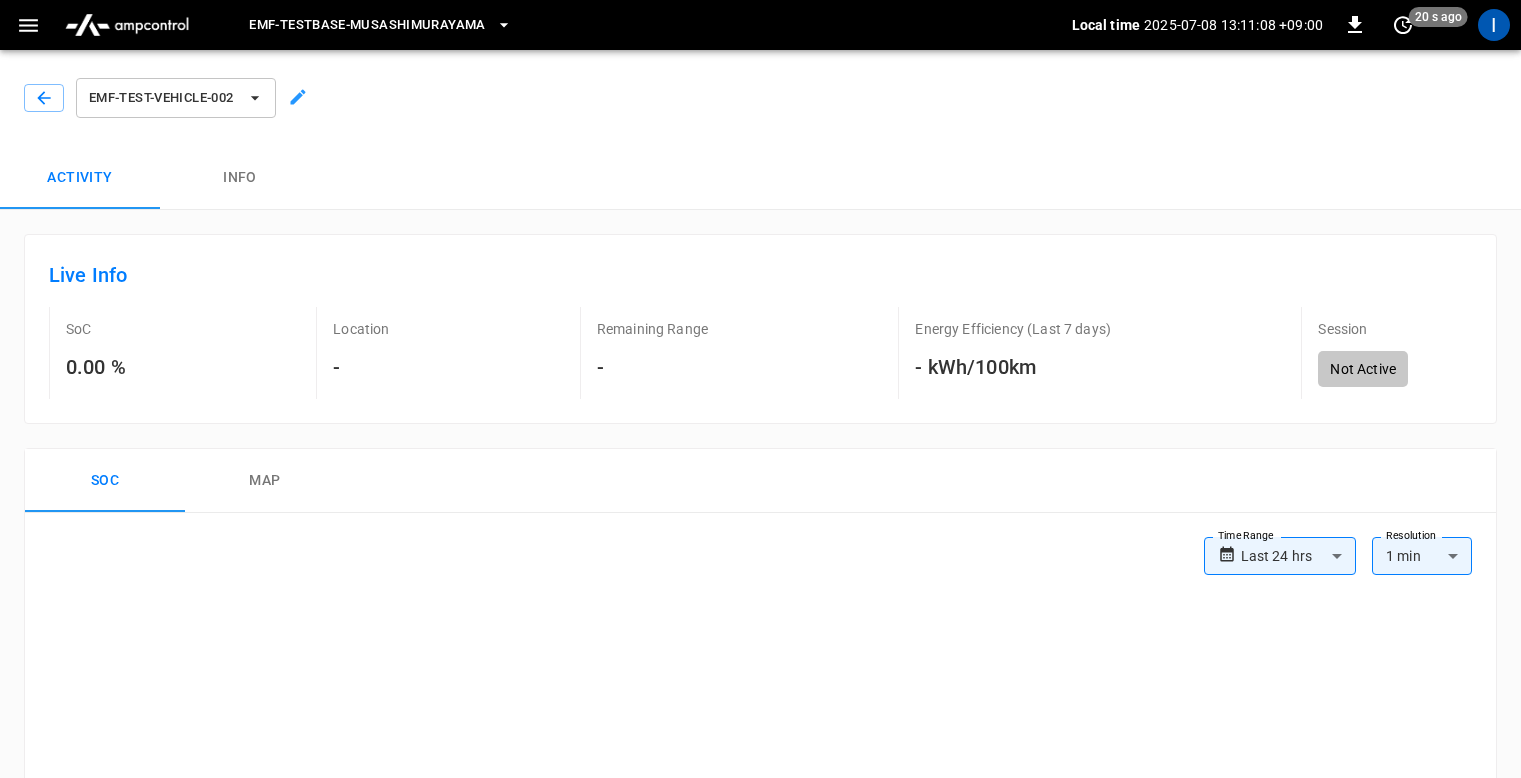 click at bounding box center [255, 98] 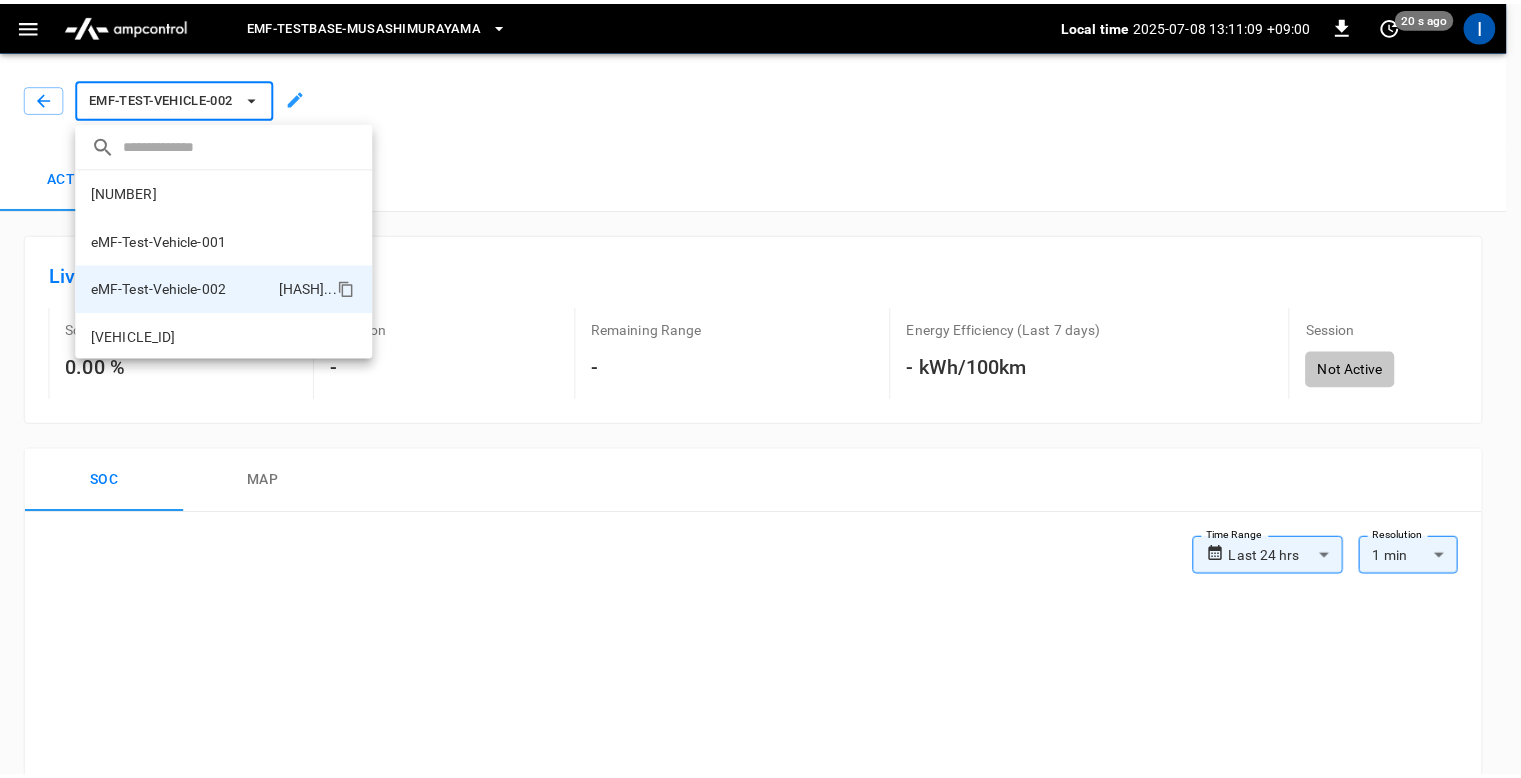 scroll, scrollTop: 82, scrollLeft: 0, axis: vertical 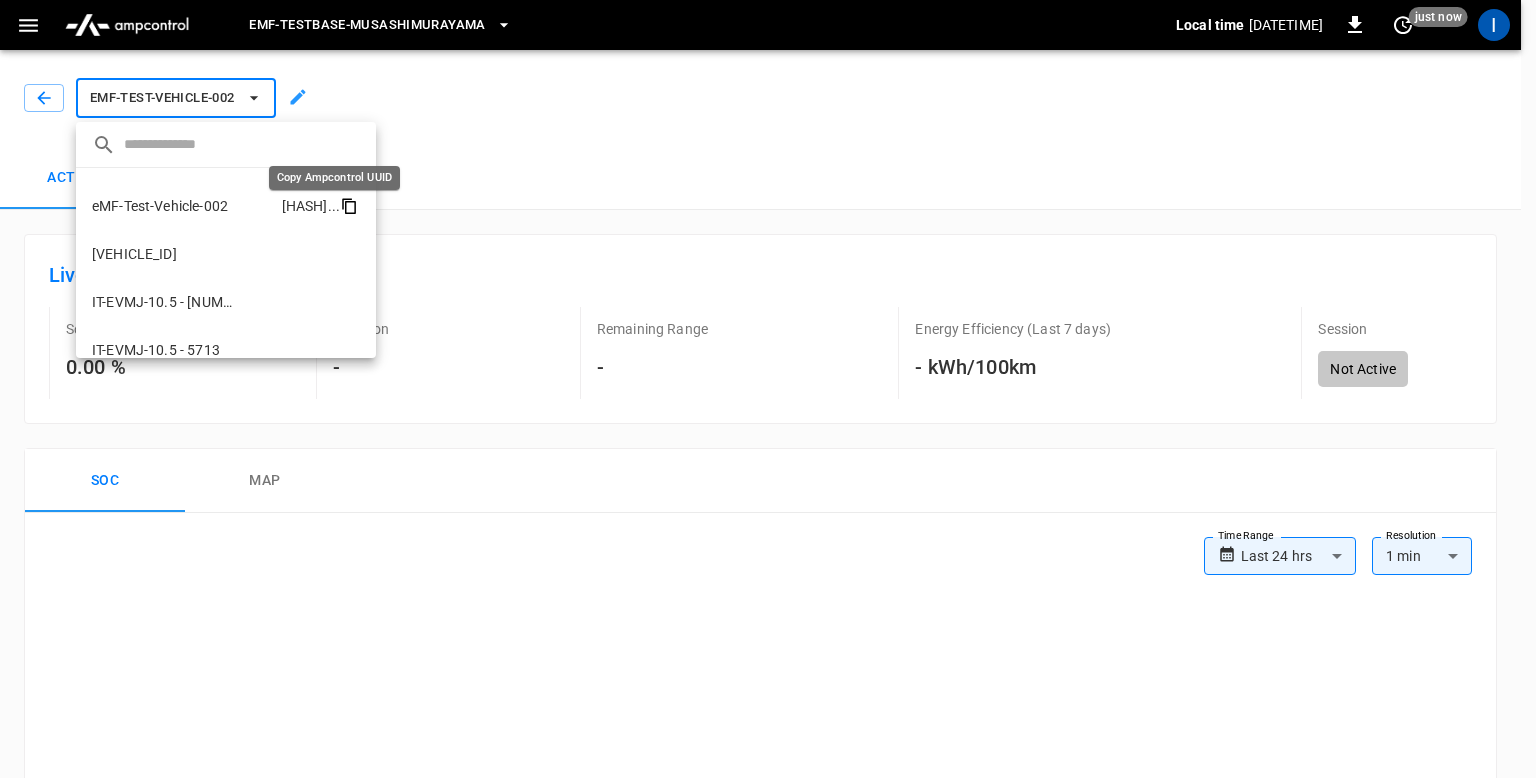 click at bounding box center (349, 206) 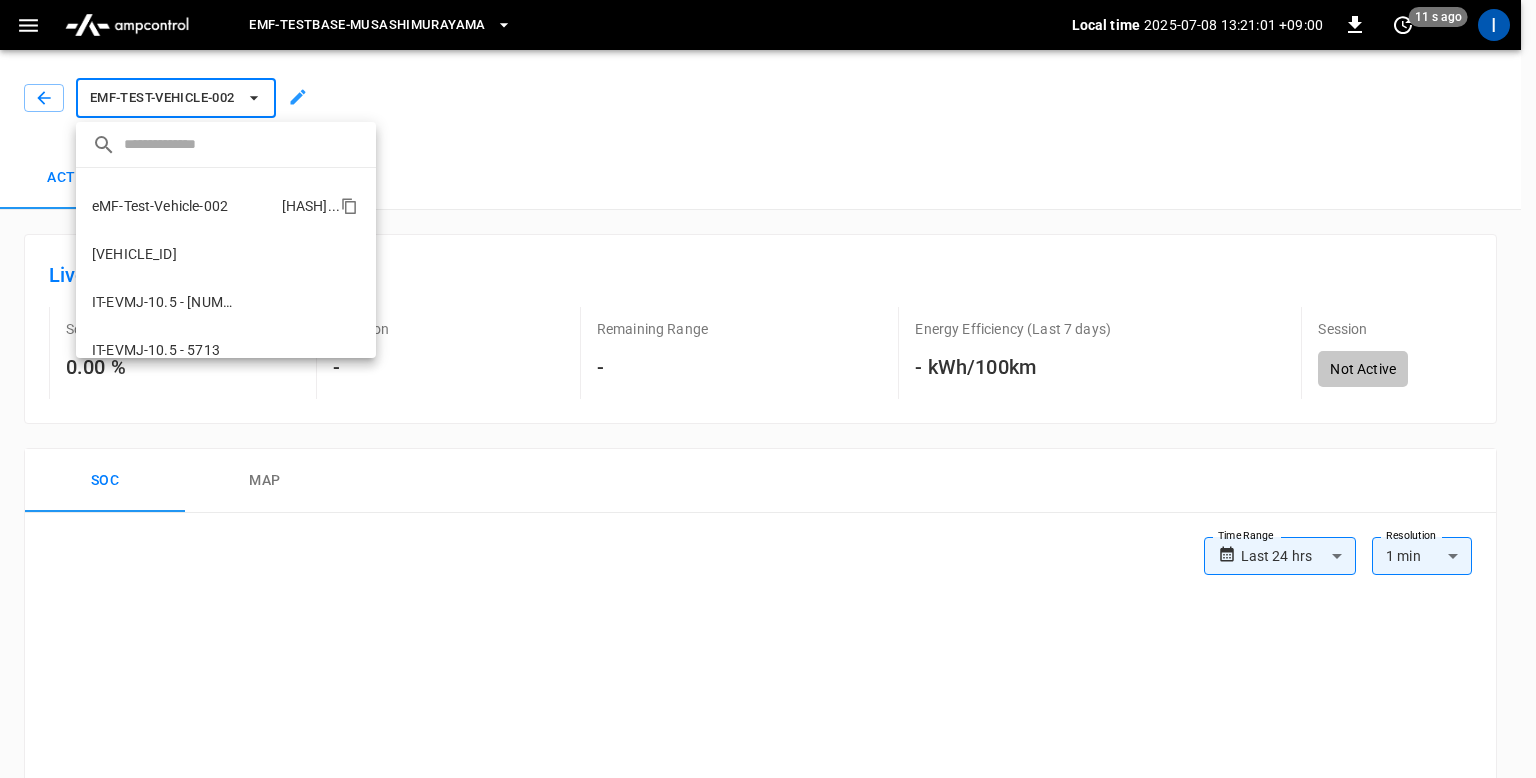 click at bounding box center (768, 389) 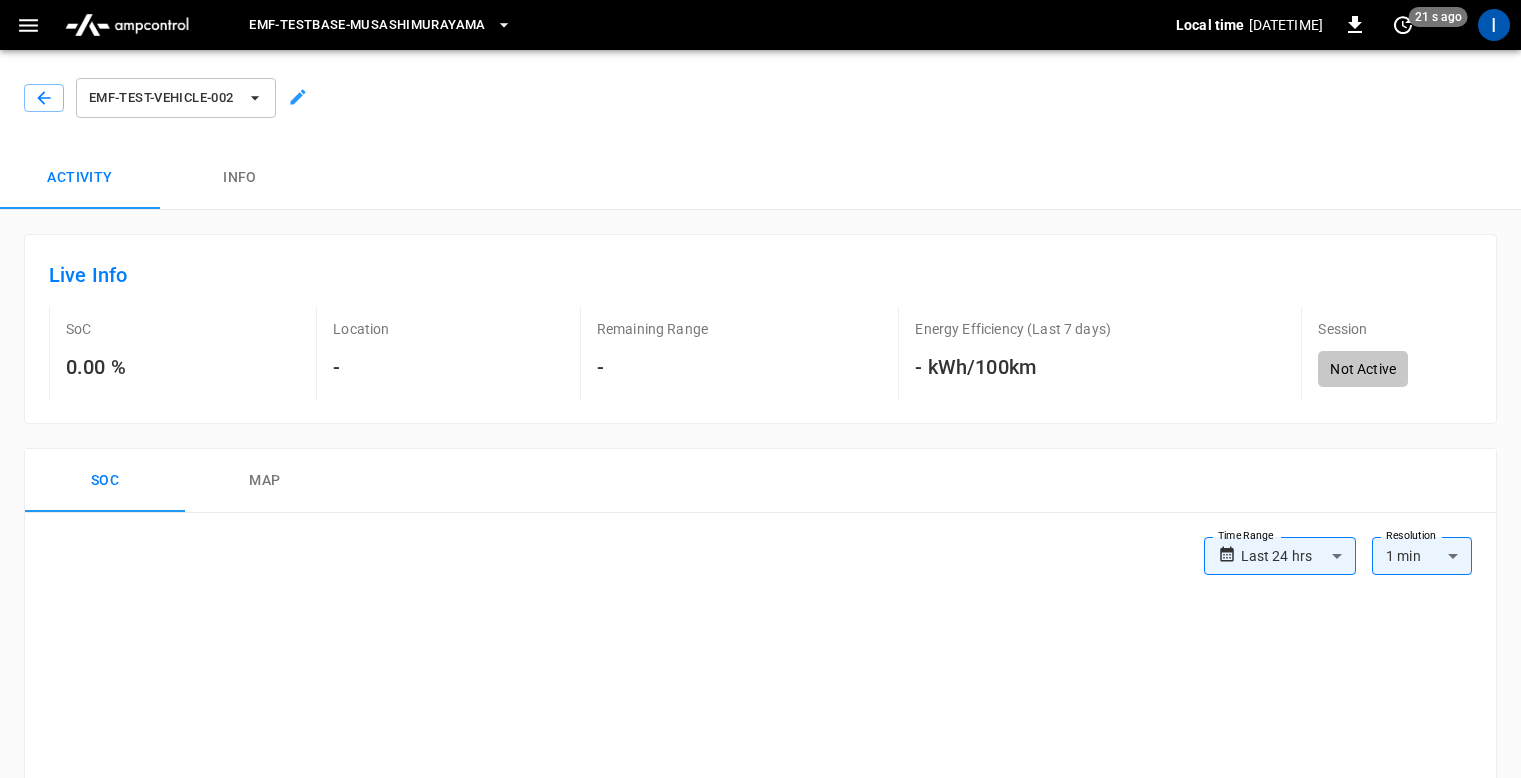 click on "Activity Info" at bounding box center (760, 178) 